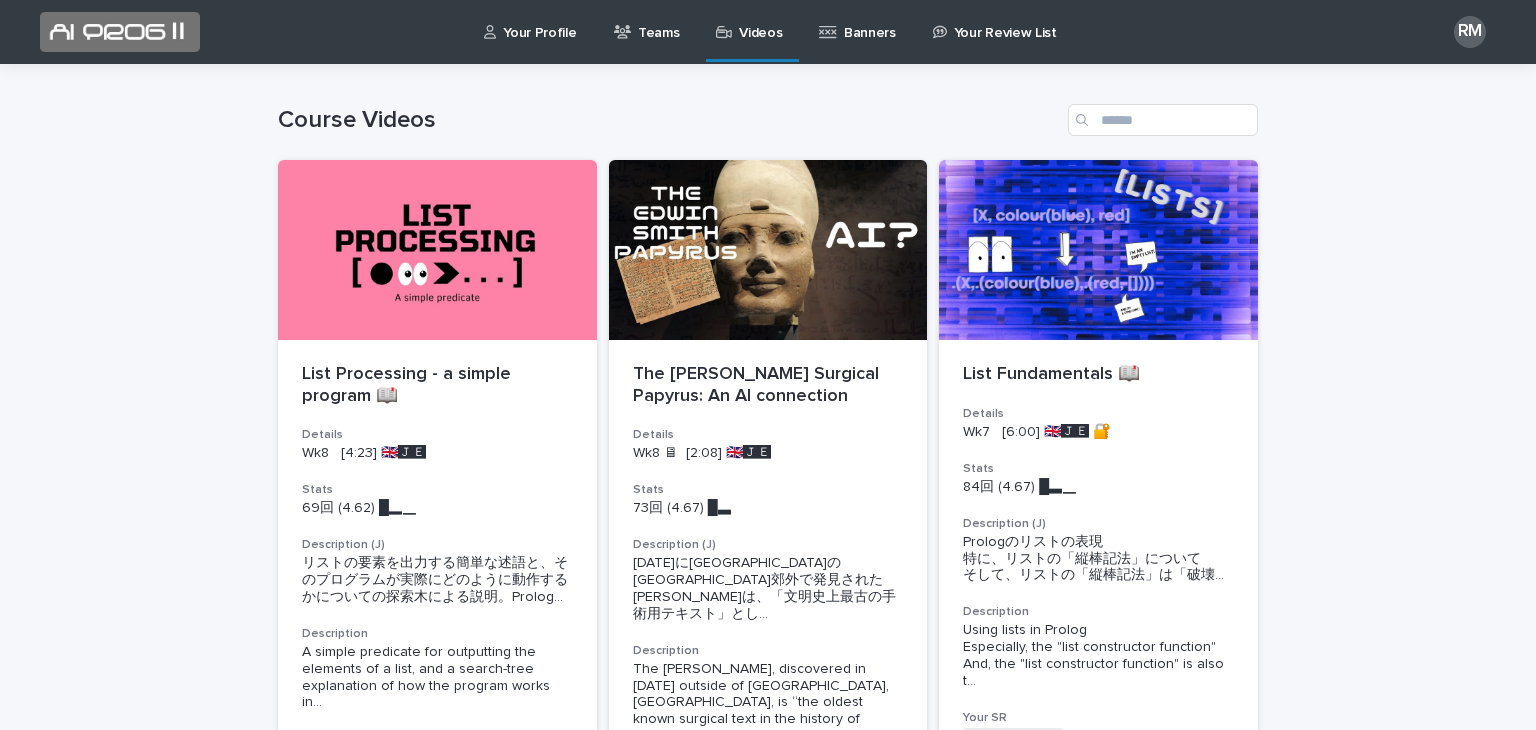 scroll, scrollTop: 0, scrollLeft: 0, axis: both 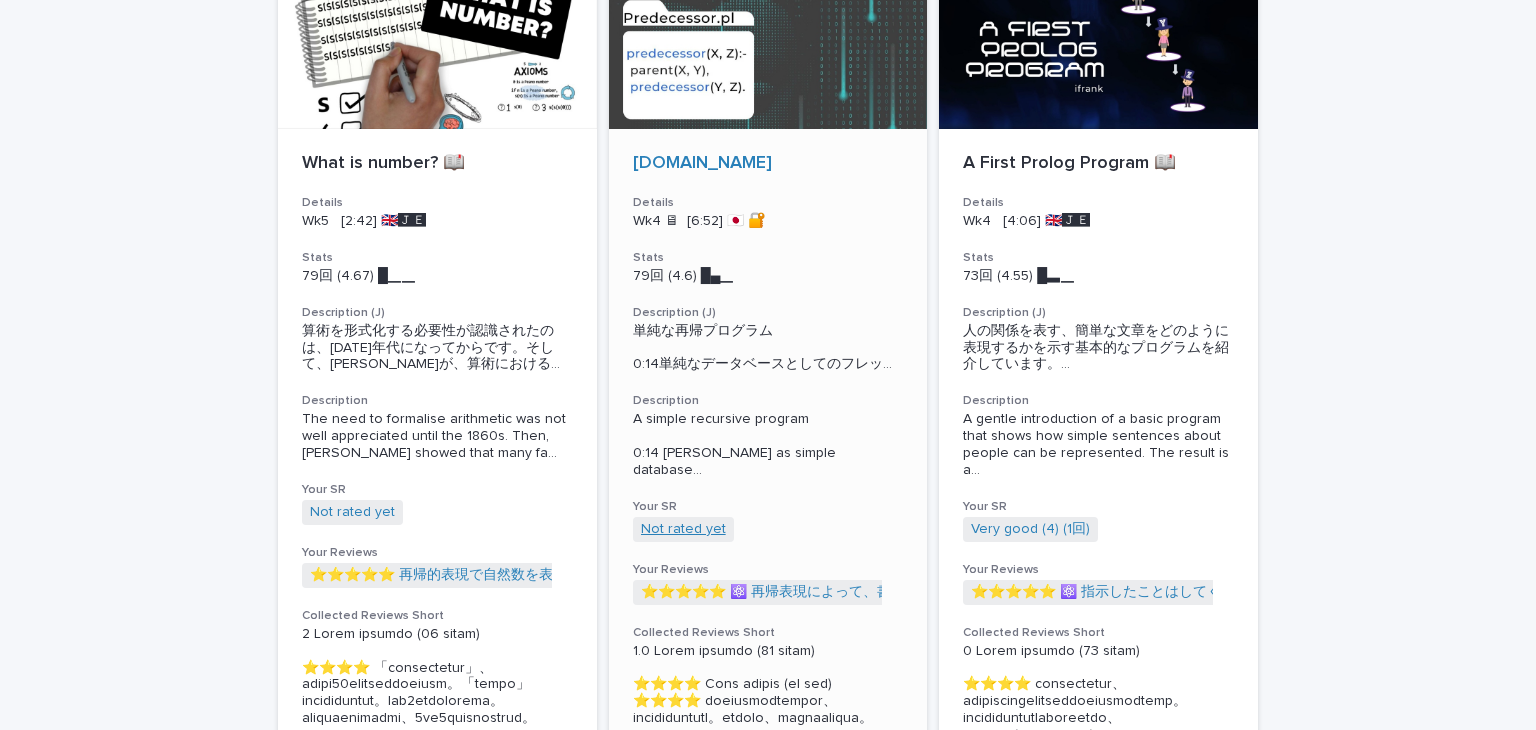 click on "Not rated yet" at bounding box center (683, 529) 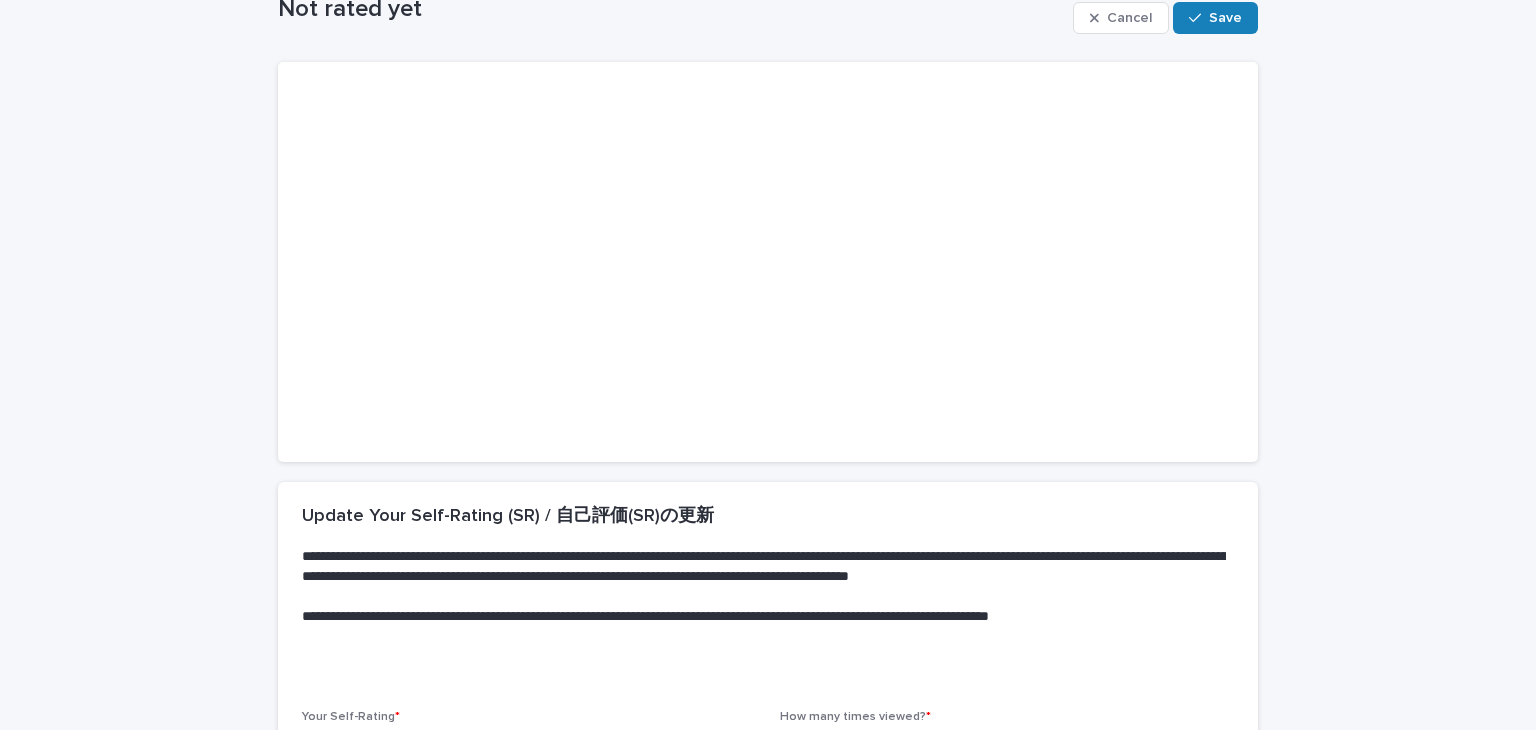 scroll, scrollTop: 384, scrollLeft: 0, axis: vertical 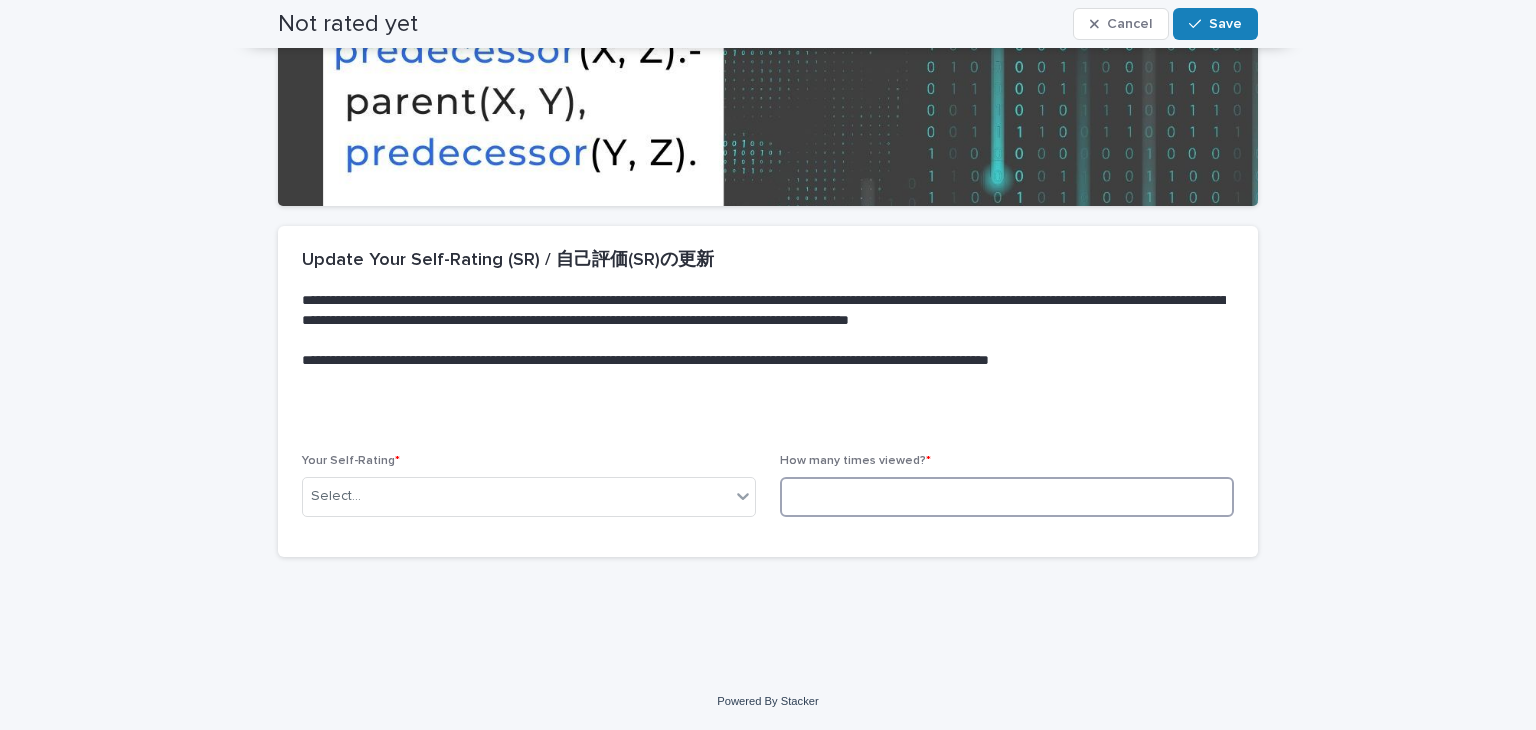 click at bounding box center [1007, 497] 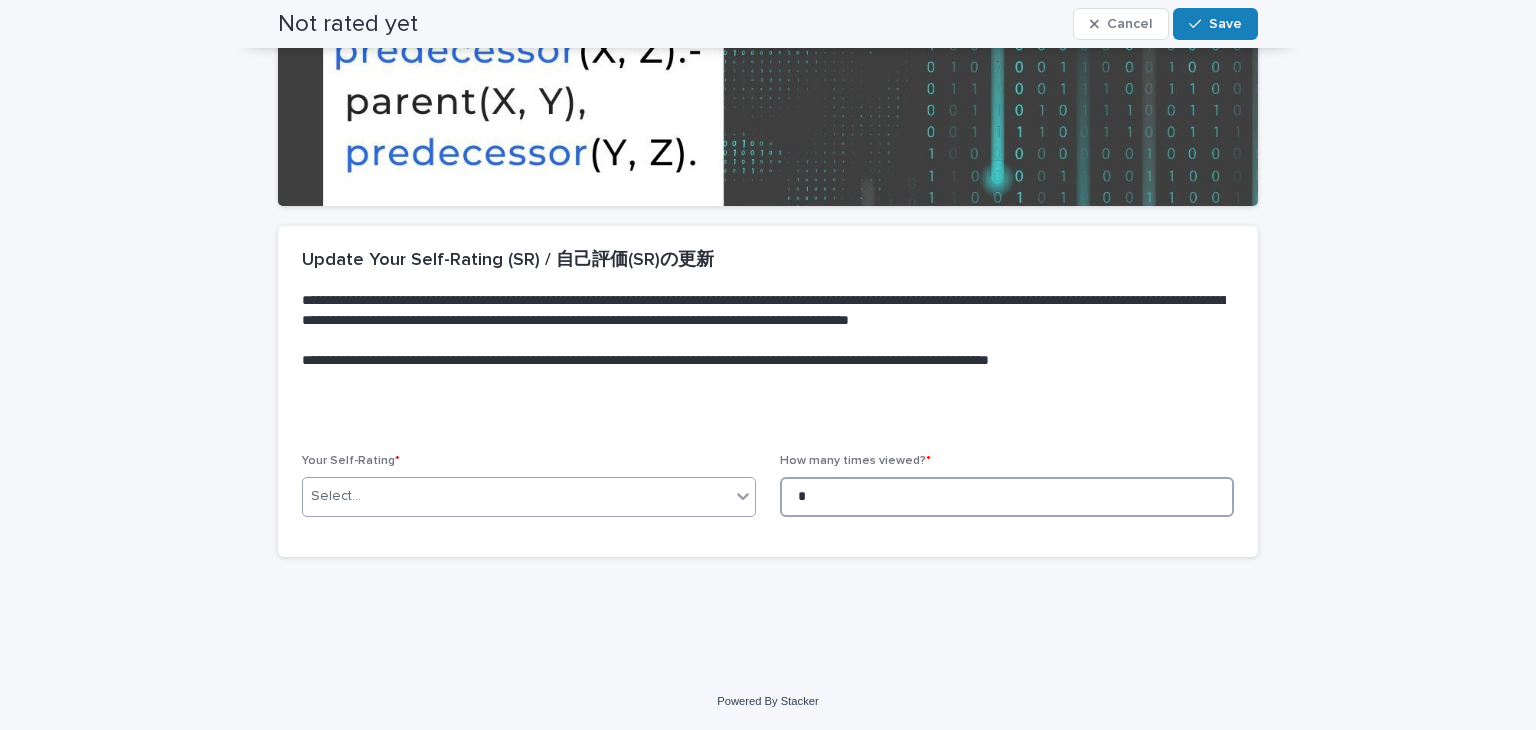 type on "*" 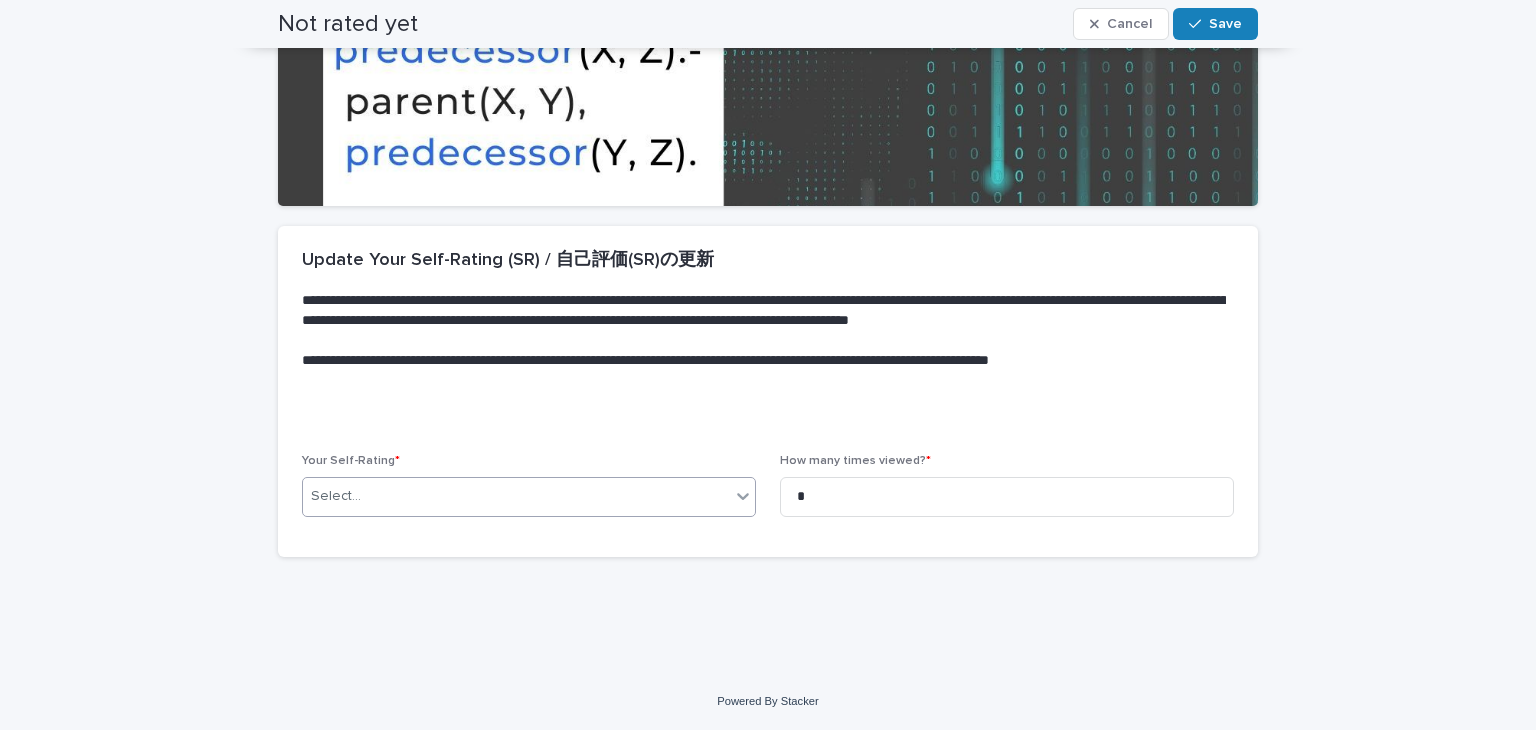 click at bounding box center [743, 496] 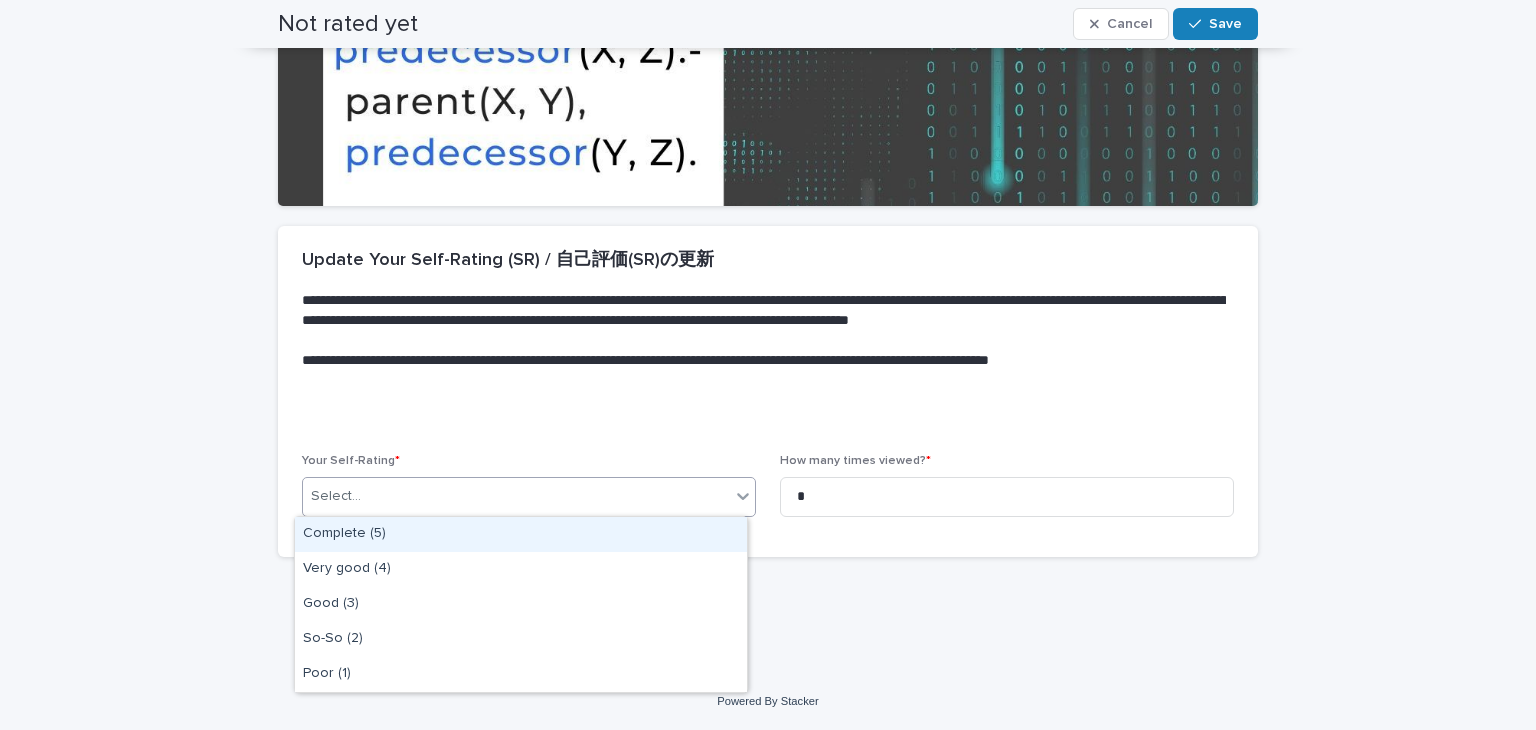click on "Complete (5)" at bounding box center [521, 534] 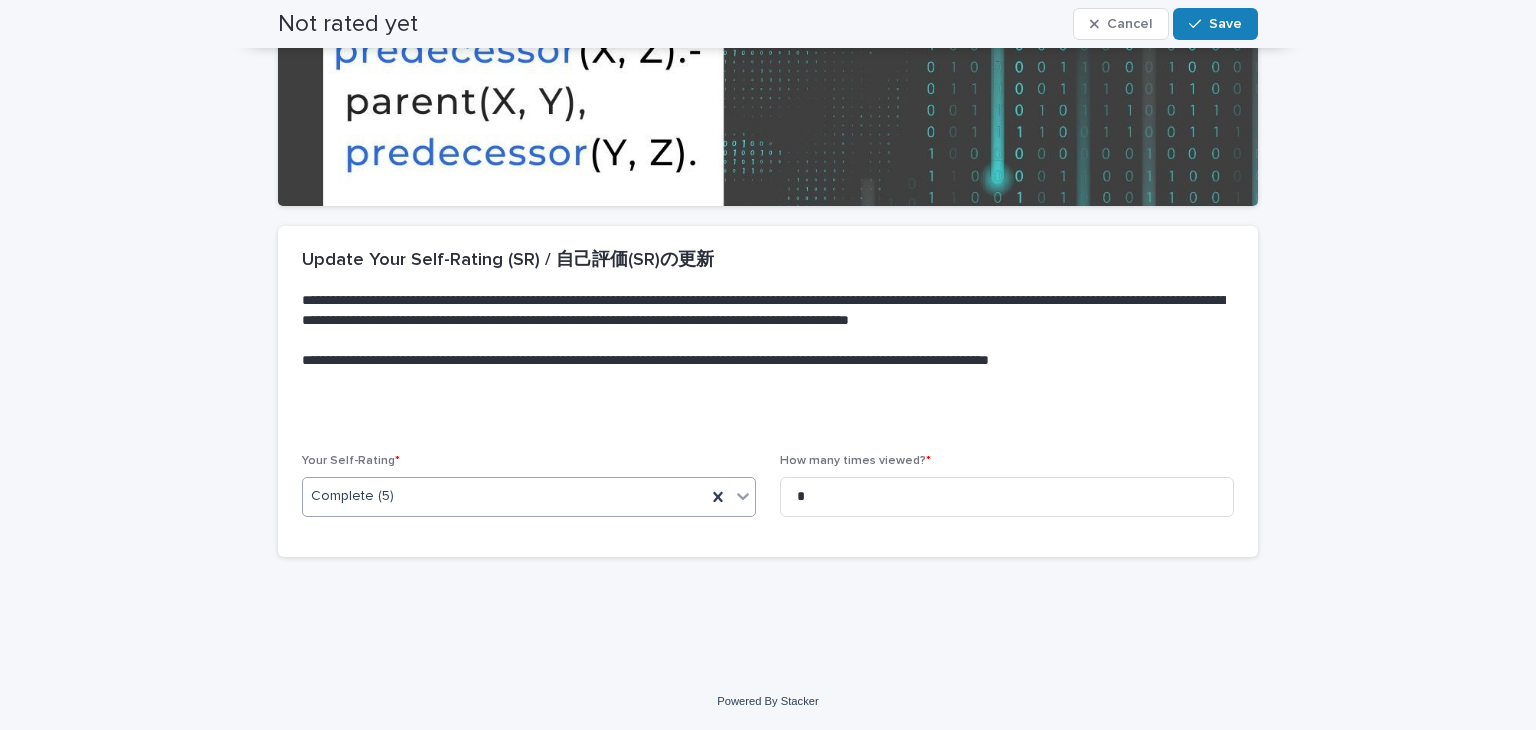 click 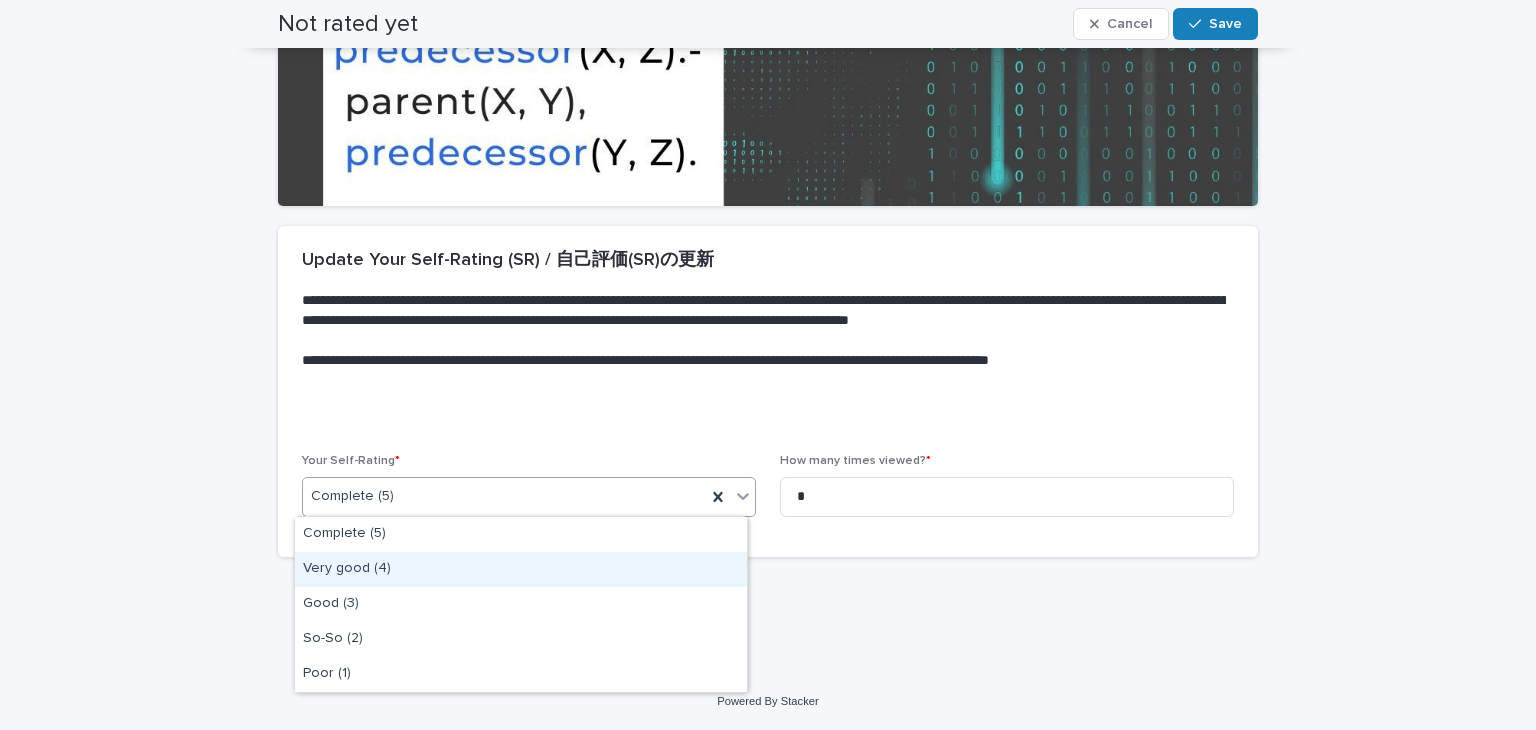 click on "Very good (4)" at bounding box center (521, 569) 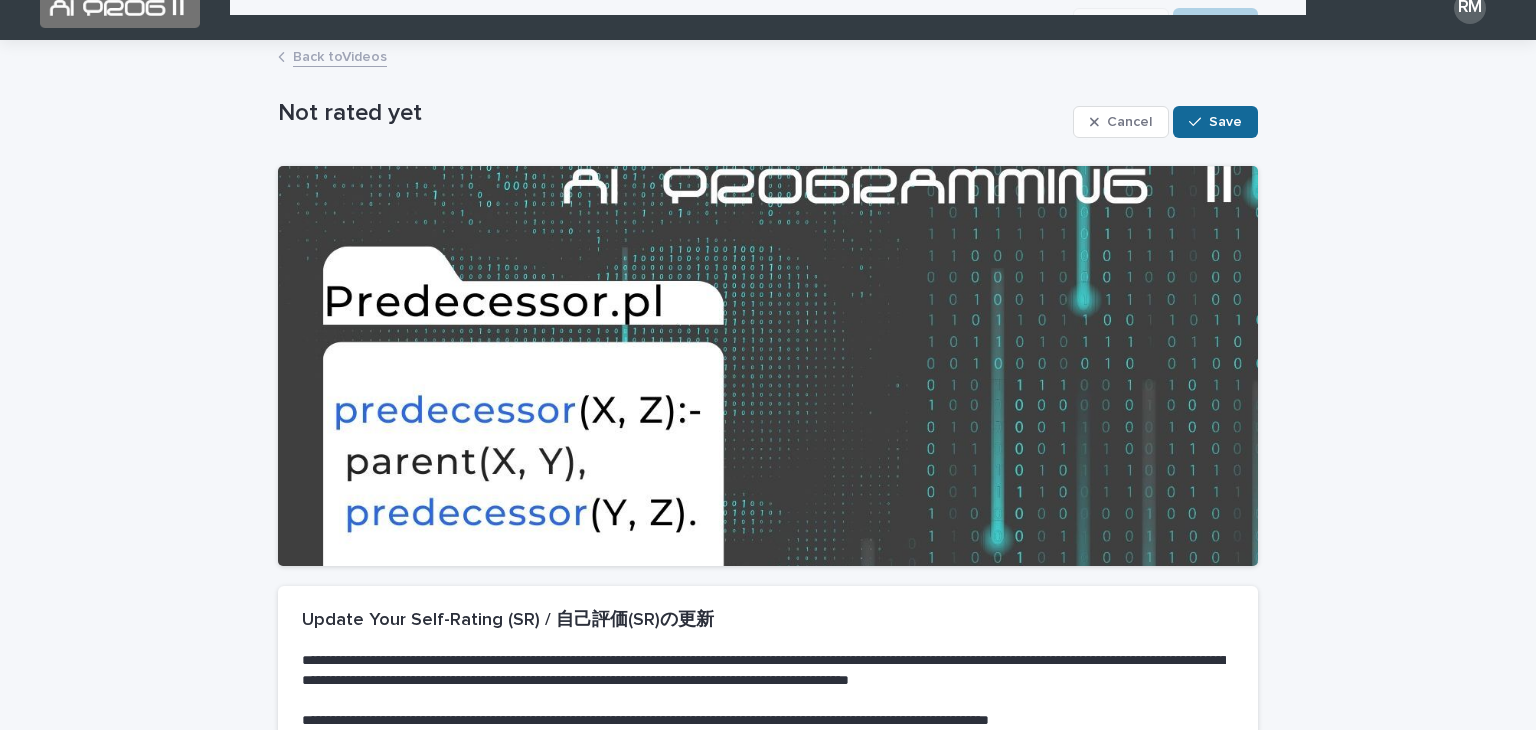 scroll, scrollTop: 0, scrollLeft: 0, axis: both 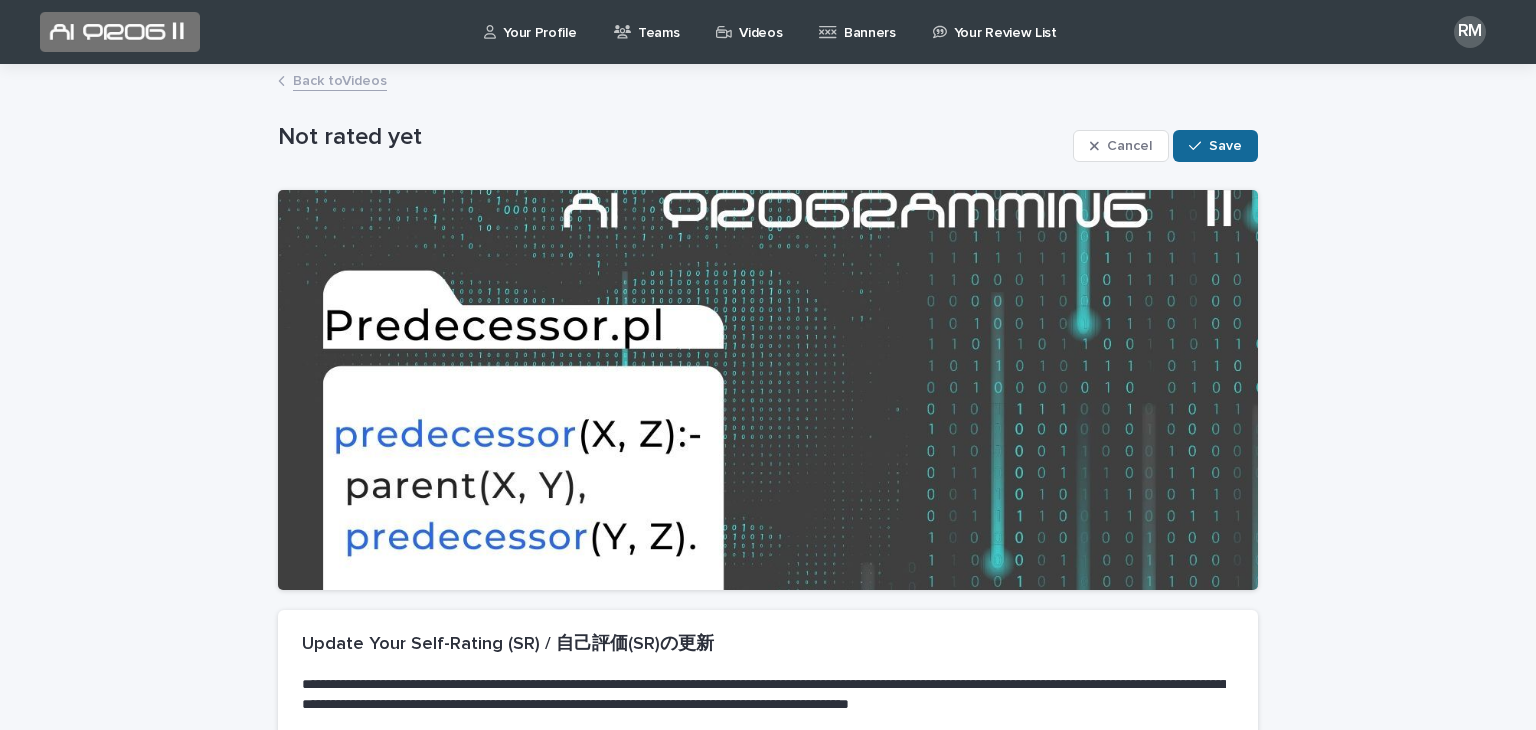 click on "Save" at bounding box center (1225, 146) 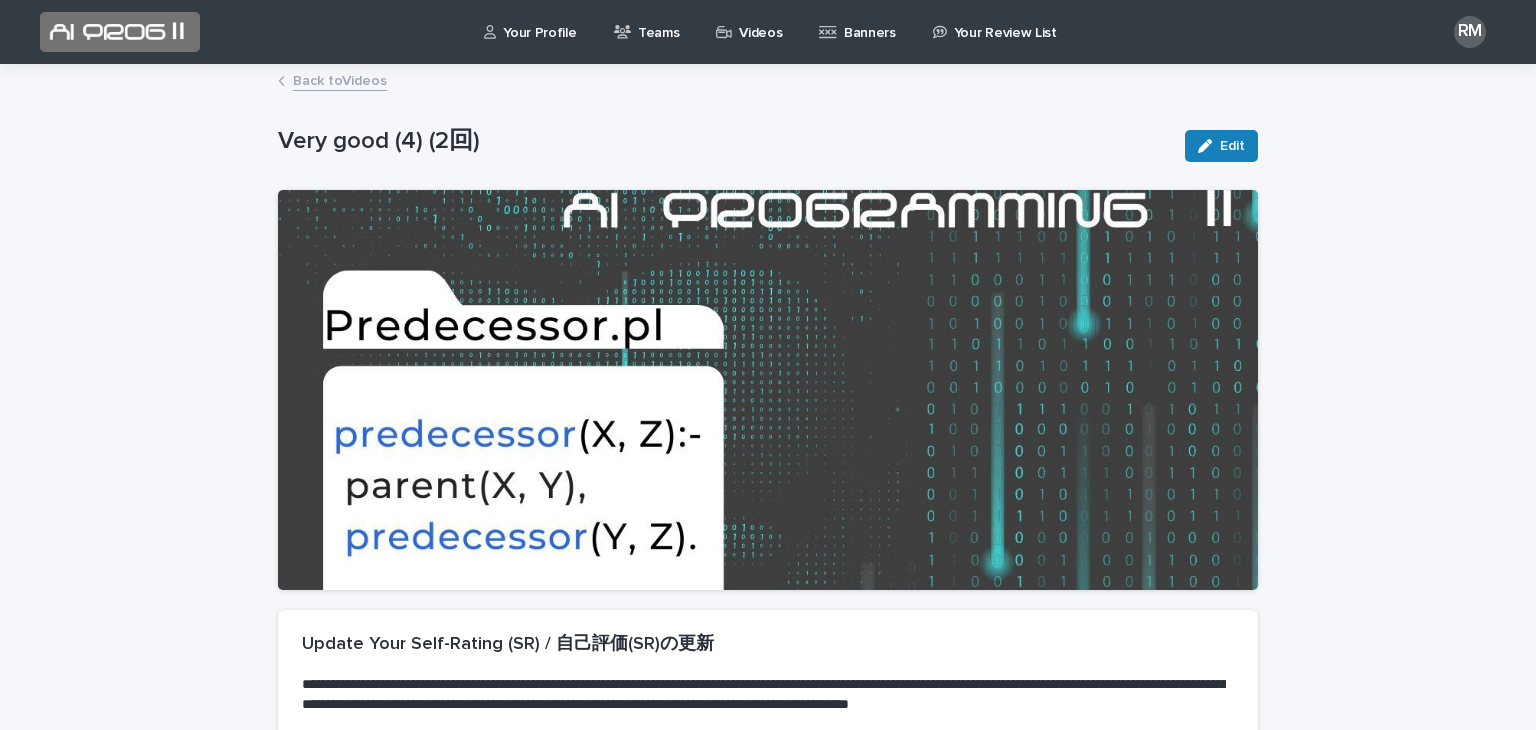 click on "Back to  Videos" at bounding box center (340, 79) 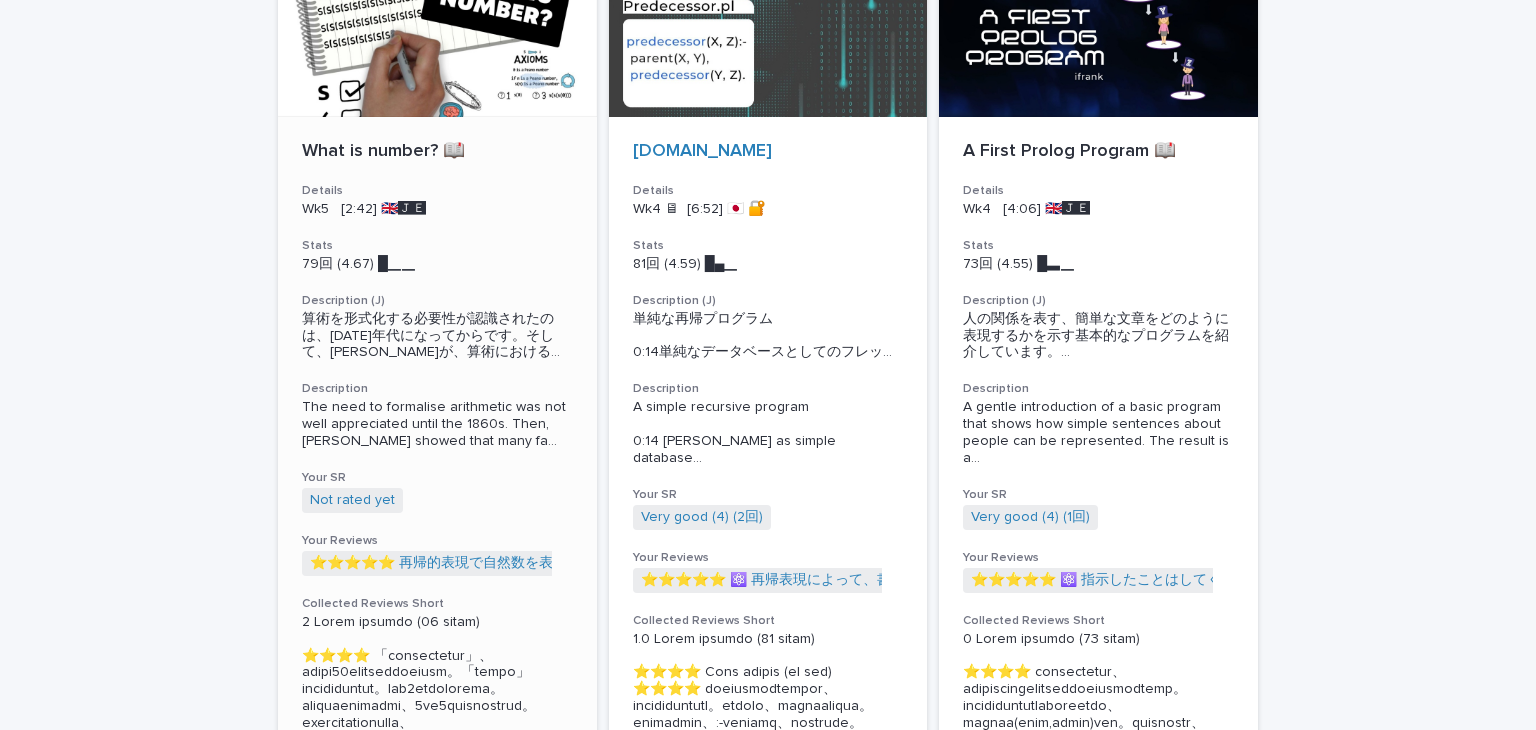 scroll, scrollTop: 3004, scrollLeft: 0, axis: vertical 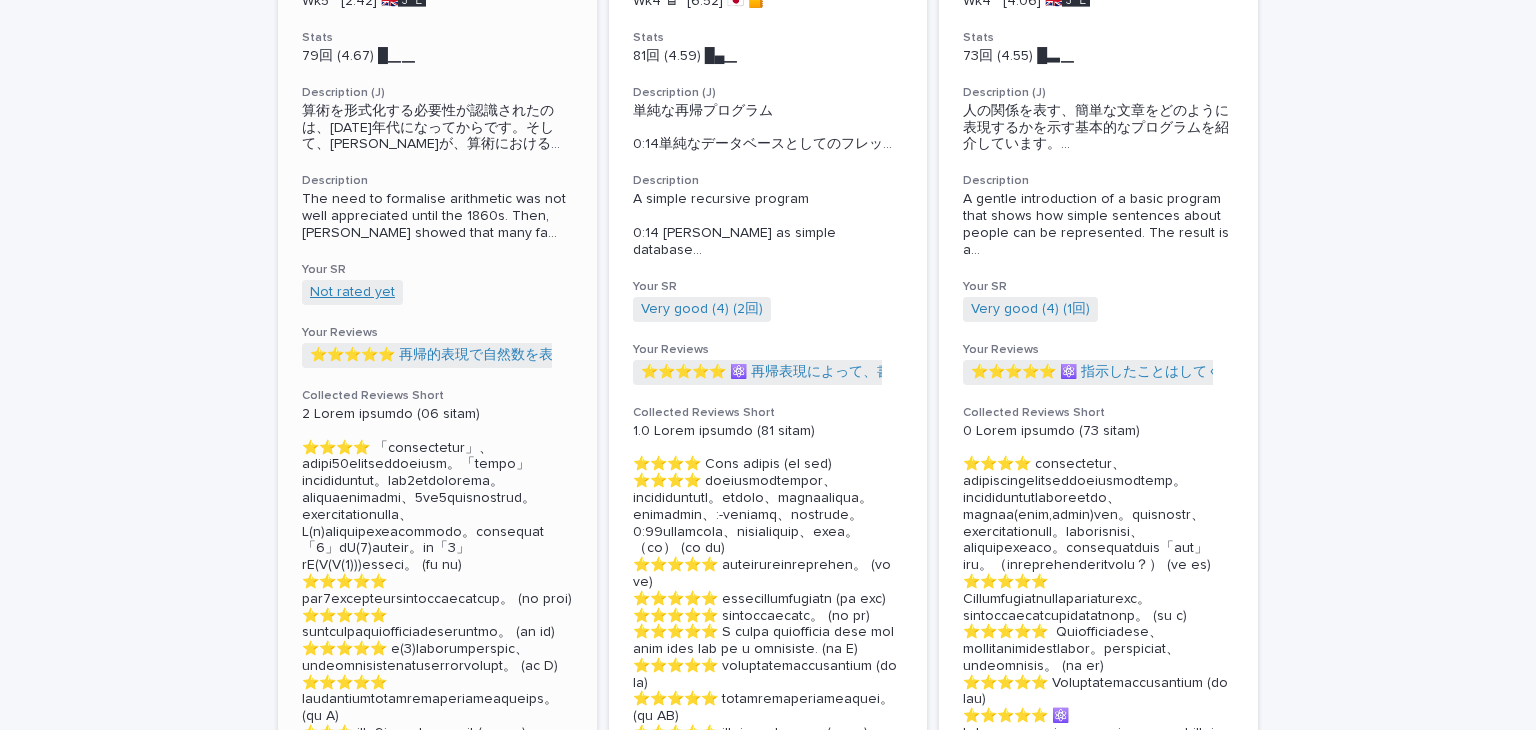 click on "Not rated yet" at bounding box center (352, 292) 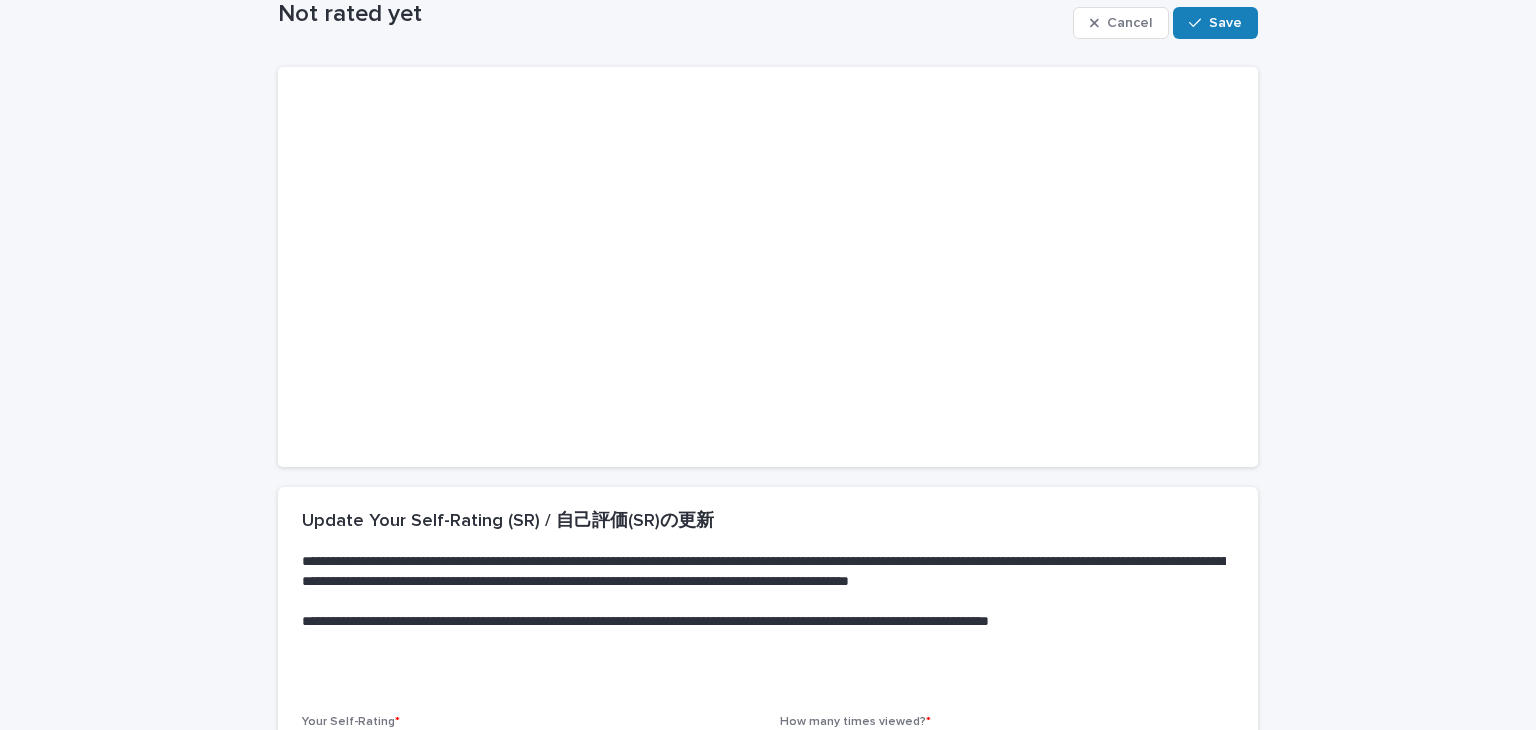 scroll, scrollTop: 384, scrollLeft: 0, axis: vertical 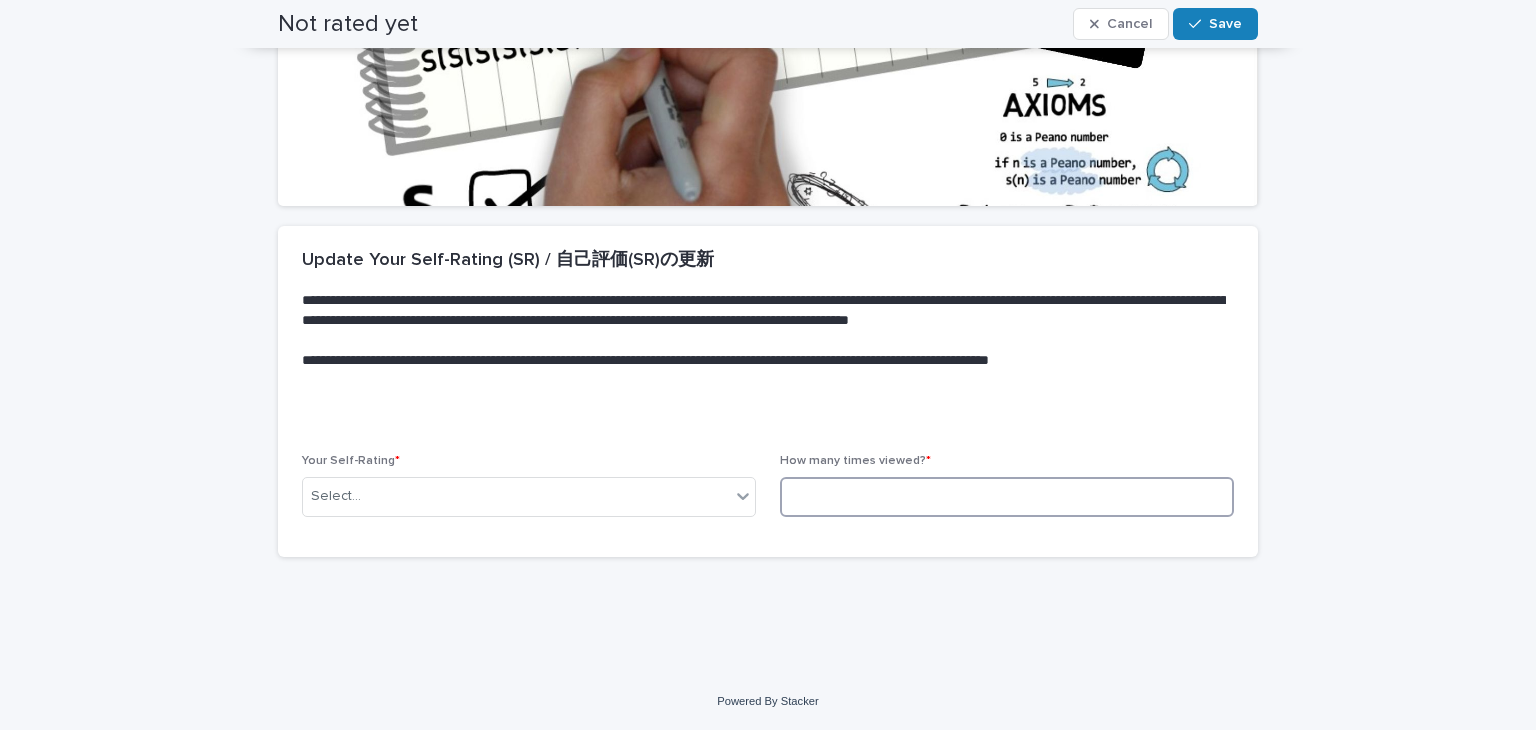 click at bounding box center (1007, 497) 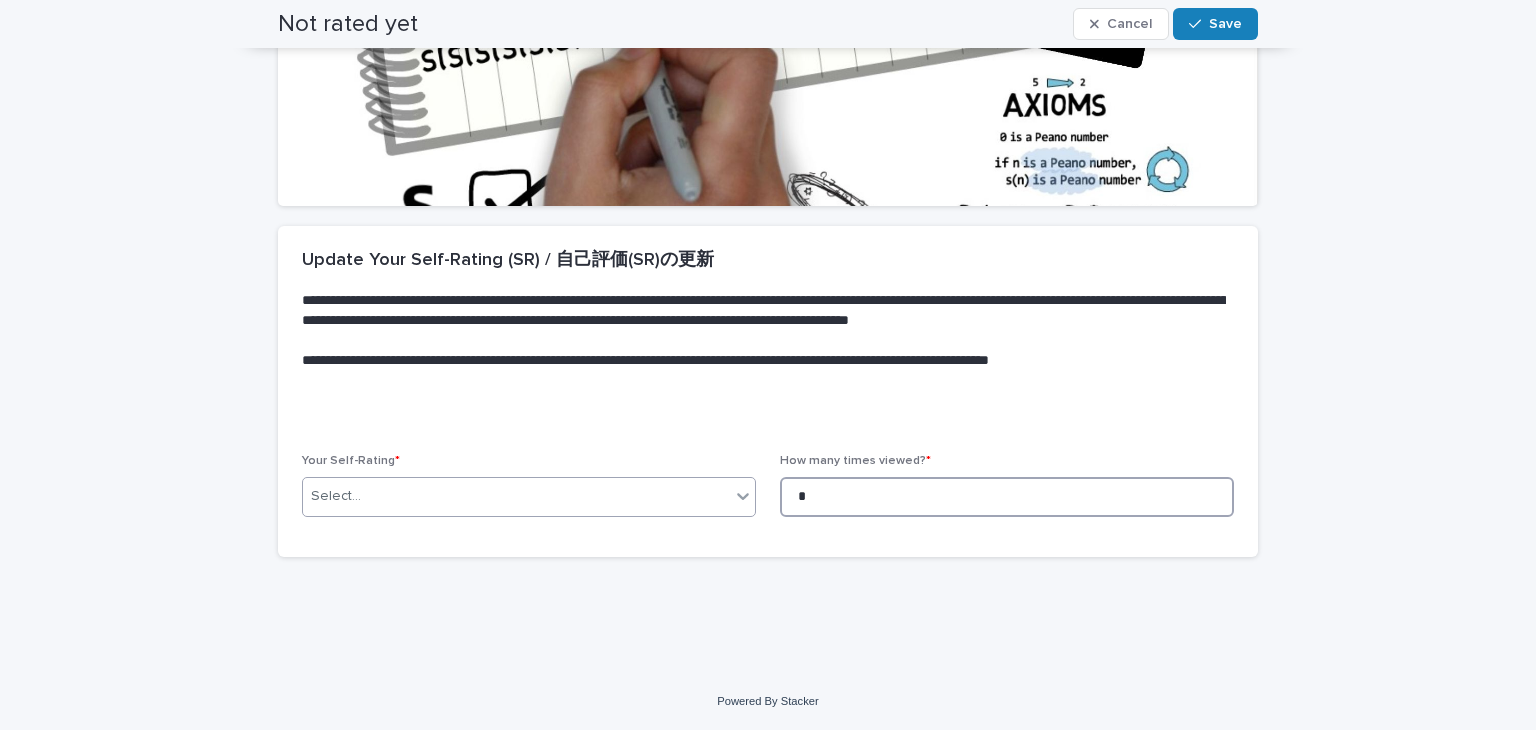 type on "*" 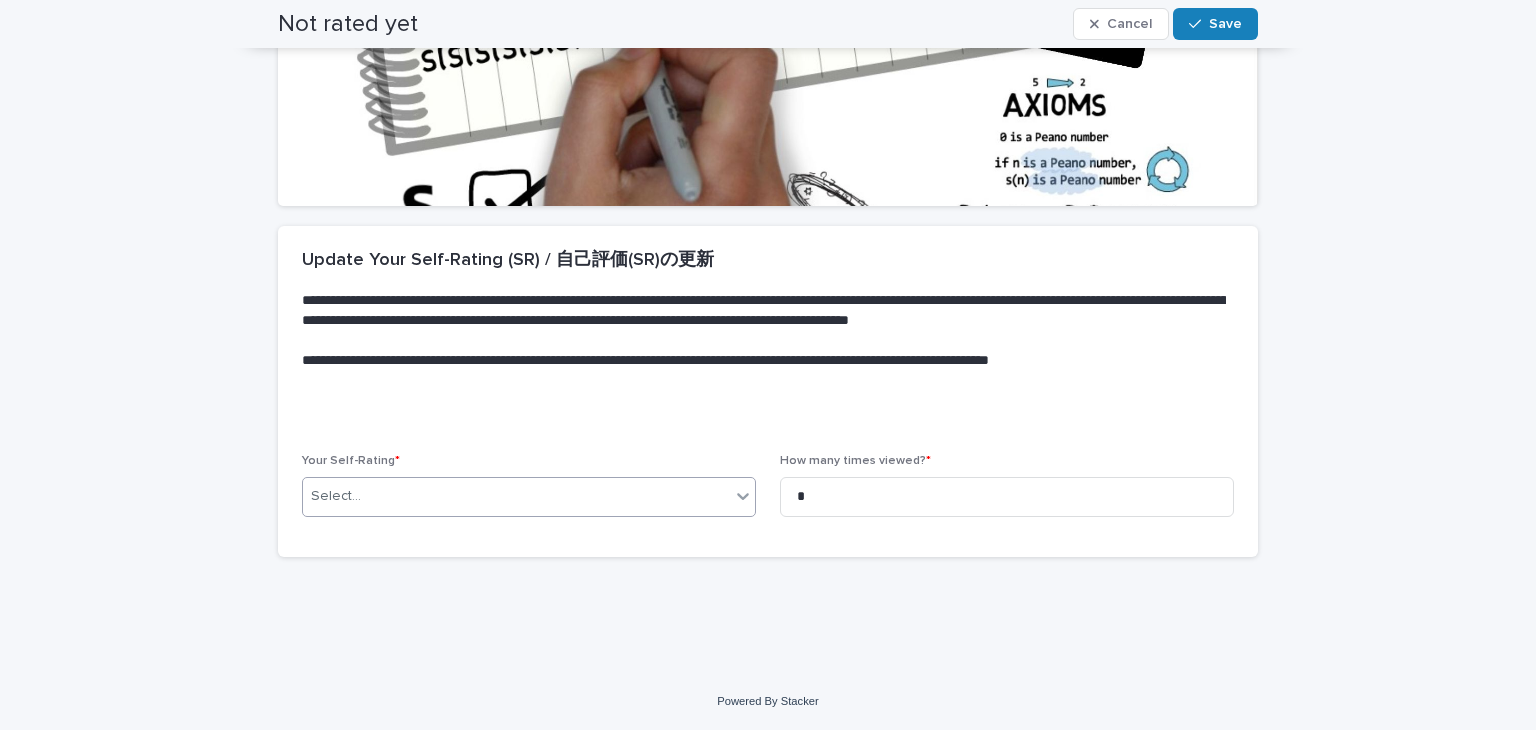 click 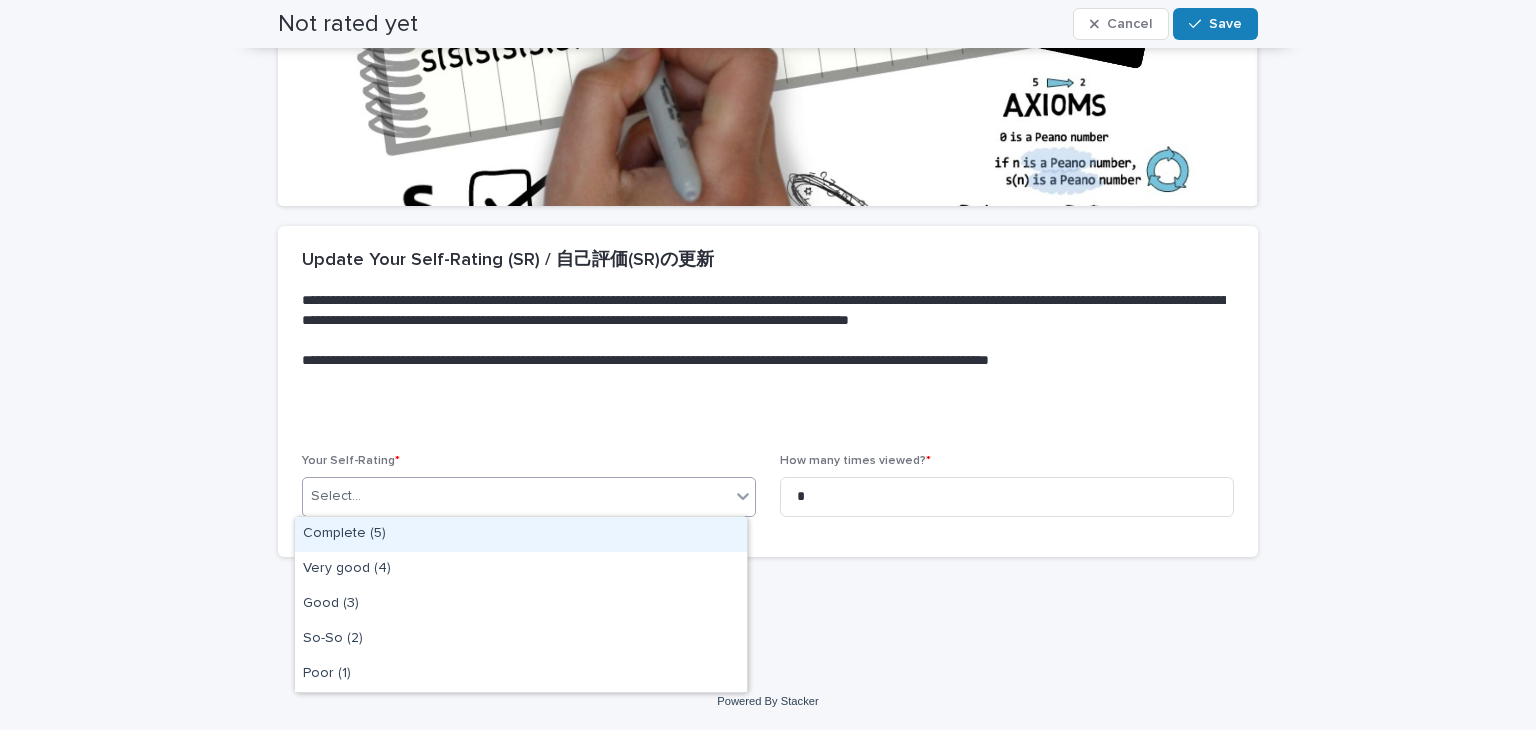 click on "Complete (5)" at bounding box center (521, 534) 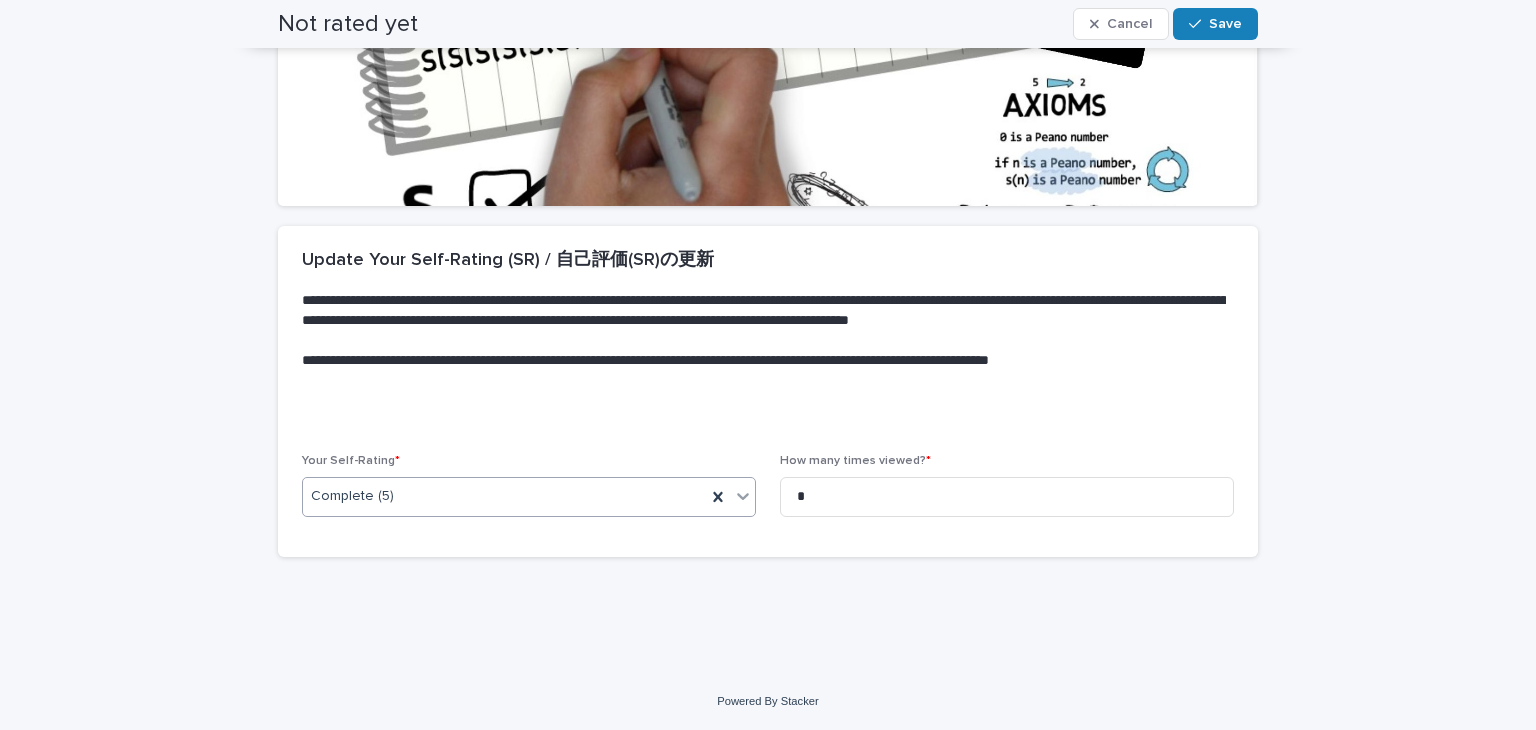scroll, scrollTop: 0, scrollLeft: 0, axis: both 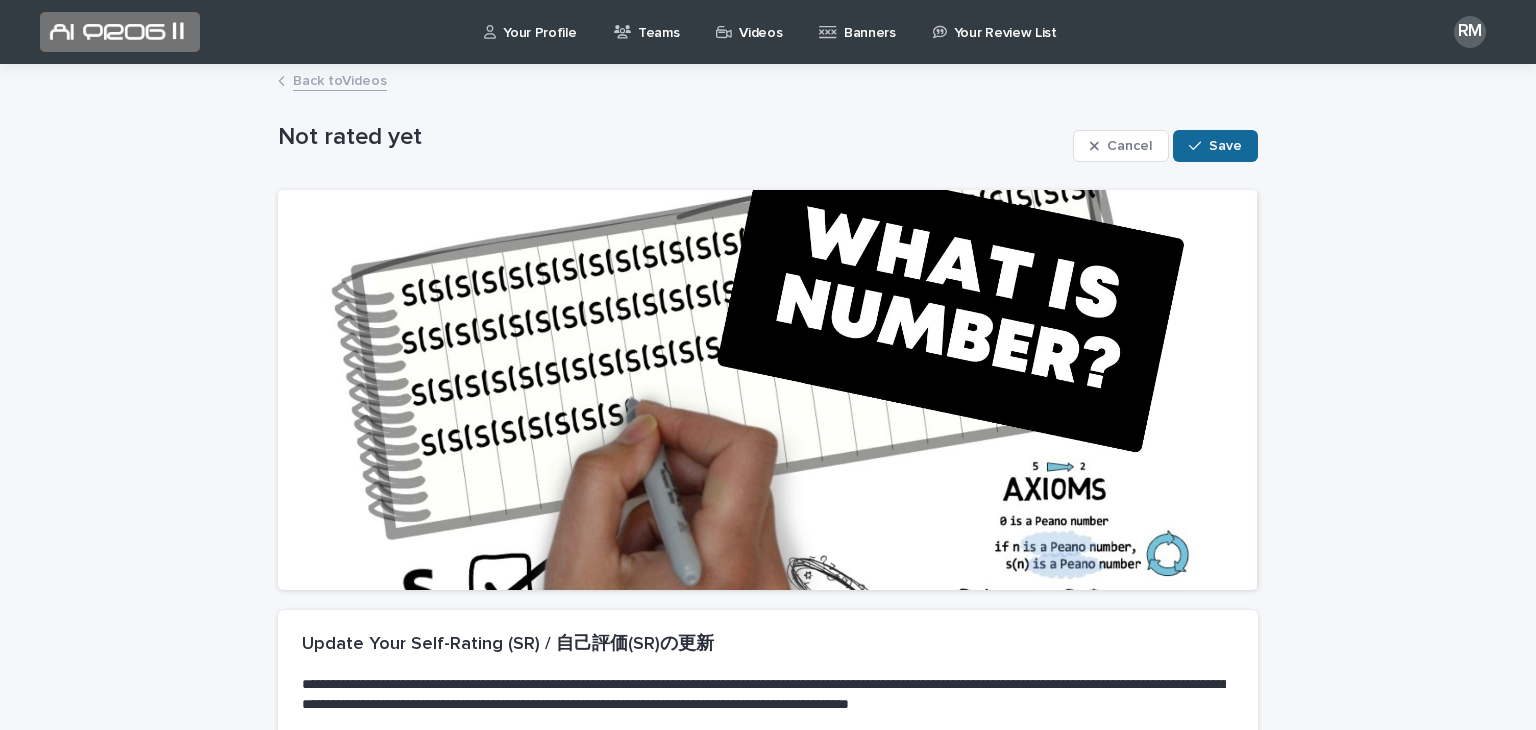 click on "Save" at bounding box center (1215, 146) 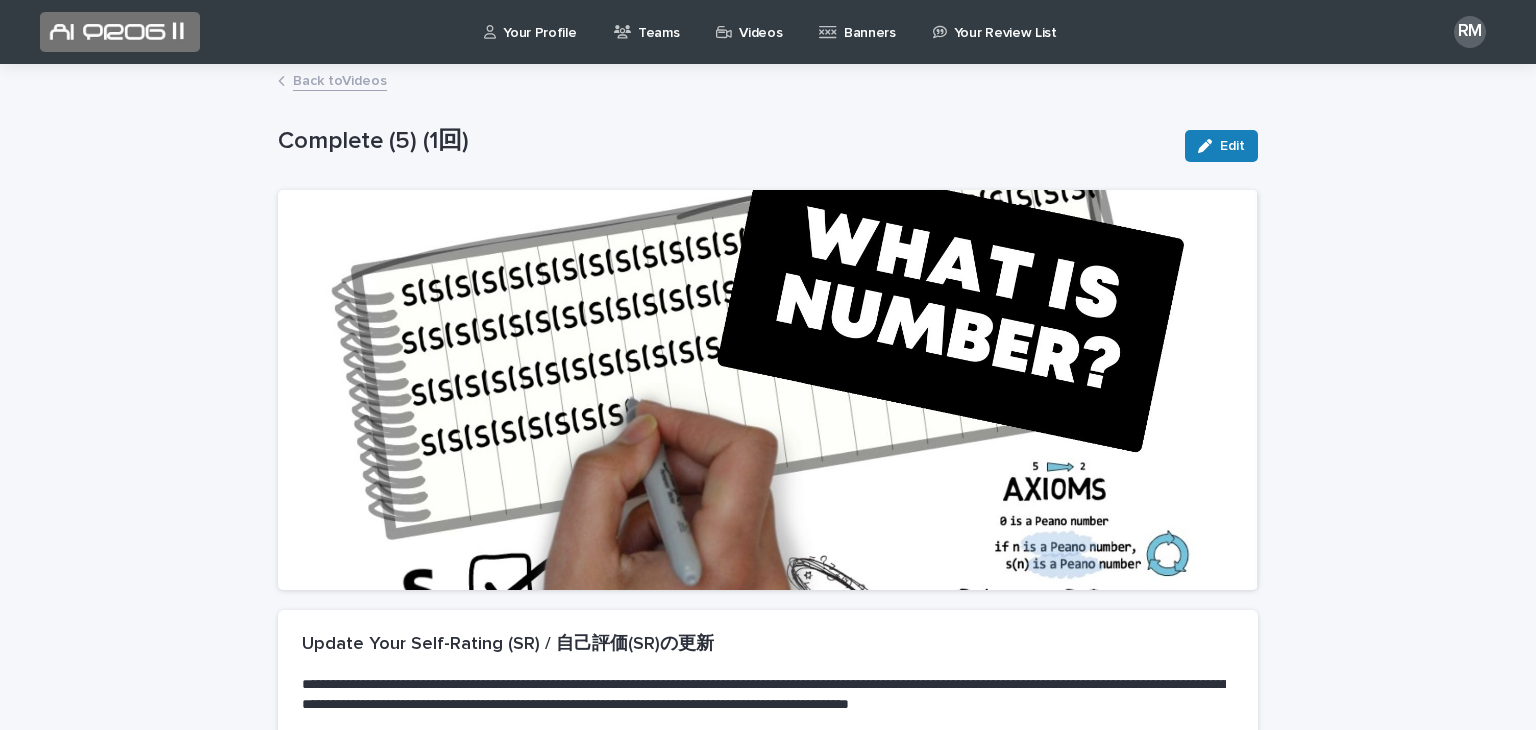 click on "Back to  Videos" at bounding box center [340, 79] 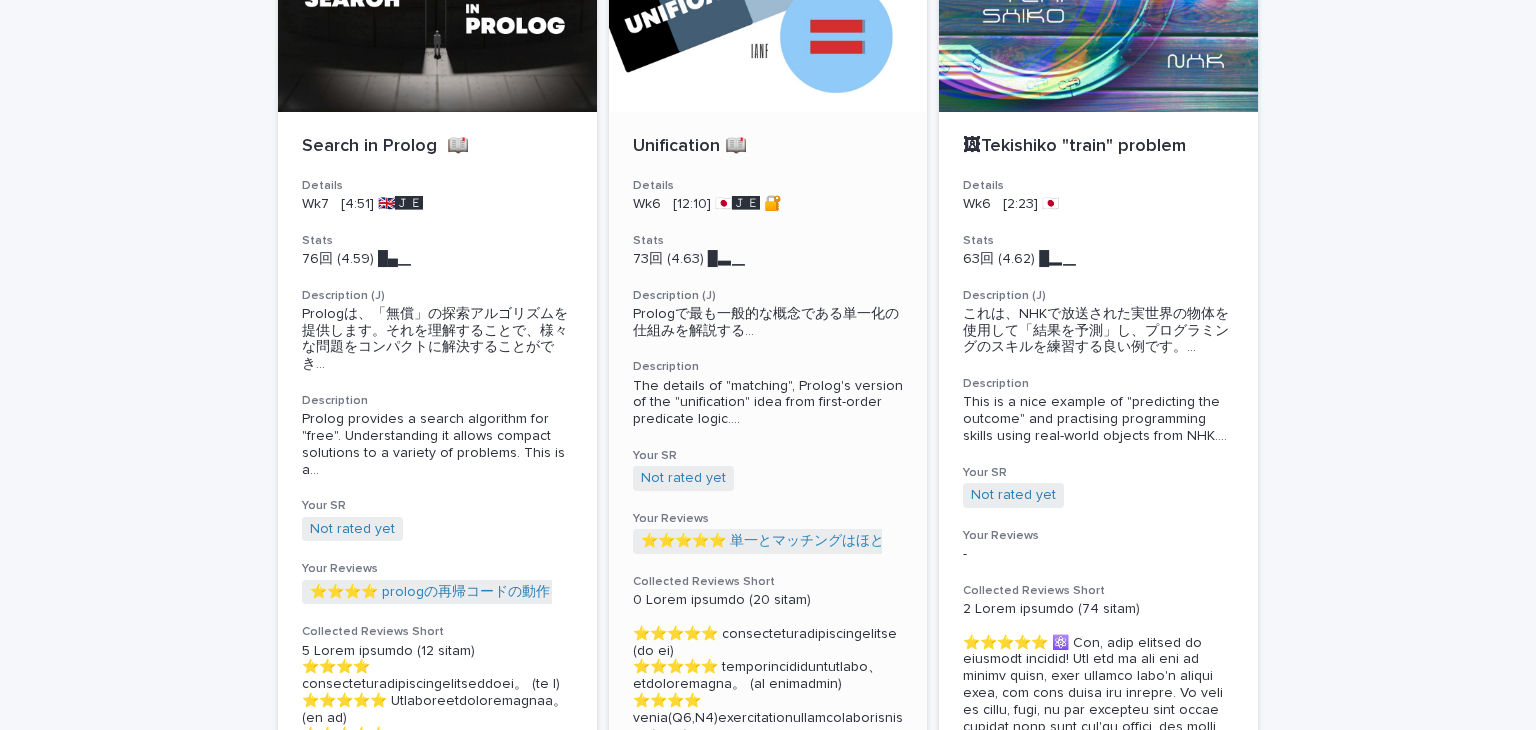 scroll, scrollTop: 1515, scrollLeft: 0, axis: vertical 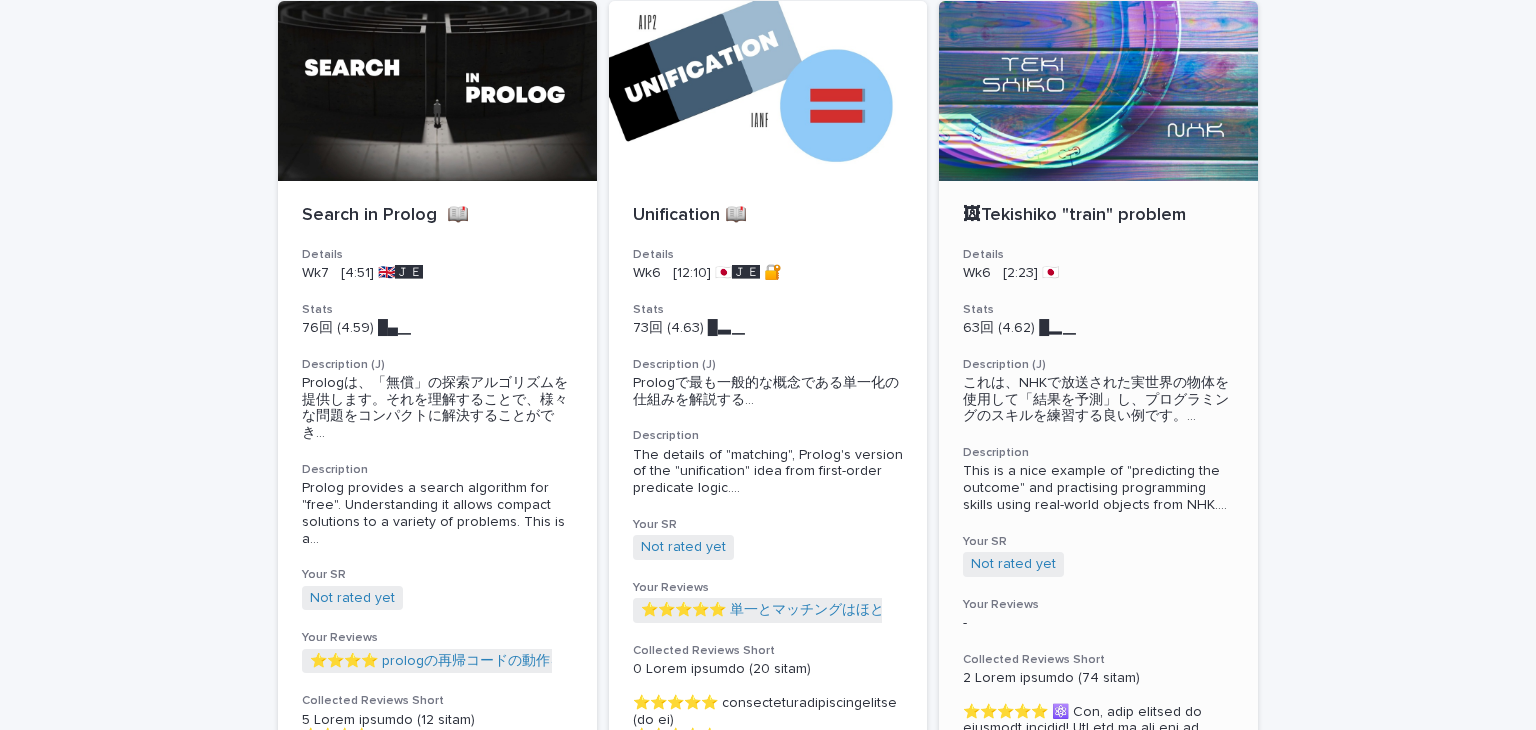 click on "これは、NHKで放送された実世界の物体を使用して「結果を予測」し、プログラミングのスキルを練習する良い例です。 ..." at bounding box center (1098, 400) 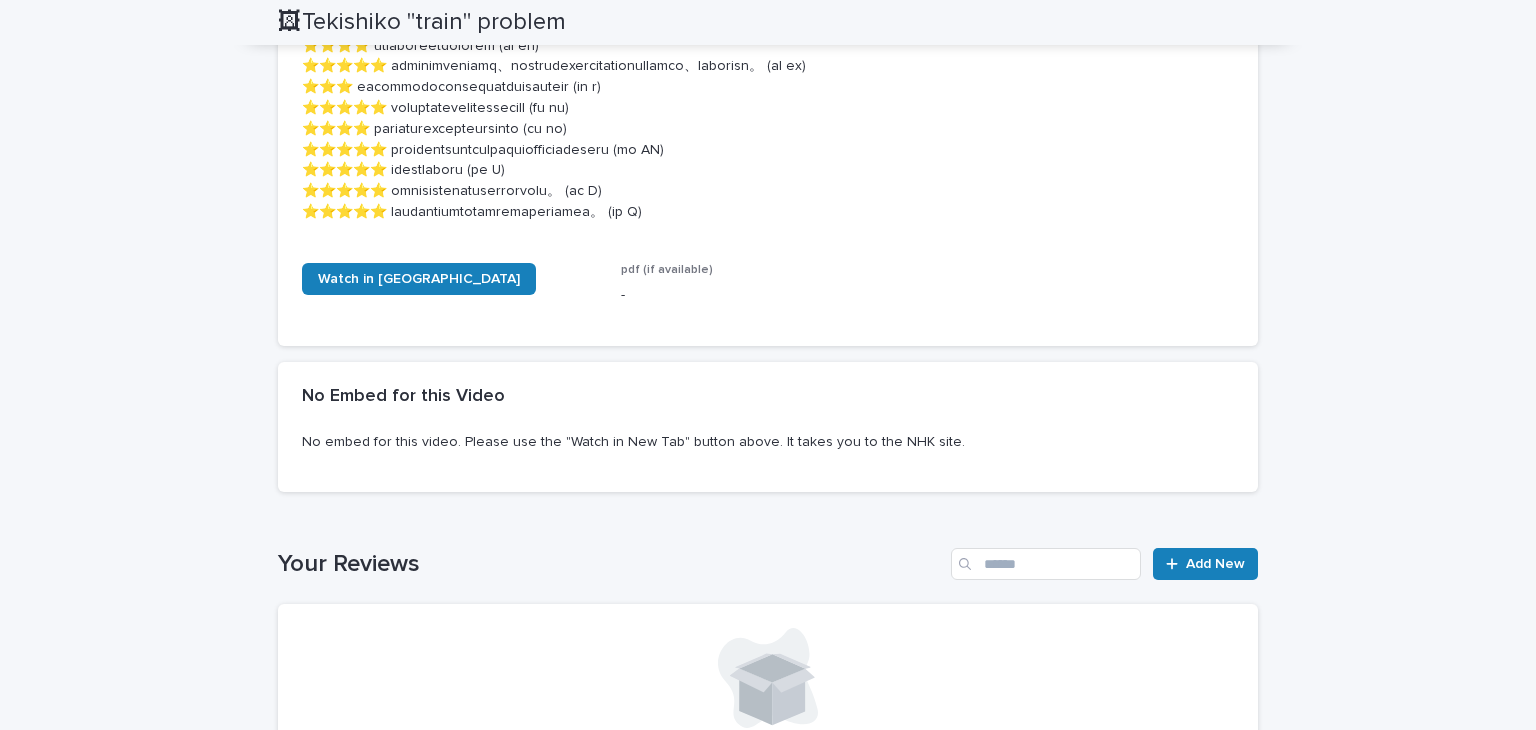 scroll, scrollTop: 1370, scrollLeft: 0, axis: vertical 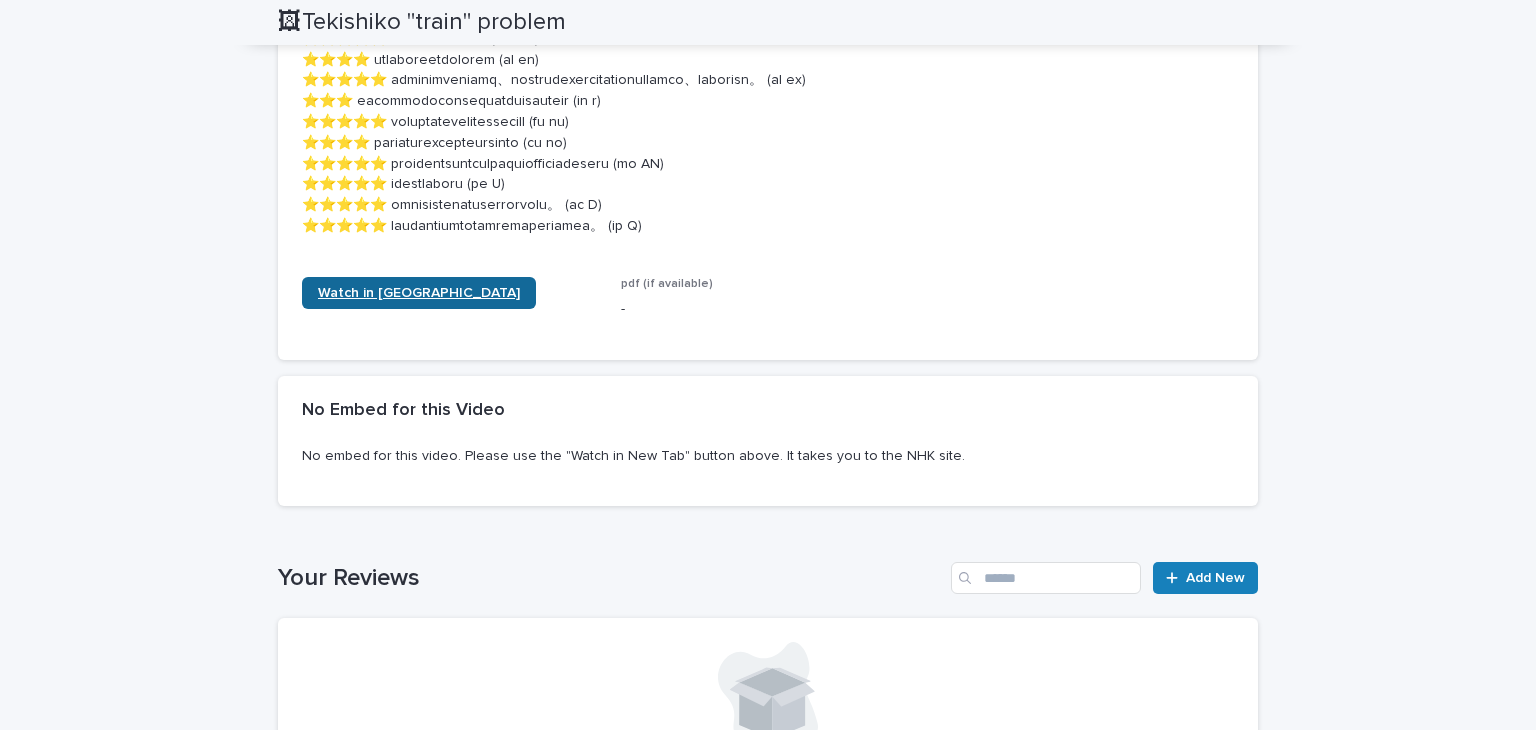 click on "Watch in [GEOGRAPHIC_DATA]" at bounding box center (419, 293) 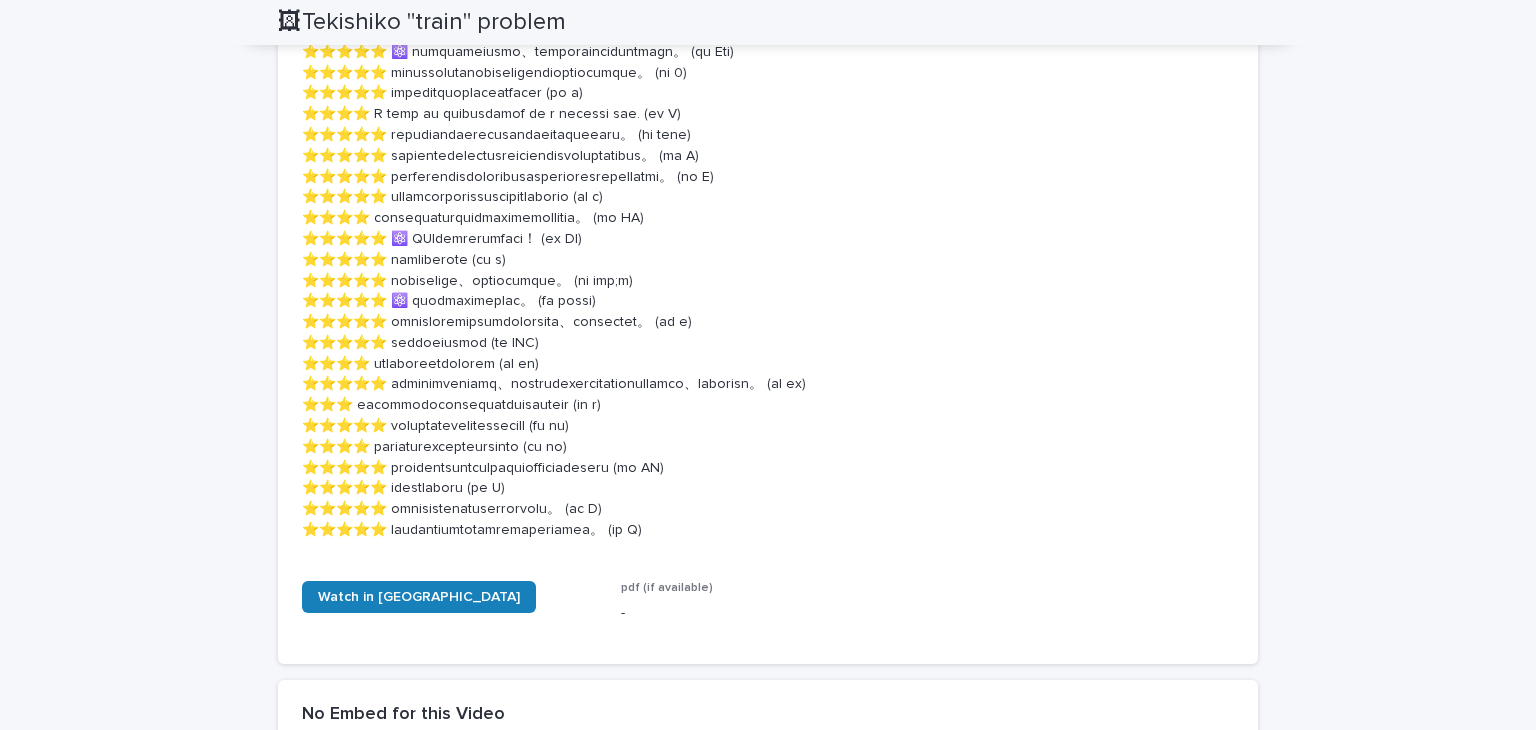 scroll, scrollTop: 1188, scrollLeft: 0, axis: vertical 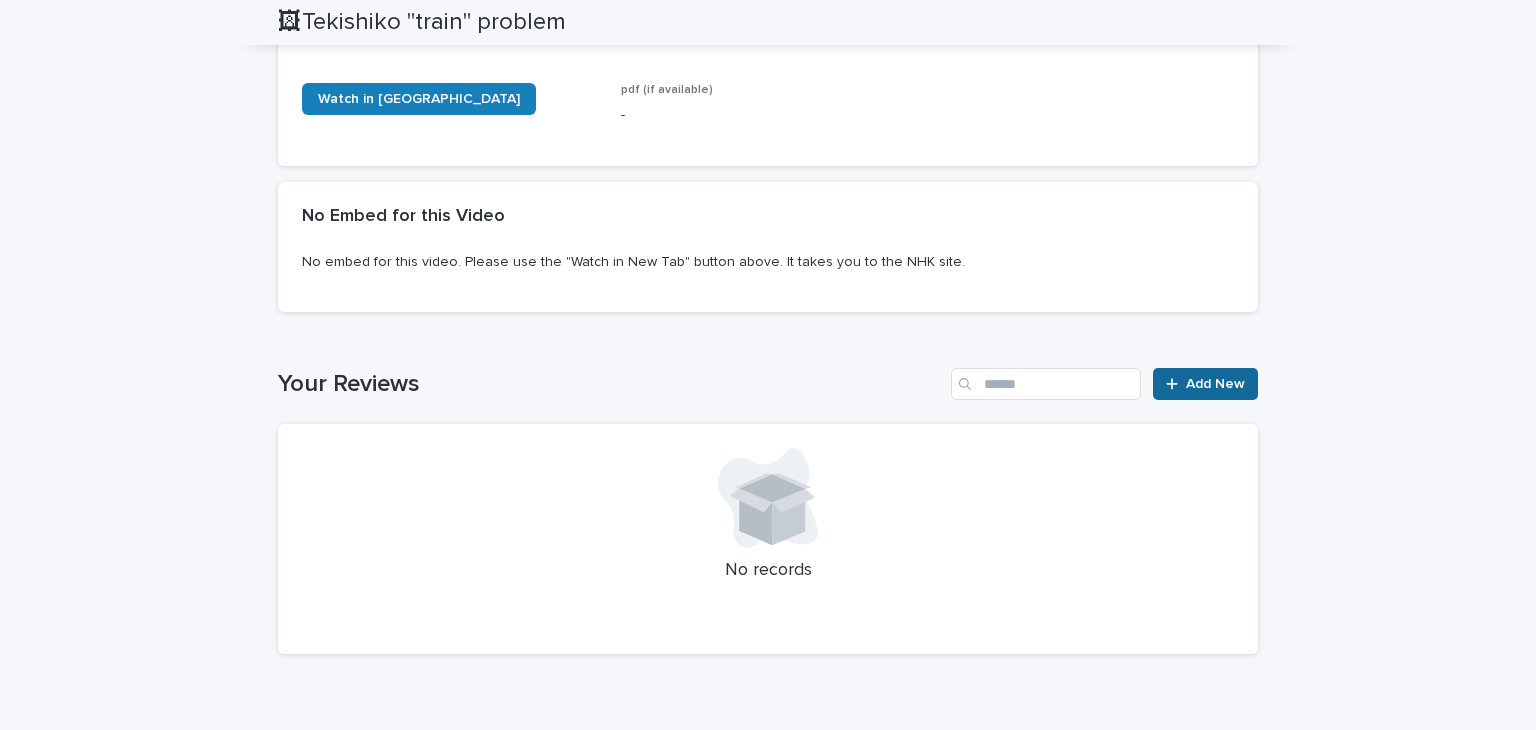 click on "Add New" at bounding box center (1205, 384) 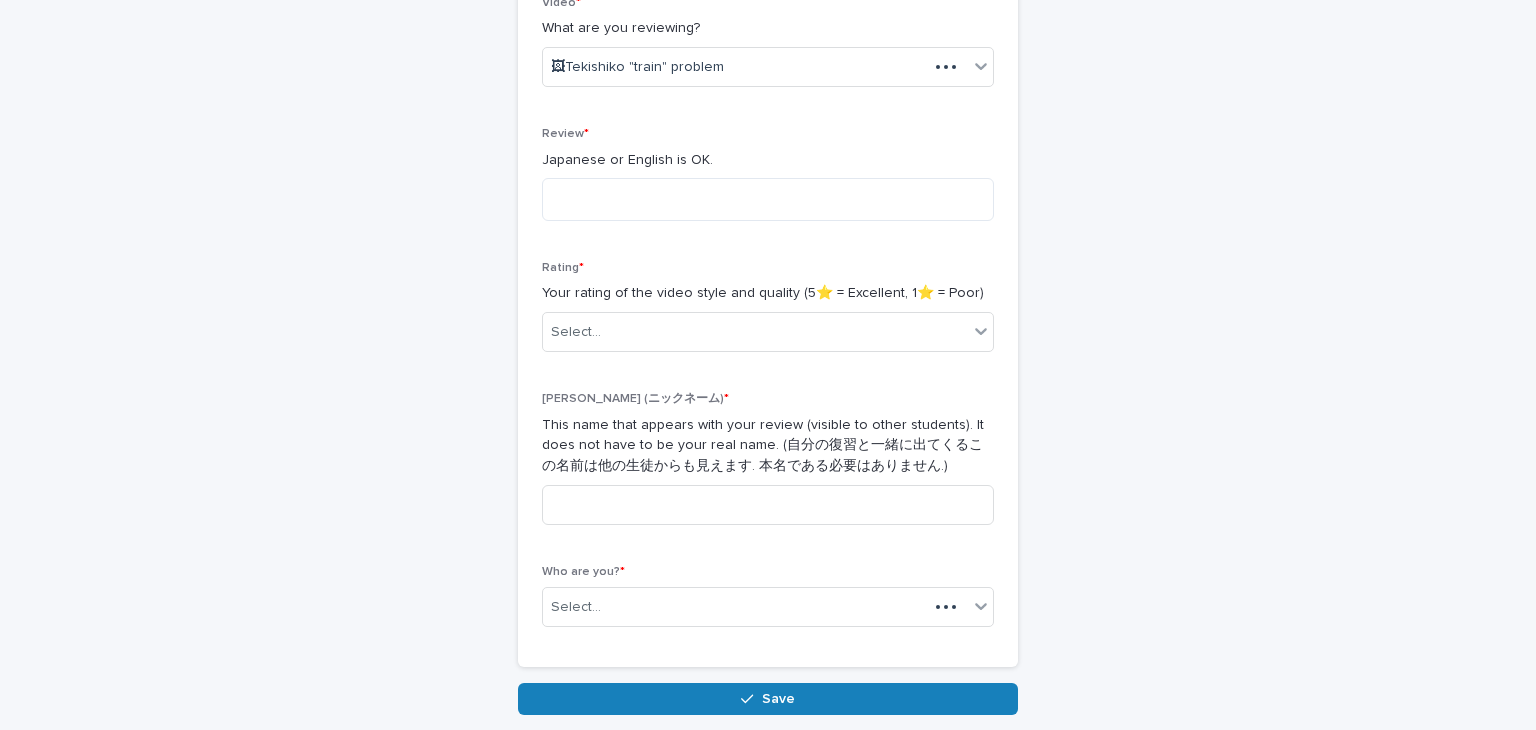 scroll, scrollTop: 361, scrollLeft: 0, axis: vertical 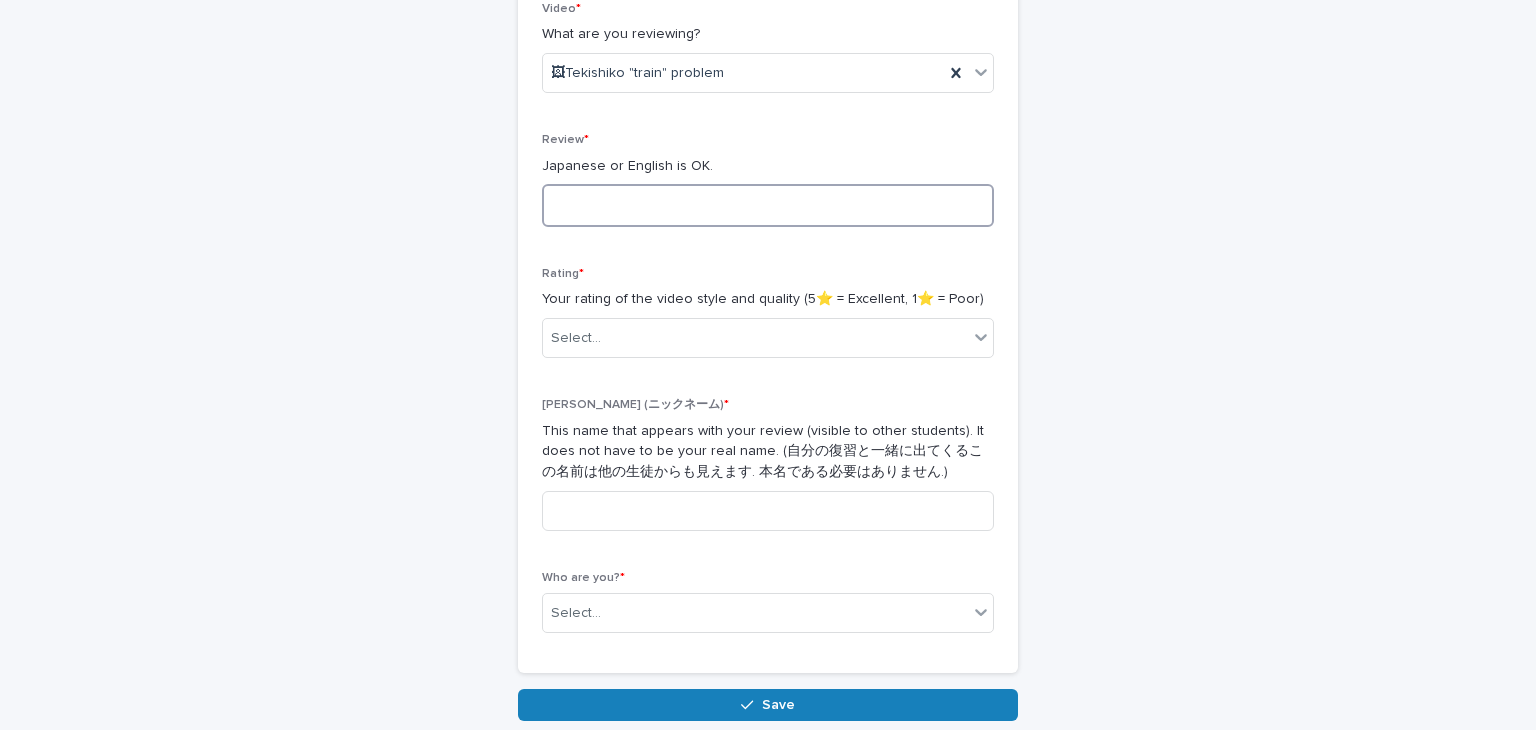 click at bounding box center (768, 205) 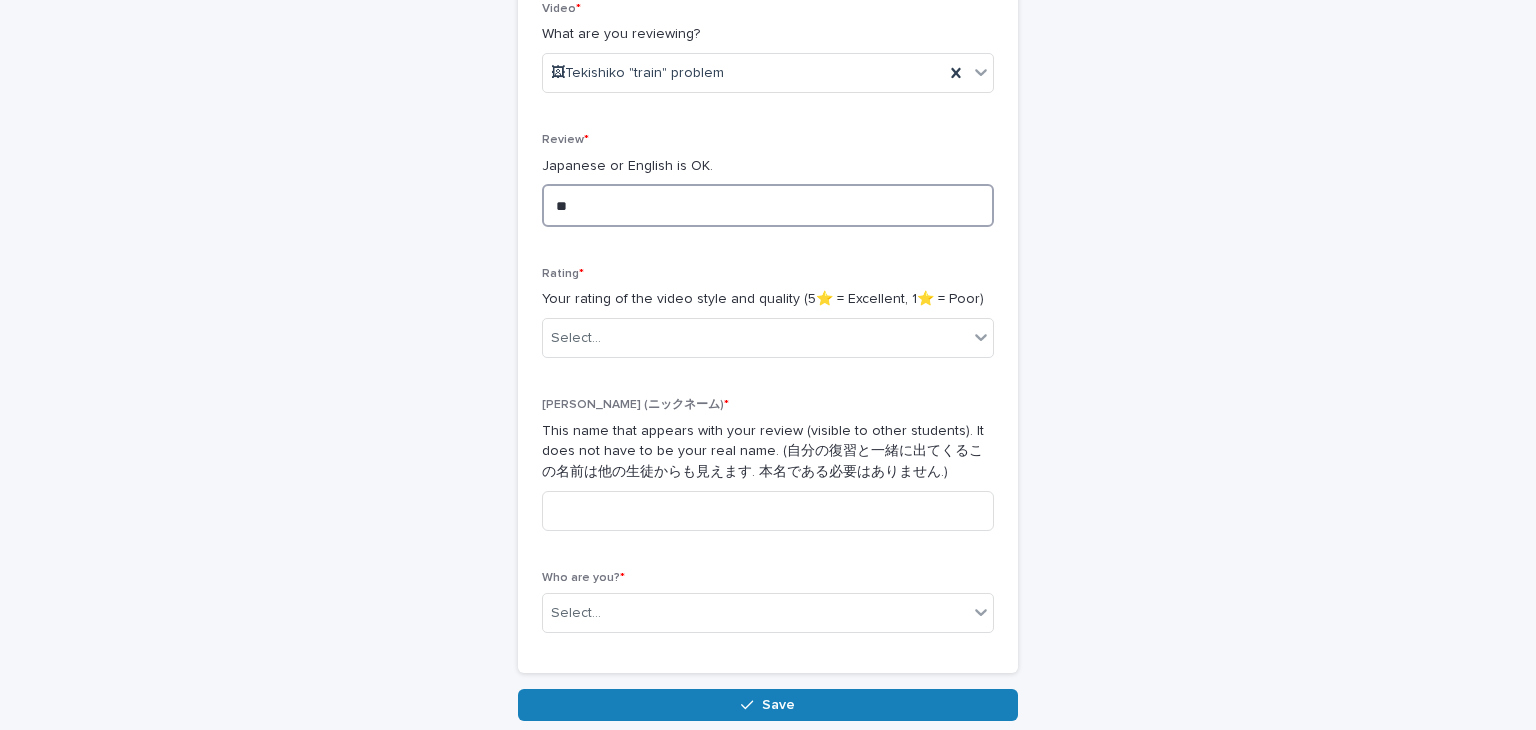 type on "*" 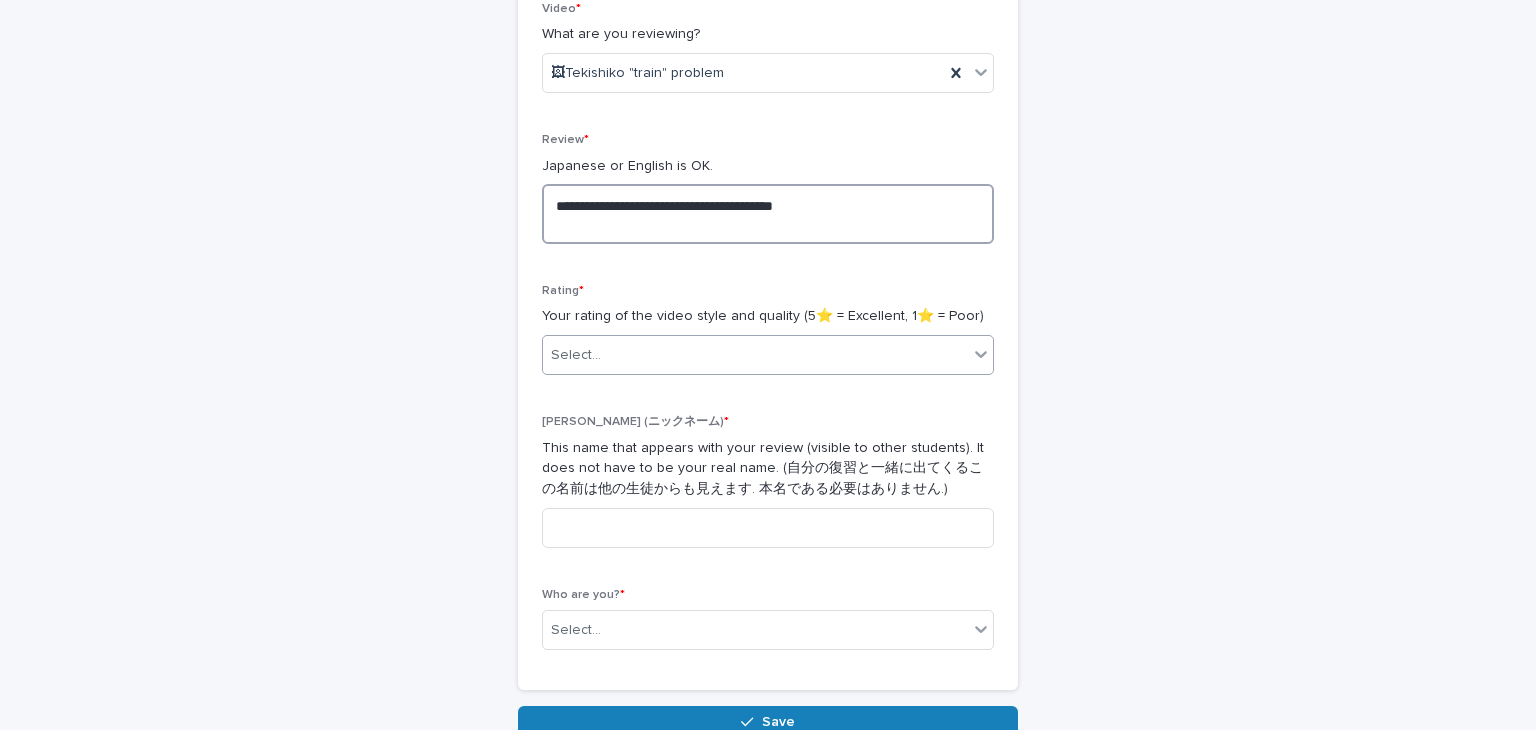 type on "**********" 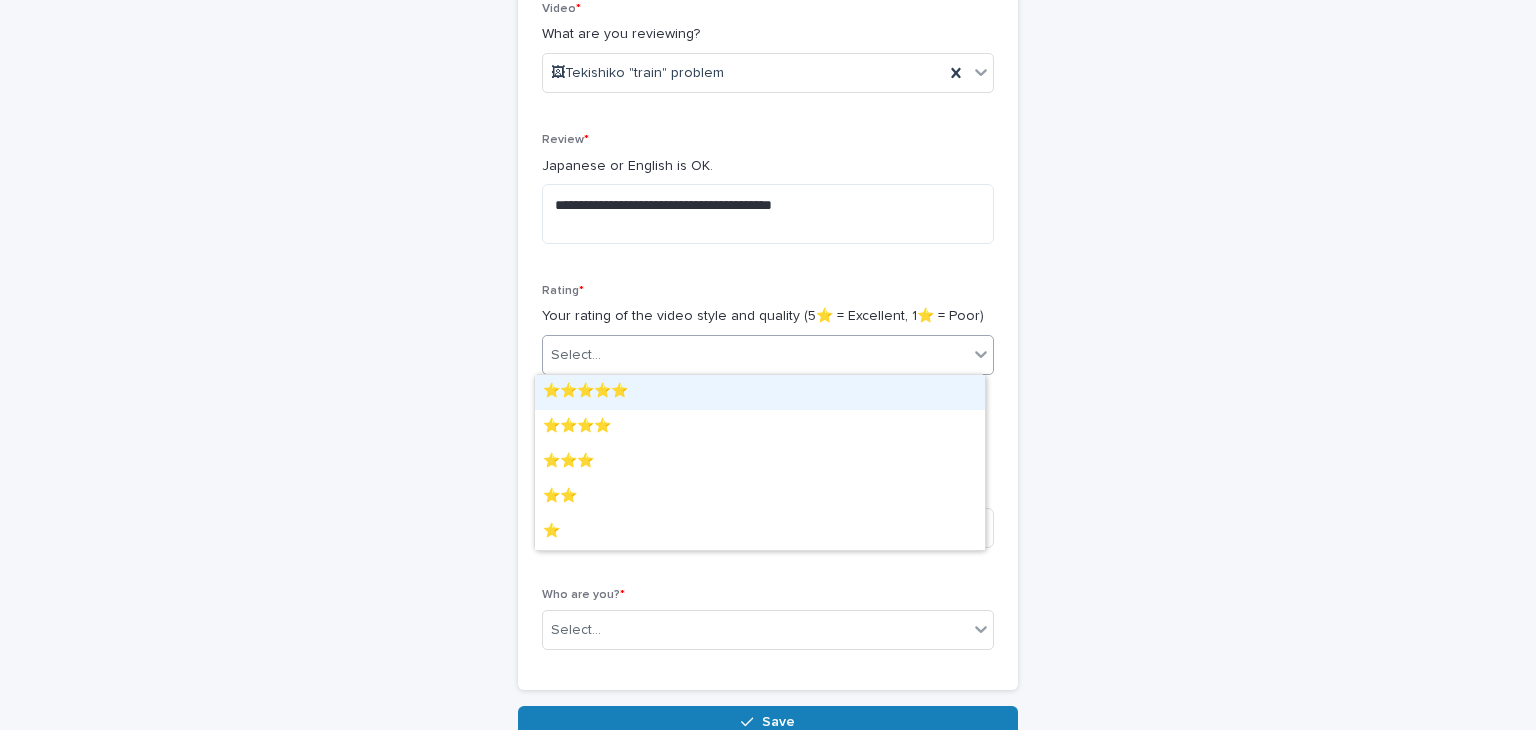 click on "Select..." at bounding box center [755, 355] 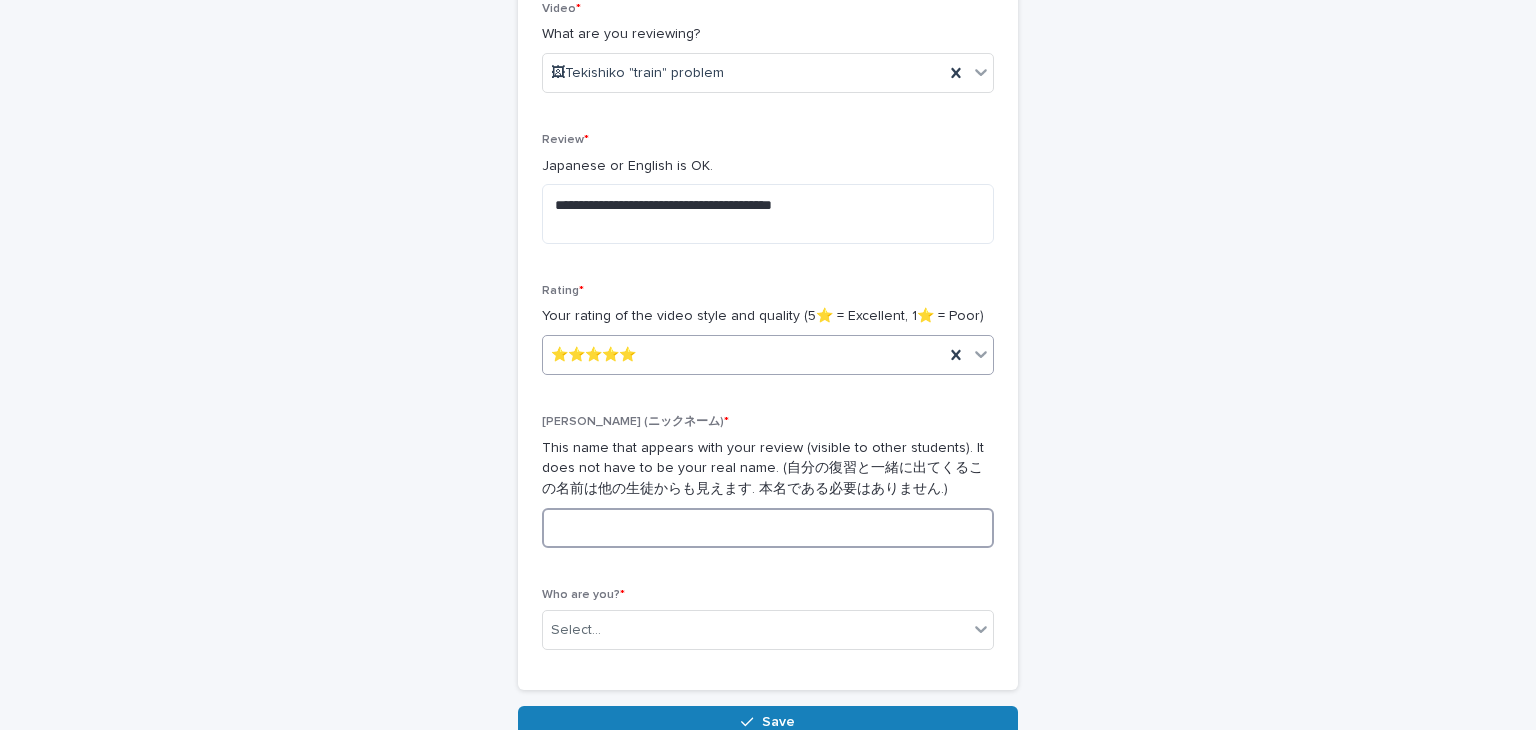 click at bounding box center [768, 528] 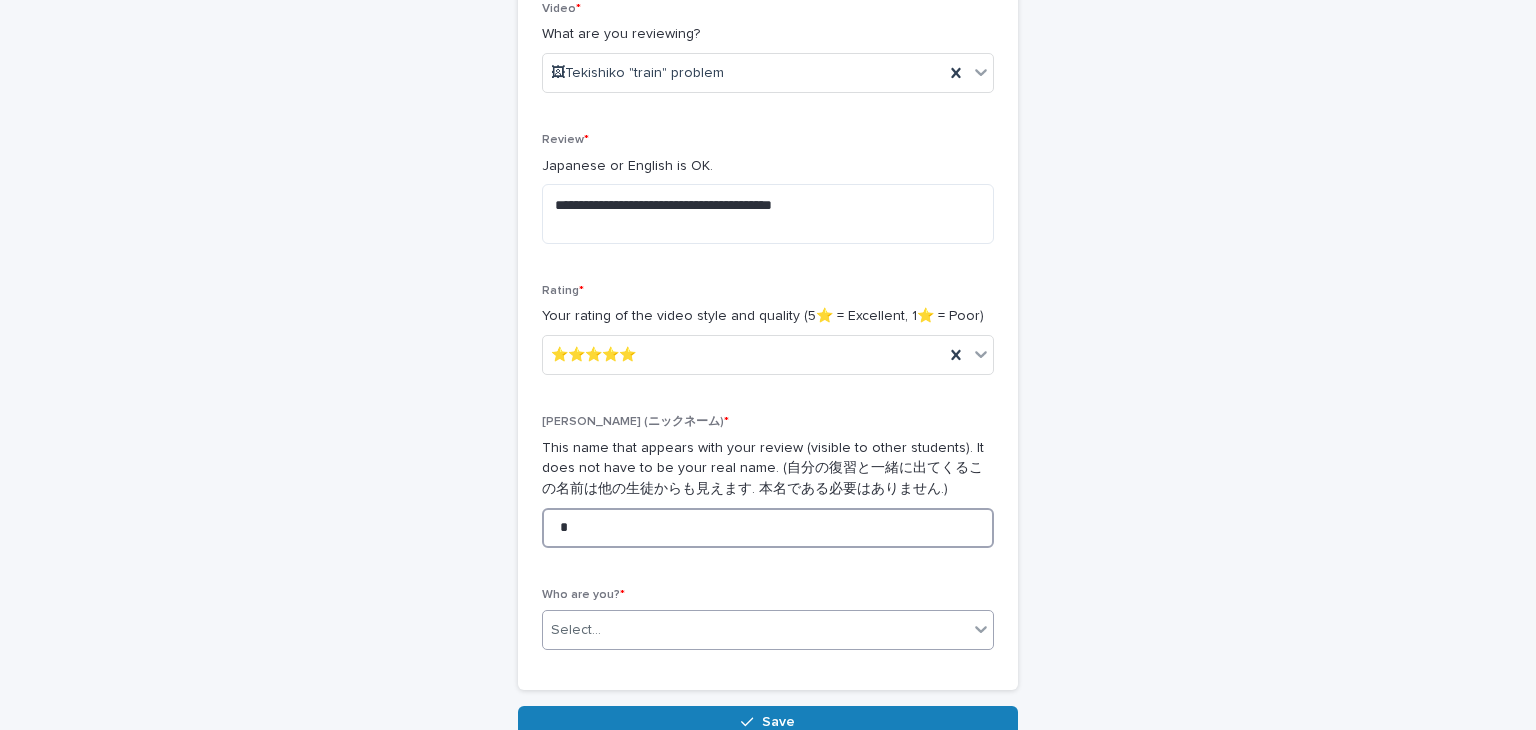 type on "*" 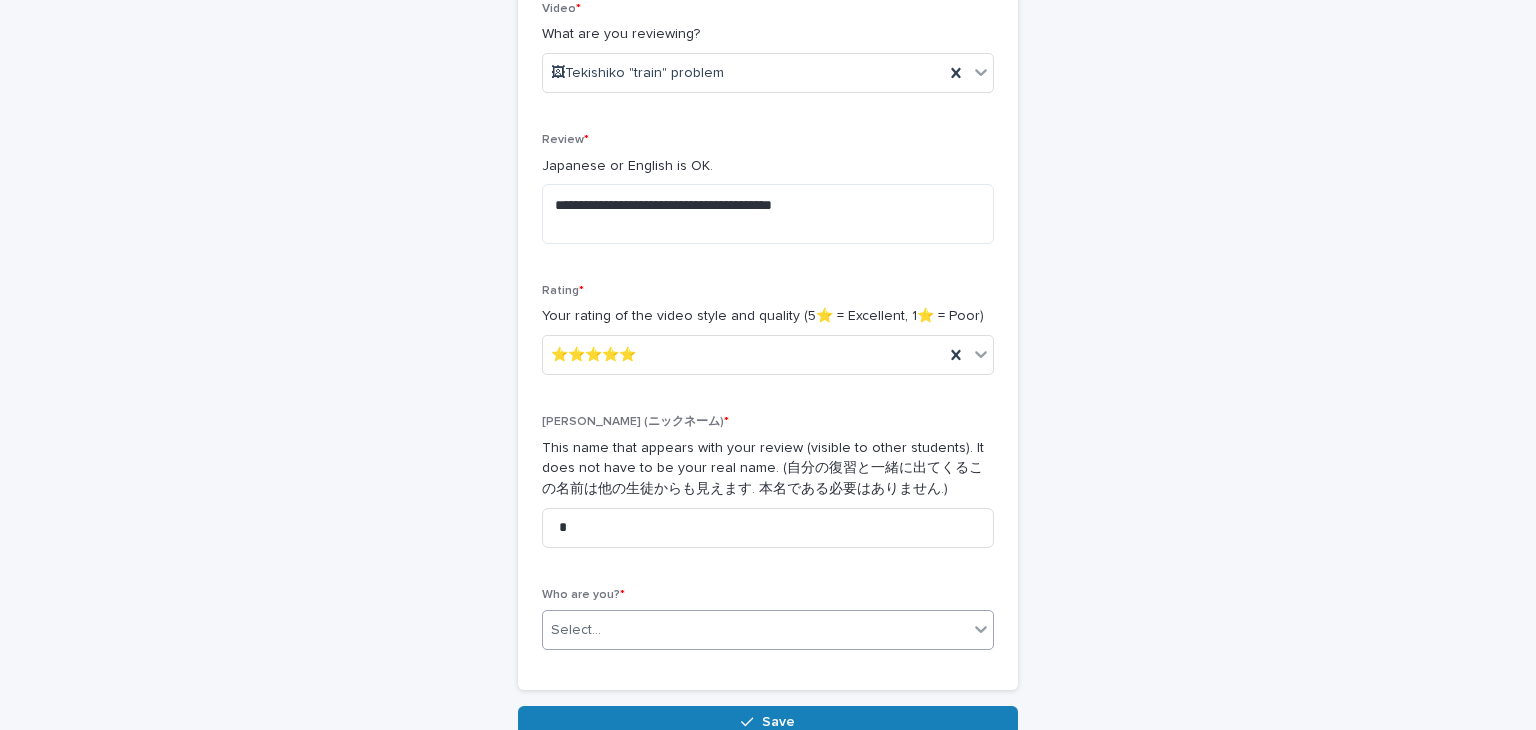 click on "Select..." at bounding box center [755, 630] 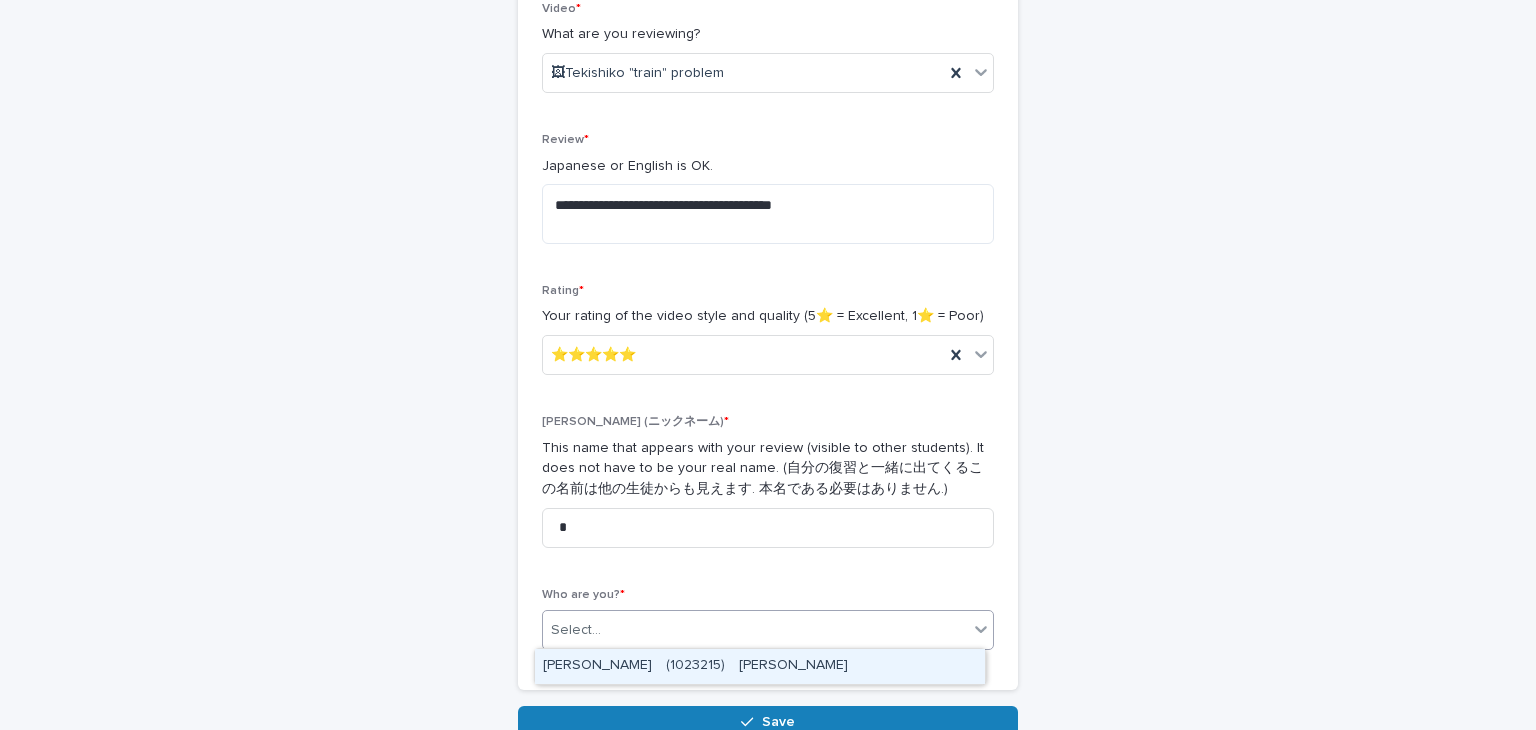 click on "[PERSON_NAME]　(1023215)　[PERSON_NAME]" at bounding box center (760, 666) 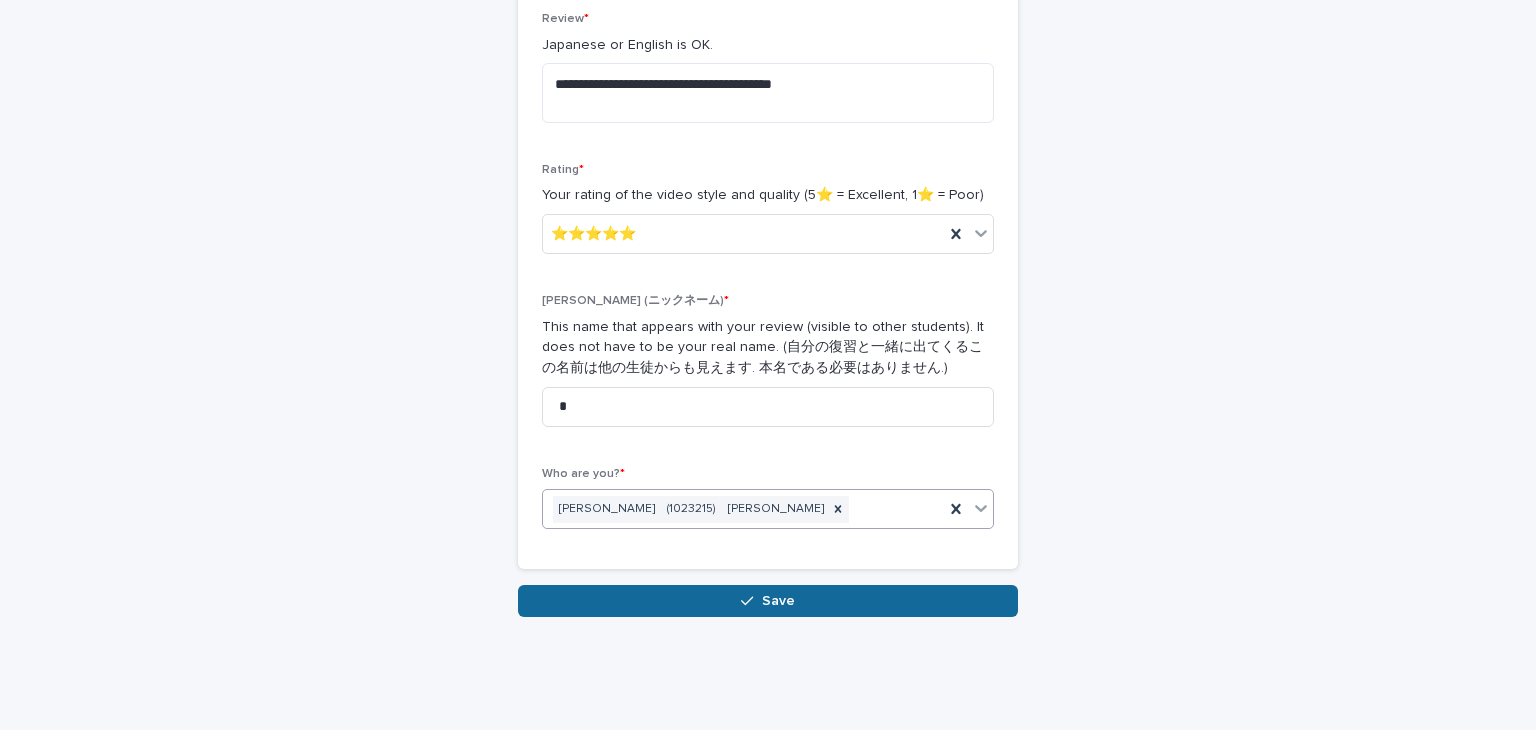 scroll, scrollTop: 525, scrollLeft: 0, axis: vertical 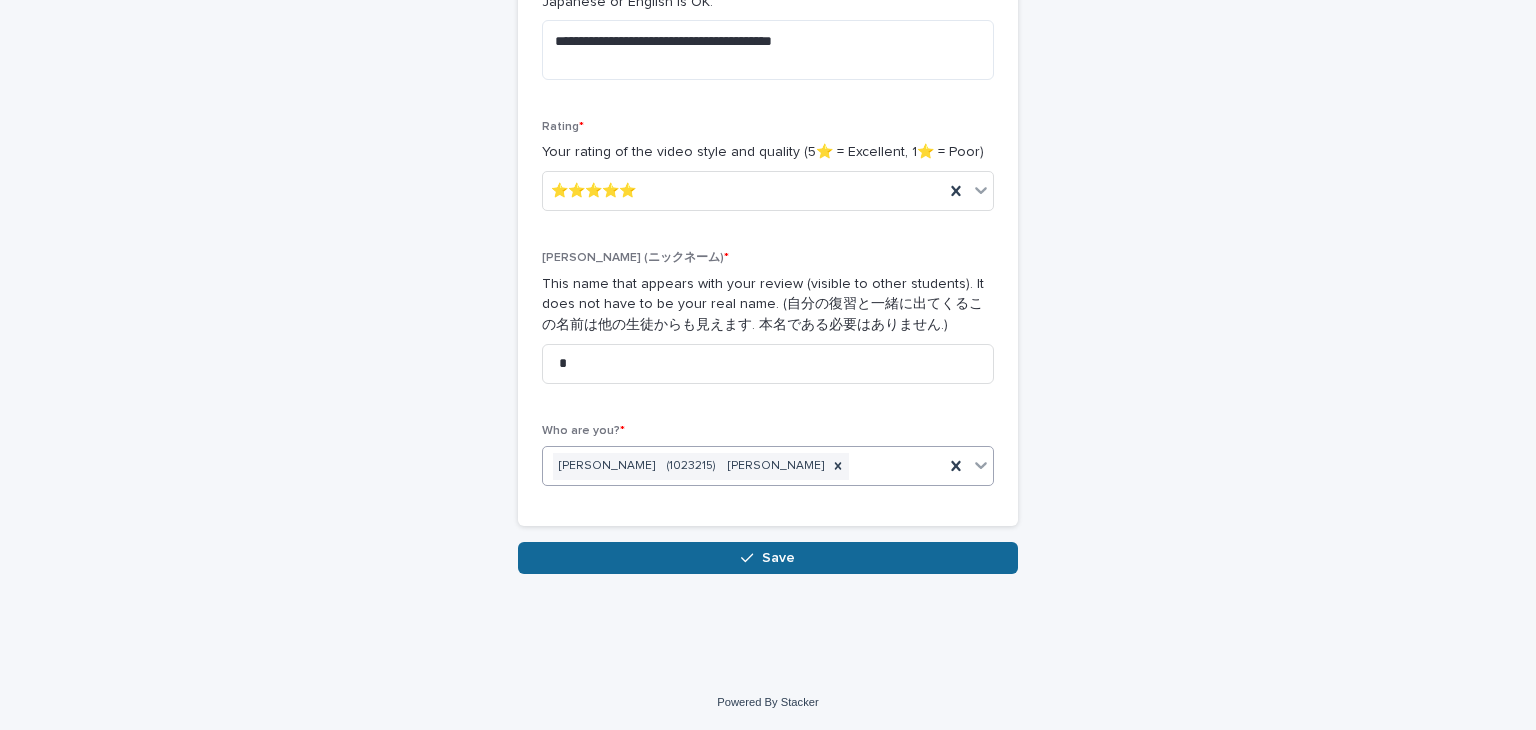 click on "Save" at bounding box center (768, 558) 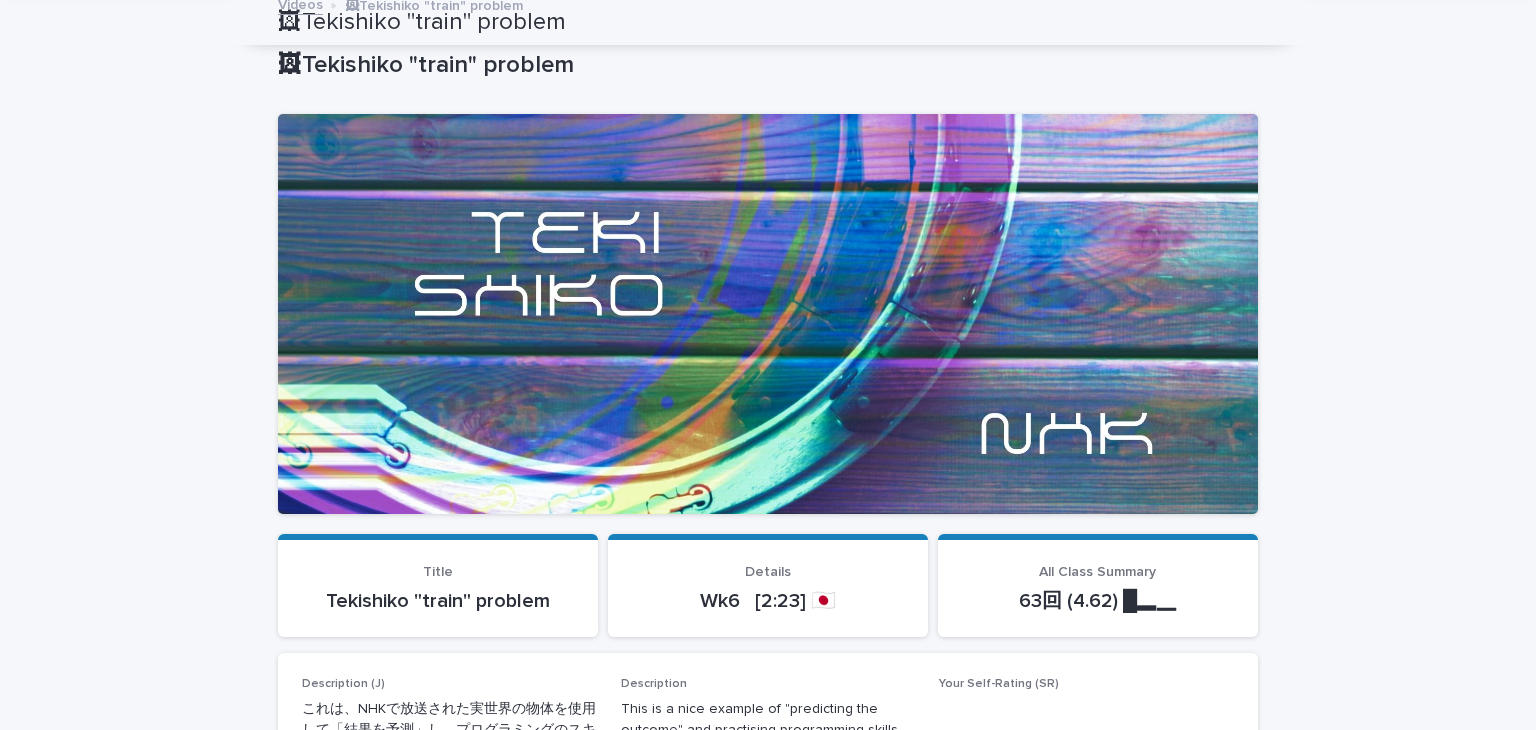 scroll, scrollTop: 0, scrollLeft: 0, axis: both 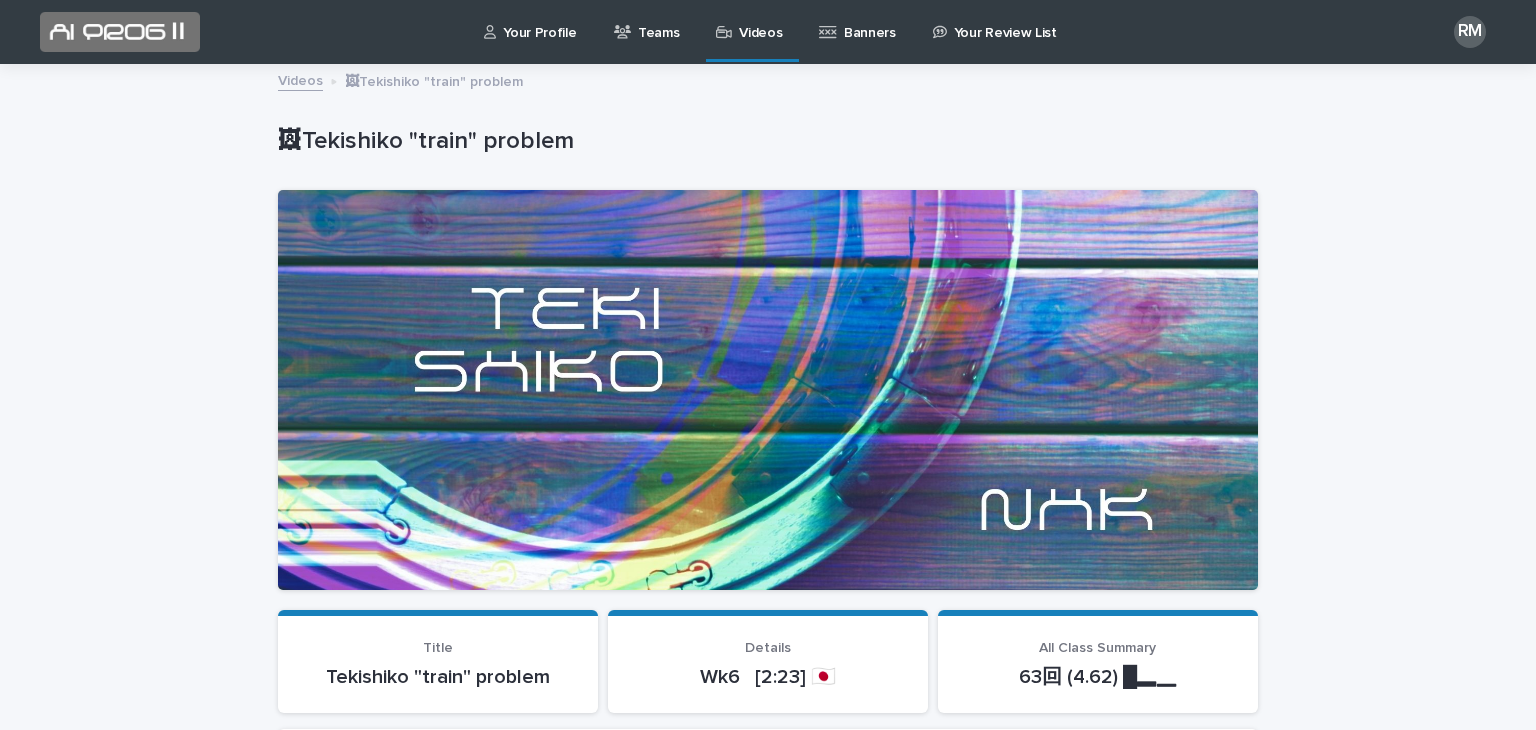 click on "Videos" at bounding box center (300, 79) 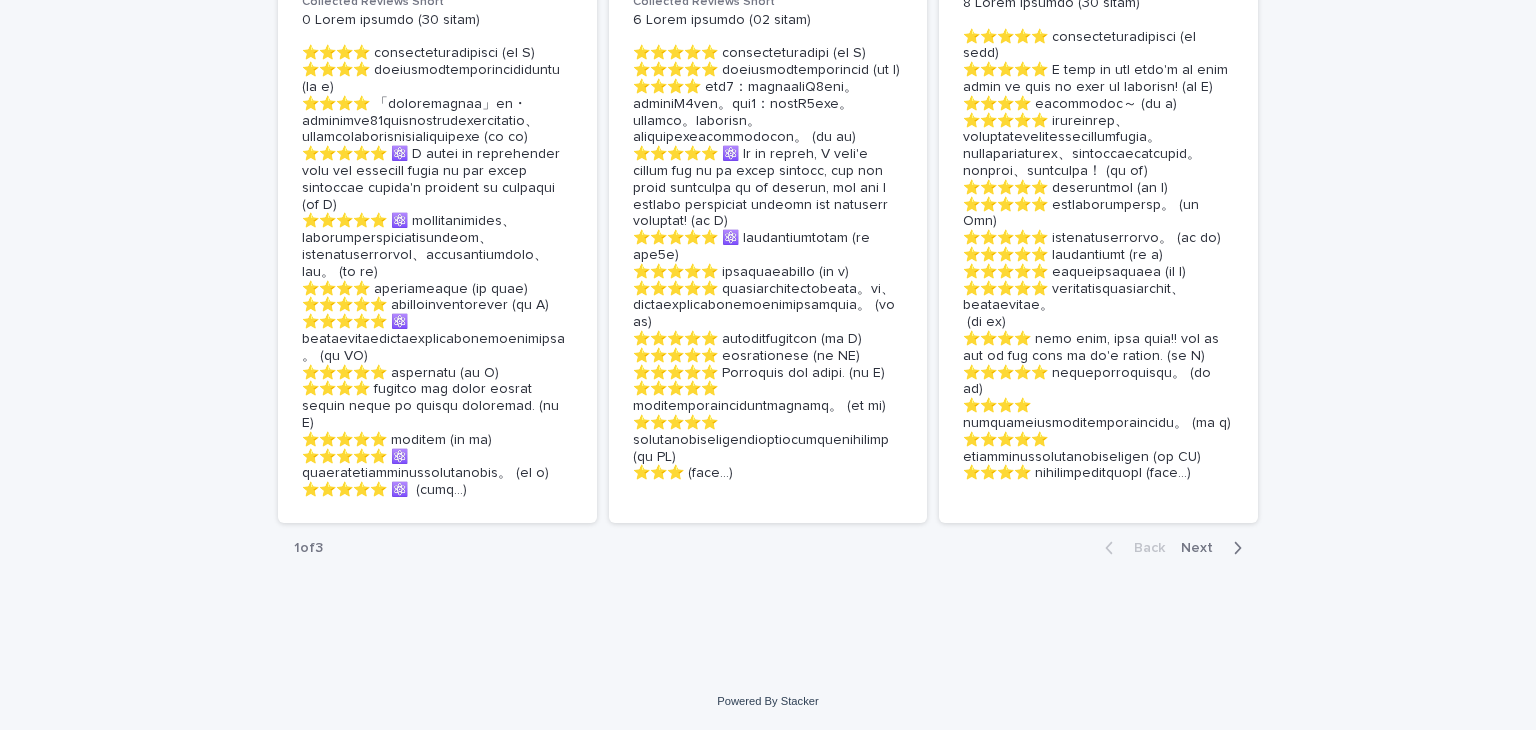 scroll, scrollTop: 5081, scrollLeft: 0, axis: vertical 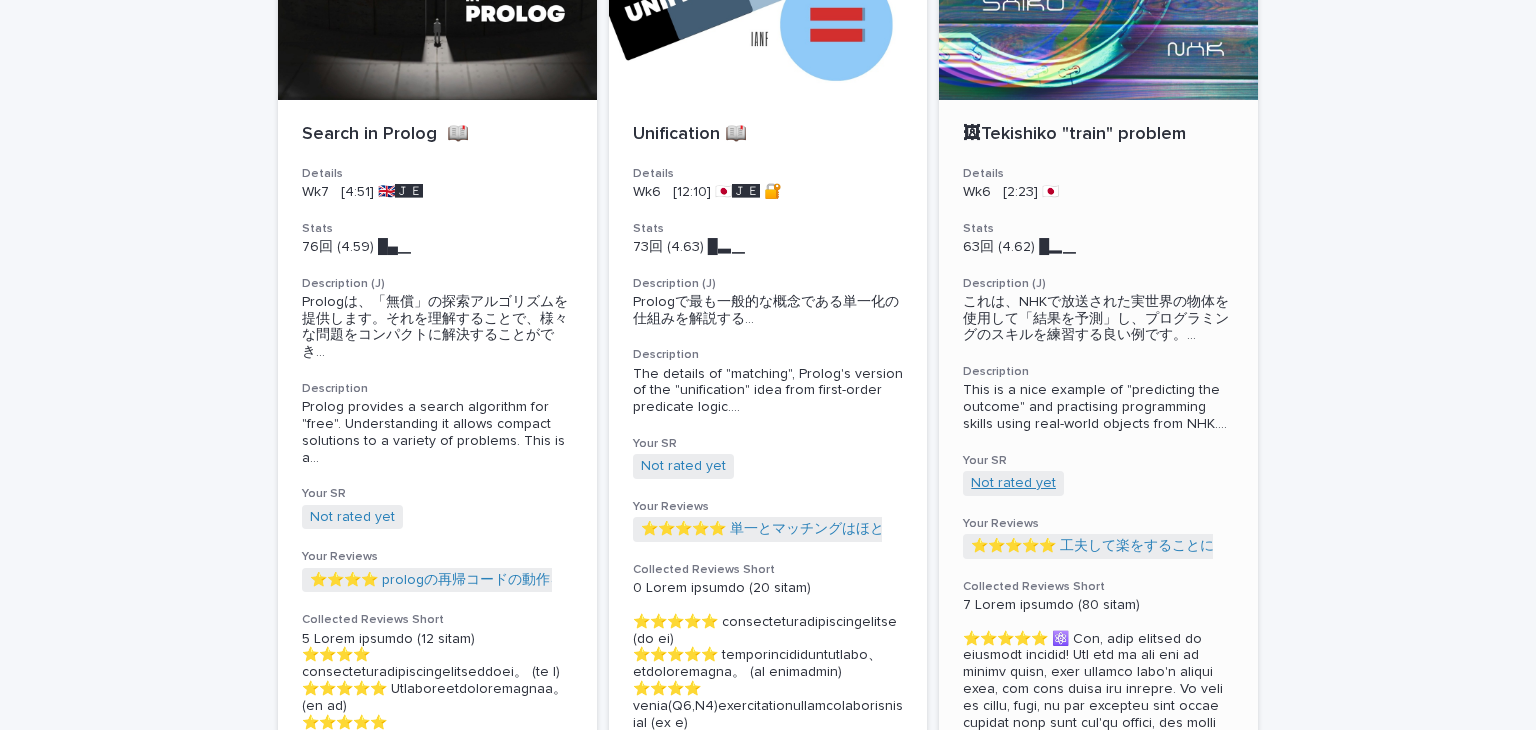 click on "Not rated yet" at bounding box center [1013, 483] 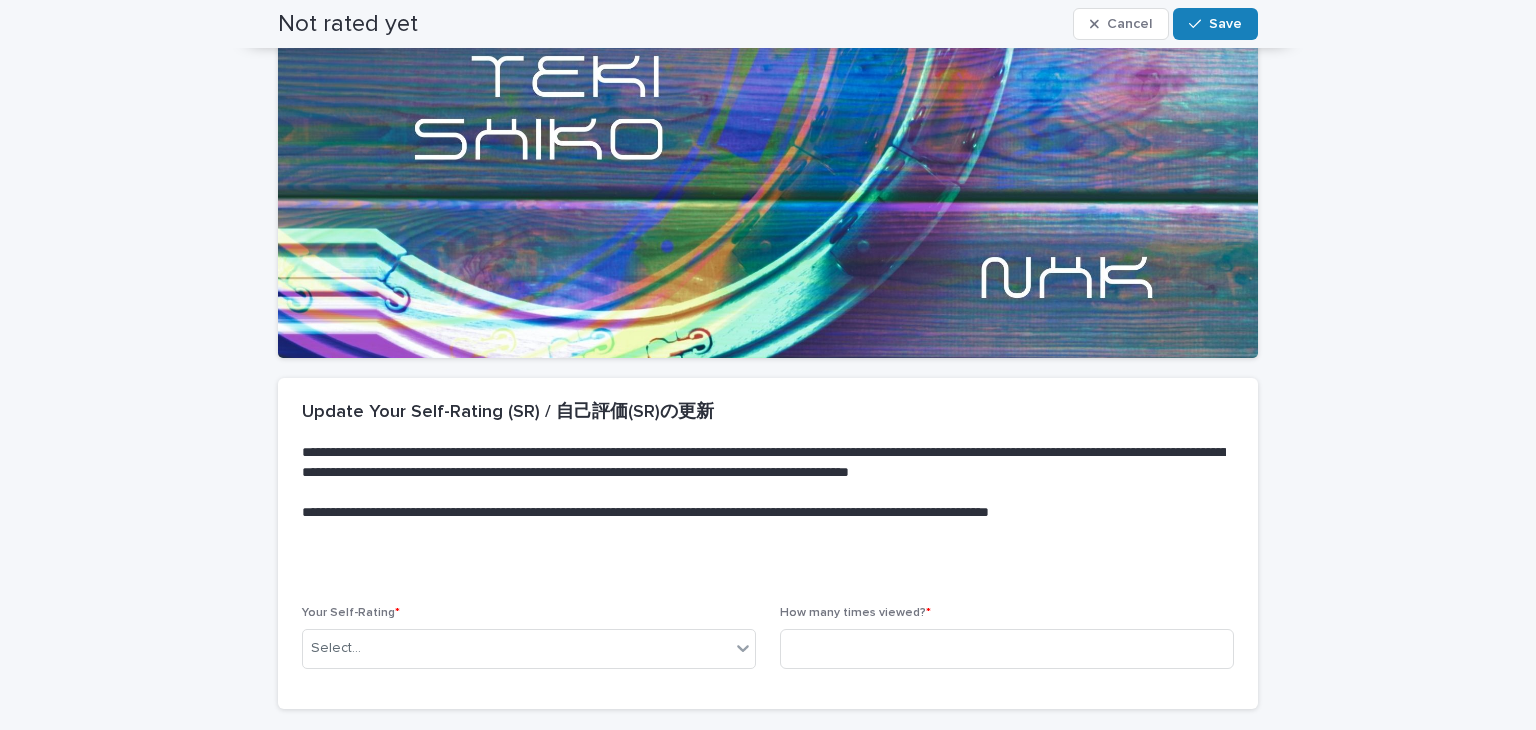 scroll, scrollTop: 384, scrollLeft: 0, axis: vertical 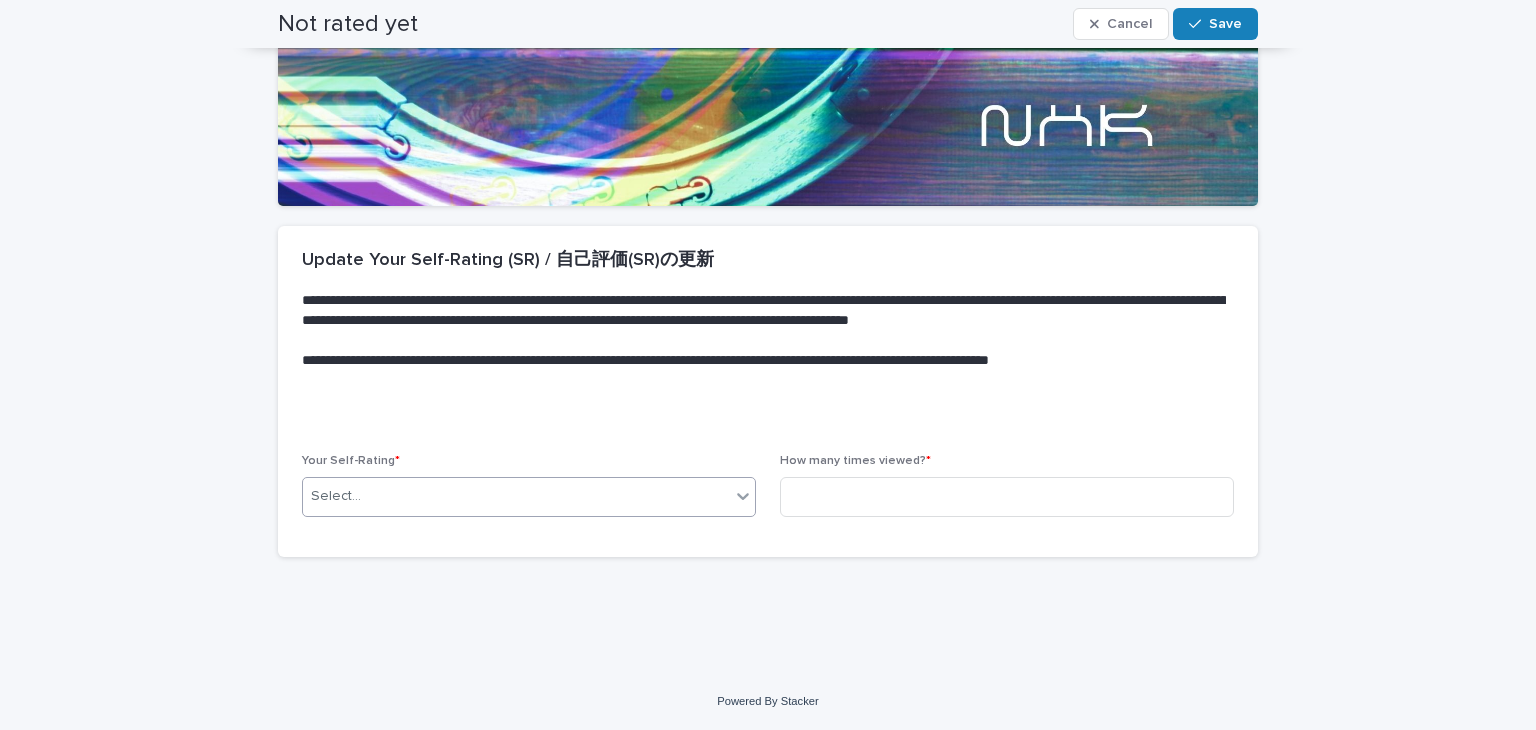 click on "Select..." at bounding box center [529, 497] 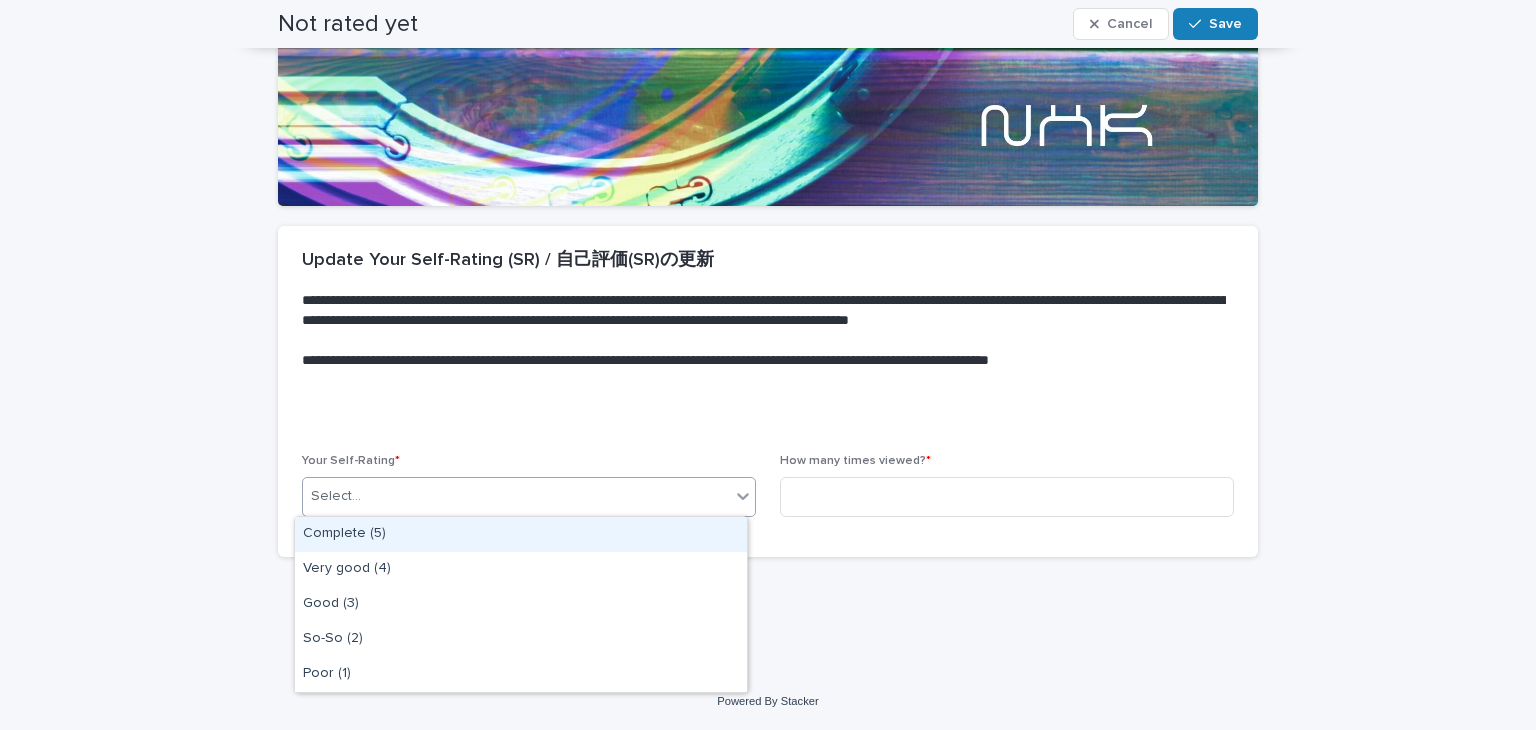 click on "Complete (5)" at bounding box center (521, 534) 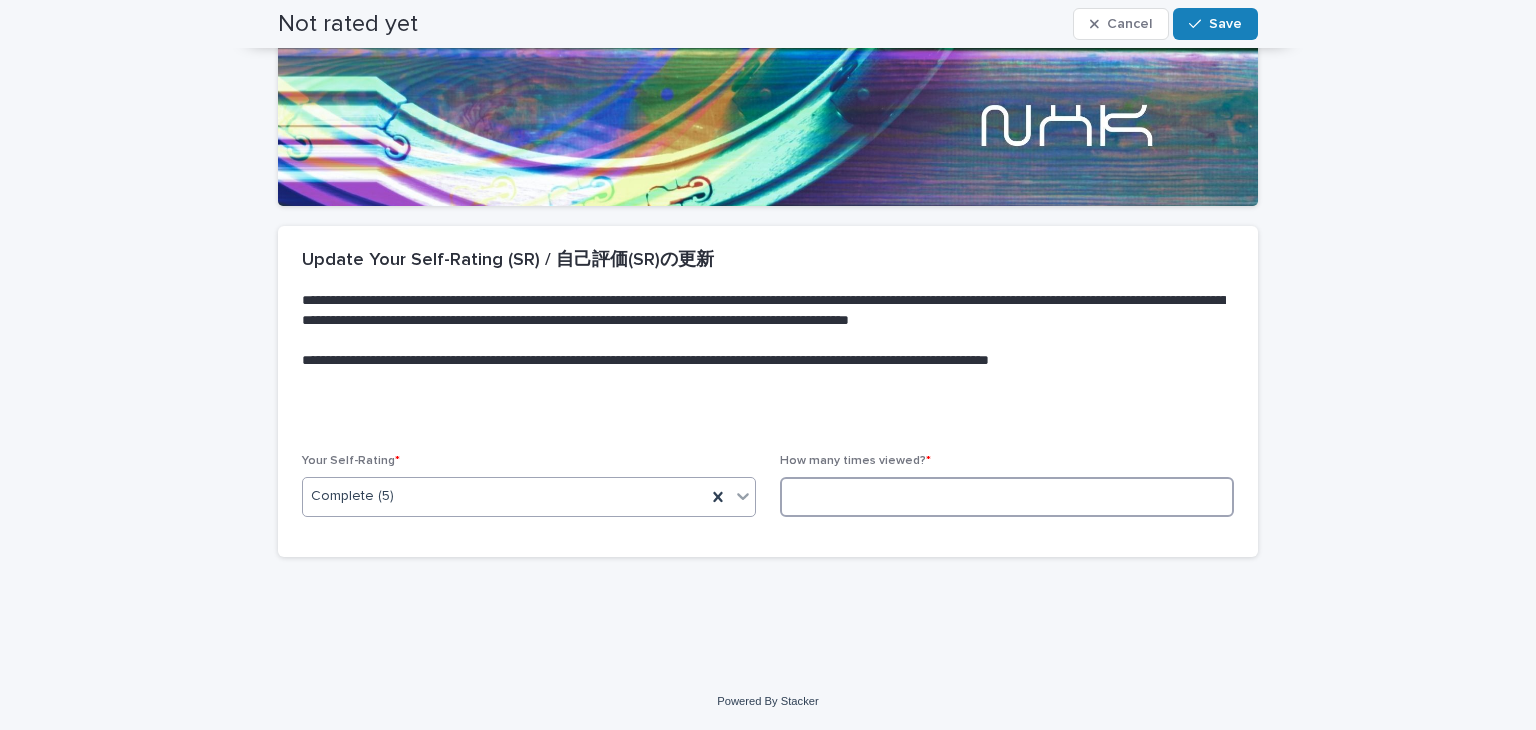 click at bounding box center [1007, 497] 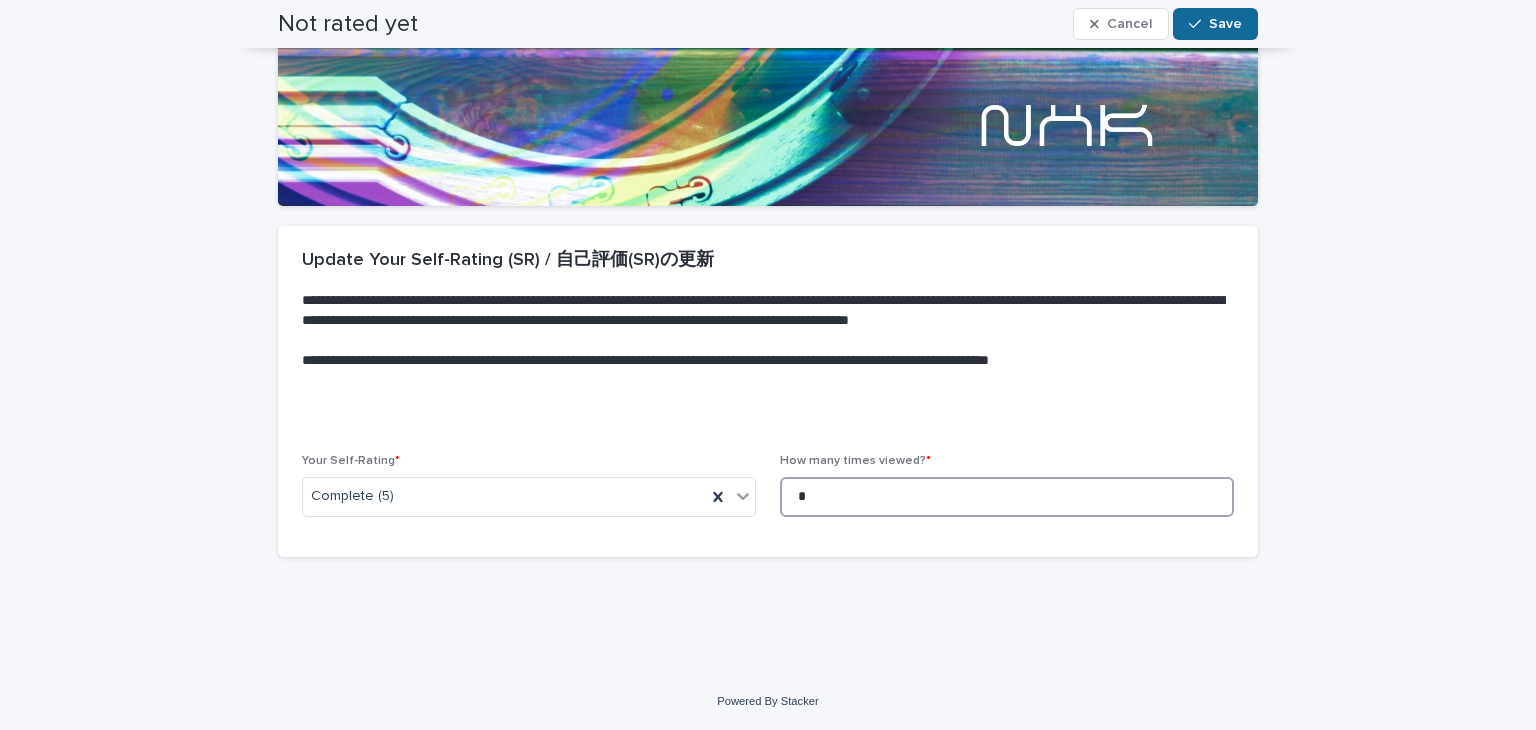 type on "*" 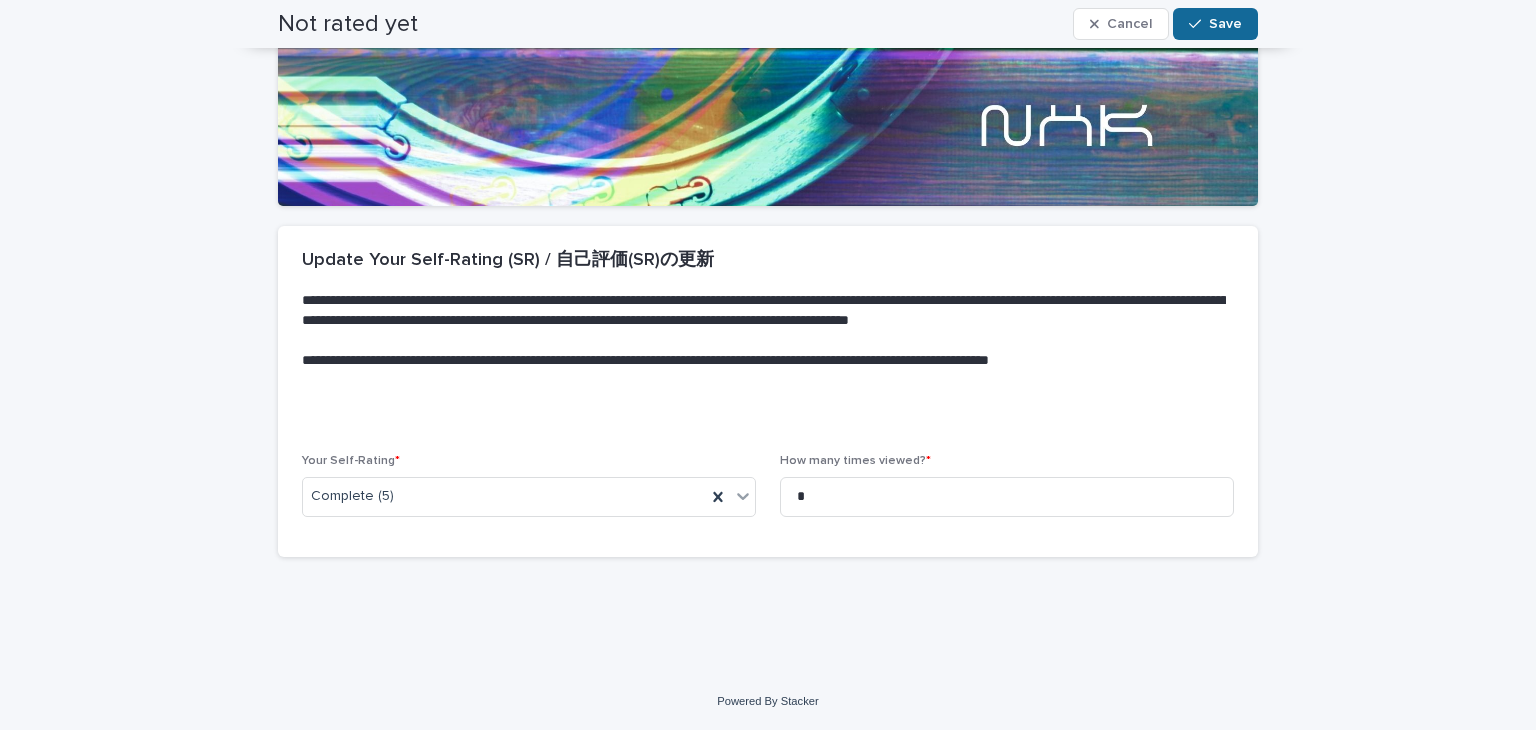 click on "Save" at bounding box center (1225, 24) 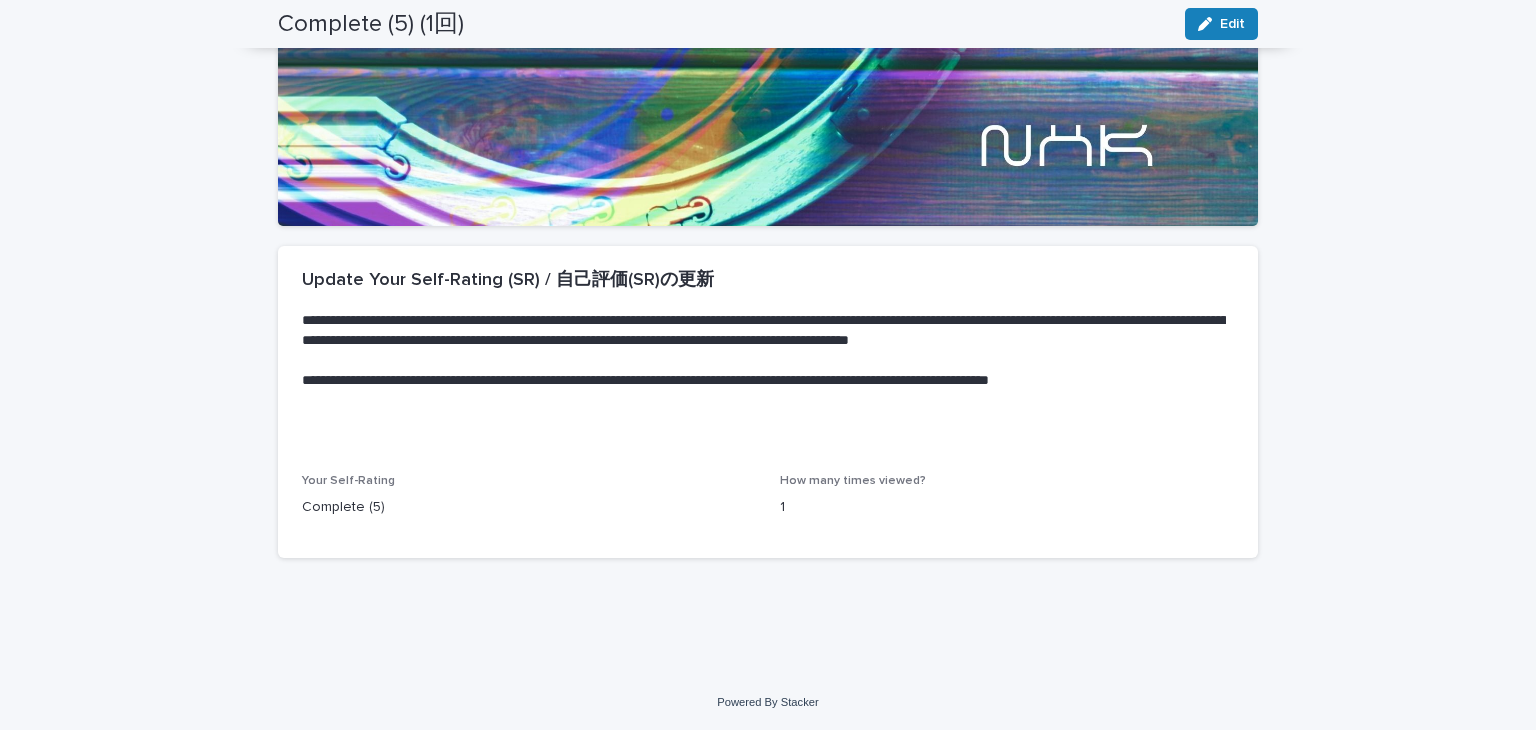 scroll, scrollTop: 0, scrollLeft: 0, axis: both 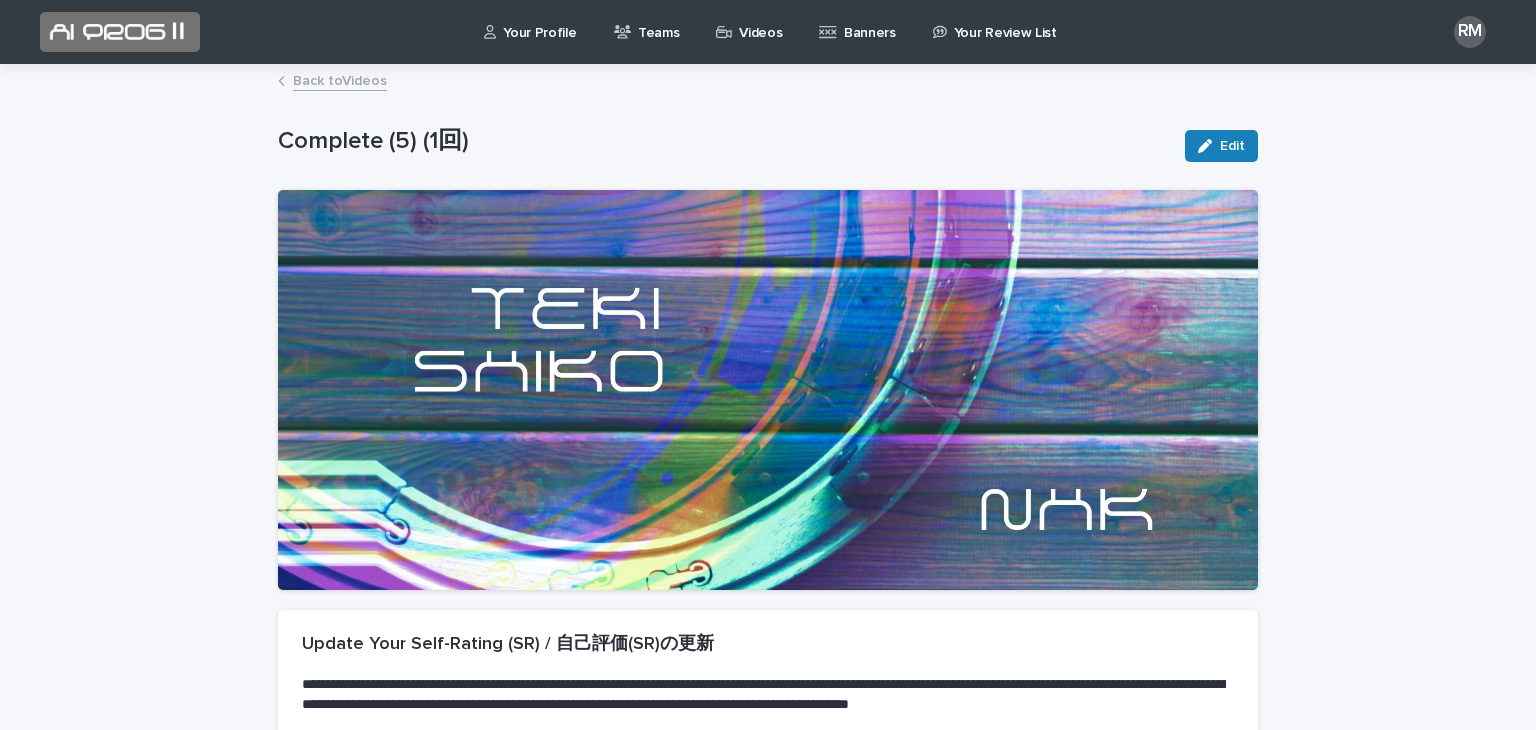 click on "Back to  Videos" at bounding box center [340, 79] 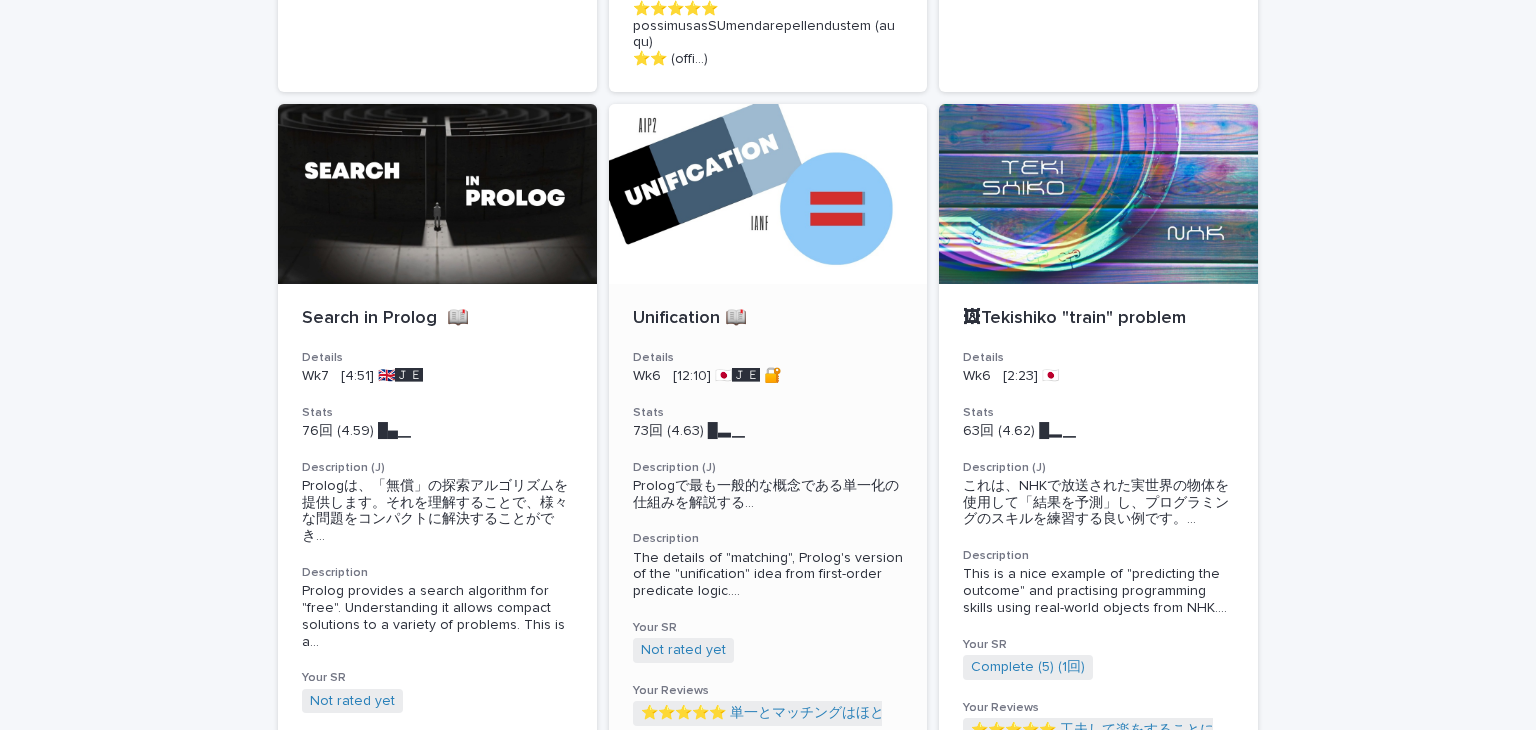 scroll, scrollTop: 1454, scrollLeft: 0, axis: vertical 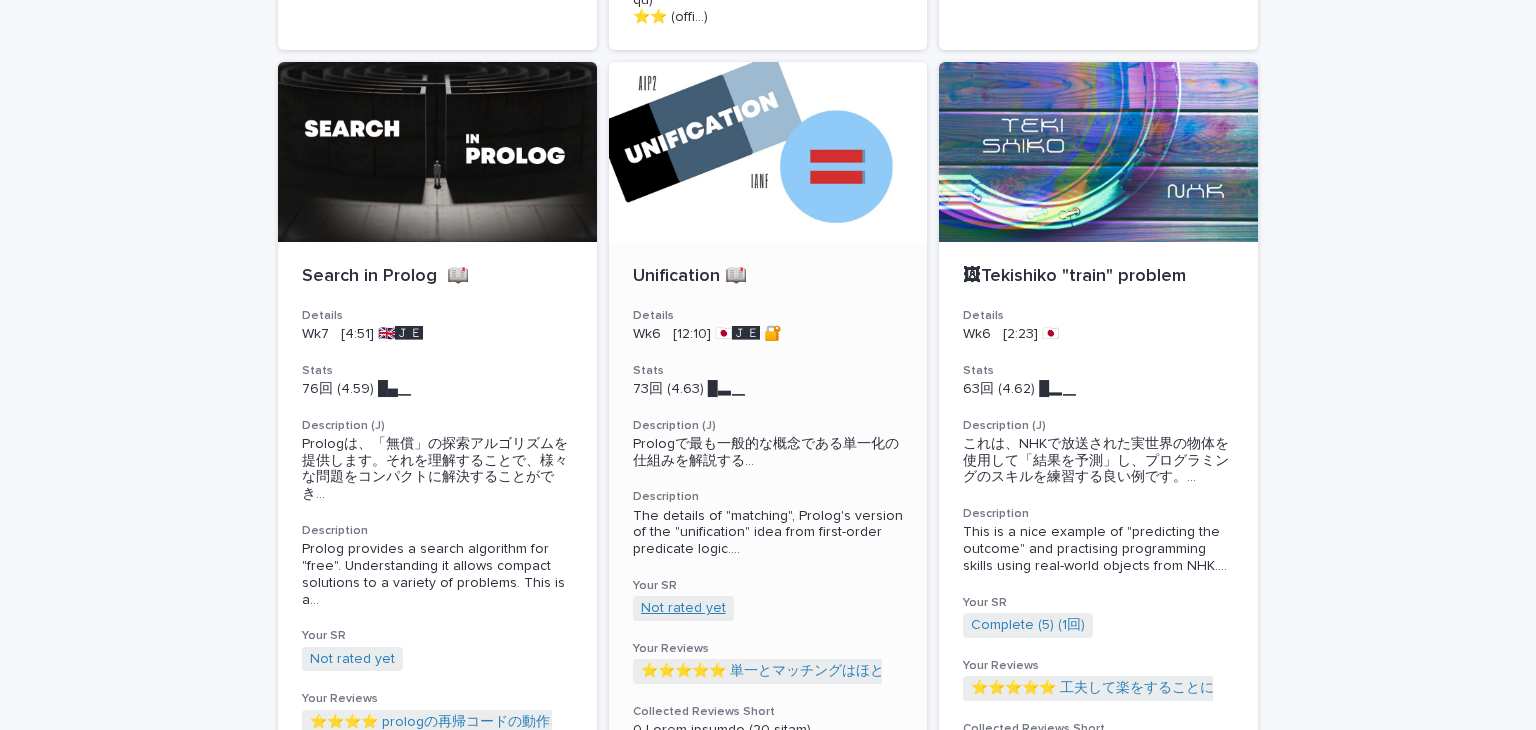 click on "Not rated yet" at bounding box center (683, 608) 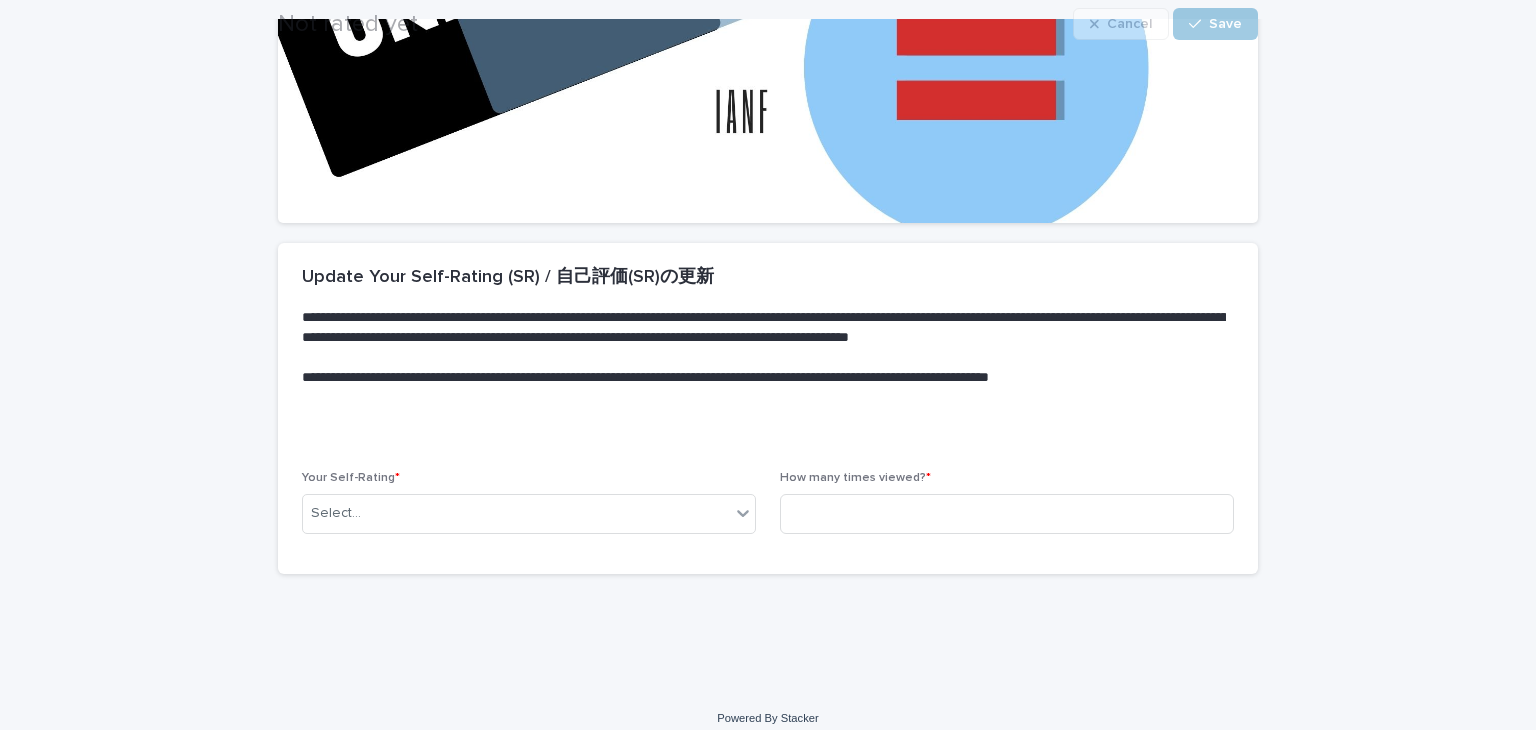 scroll, scrollTop: 384, scrollLeft: 0, axis: vertical 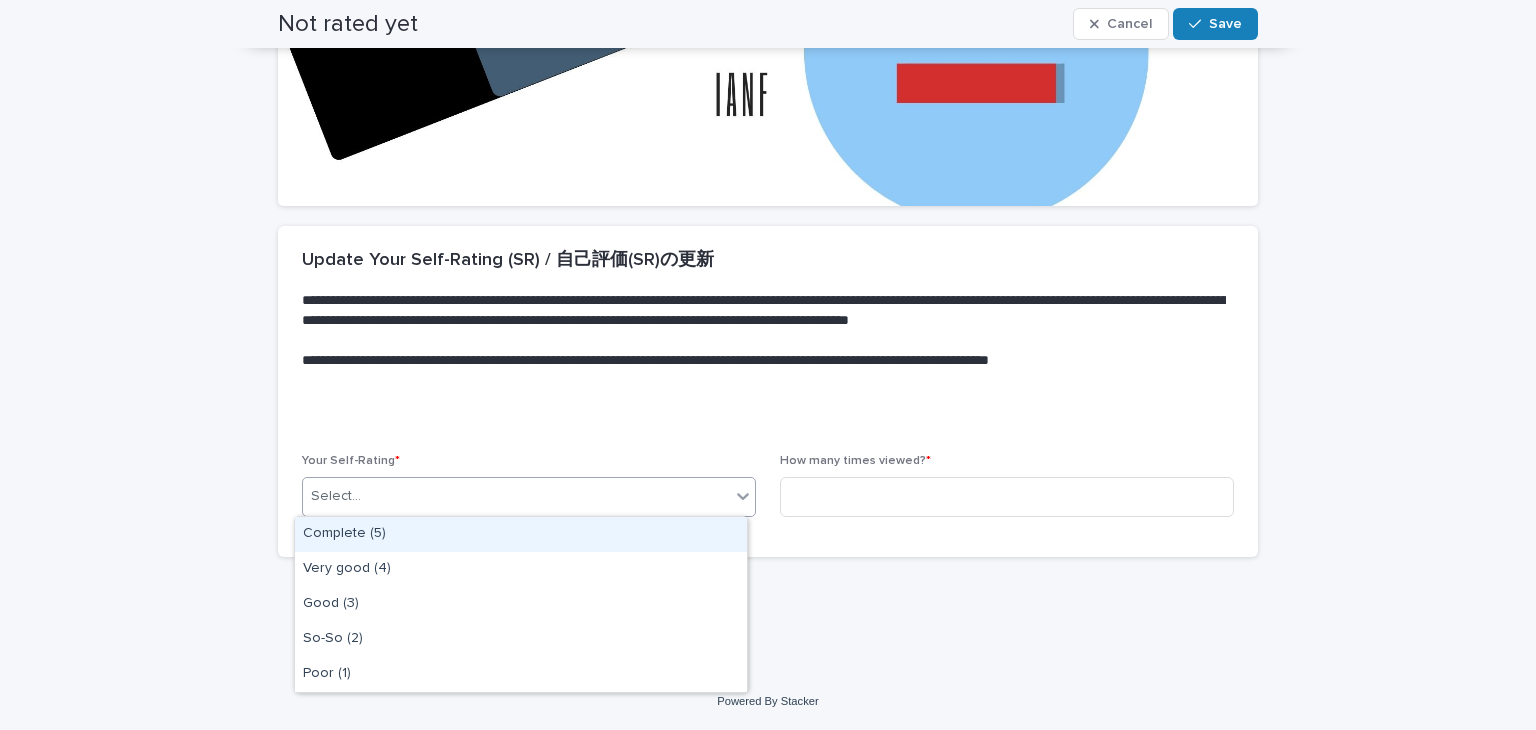click on "Select..." at bounding box center [516, 496] 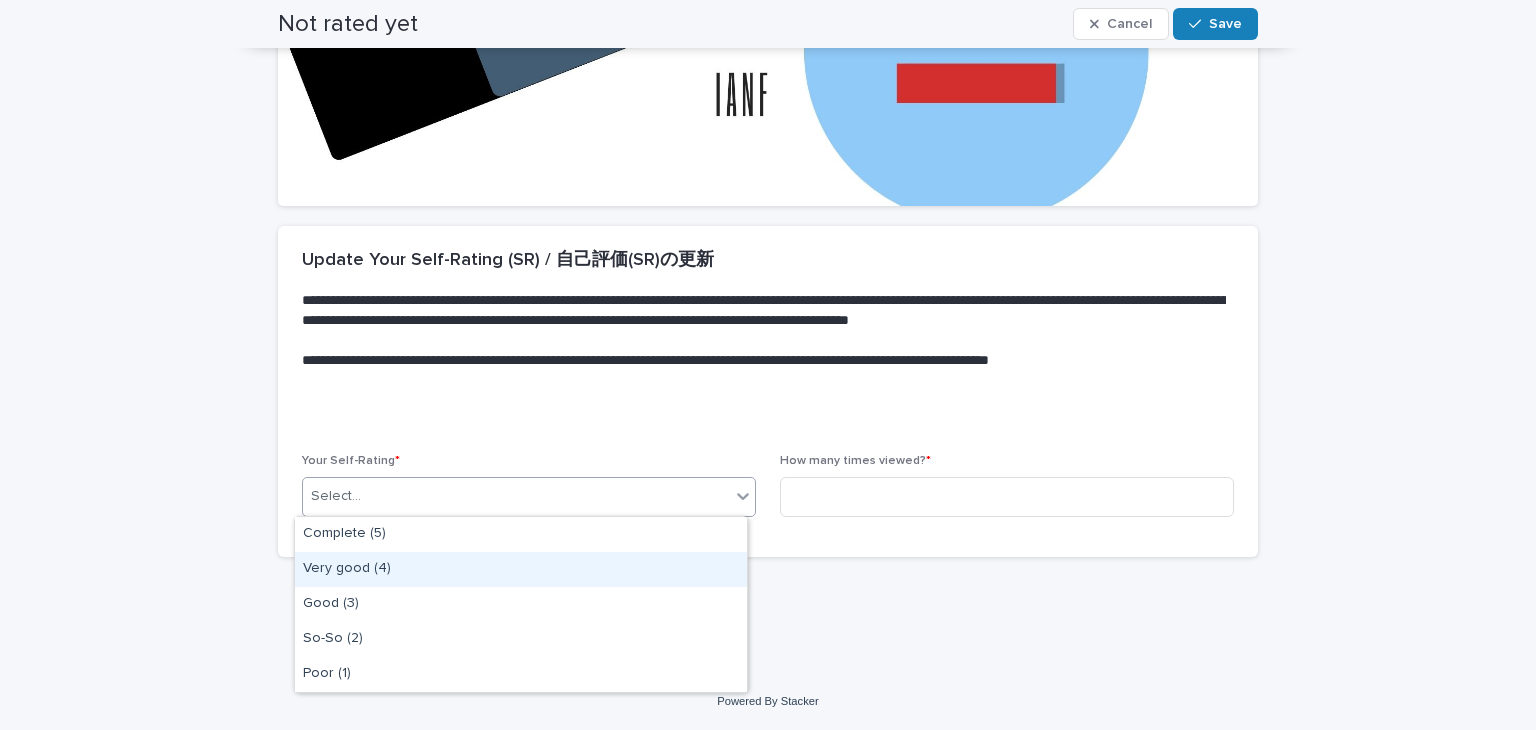 click on "Very good (4)" at bounding box center (521, 569) 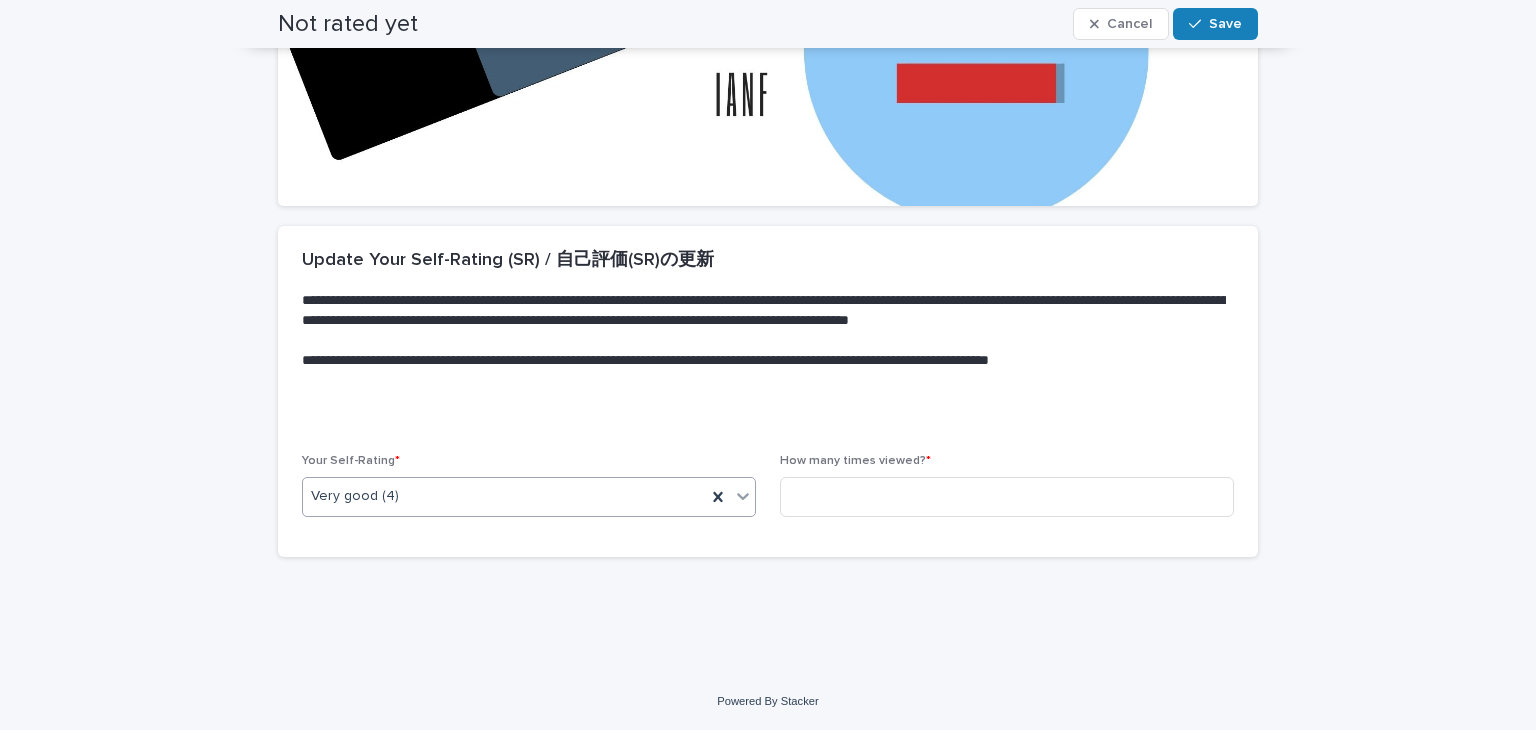 click on "**********" at bounding box center (768, 340) 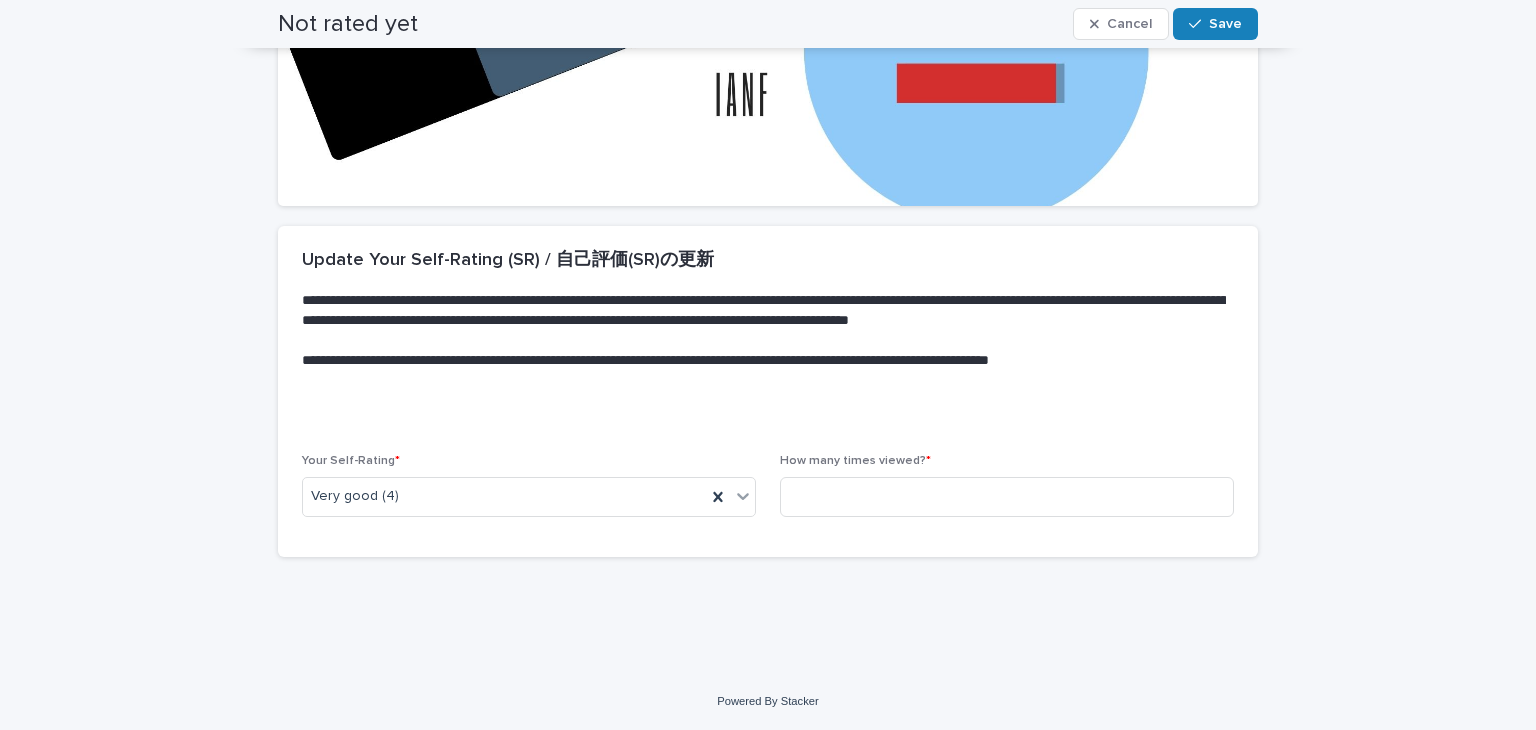 click on "How many times viewed? *" at bounding box center (1007, 493) 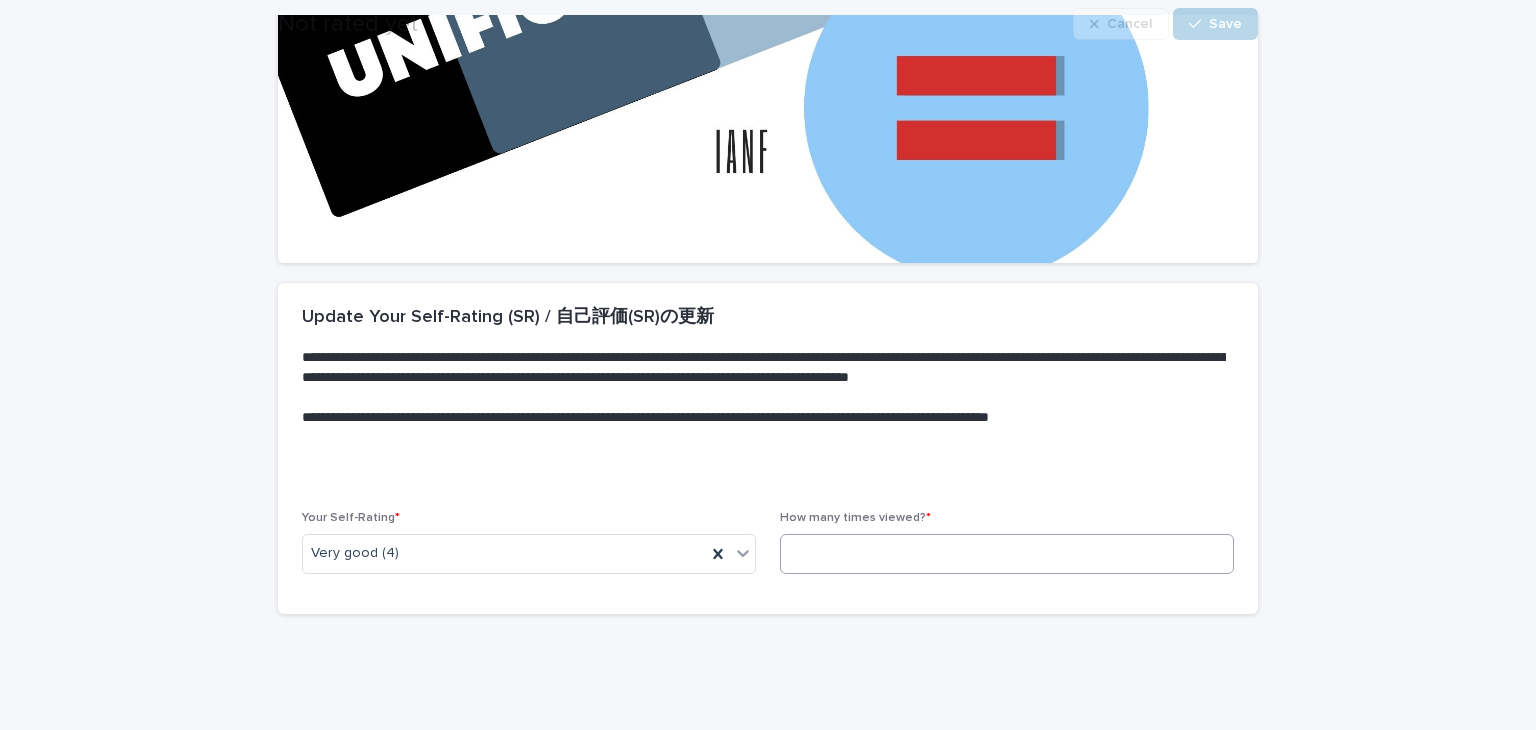 scroll, scrollTop: 384, scrollLeft: 0, axis: vertical 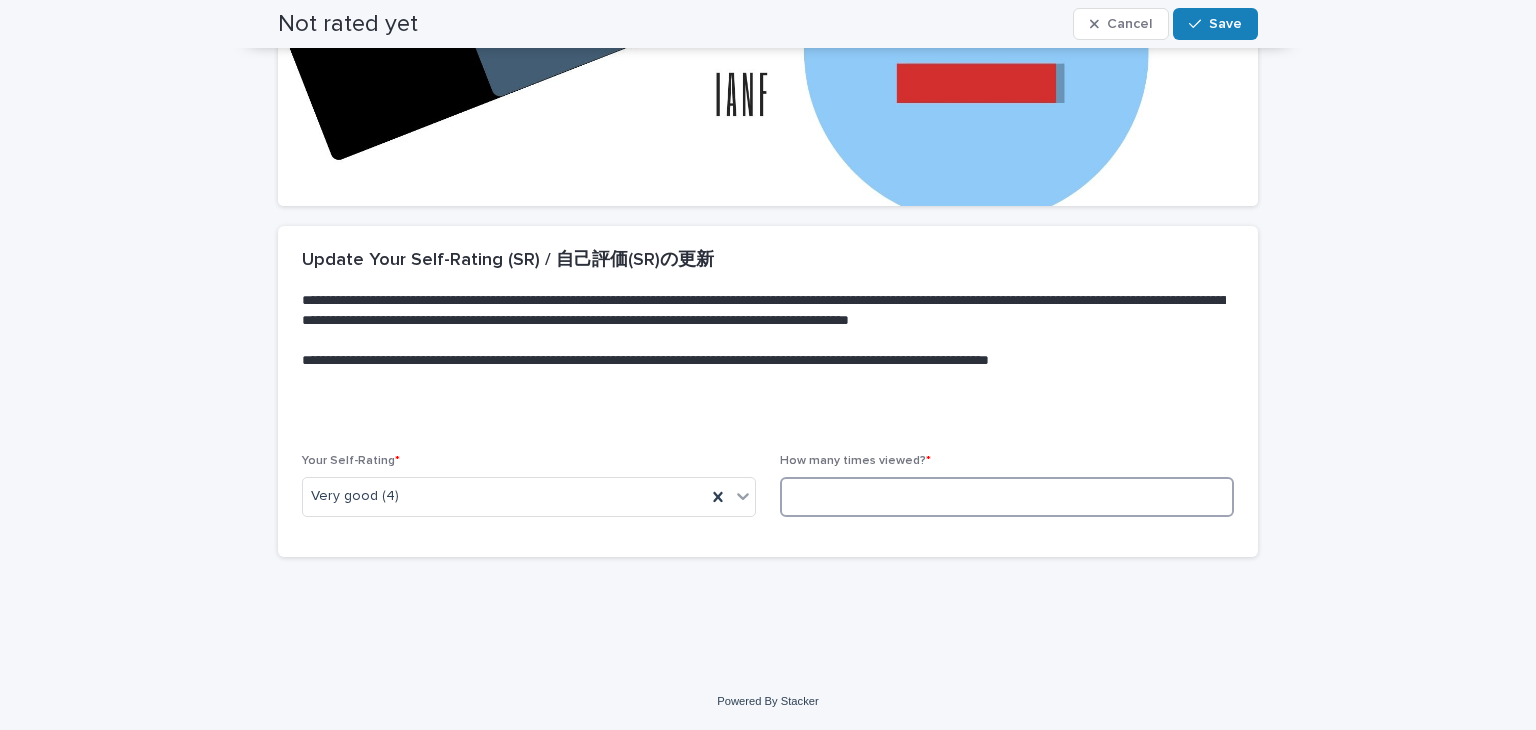 click at bounding box center [1007, 497] 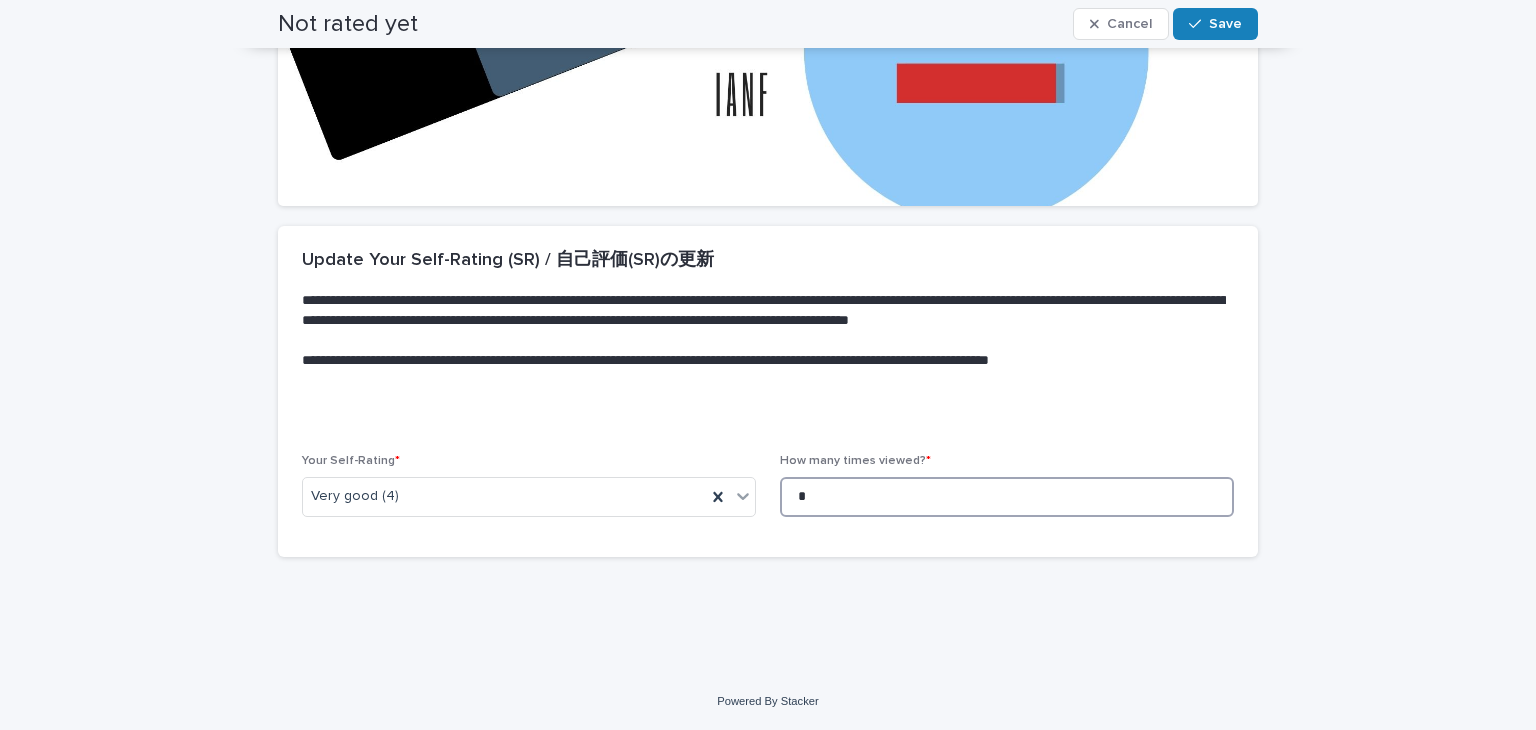 scroll, scrollTop: 0, scrollLeft: 0, axis: both 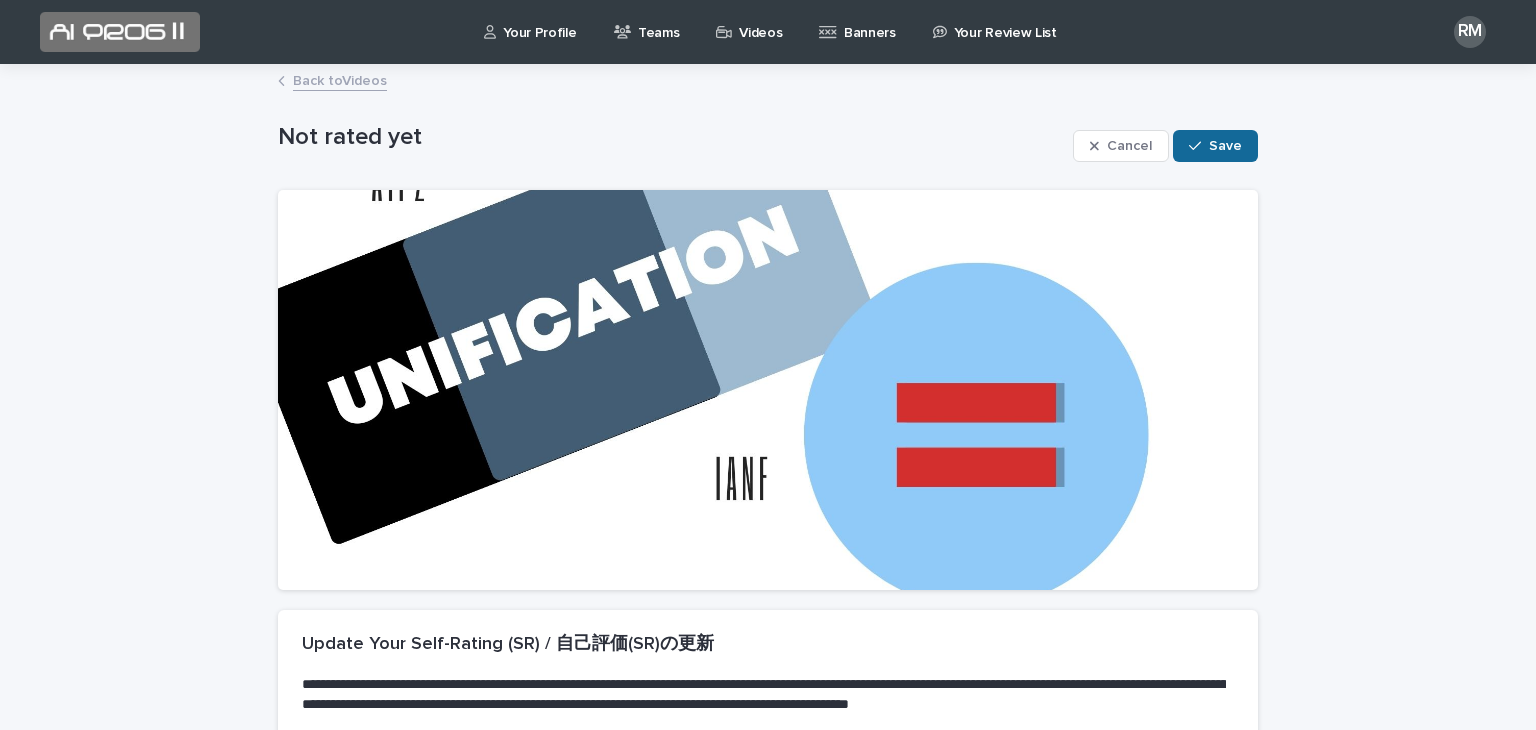 type on "*" 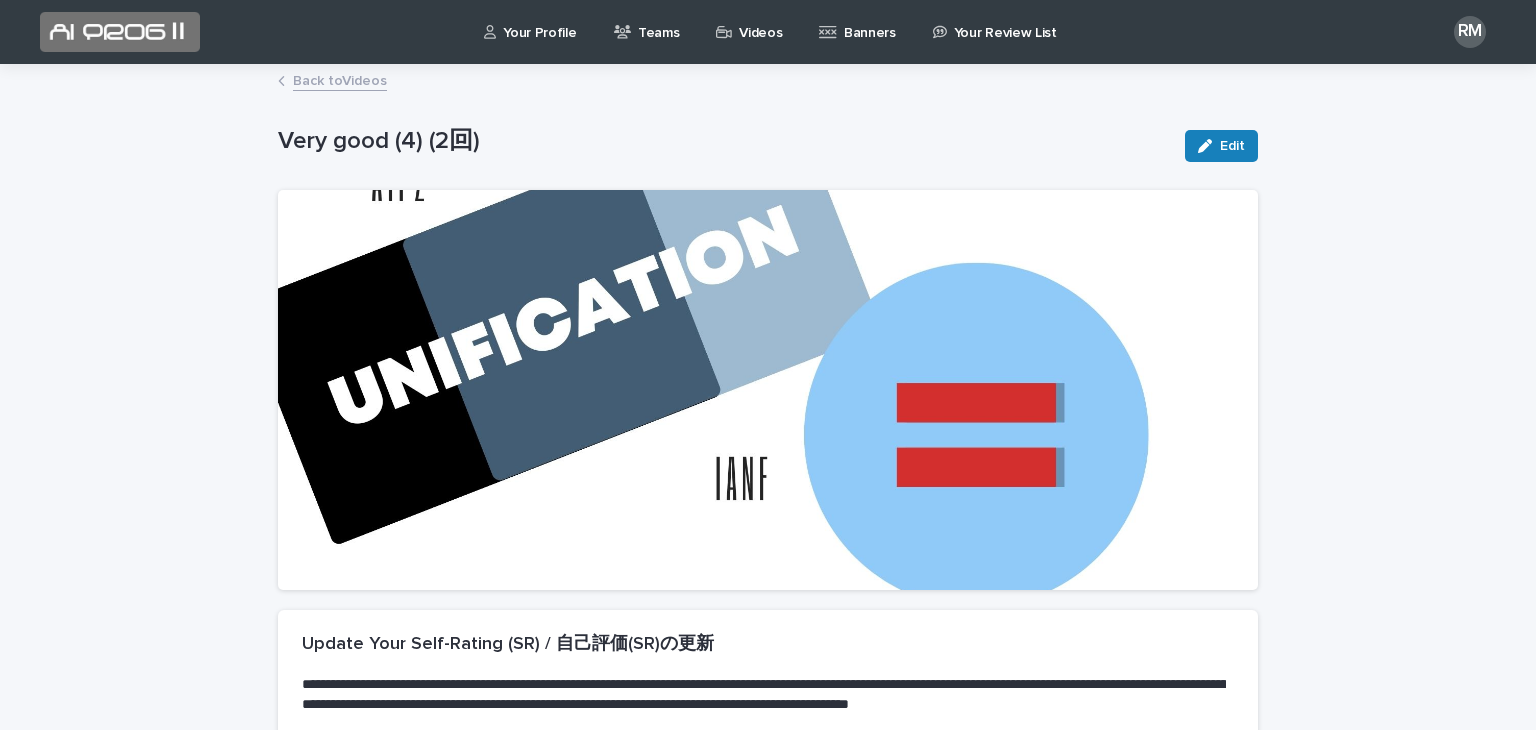 click on "Back to  Videos" at bounding box center [340, 79] 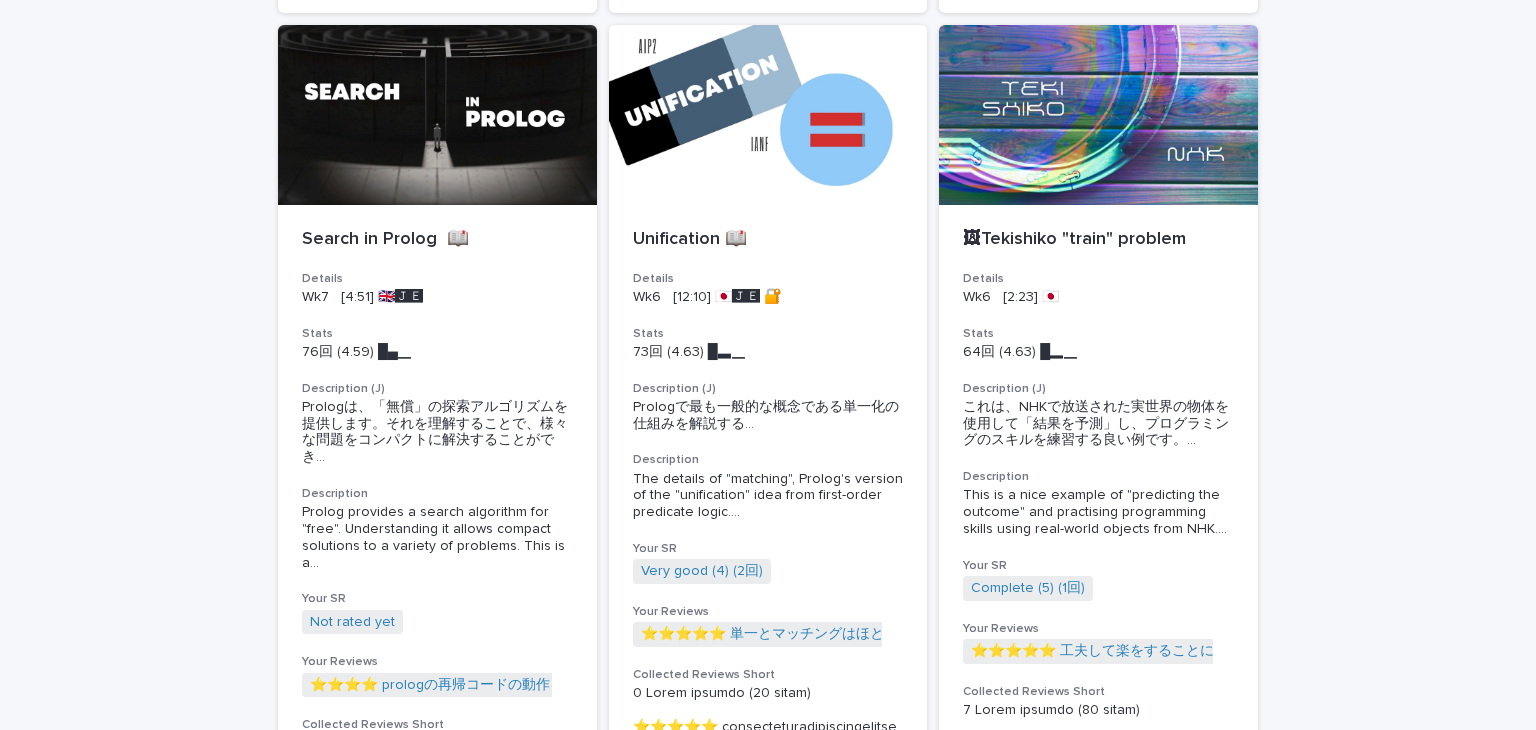 scroll, scrollTop: 1502, scrollLeft: 0, axis: vertical 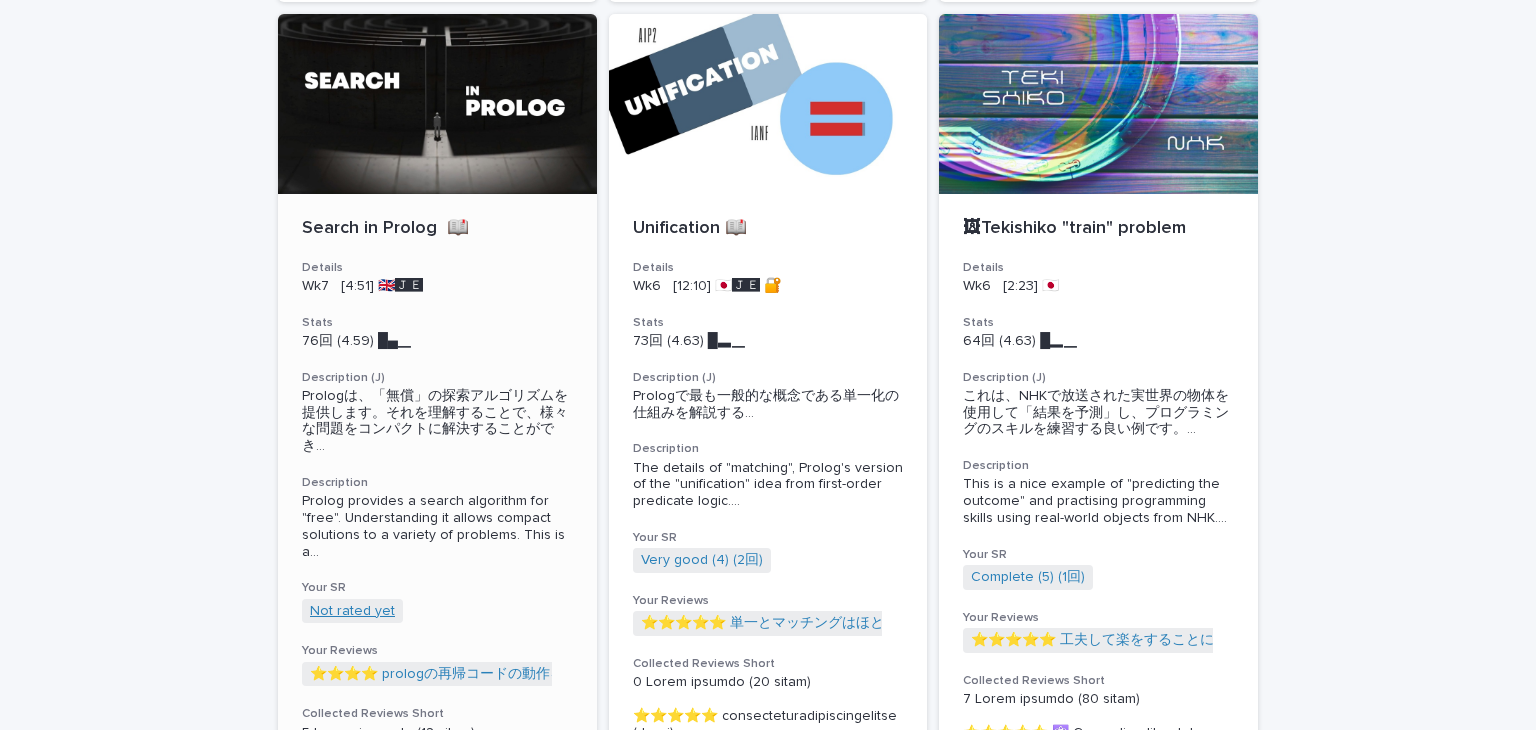 click on "Not rated yet" at bounding box center [352, 611] 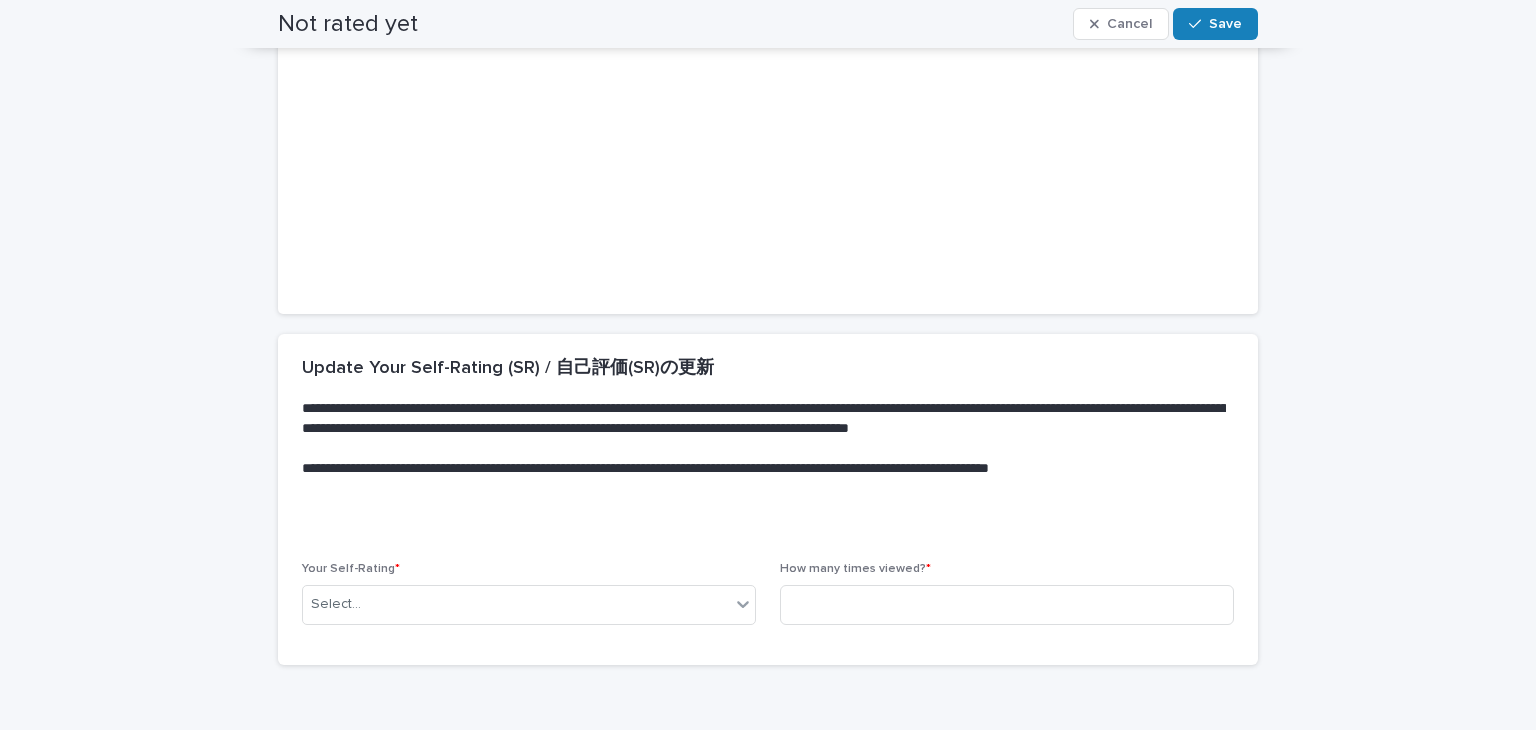 scroll, scrollTop: 278, scrollLeft: 0, axis: vertical 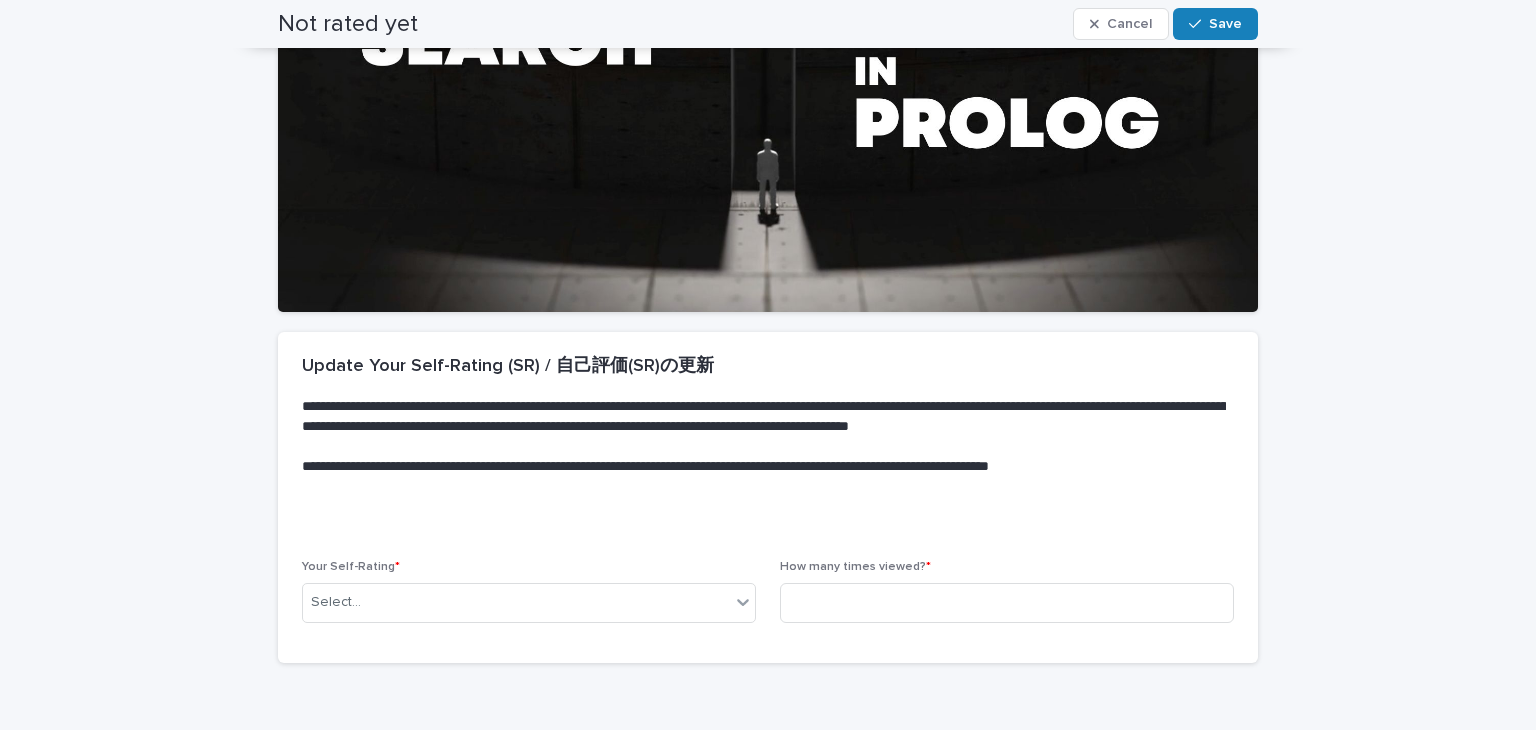 click on "Your Self-Rating * Select..." at bounding box center [529, 599] 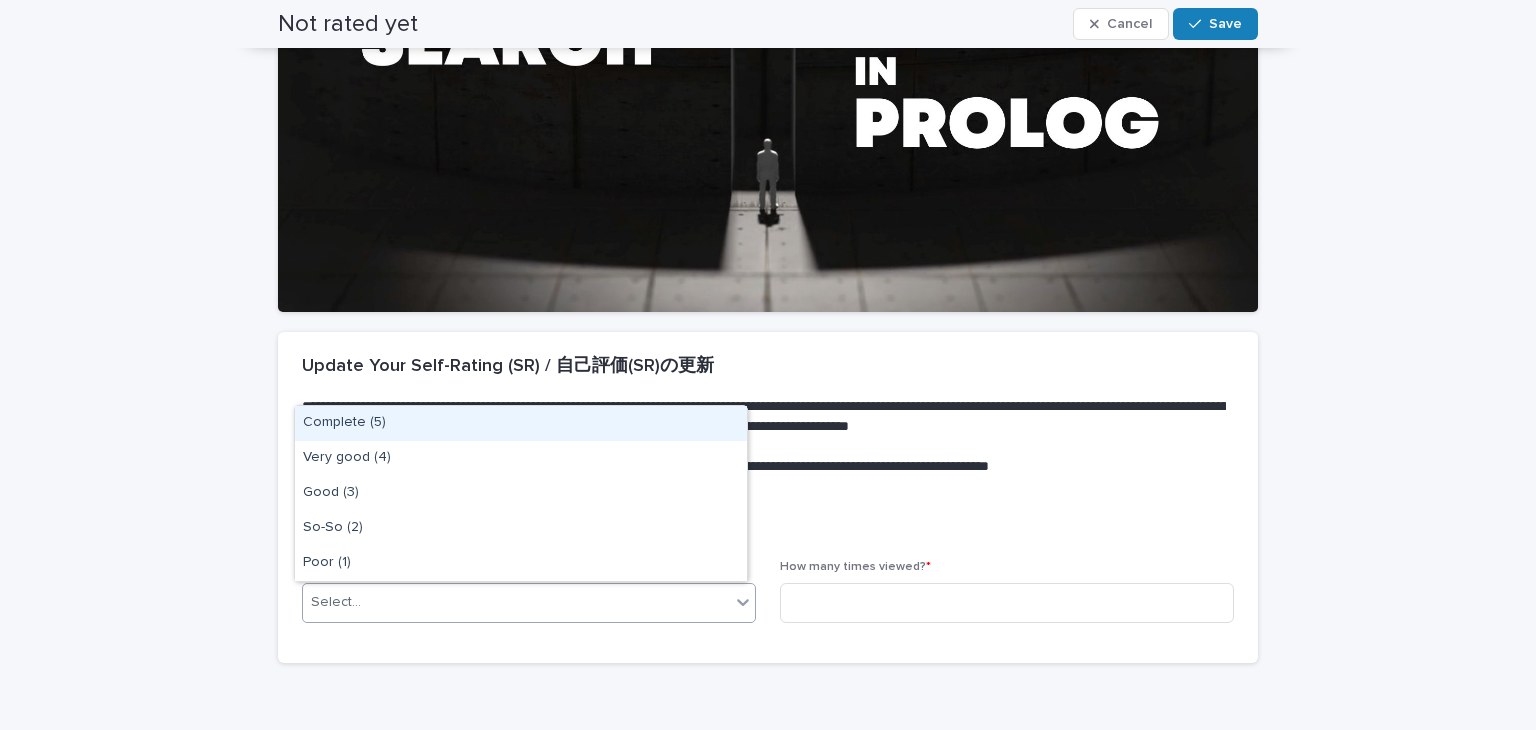 click on "Select..." at bounding box center (516, 602) 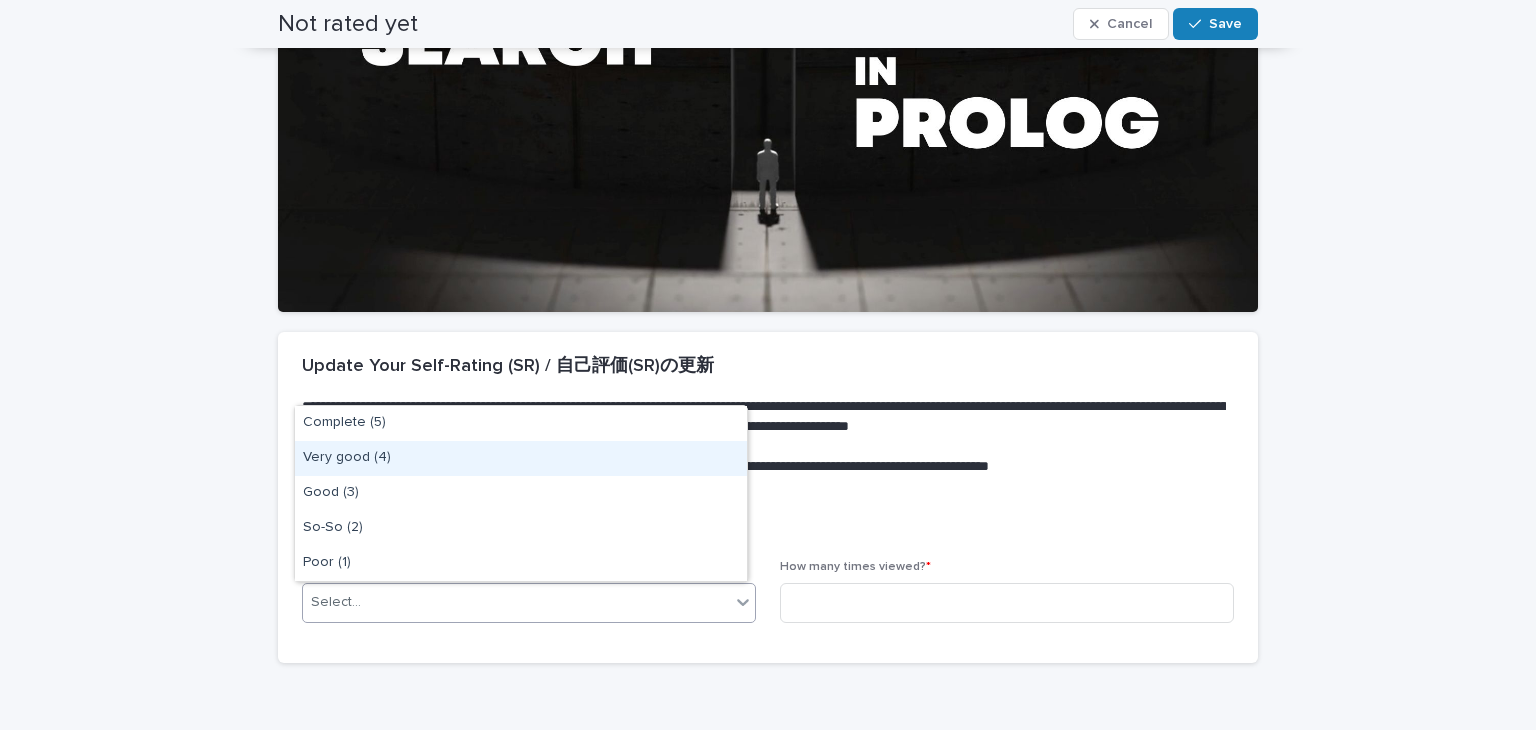 click on "Very good (4)" at bounding box center [521, 458] 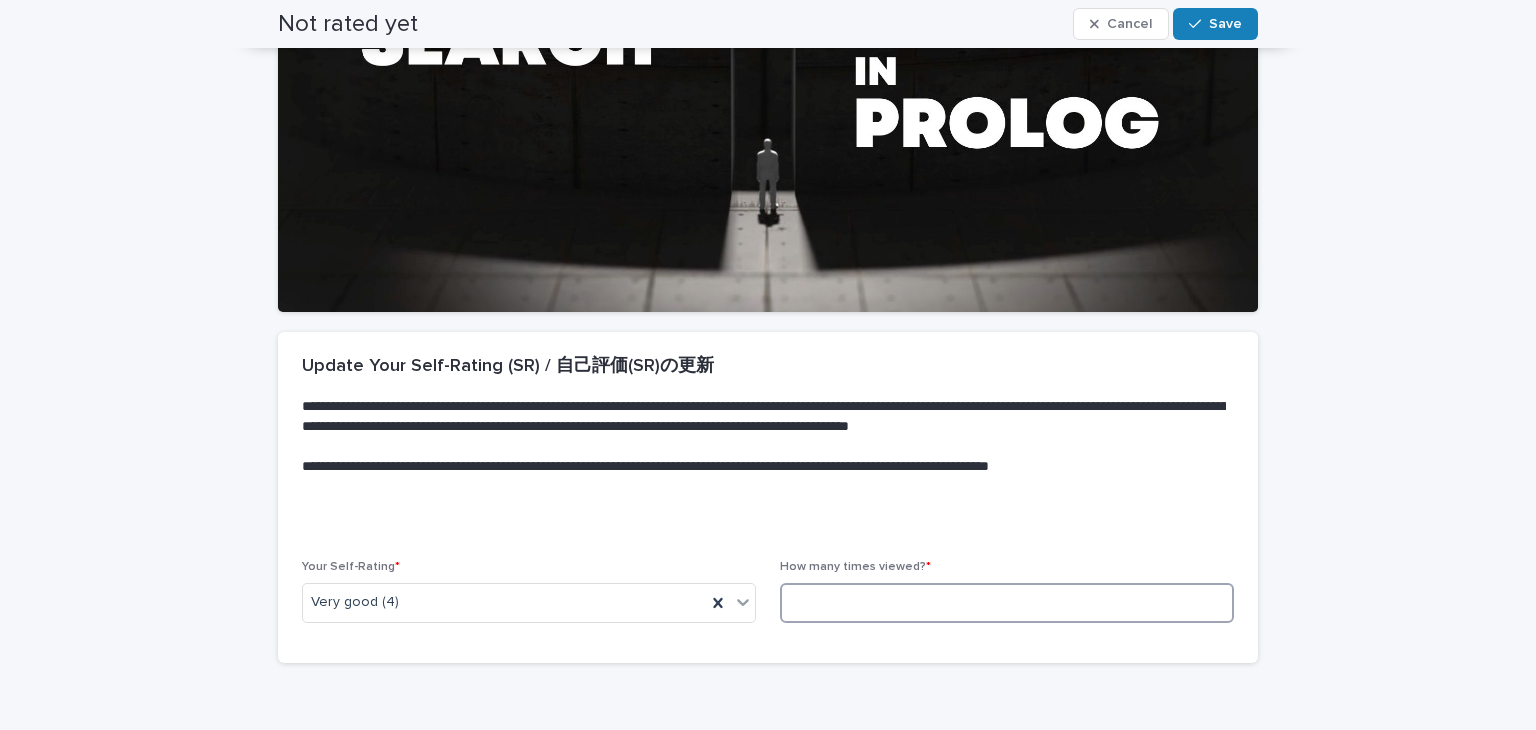 click at bounding box center (1007, 603) 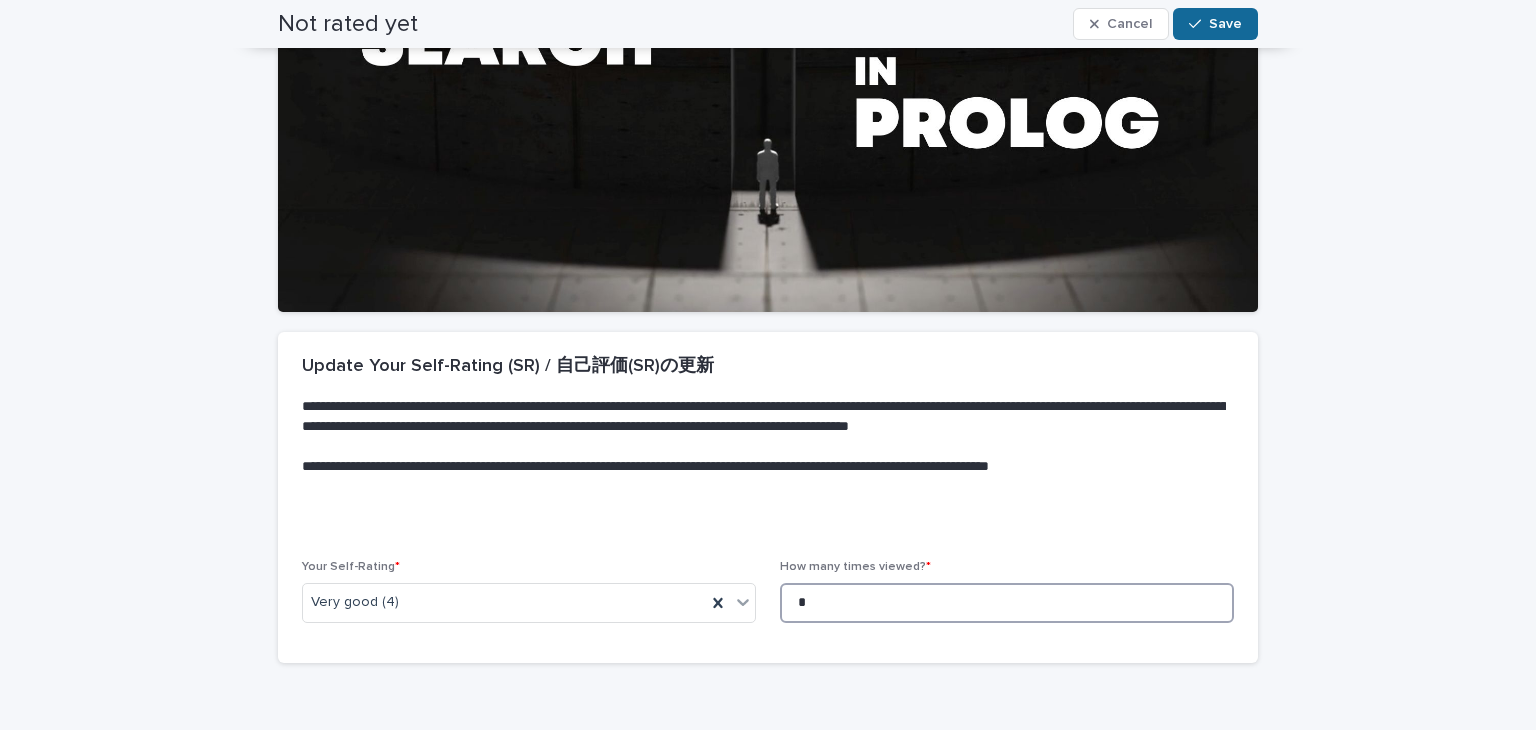 type on "*" 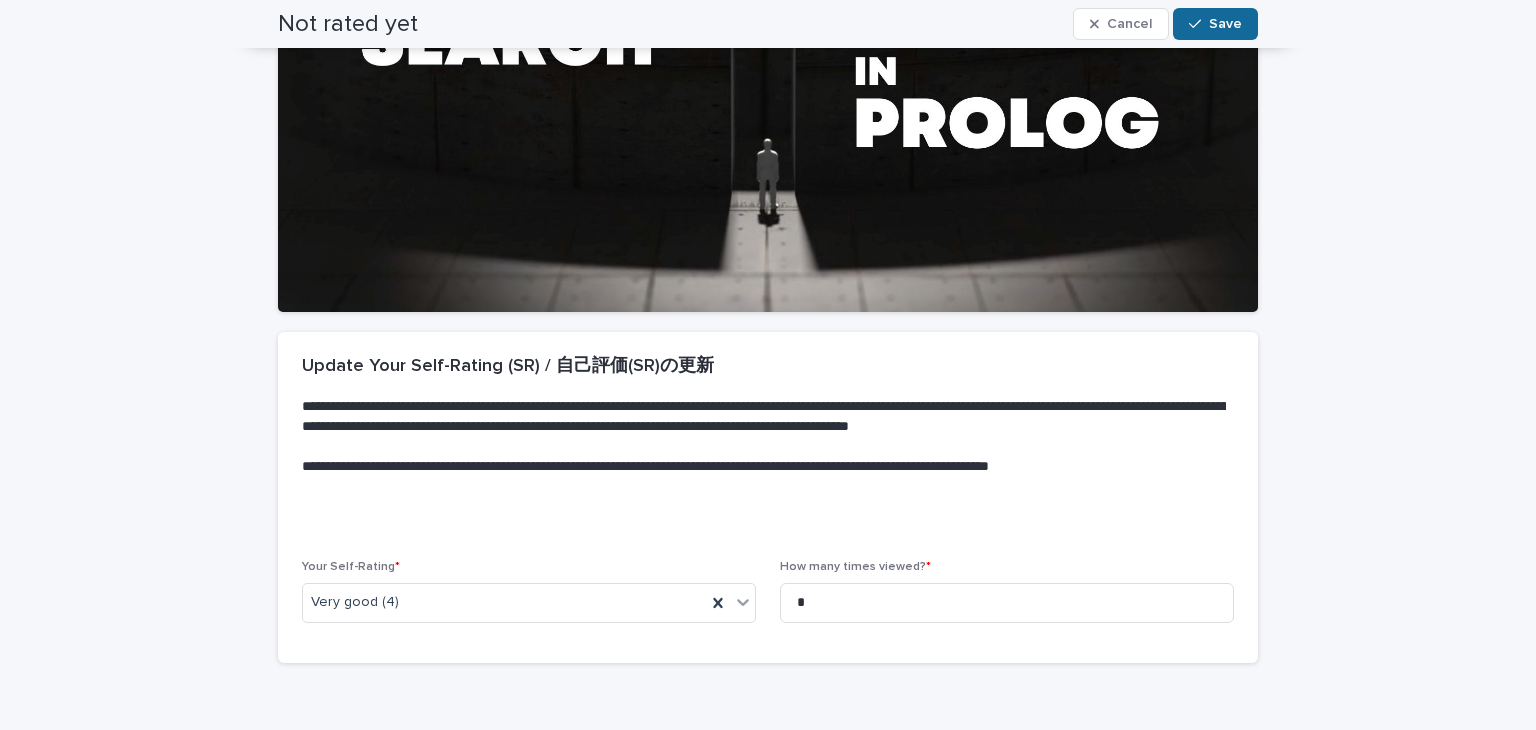 click 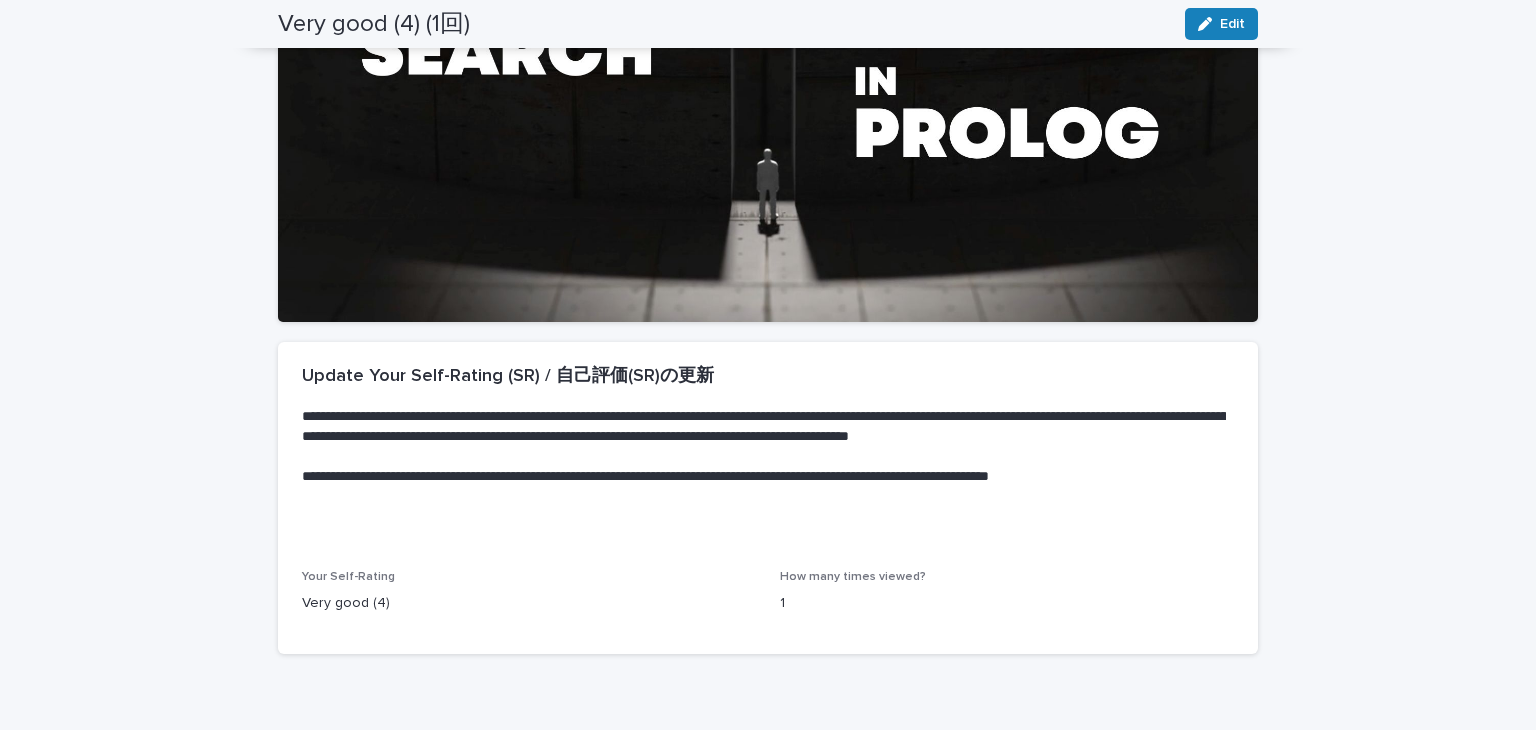 scroll, scrollTop: 0, scrollLeft: 0, axis: both 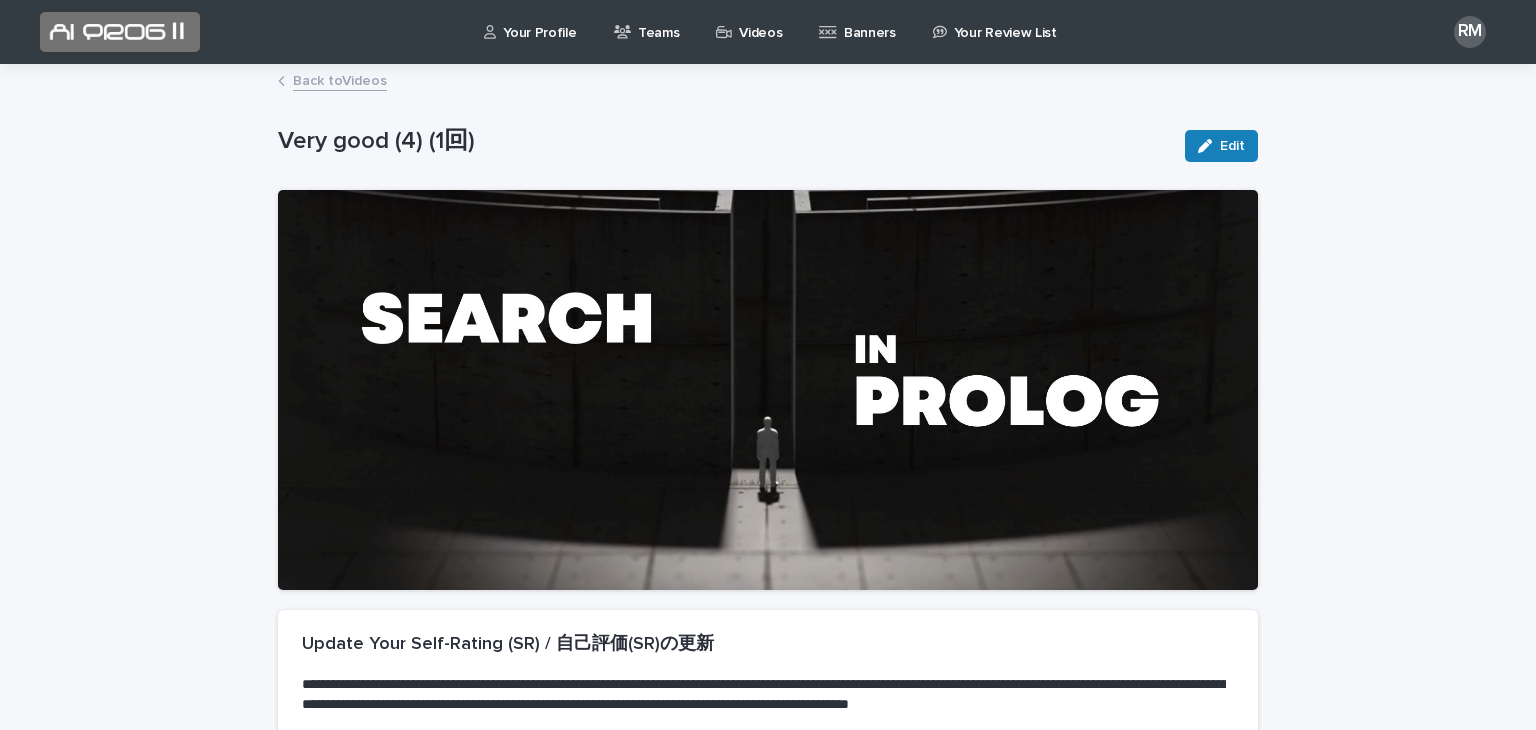 click on "Back to  Videos" at bounding box center (340, 79) 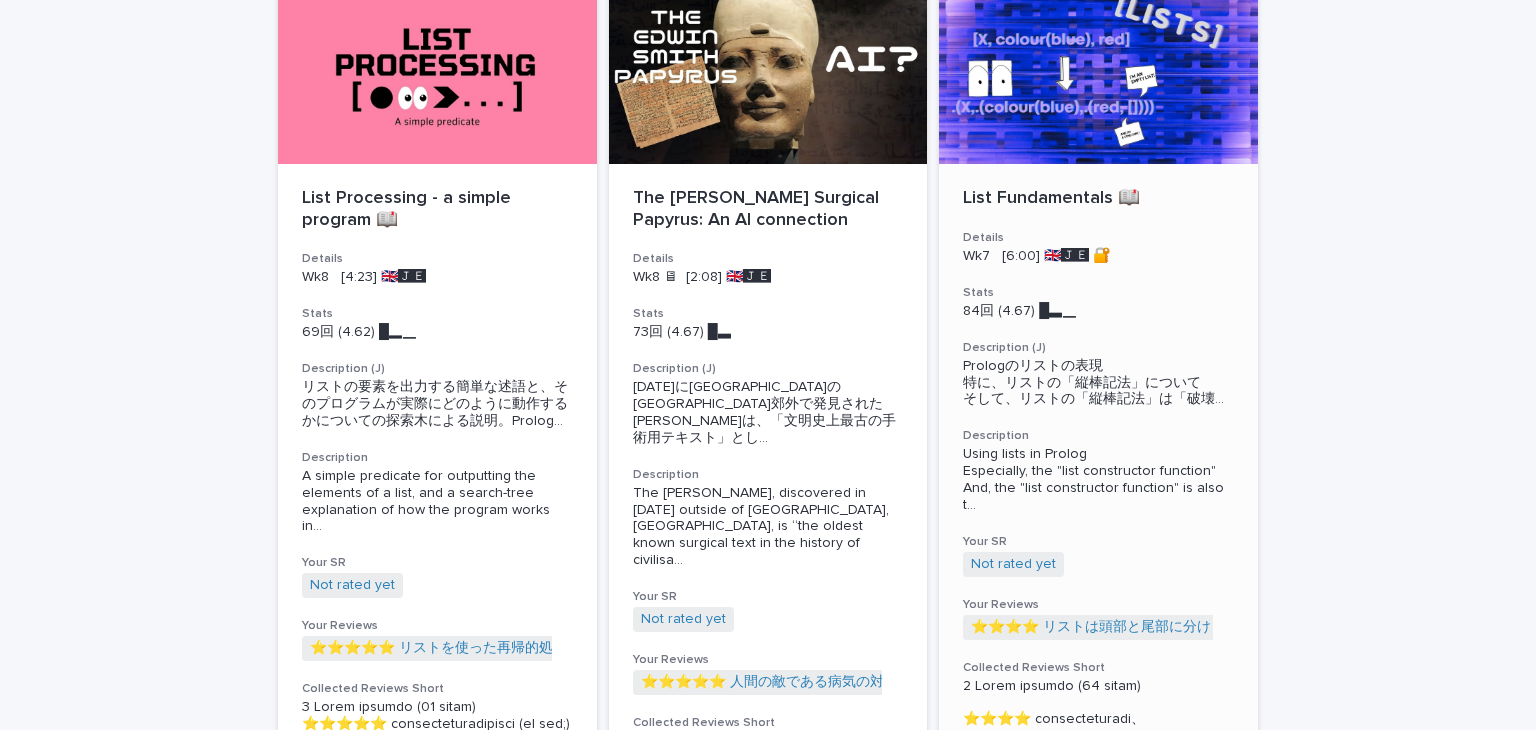 scroll, scrollTop: 136, scrollLeft: 0, axis: vertical 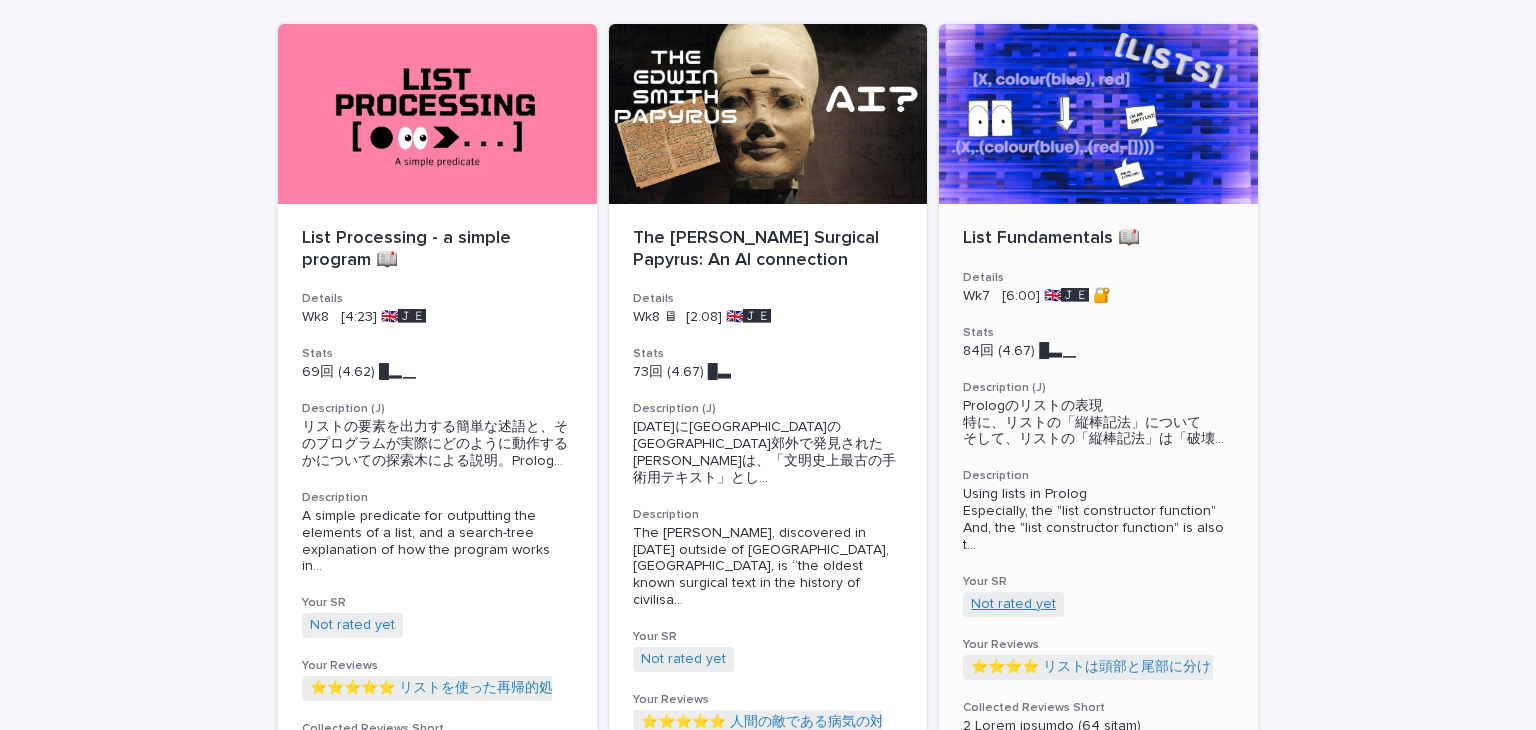click on "Not rated yet" at bounding box center (1013, 604) 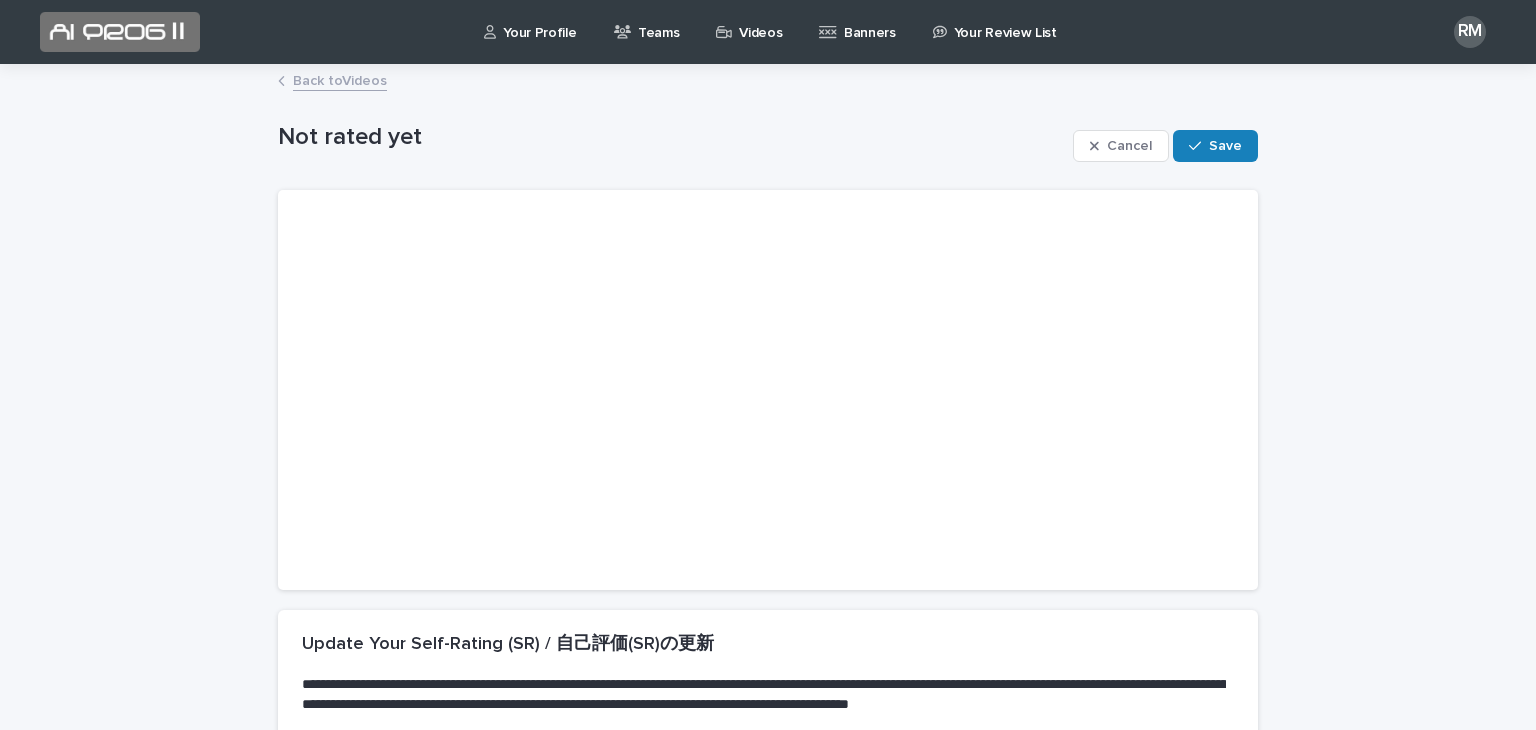 scroll, scrollTop: 384, scrollLeft: 0, axis: vertical 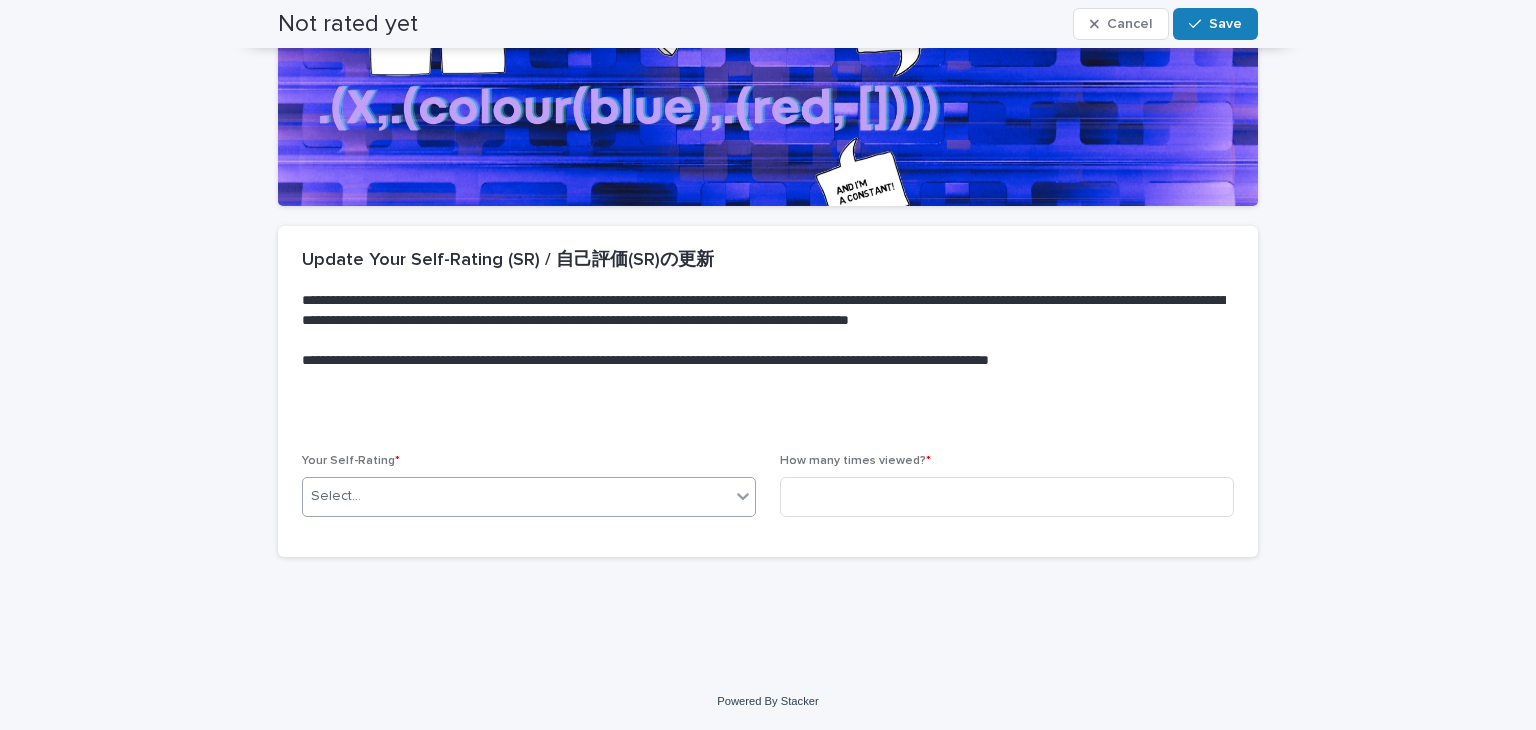 click on "Select..." at bounding box center [516, 496] 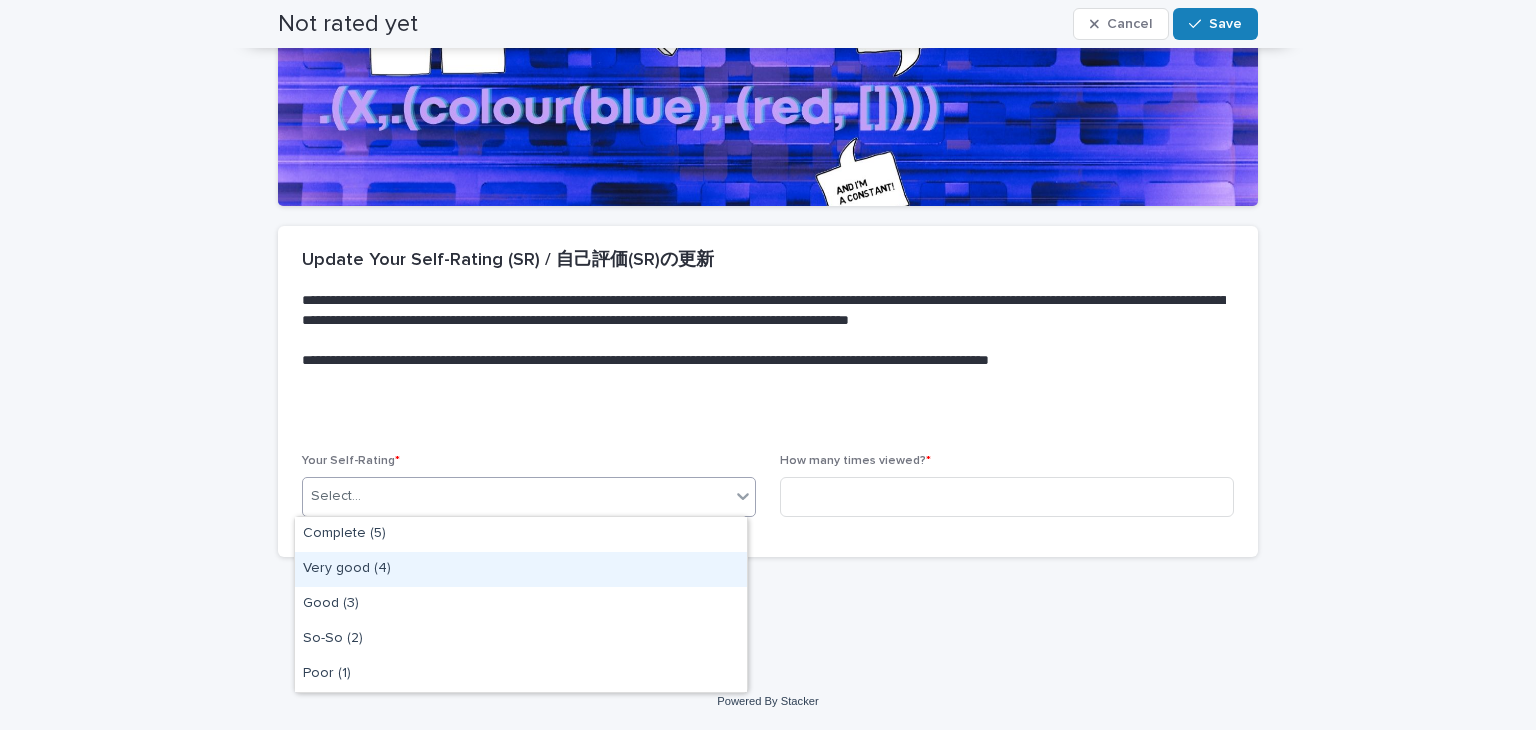 click on "Very good (4)" at bounding box center [521, 569] 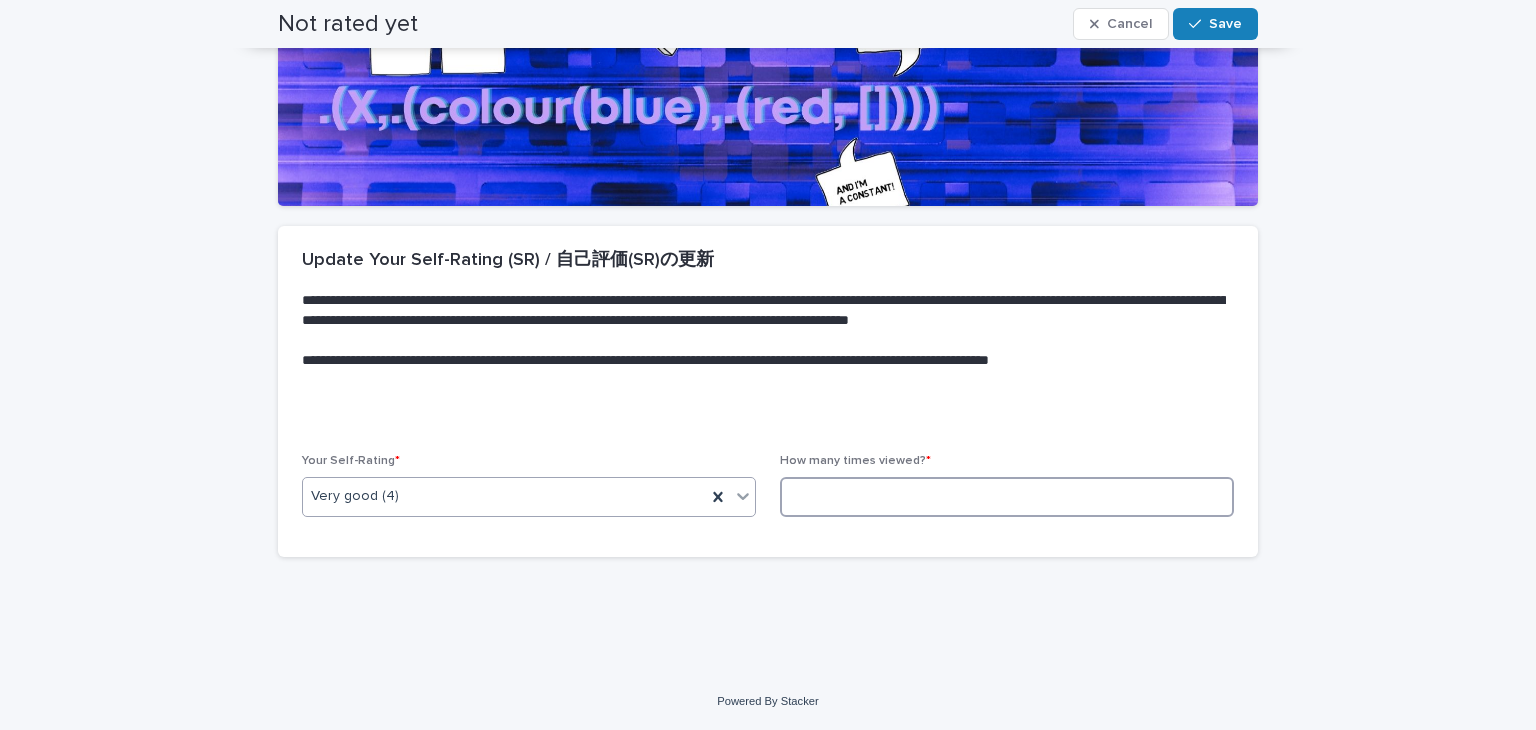 click at bounding box center (1007, 497) 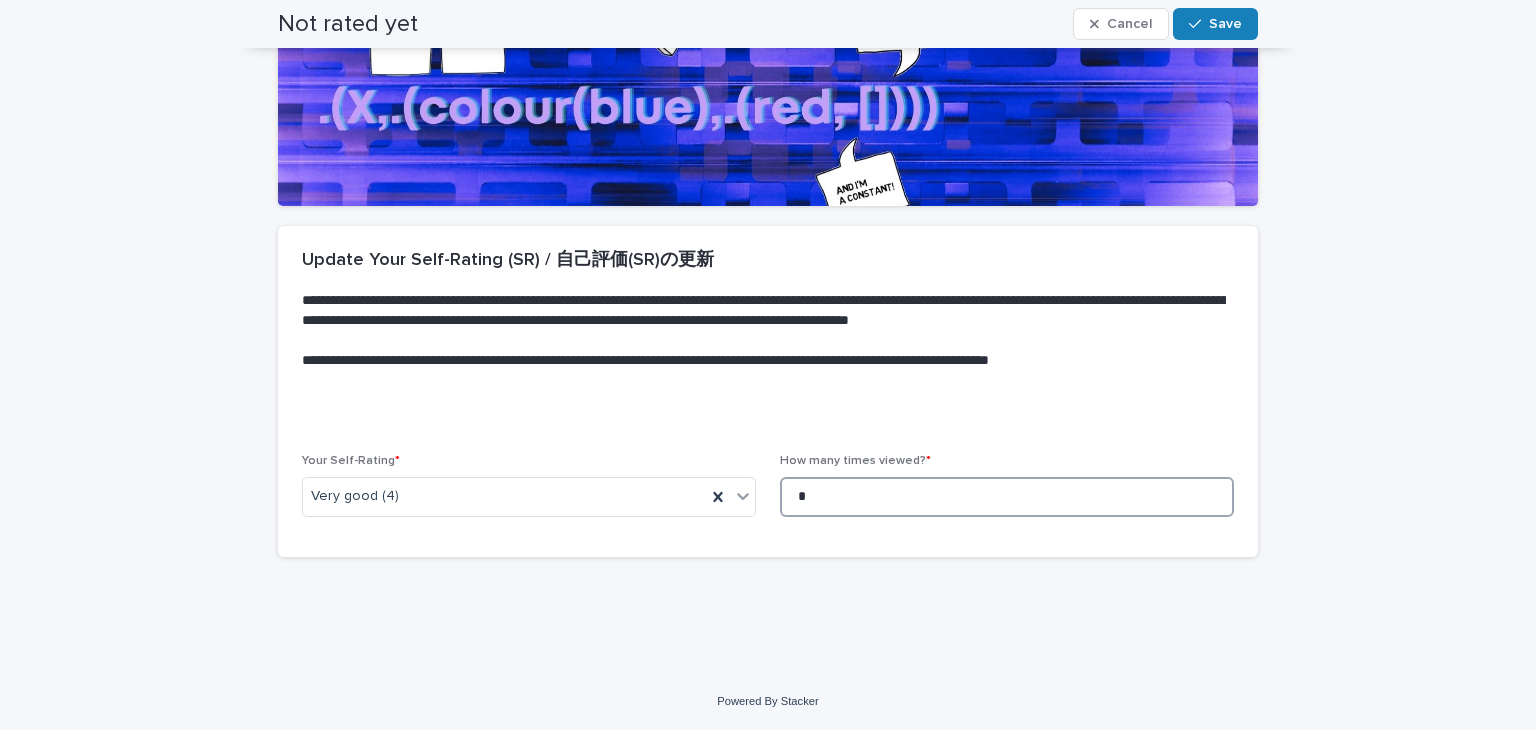 scroll, scrollTop: 202, scrollLeft: 0, axis: vertical 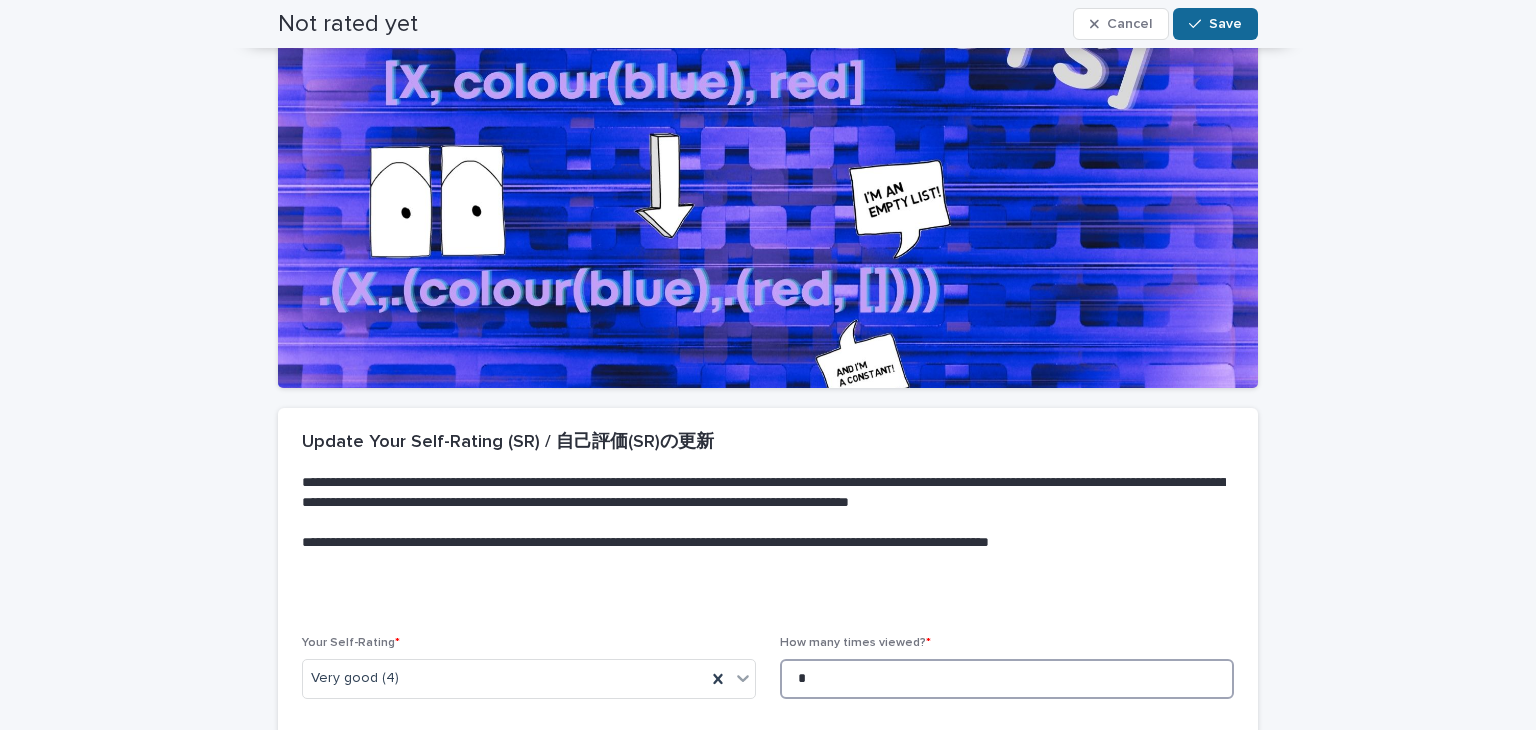 type on "*" 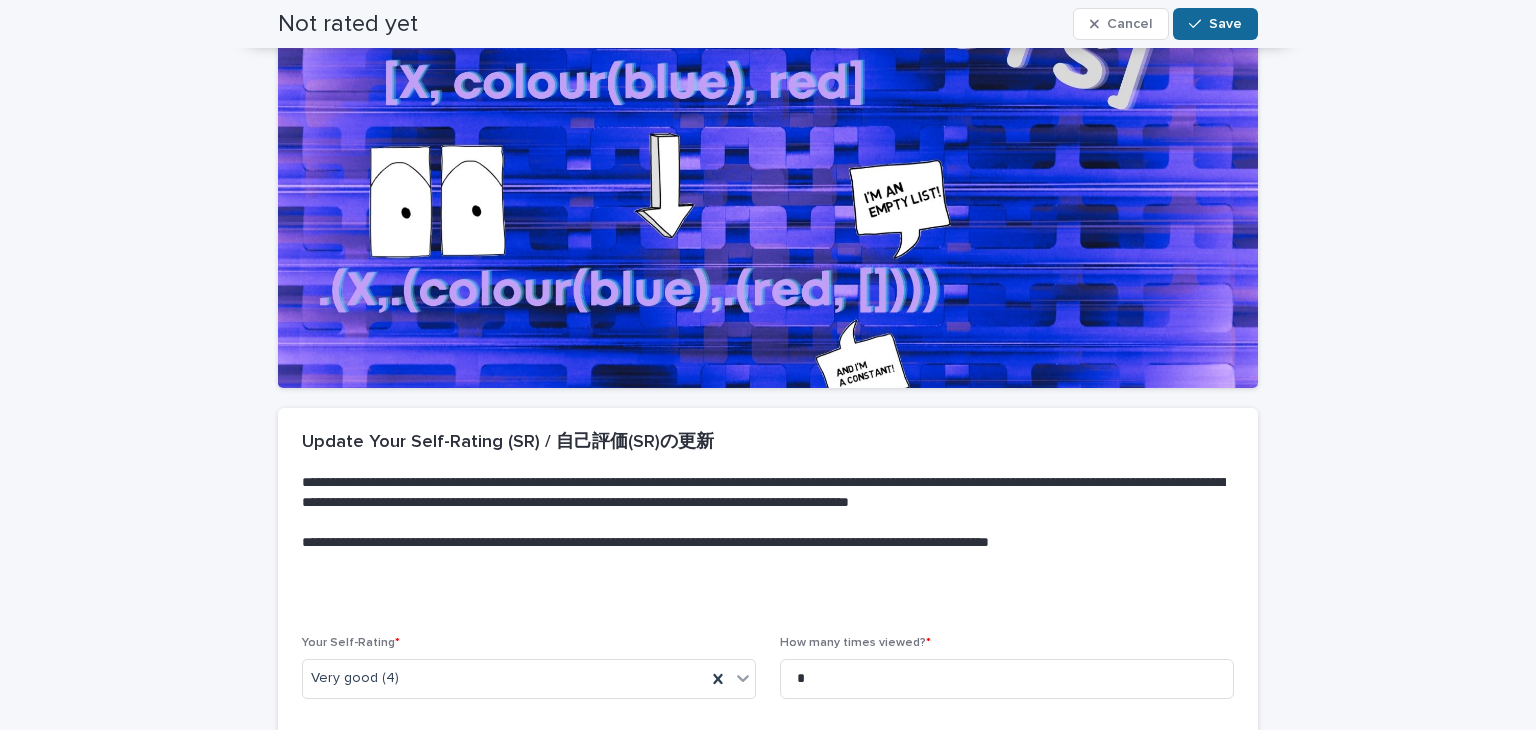 click on "Save" at bounding box center [1225, 24] 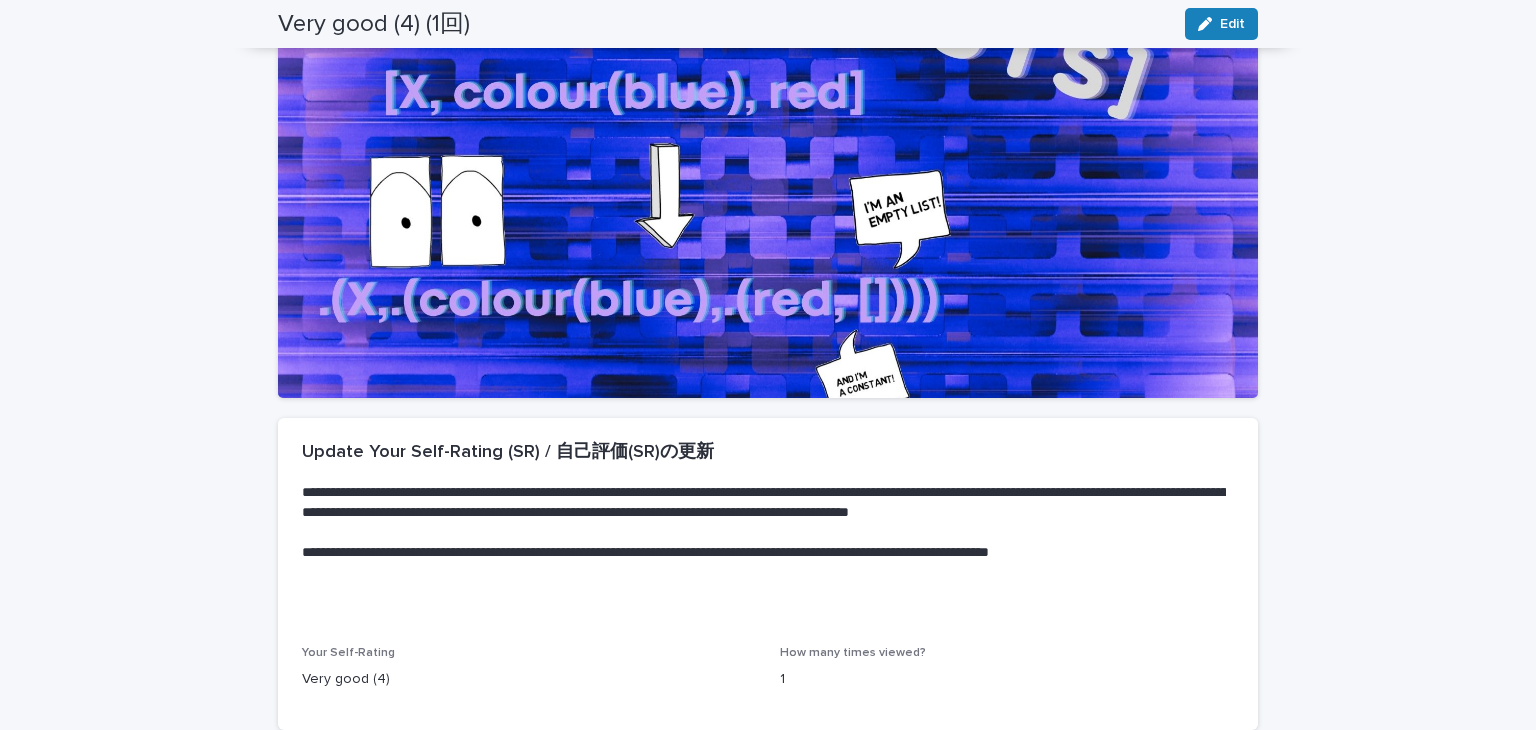 scroll, scrollTop: 0, scrollLeft: 0, axis: both 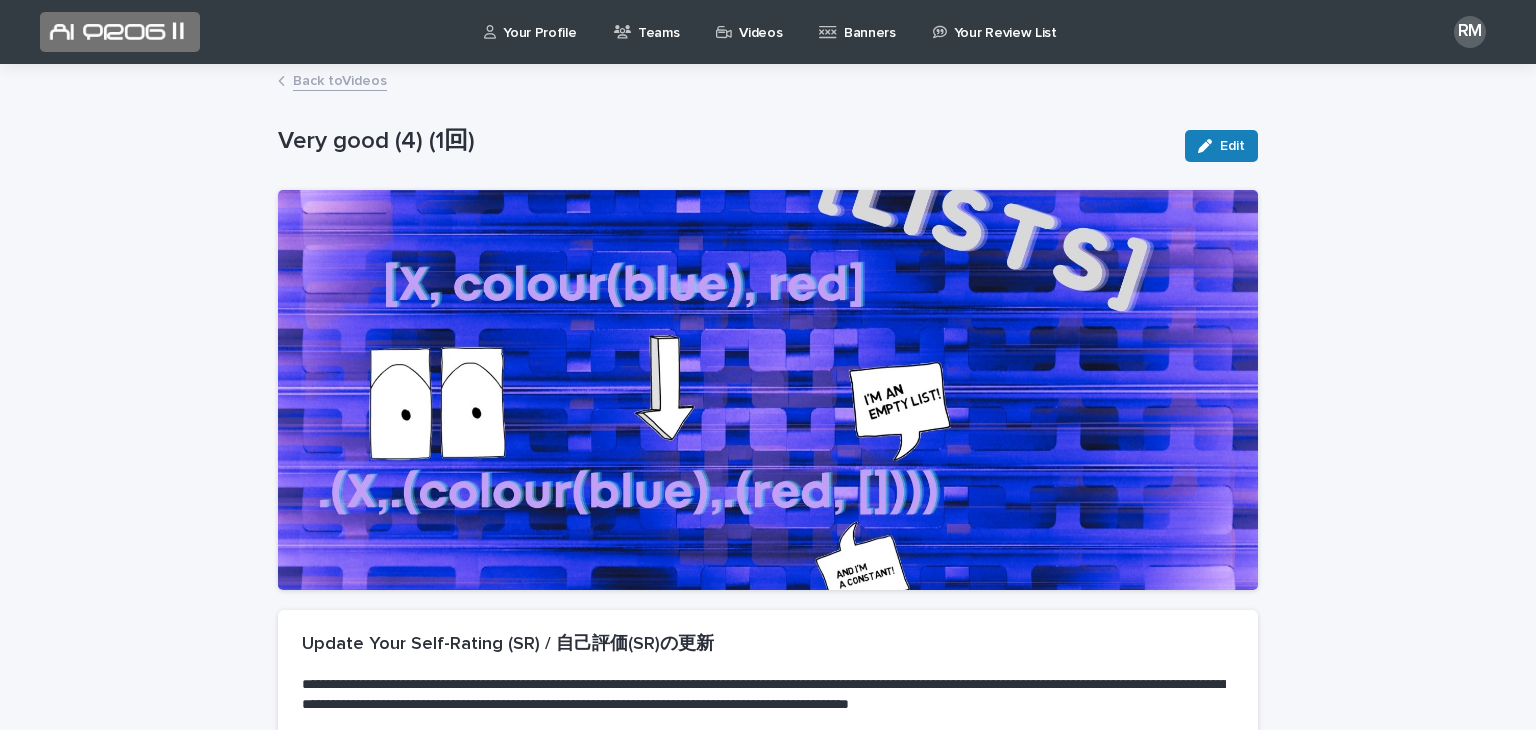 click on "Back to  Videos" at bounding box center (340, 79) 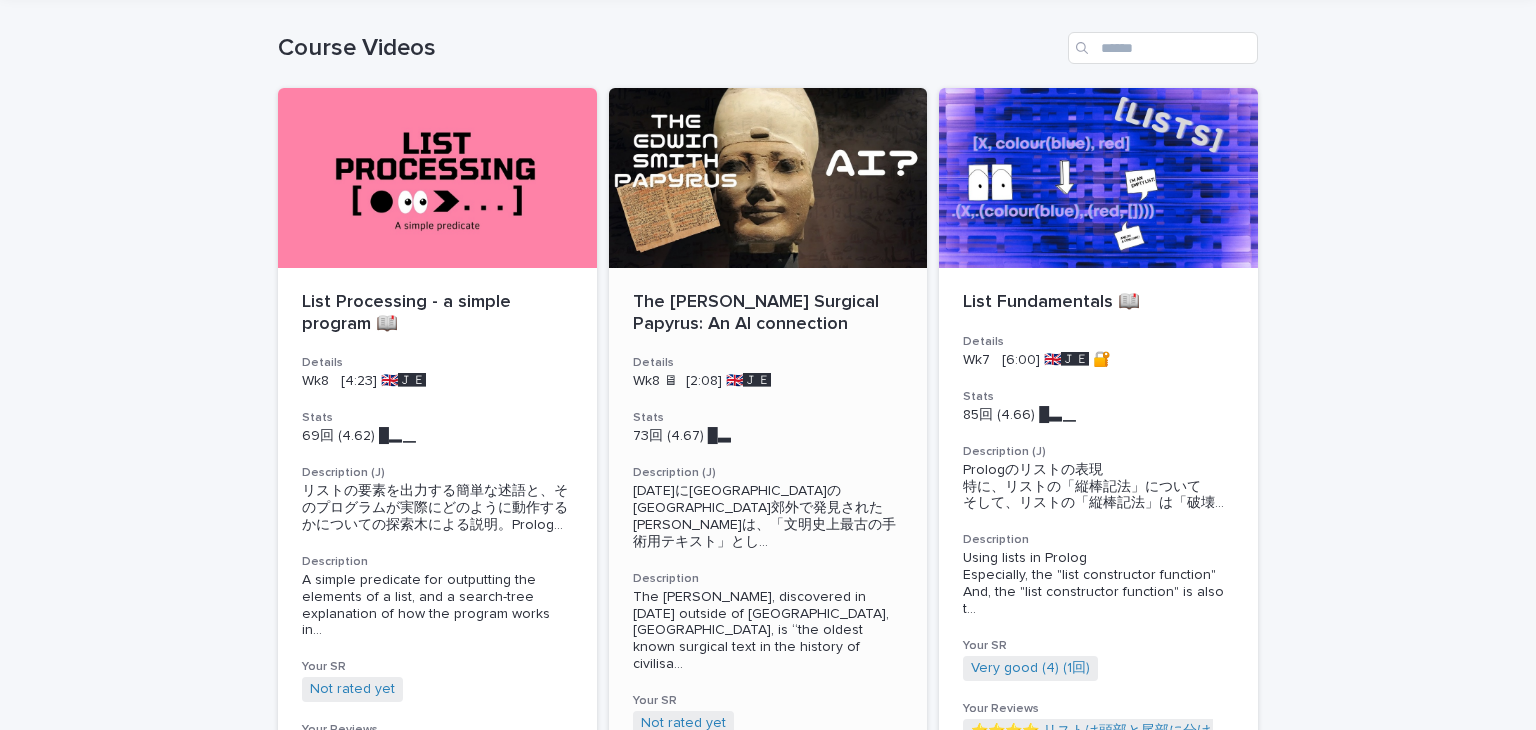 scroll, scrollTop: 198, scrollLeft: 0, axis: vertical 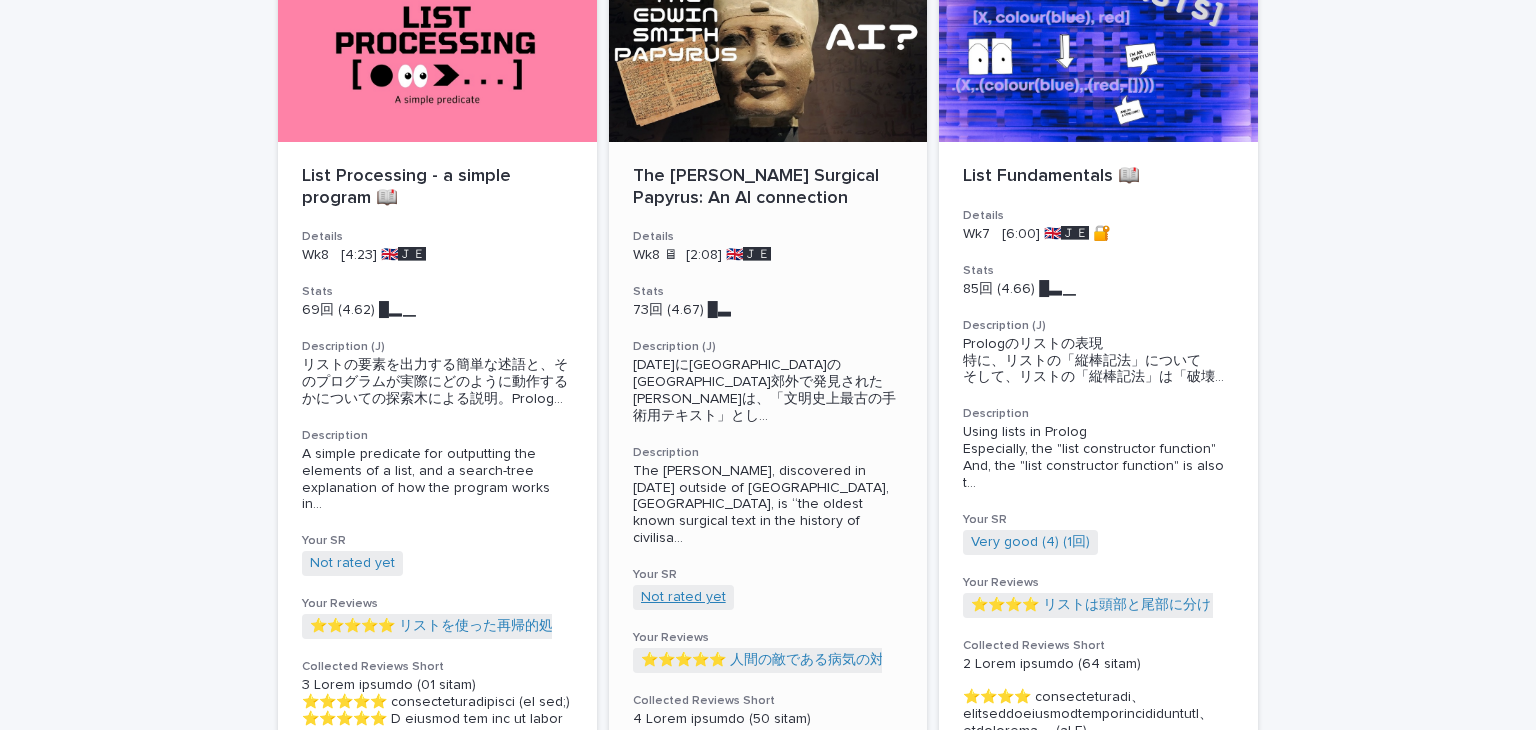 click on "Not rated yet" at bounding box center (683, 597) 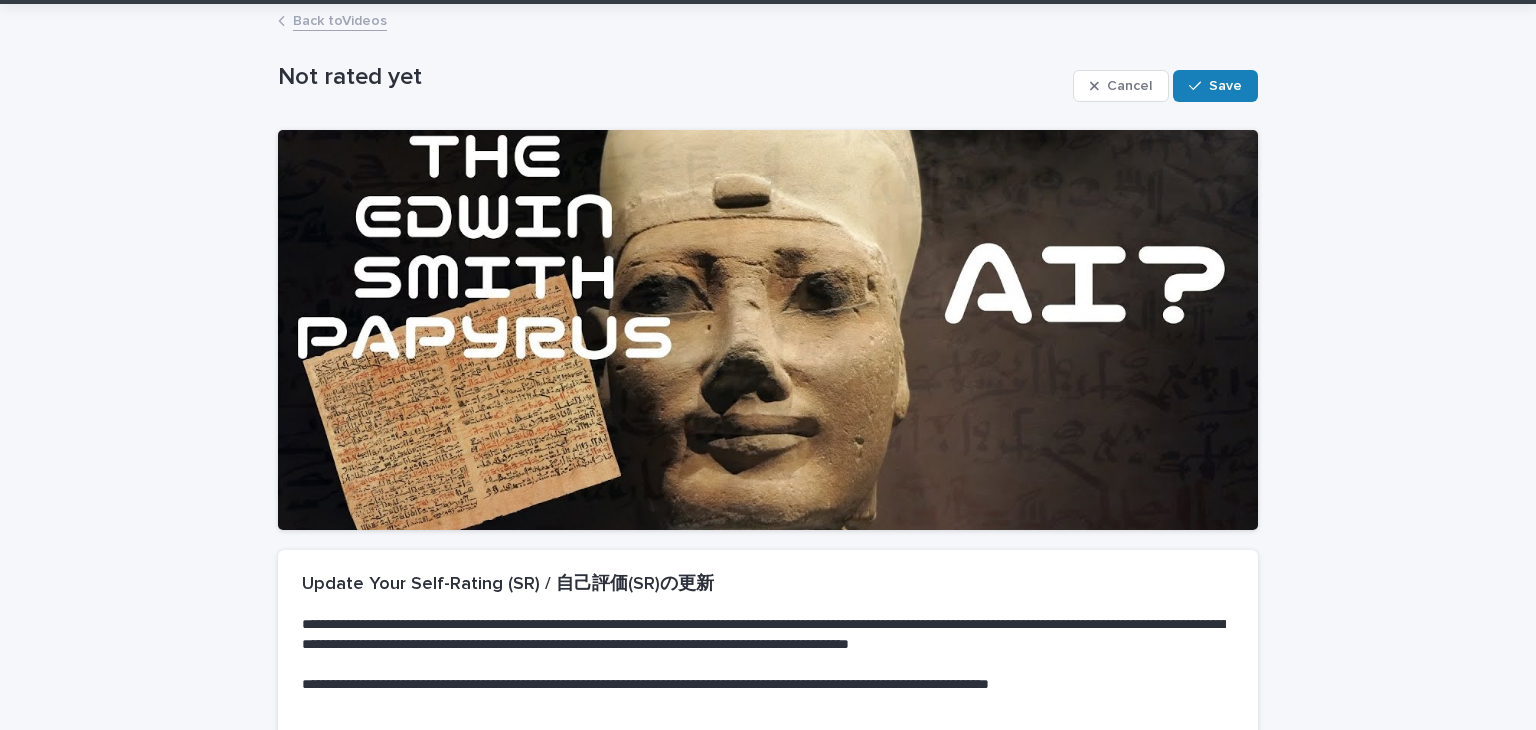 scroll, scrollTop: 384, scrollLeft: 0, axis: vertical 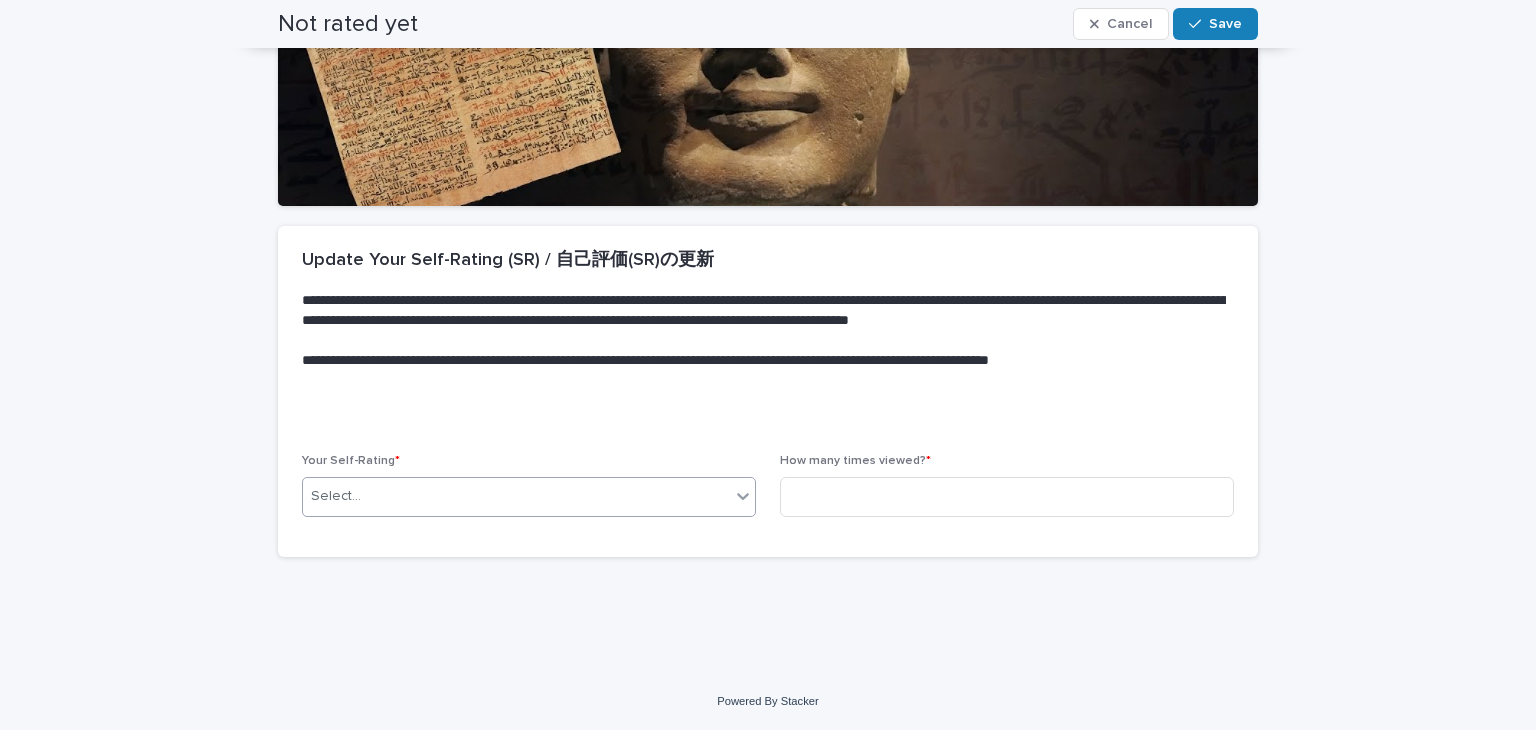 click on "Select..." at bounding box center [516, 496] 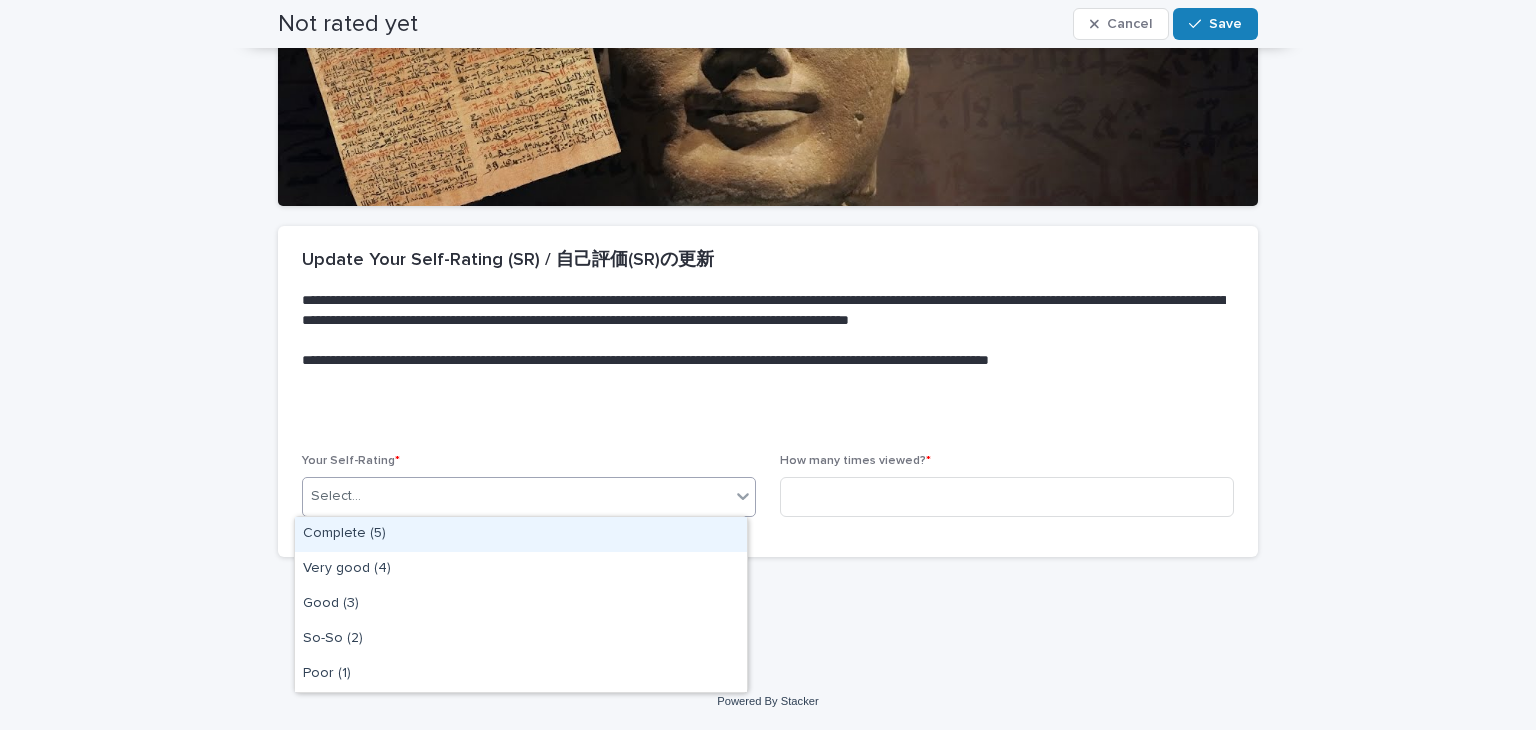 click on "Complete (5)" at bounding box center (521, 534) 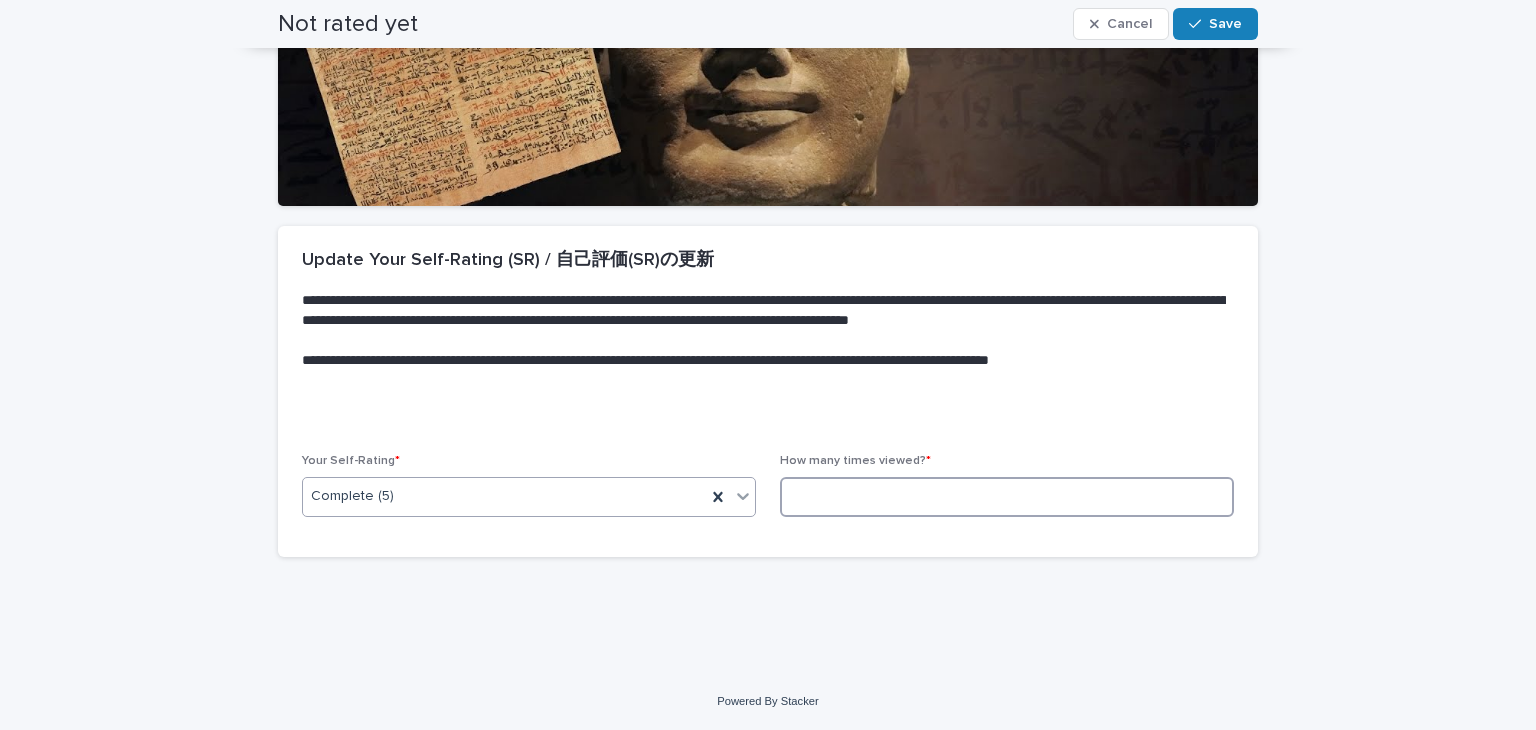 click at bounding box center (1007, 497) 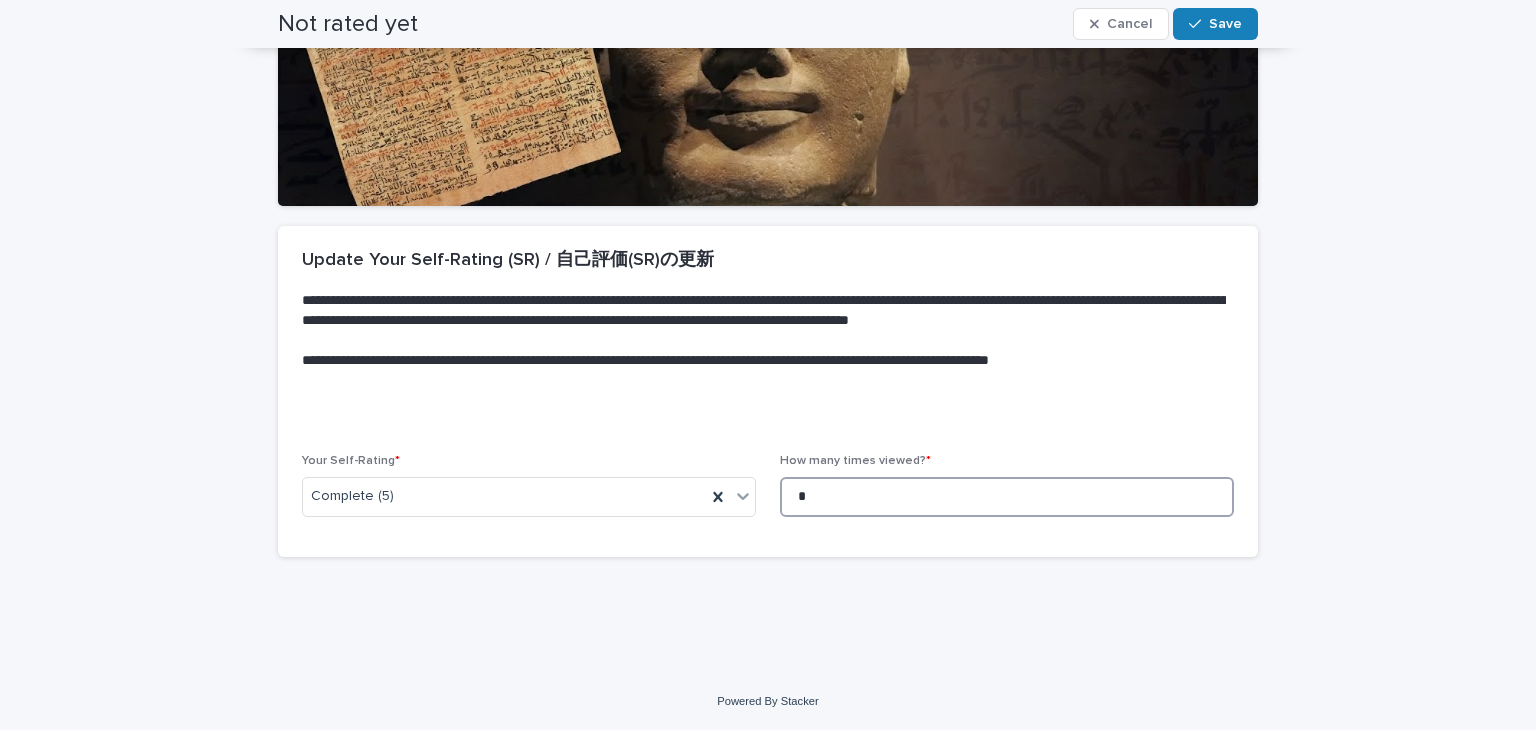 scroll, scrollTop: 0, scrollLeft: 0, axis: both 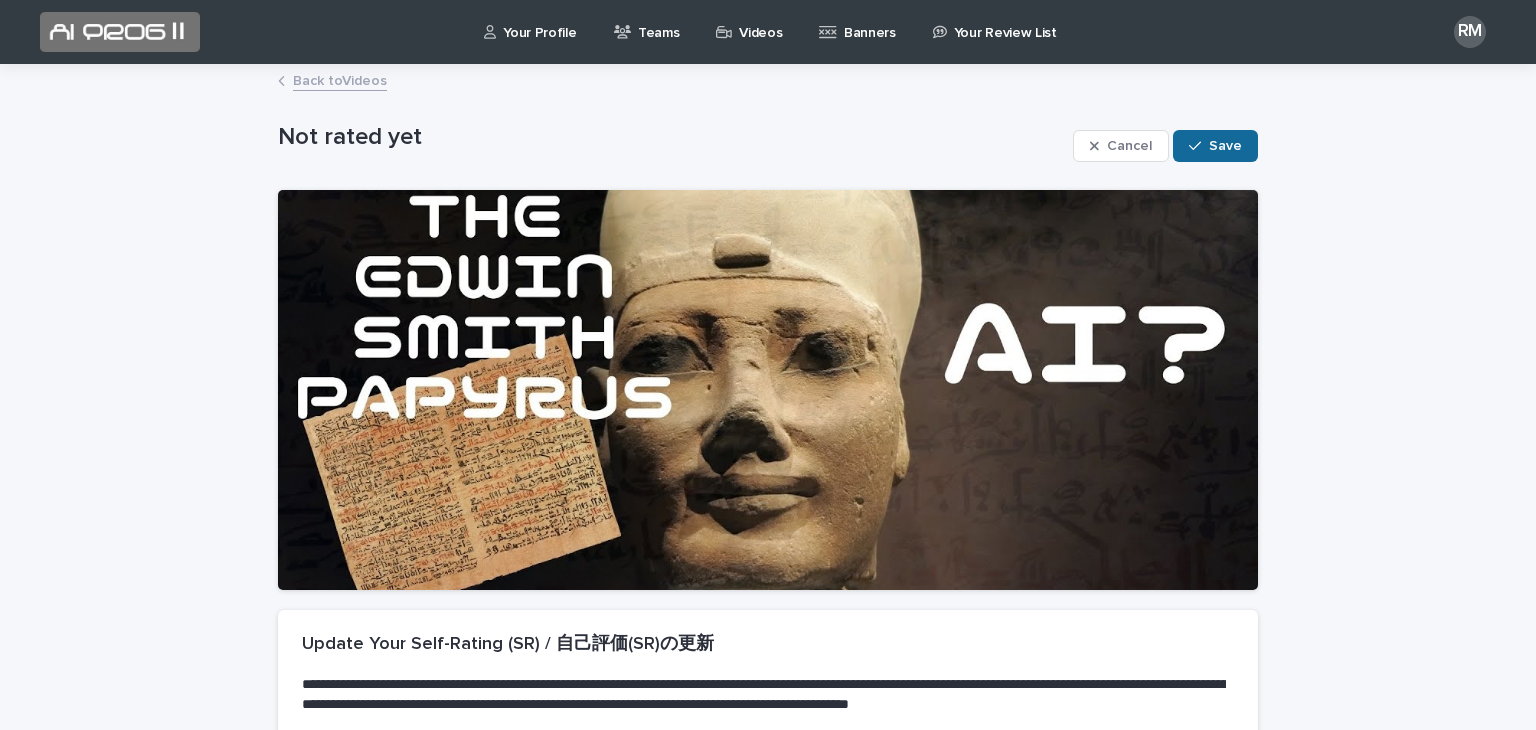 type on "*" 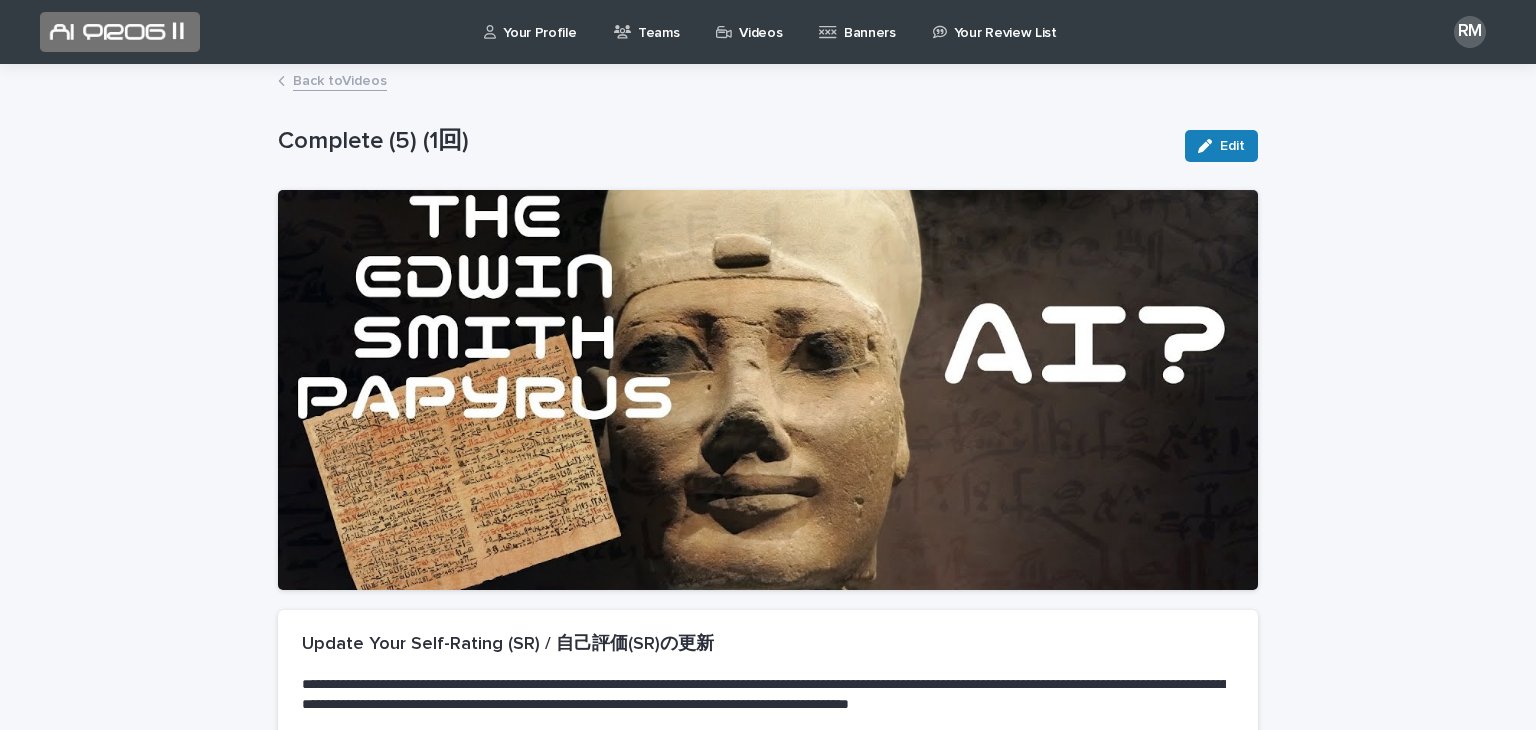 click on "Back to  Videos" at bounding box center [340, 79] 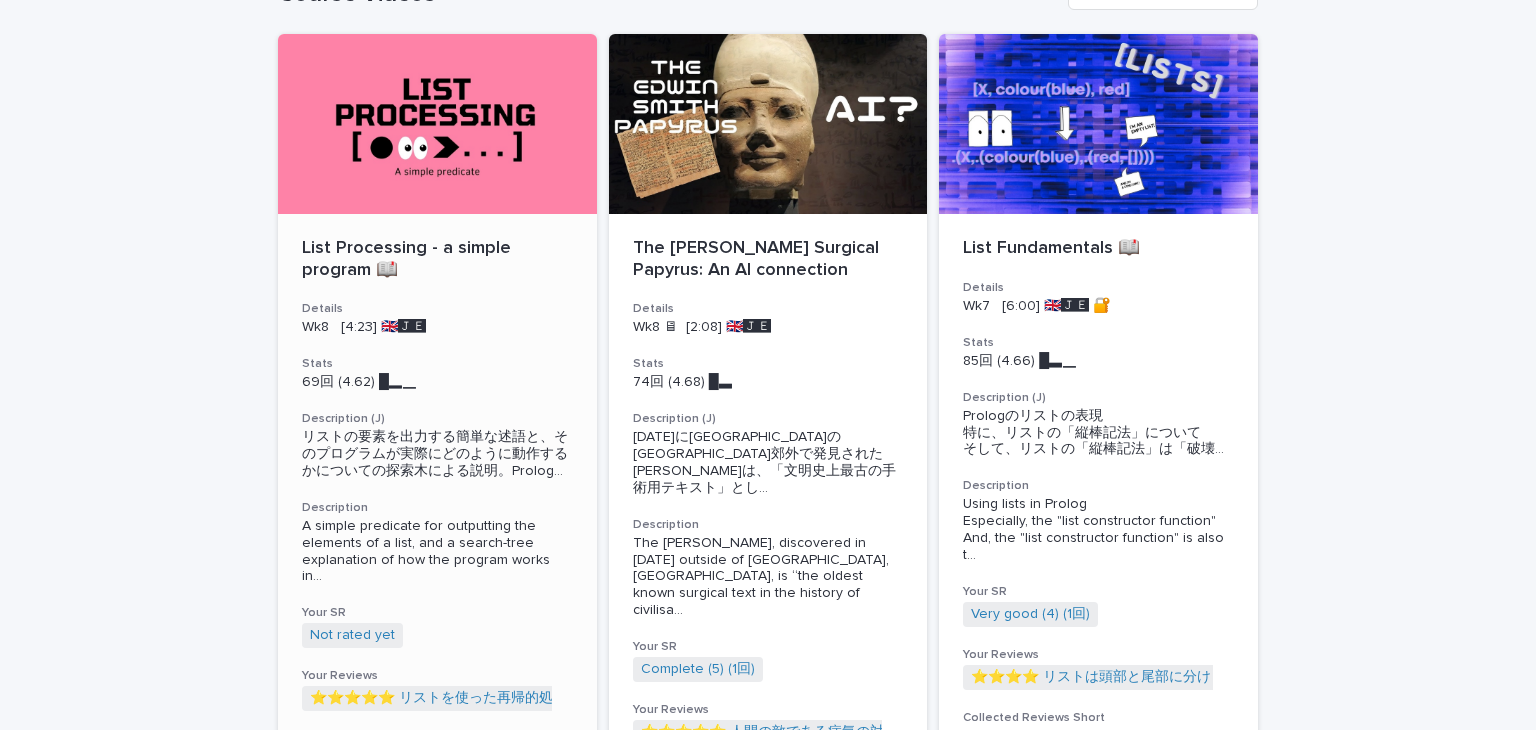 scroll, scrollTop: 236, scrollLeft: 0, axis: vertical 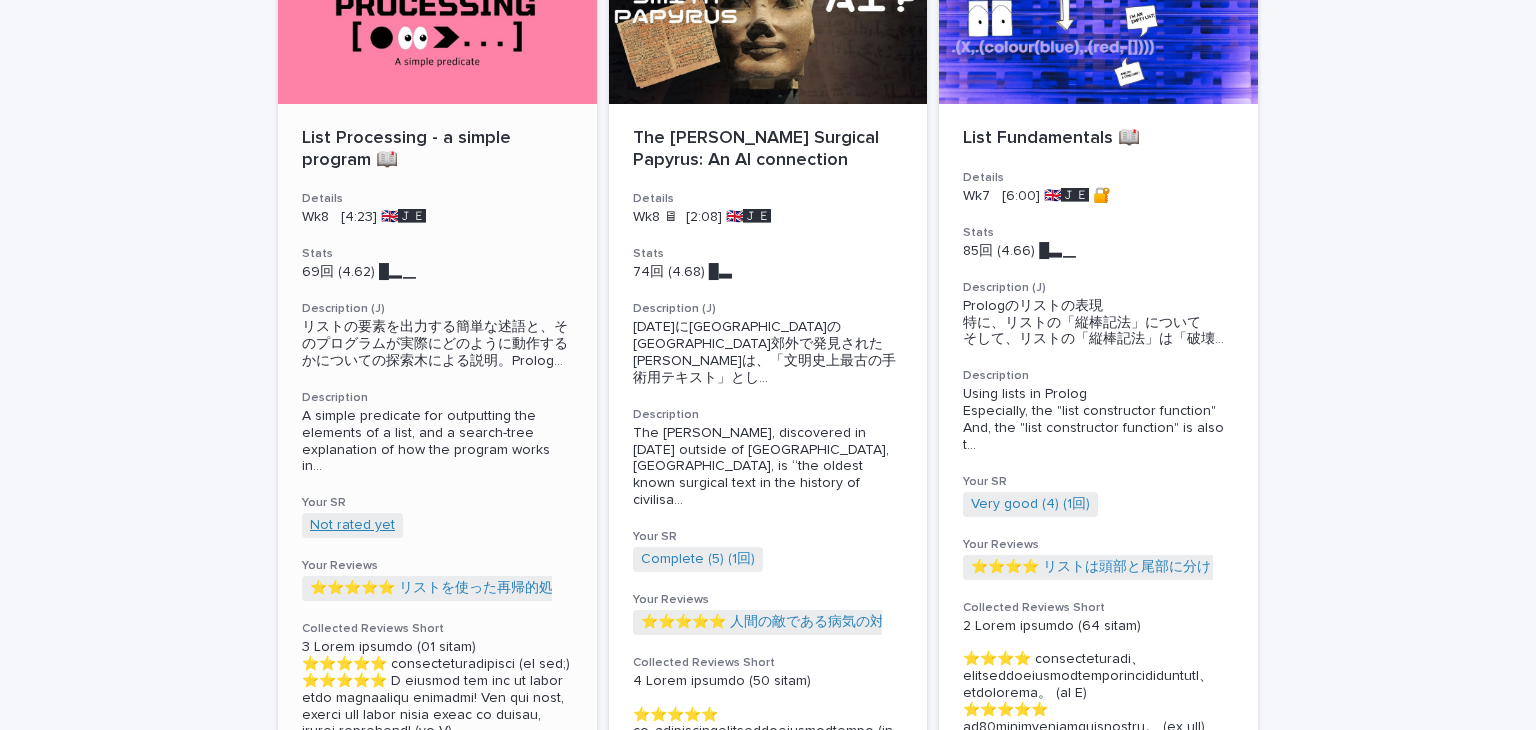click on "Not rated yet" at bounding box center [352, 525] 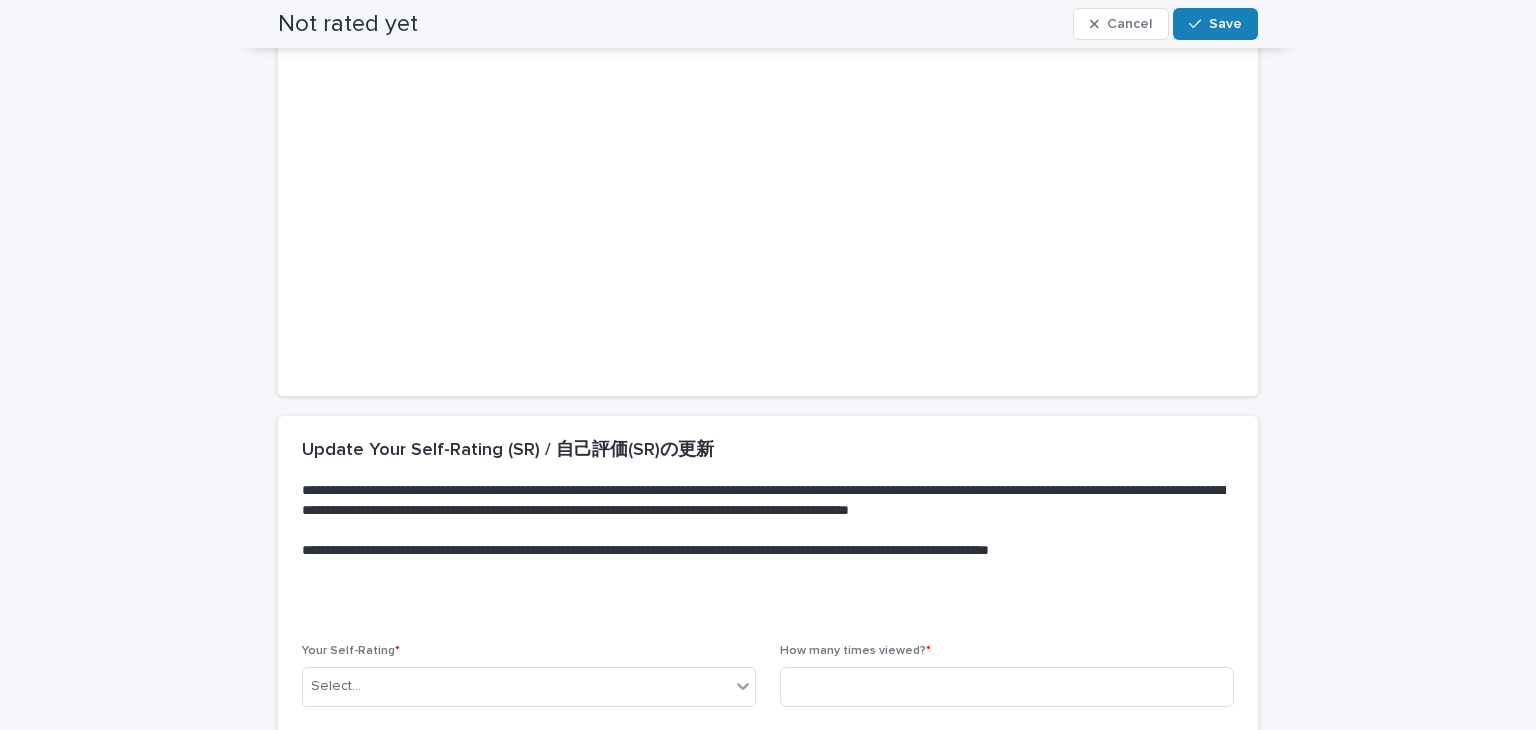 scroll, scrollTop: 288, scrollLeft: 0, axis: vertical 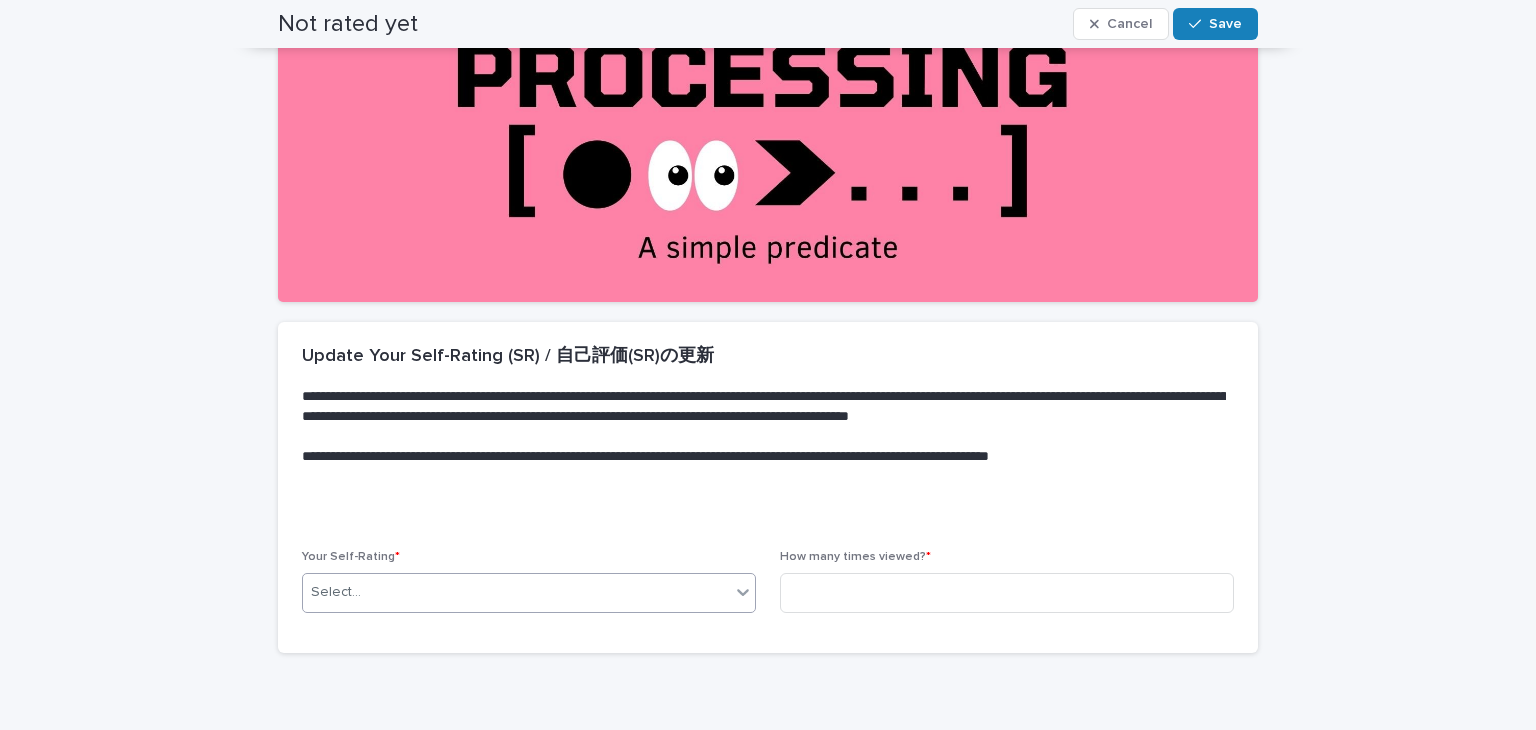 click at bounding box center (743, 592) 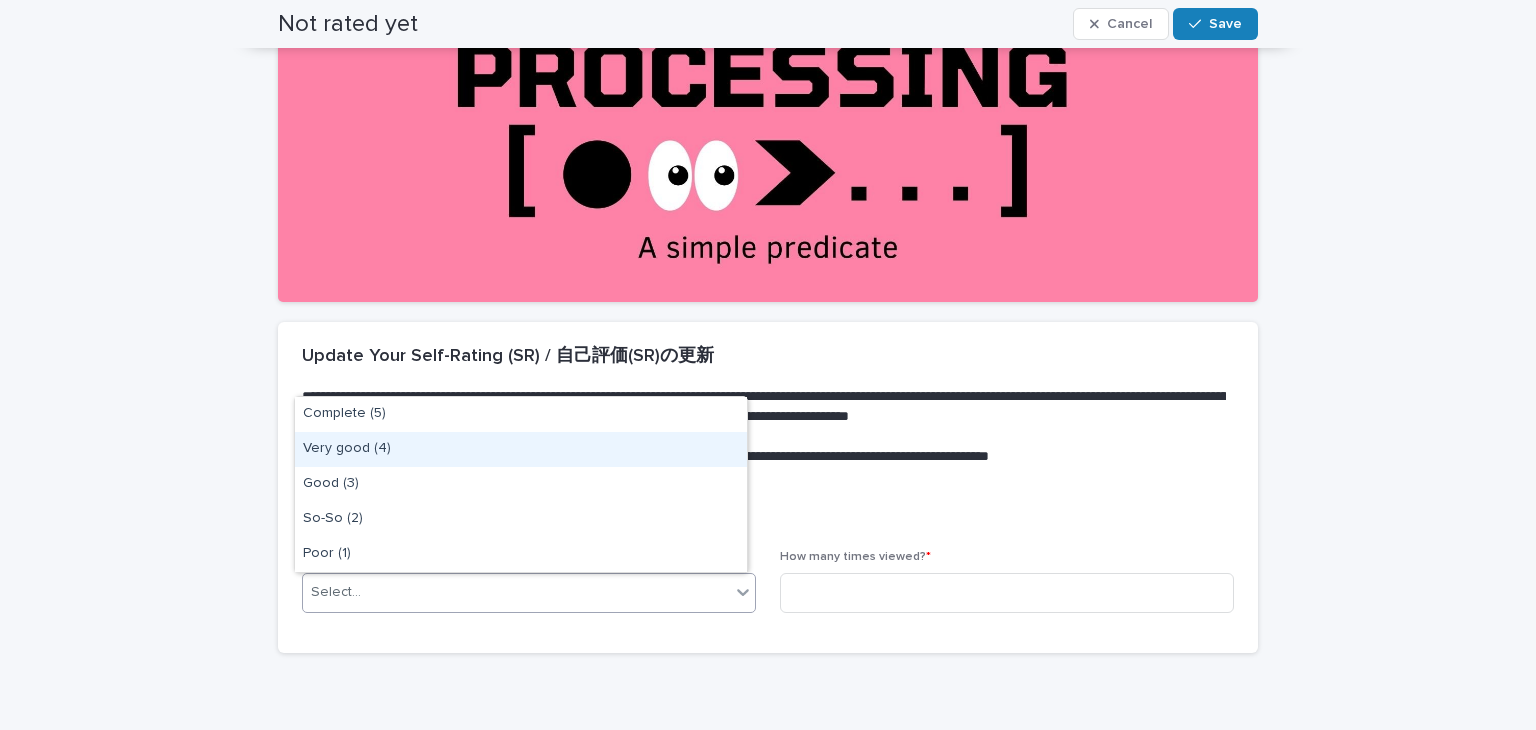 click on "Very good (4)" at bounding box center (521, 449) 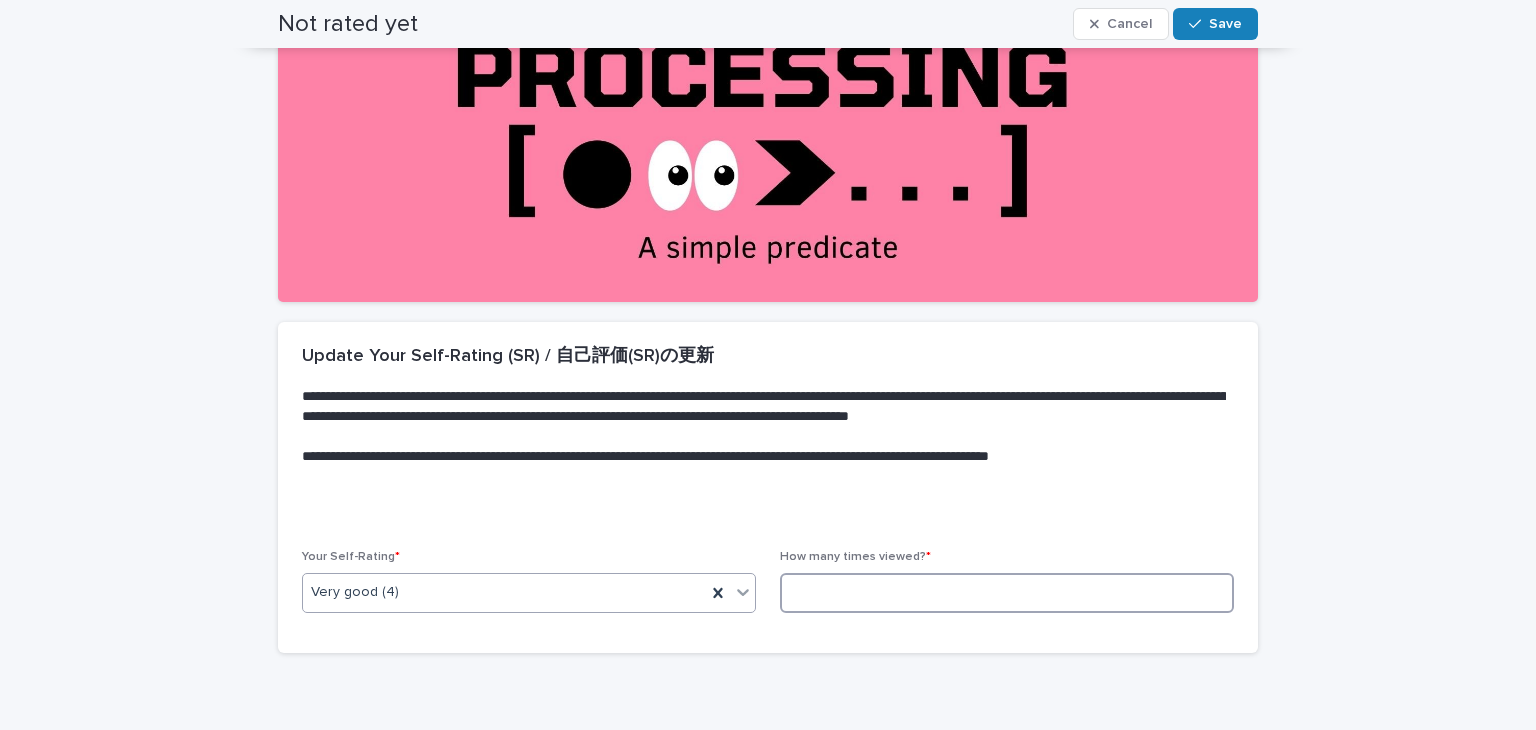 click at bounding box center [1007, 593] 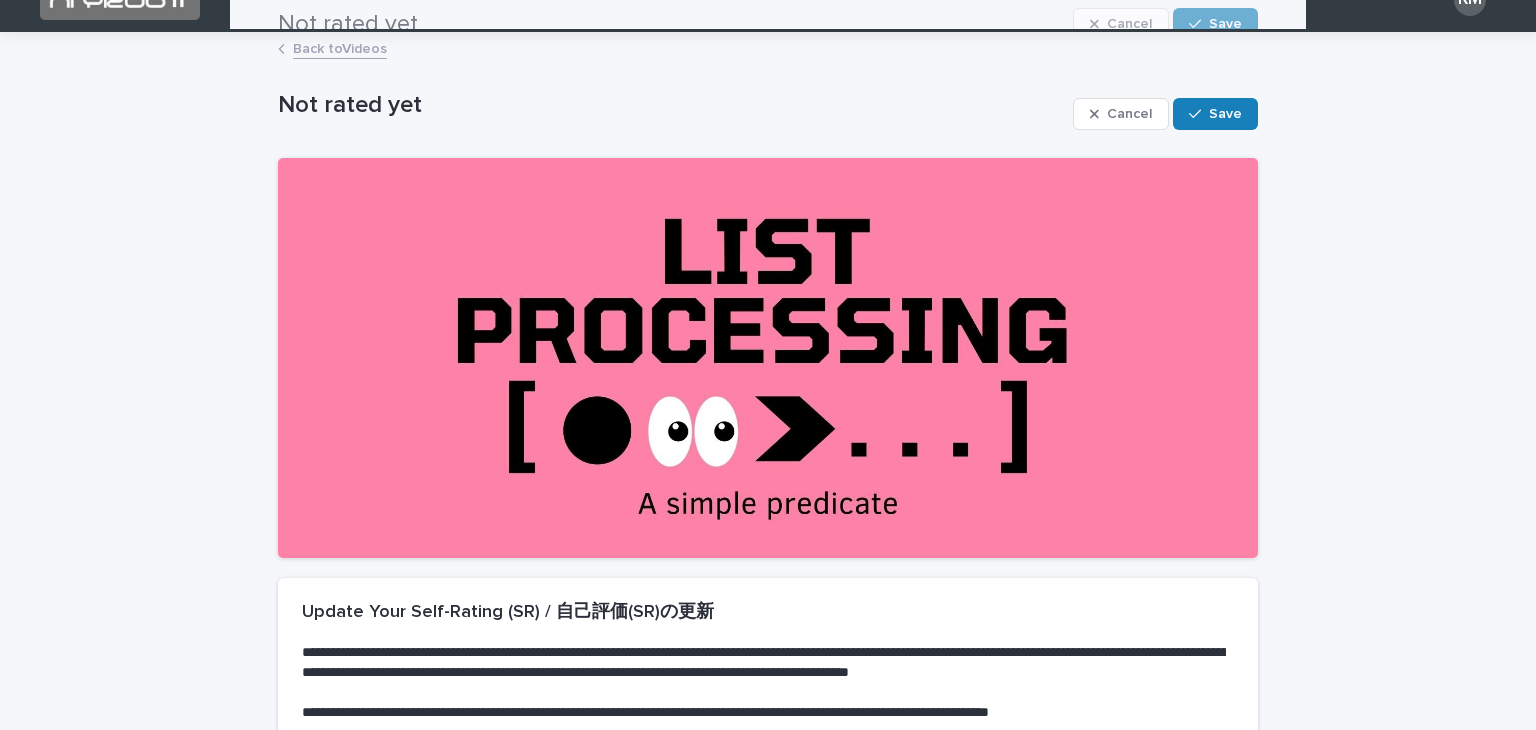 scroll, scrollTop: 28, scrollLeft: 0, axis: vertical 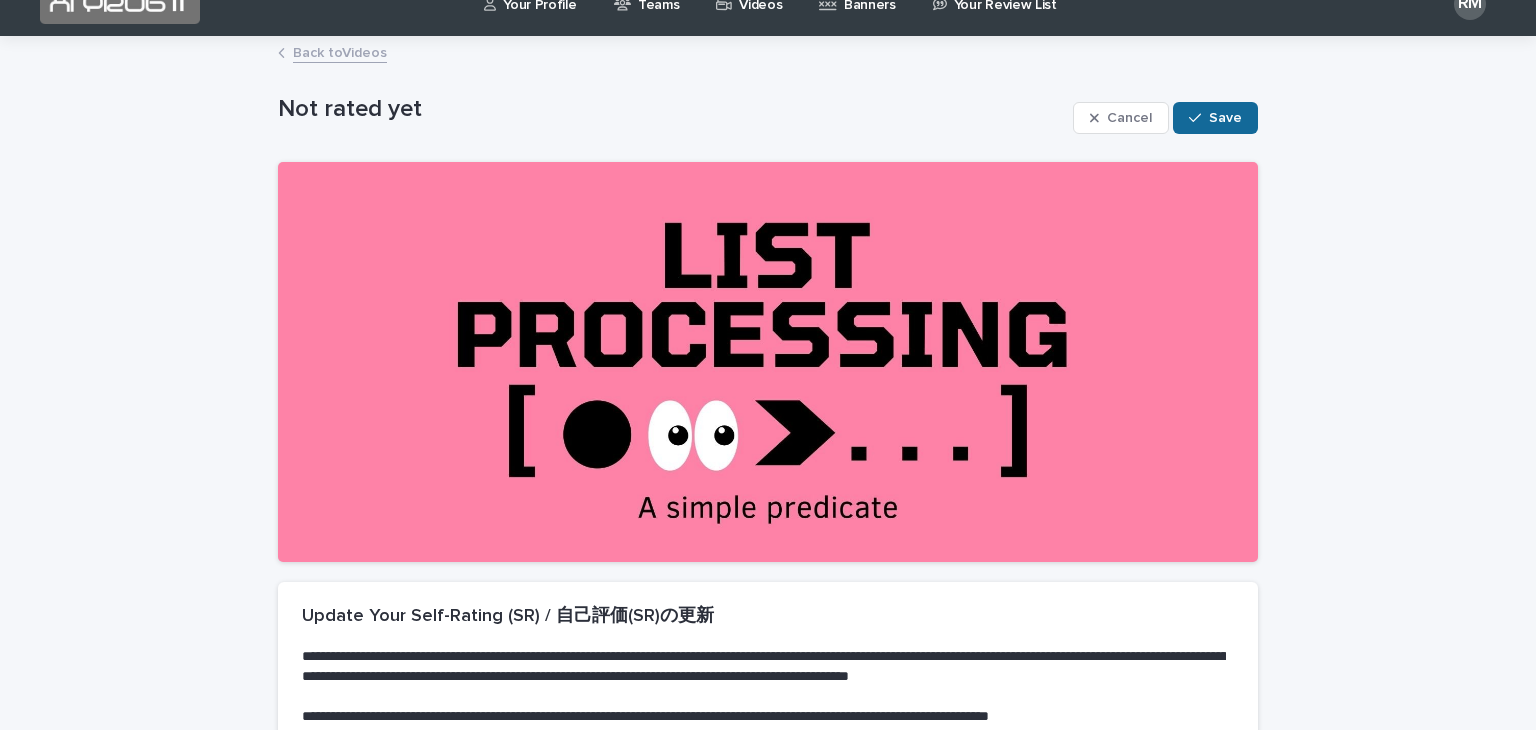 type on "*" 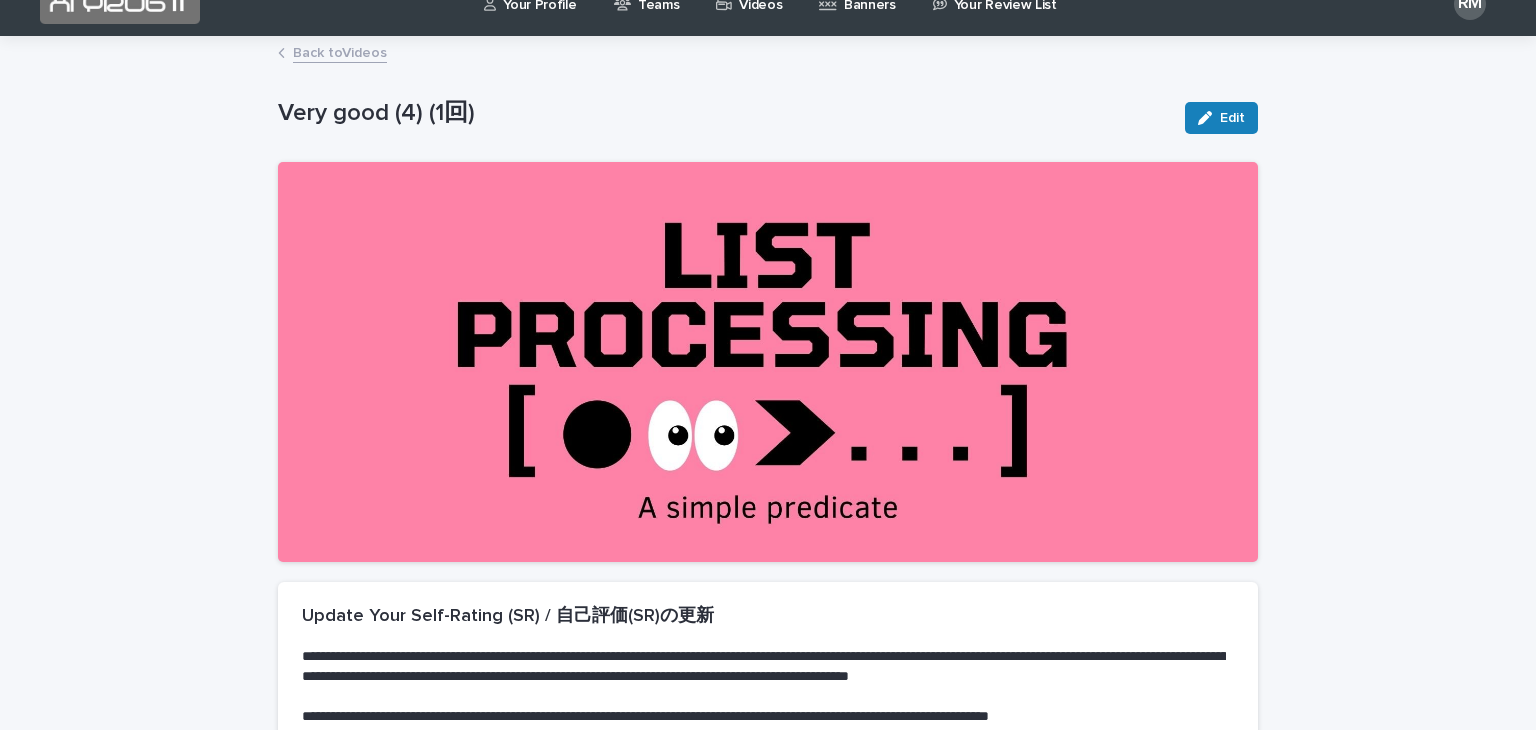 click on "Back to  Videos" at bounding box center [340, 51] 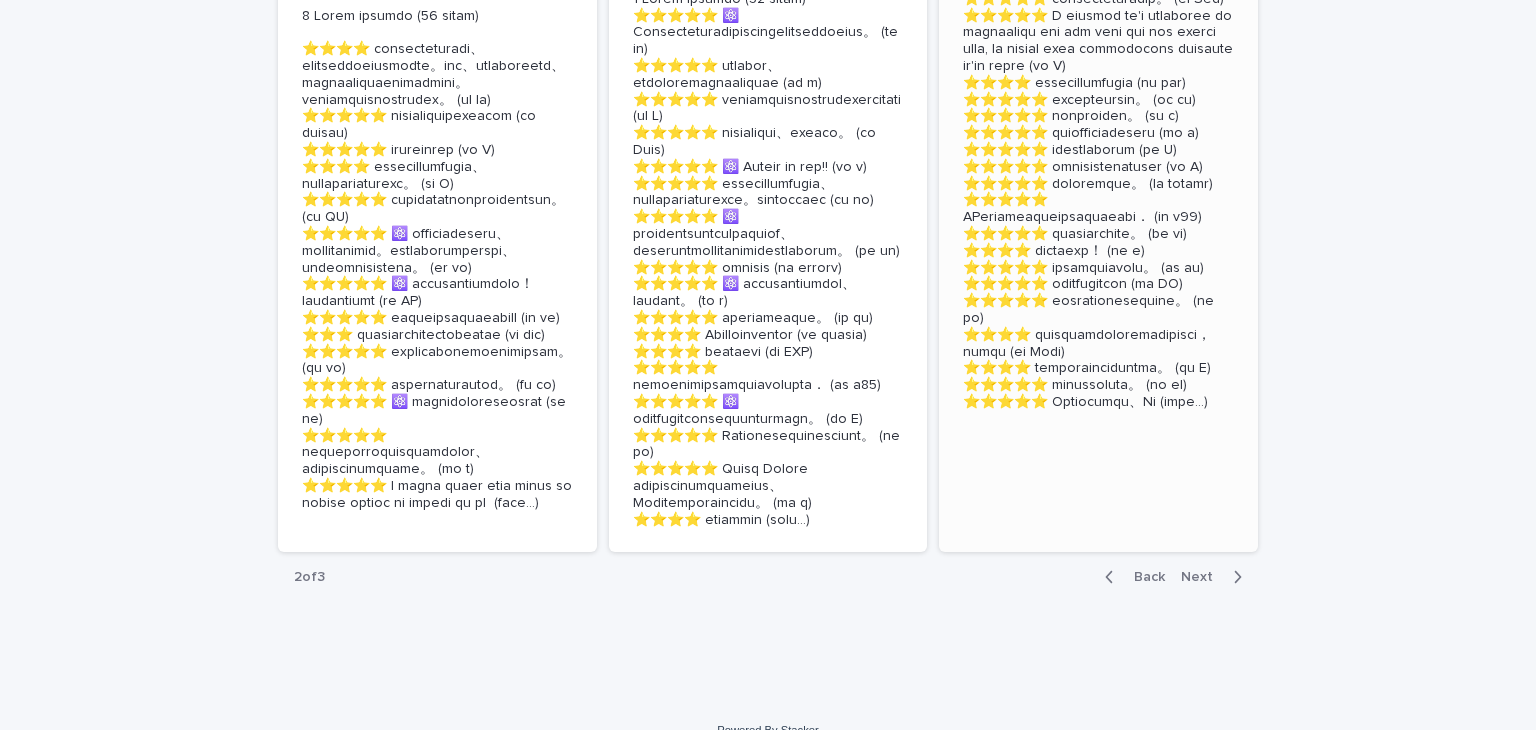 scroll, scrollTop: 5069, scrollLeft: 0, axis: vertical 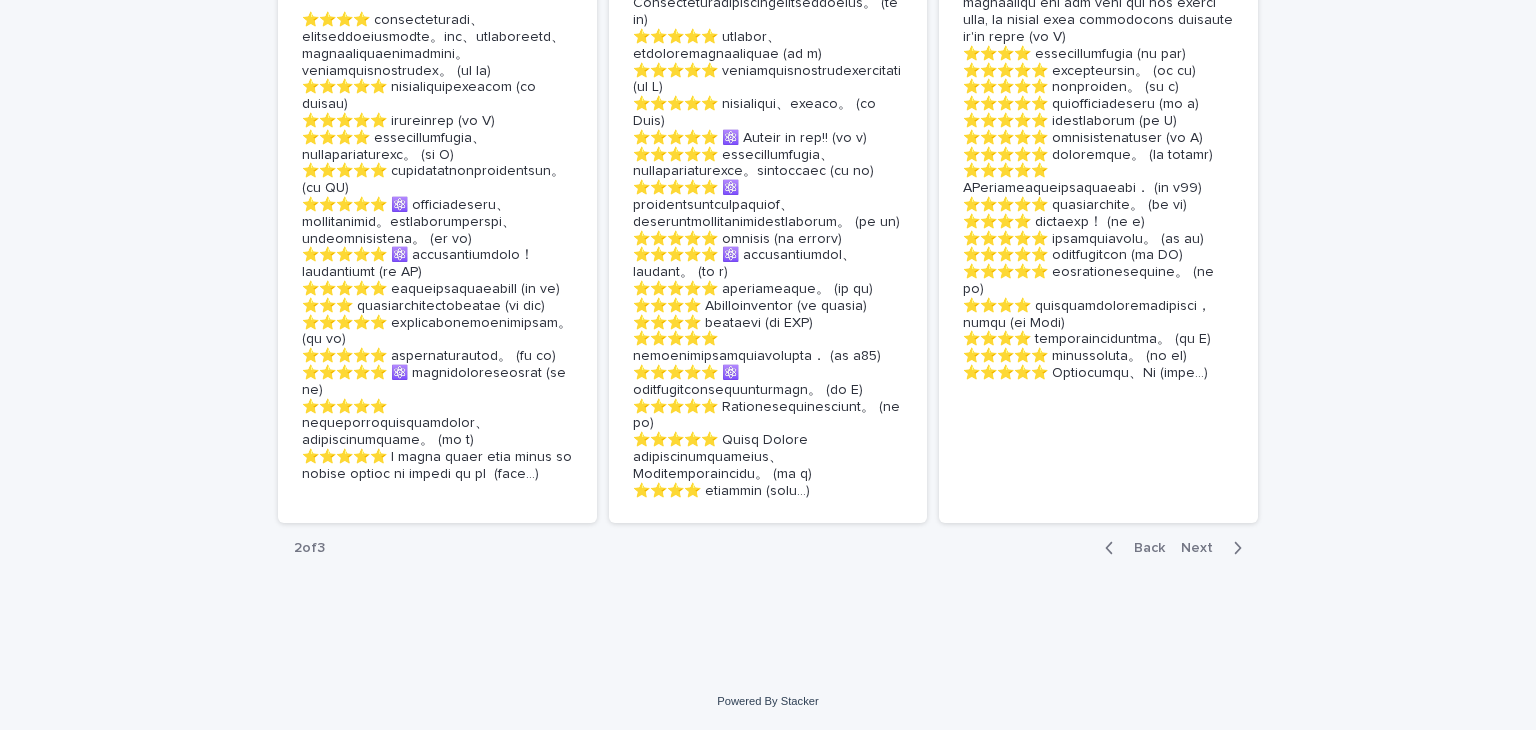 click on "Back" at bounding box center [1143, 548] 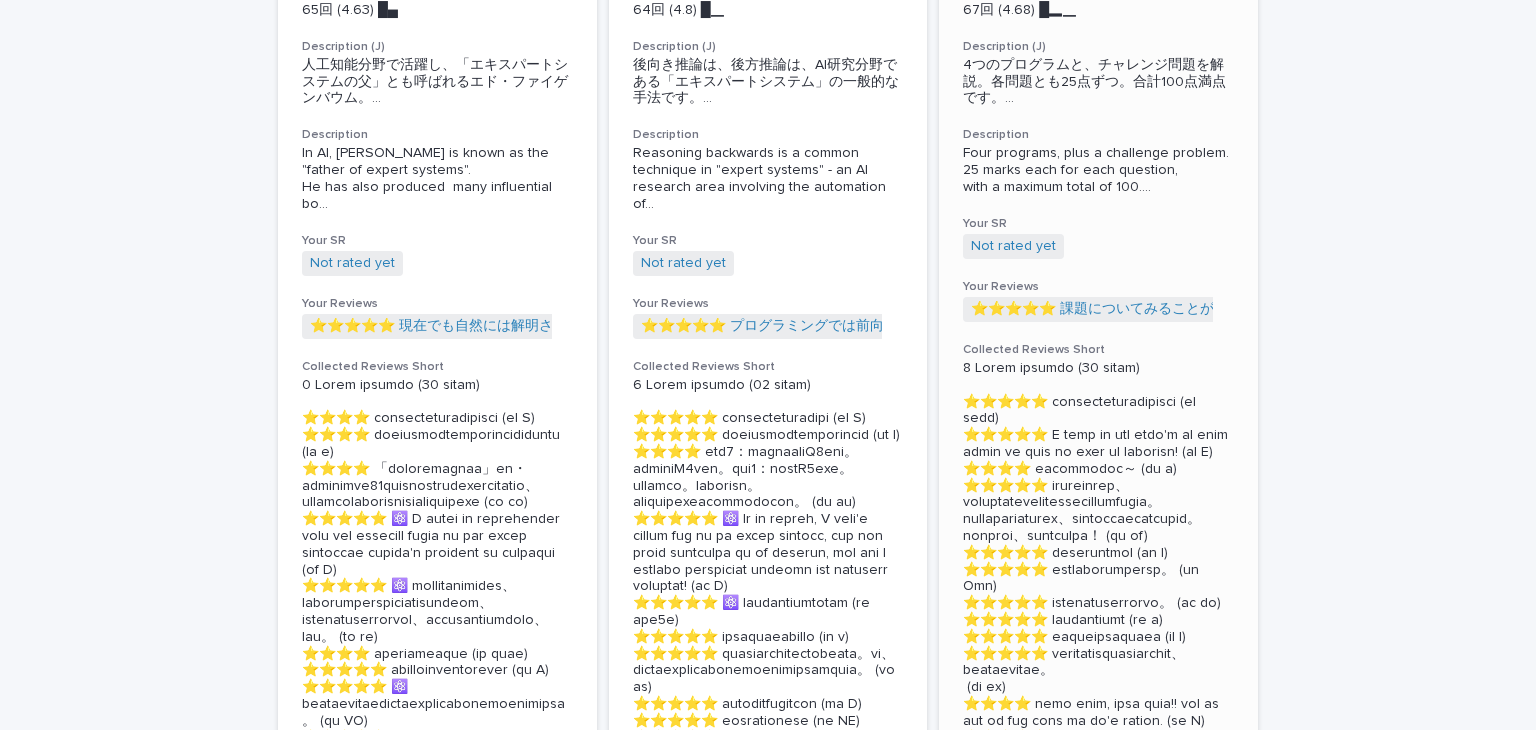 scroll, scrollTop: 4261, scrollLeft: 0, axis: vertical 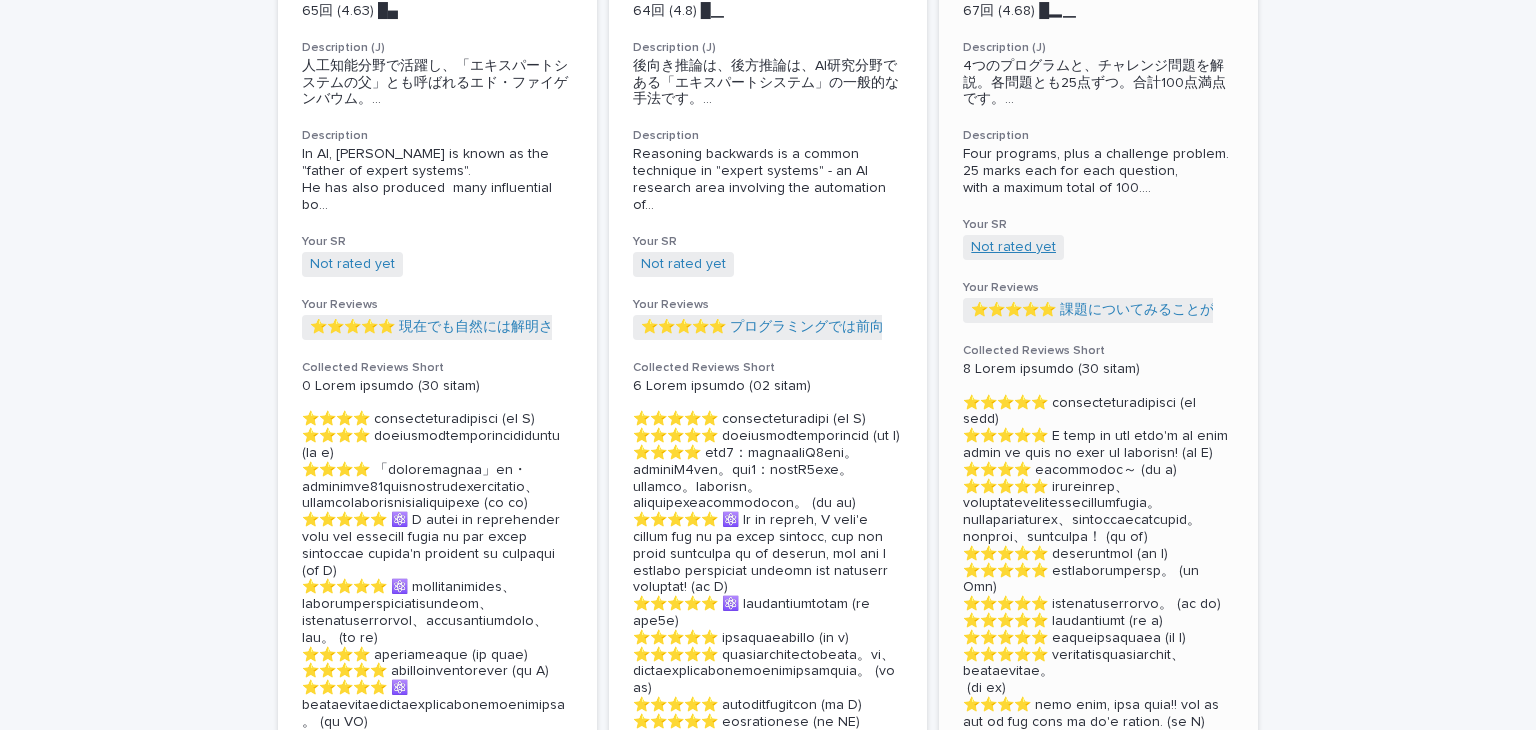 click on "Not rated yet" at bounding box center [1013, 247] 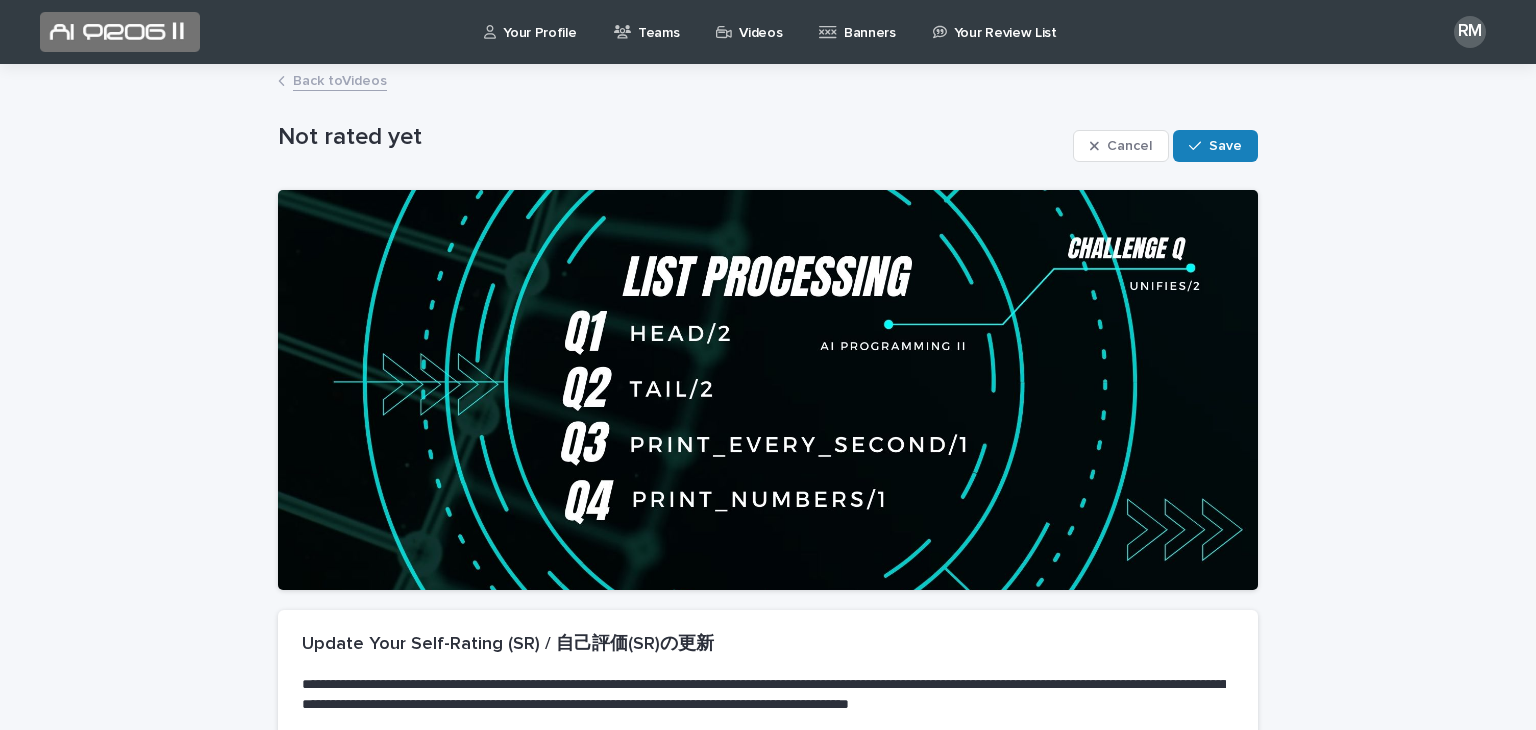 scroll, scrollTop: 384, scrollLeft: 0, axis: vertical 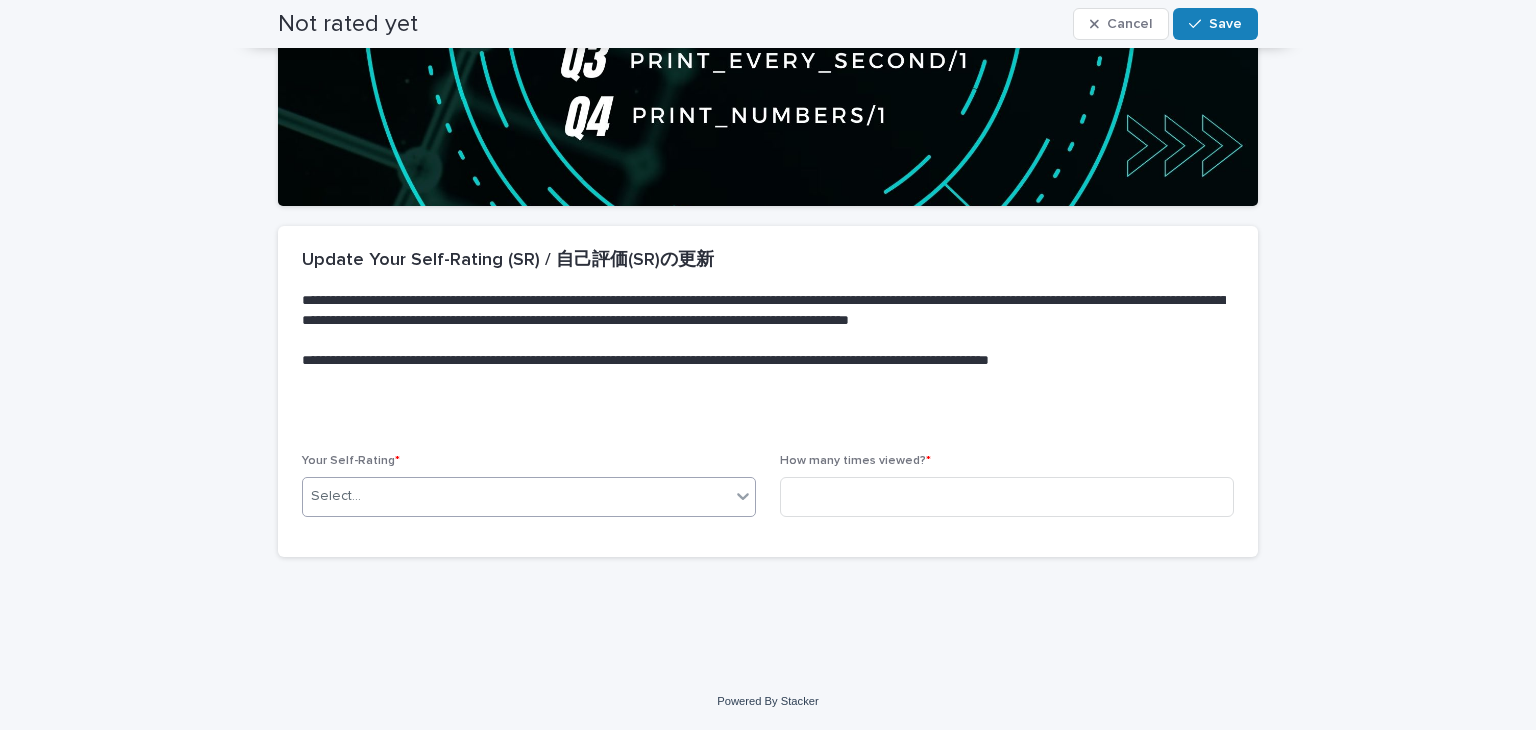 click on "Select..." at bounding box center (516, 496) 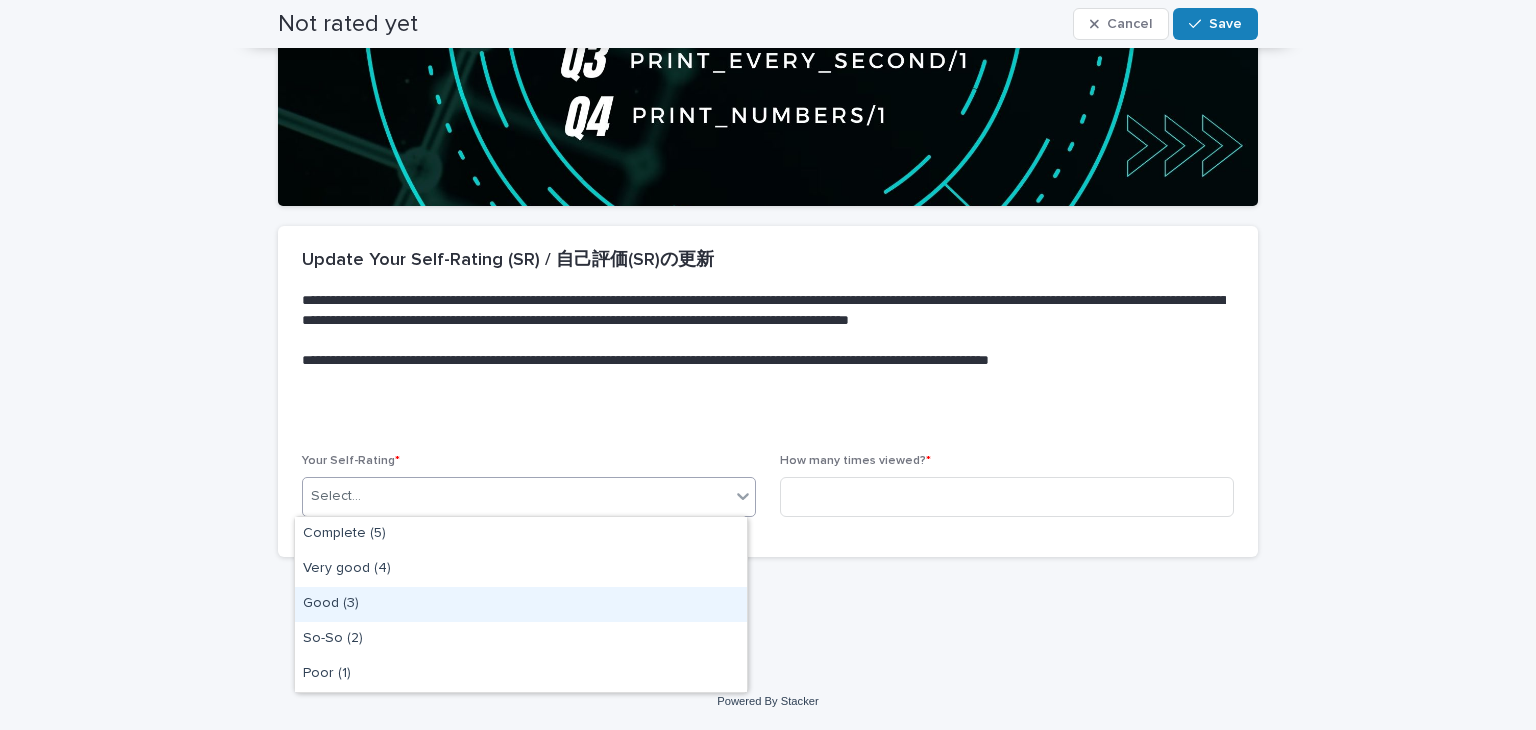 click on "Good (3)" at bounding box center [521, 604] 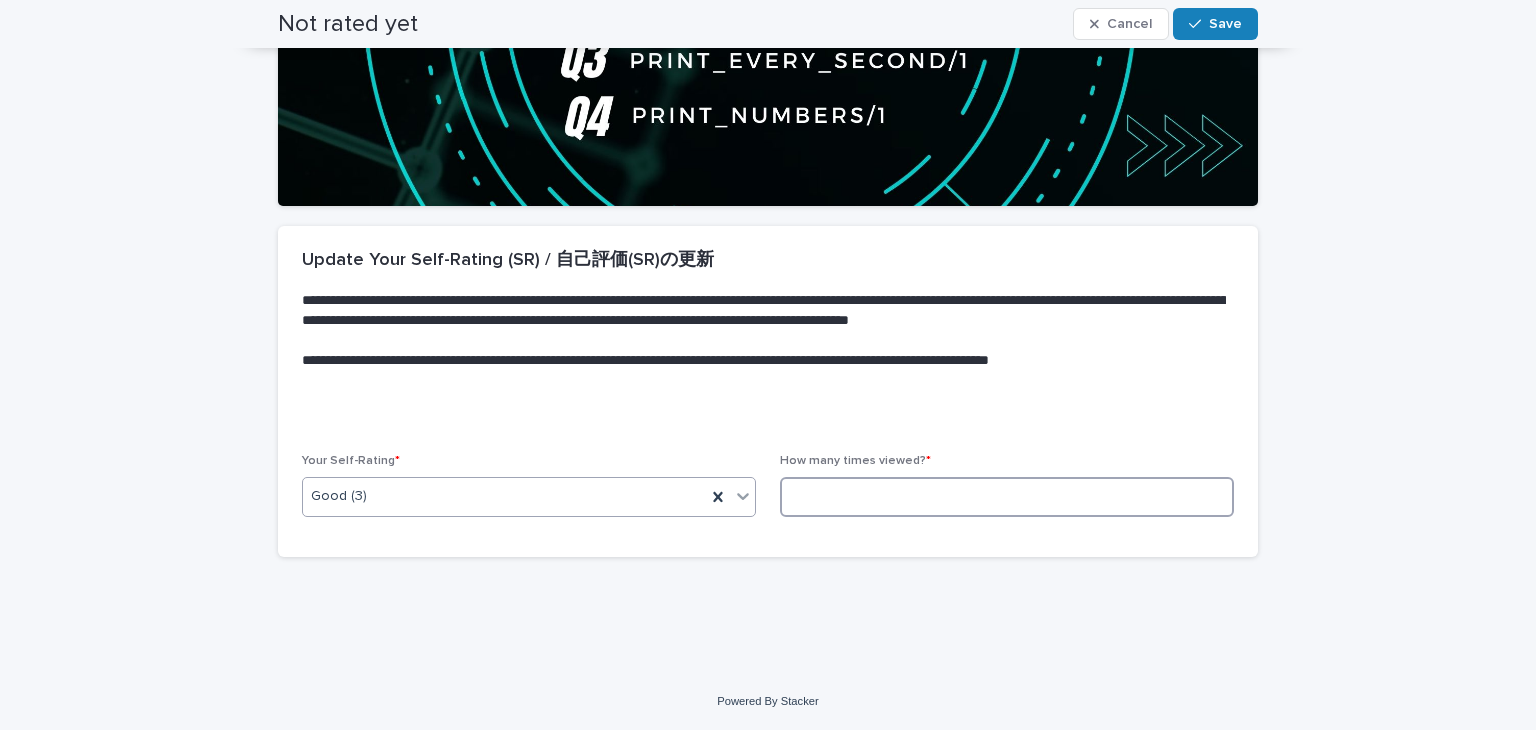 click at bounding box center [1007, 497] 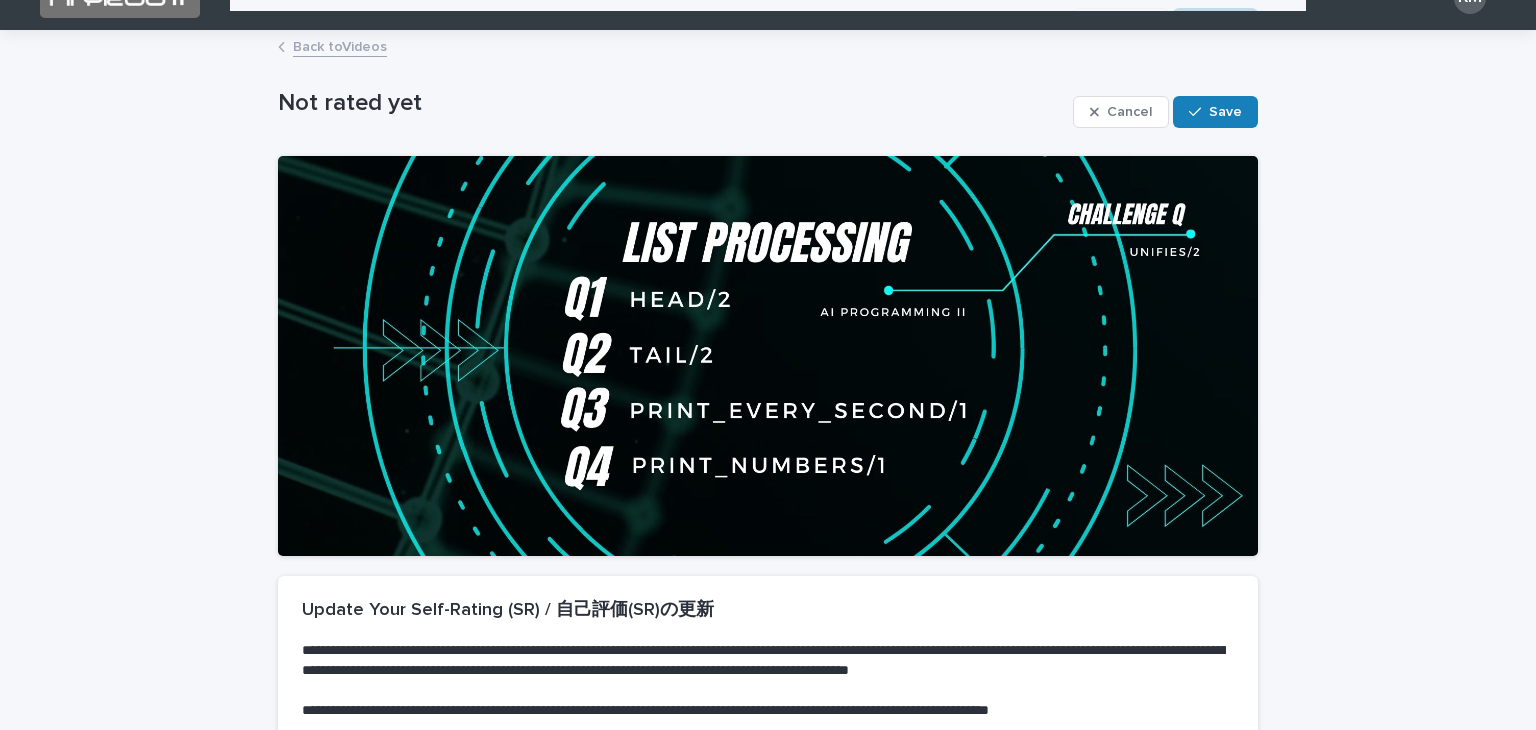scroll, scrollTop: 4, scrollLeft: 0, axis: vertical 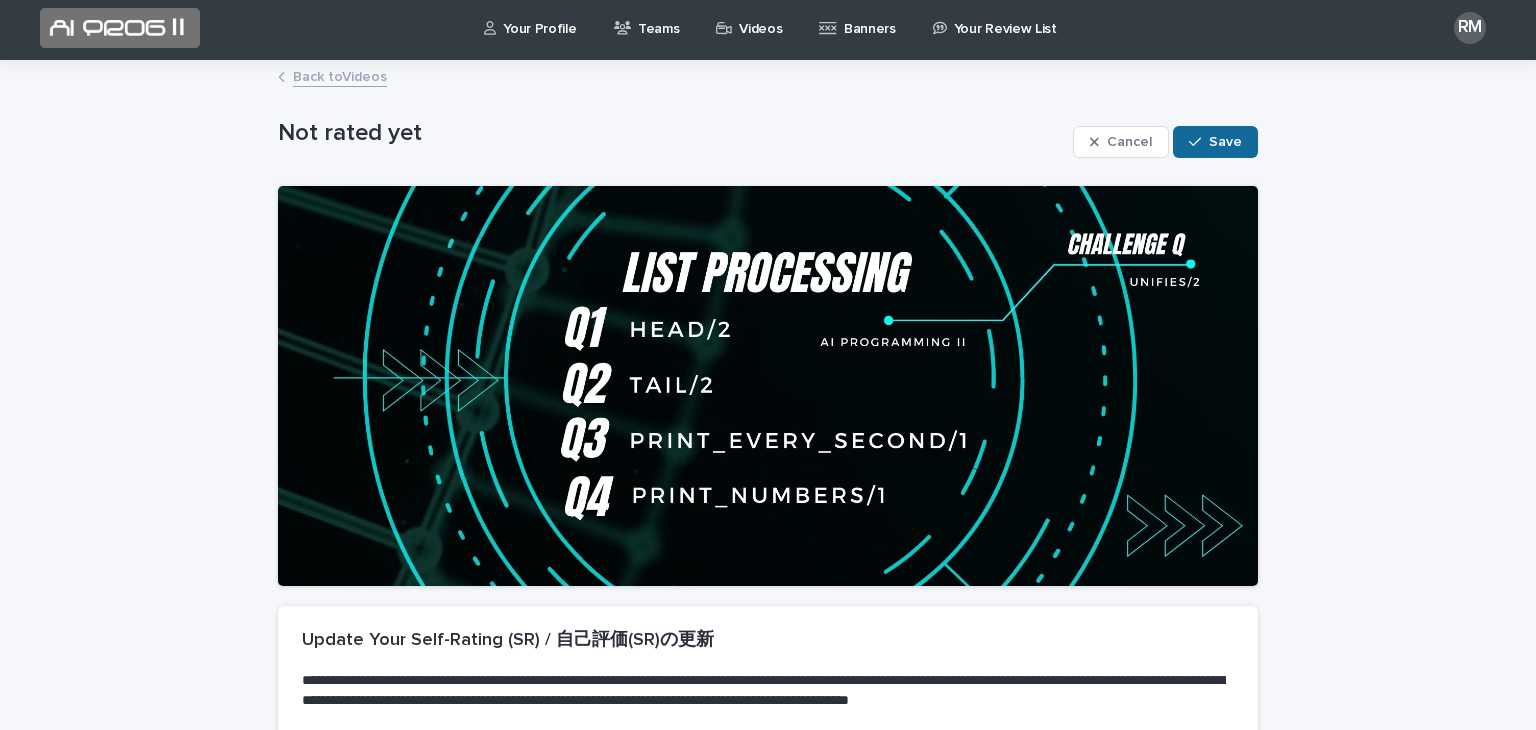type on "*" 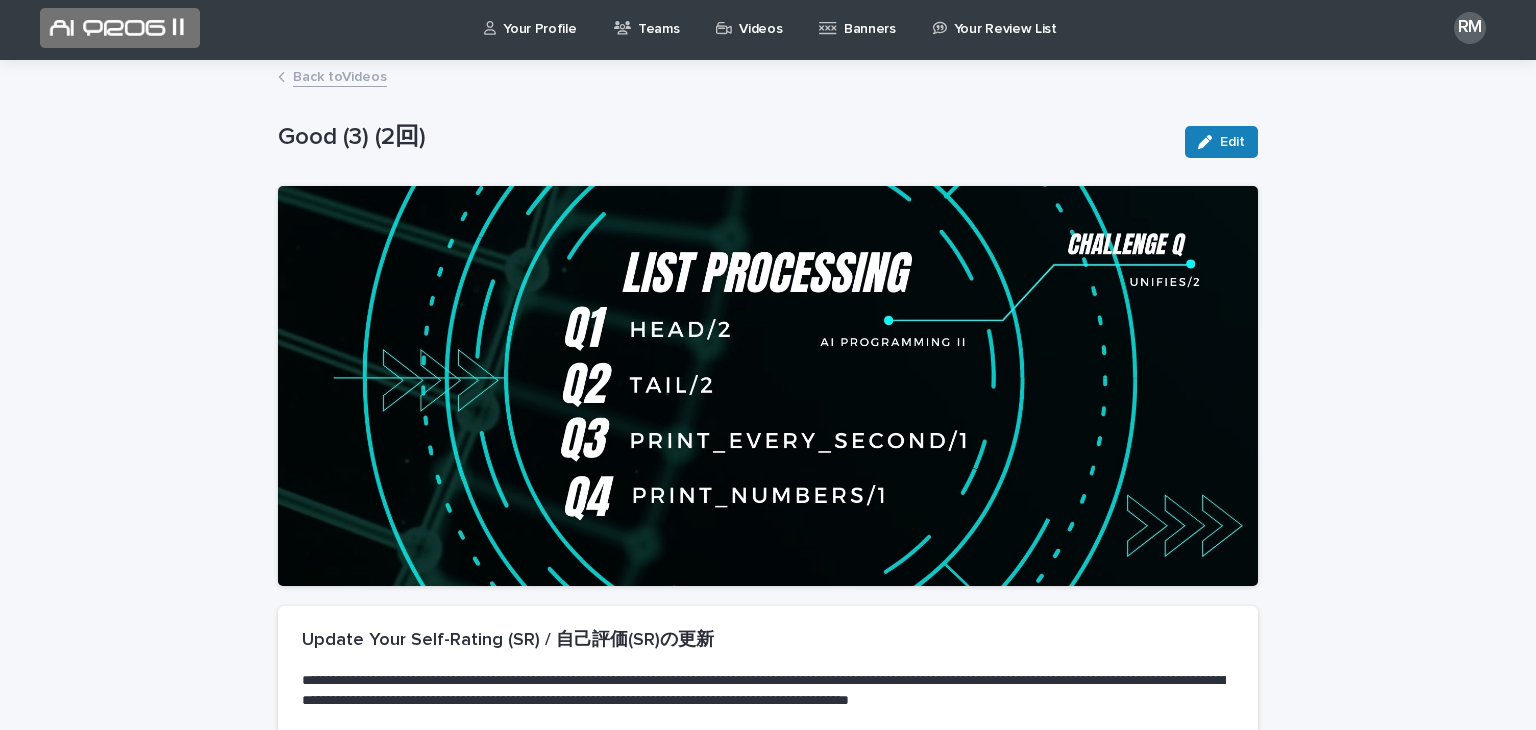 click on "Back to  Videos" at bounding box center (340, 75) 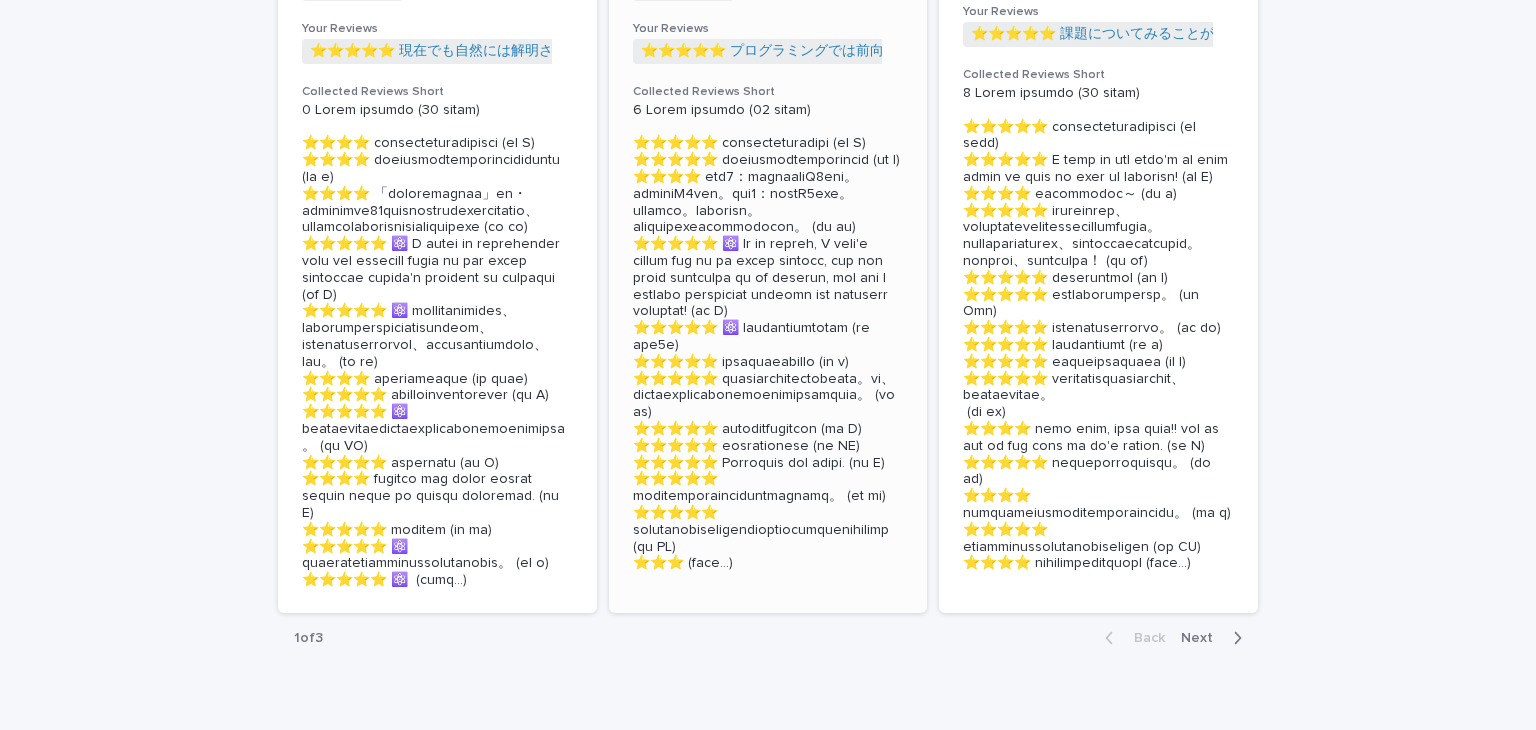 scroll, scrollTop: 4536, scrollLeft: 0, axis: vertical 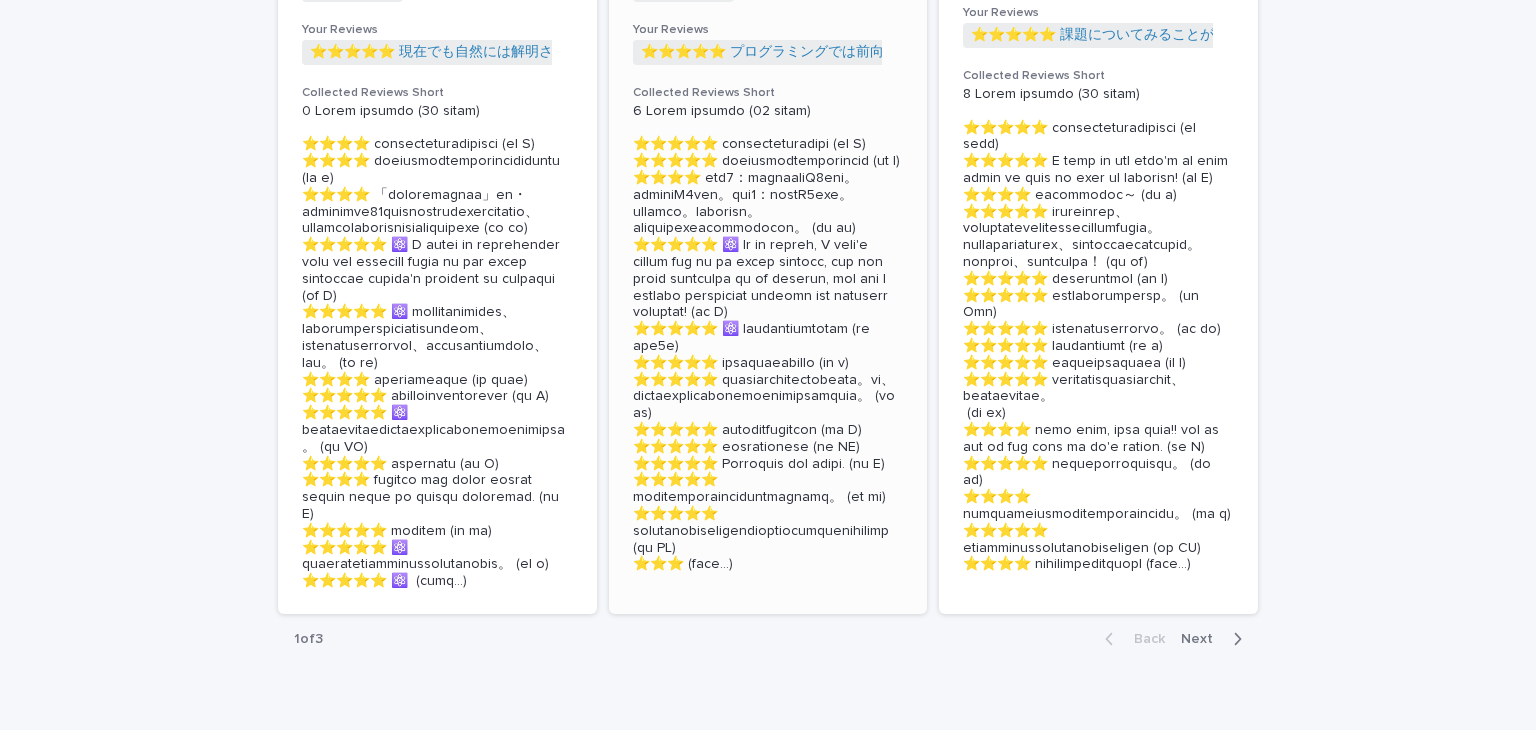 click on "Not rated yet" at bounding box center (683, -11) 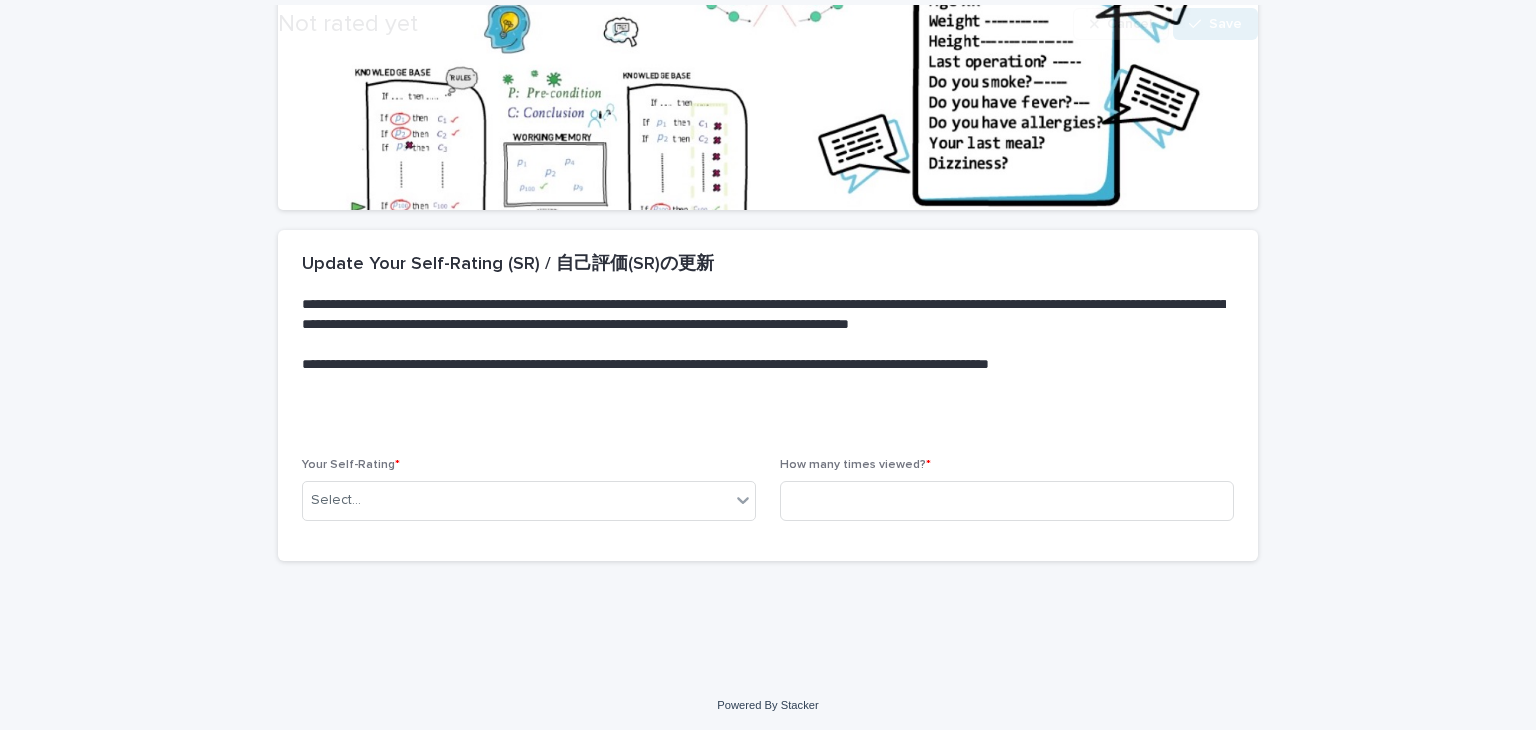 scroll, scrollTop: 384, scrollLeft: 0, axis: vertical 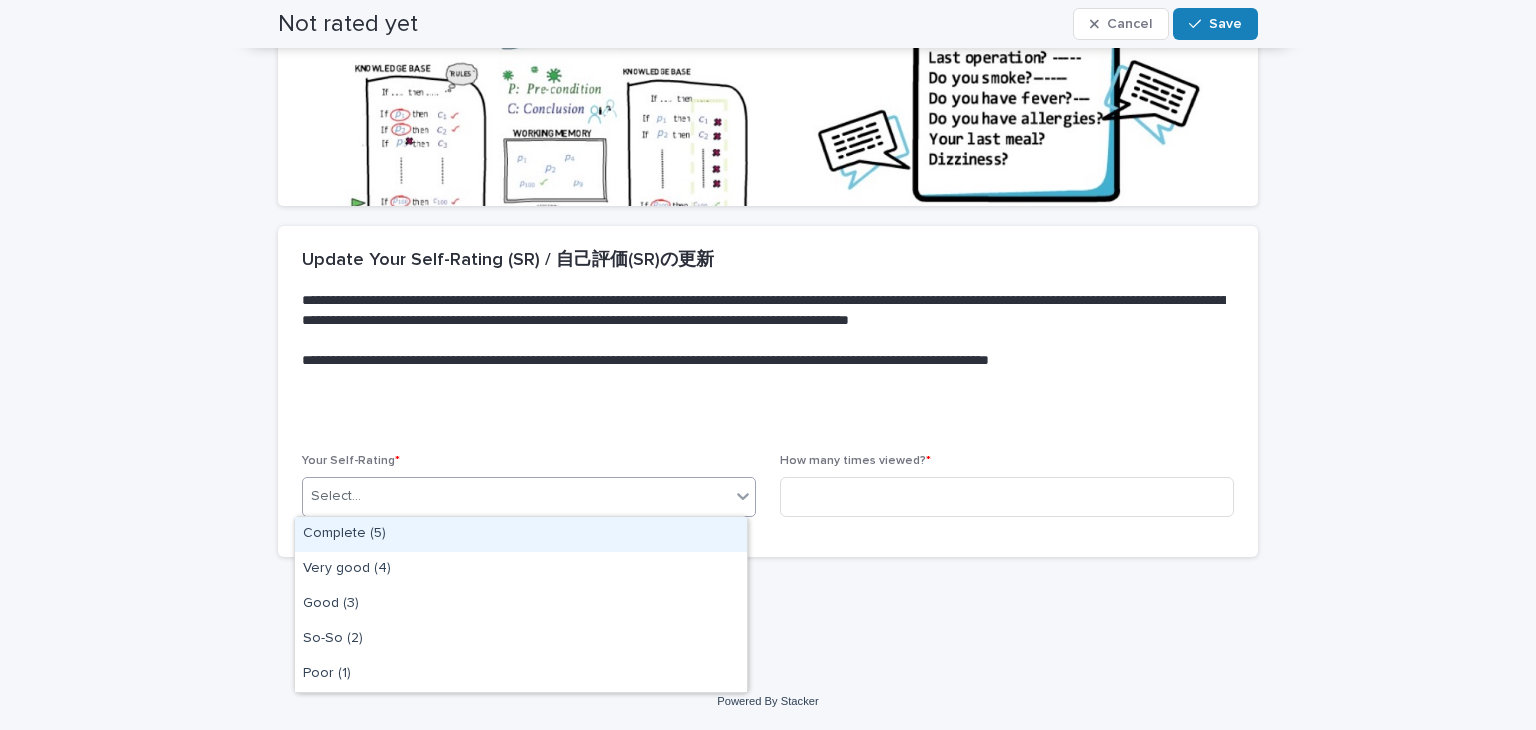 click on "Select..." at bounding box center [516, 496] 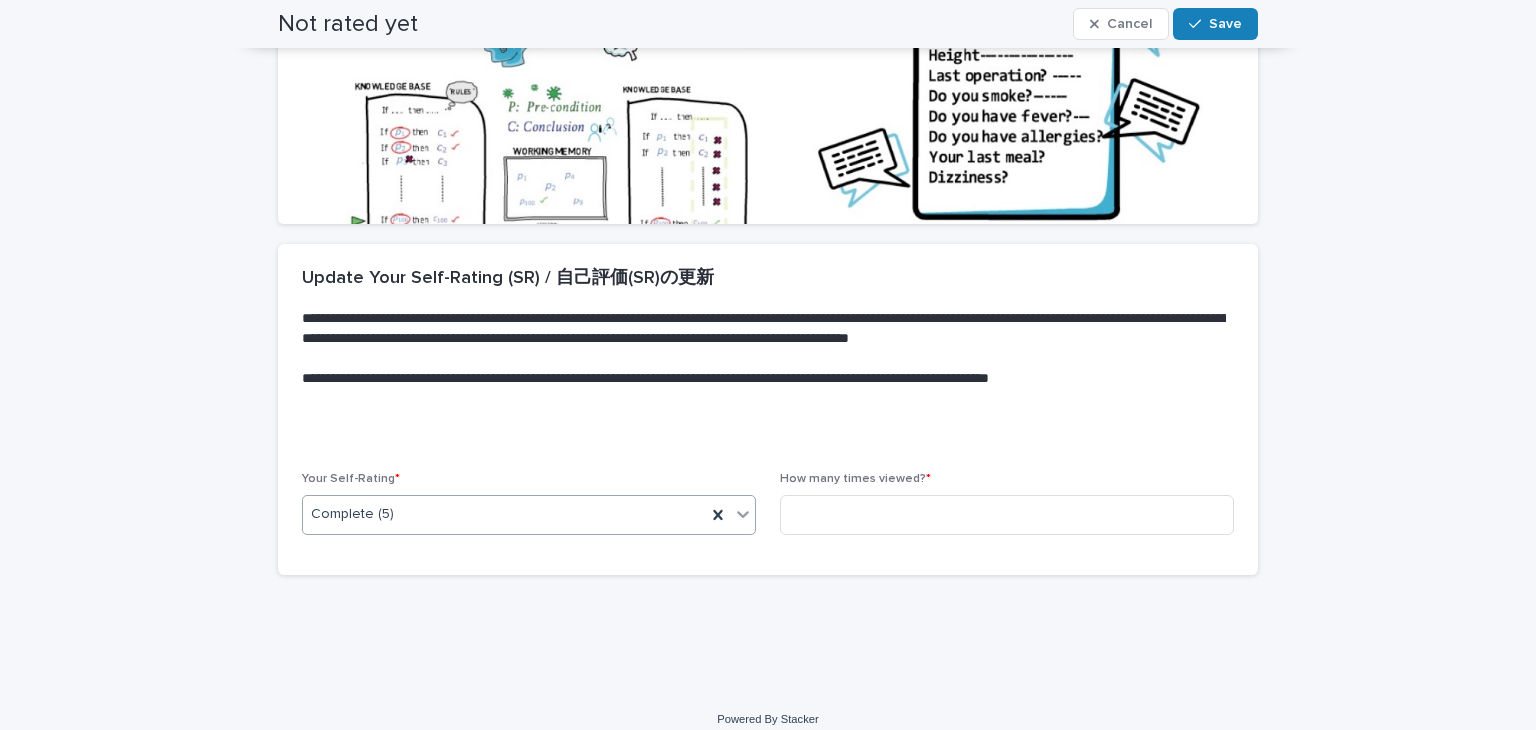 scroll, scrollTop: 364, scrollLeft: 0, axis: vertical 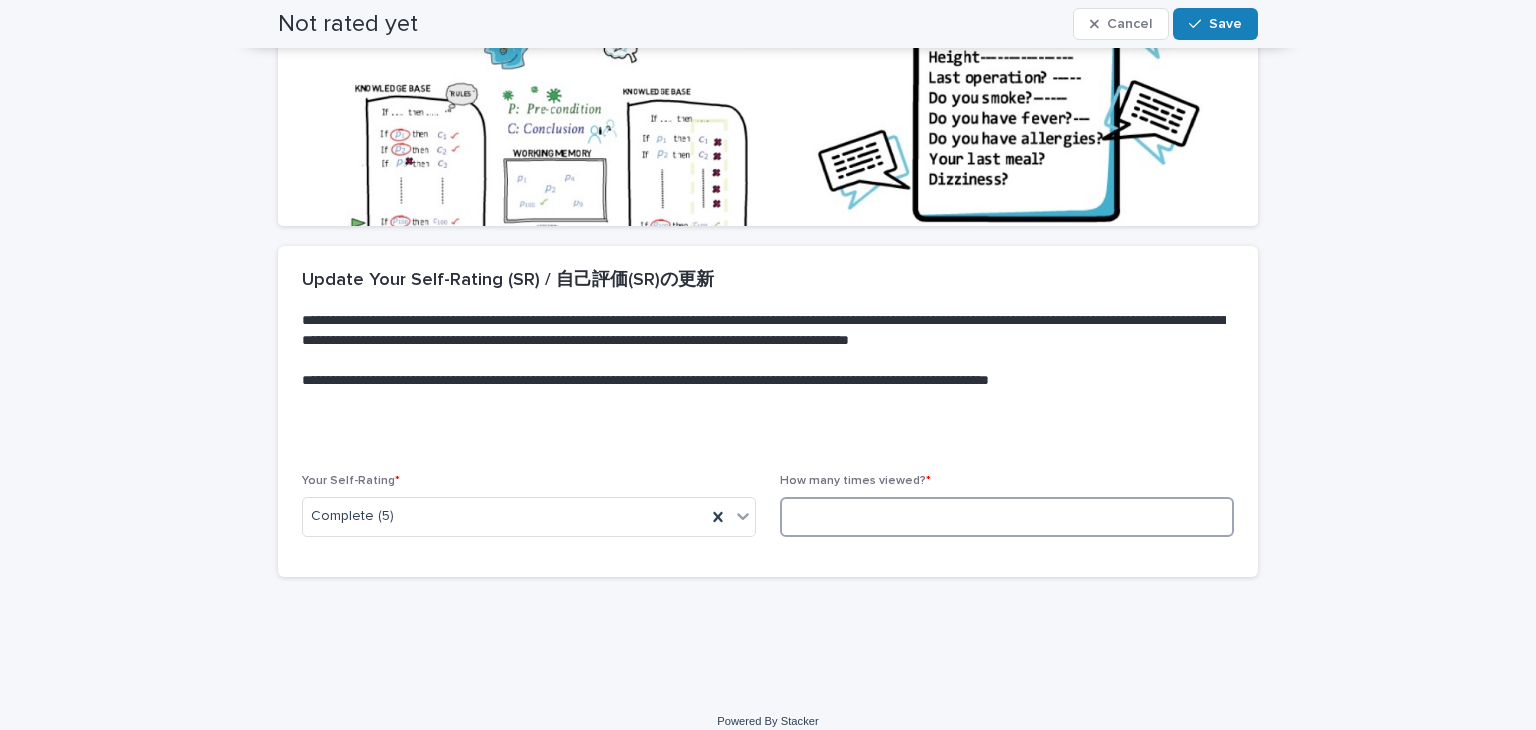 click at bounding box center (1007, 517) 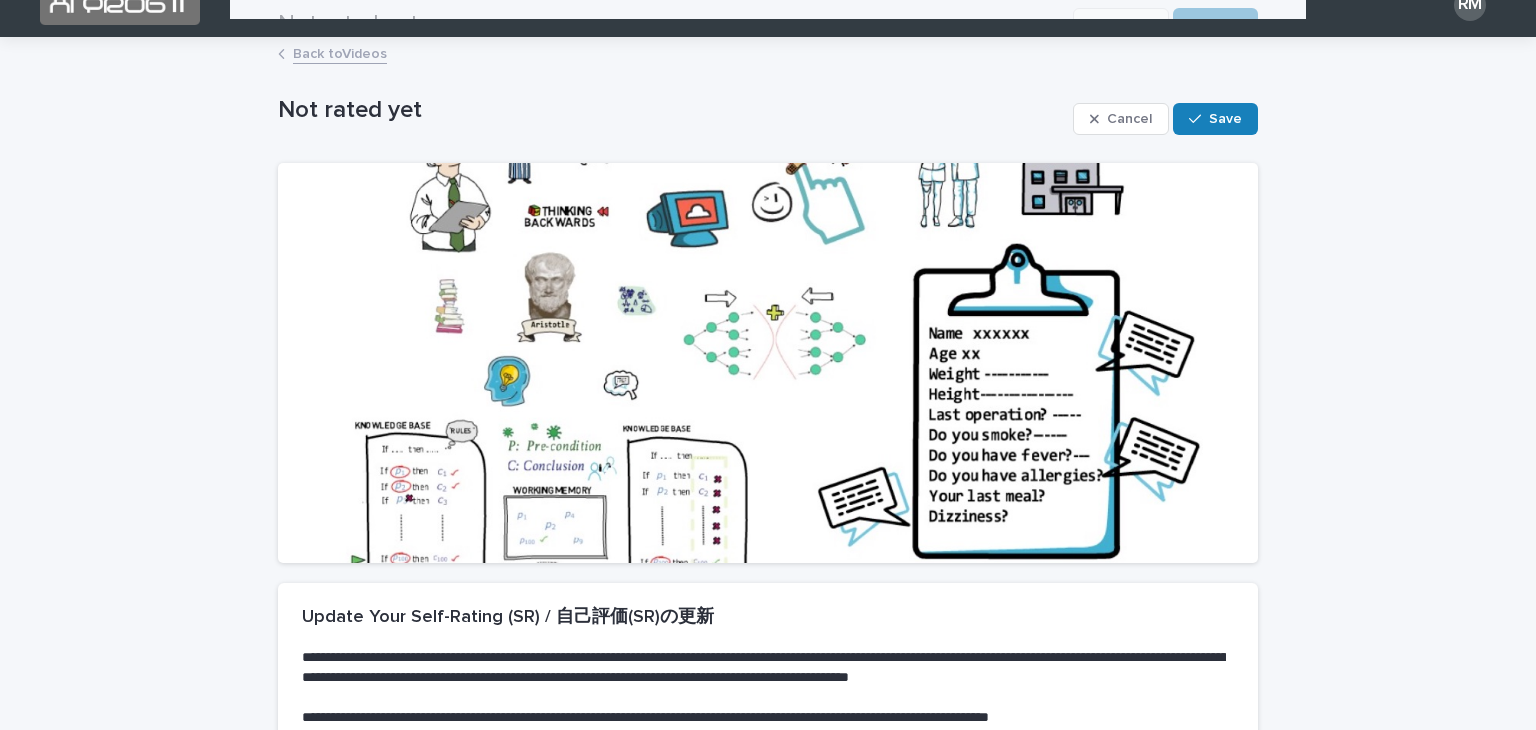 scroll, scrollTop: 0, scrollLeft: 0, axis: both 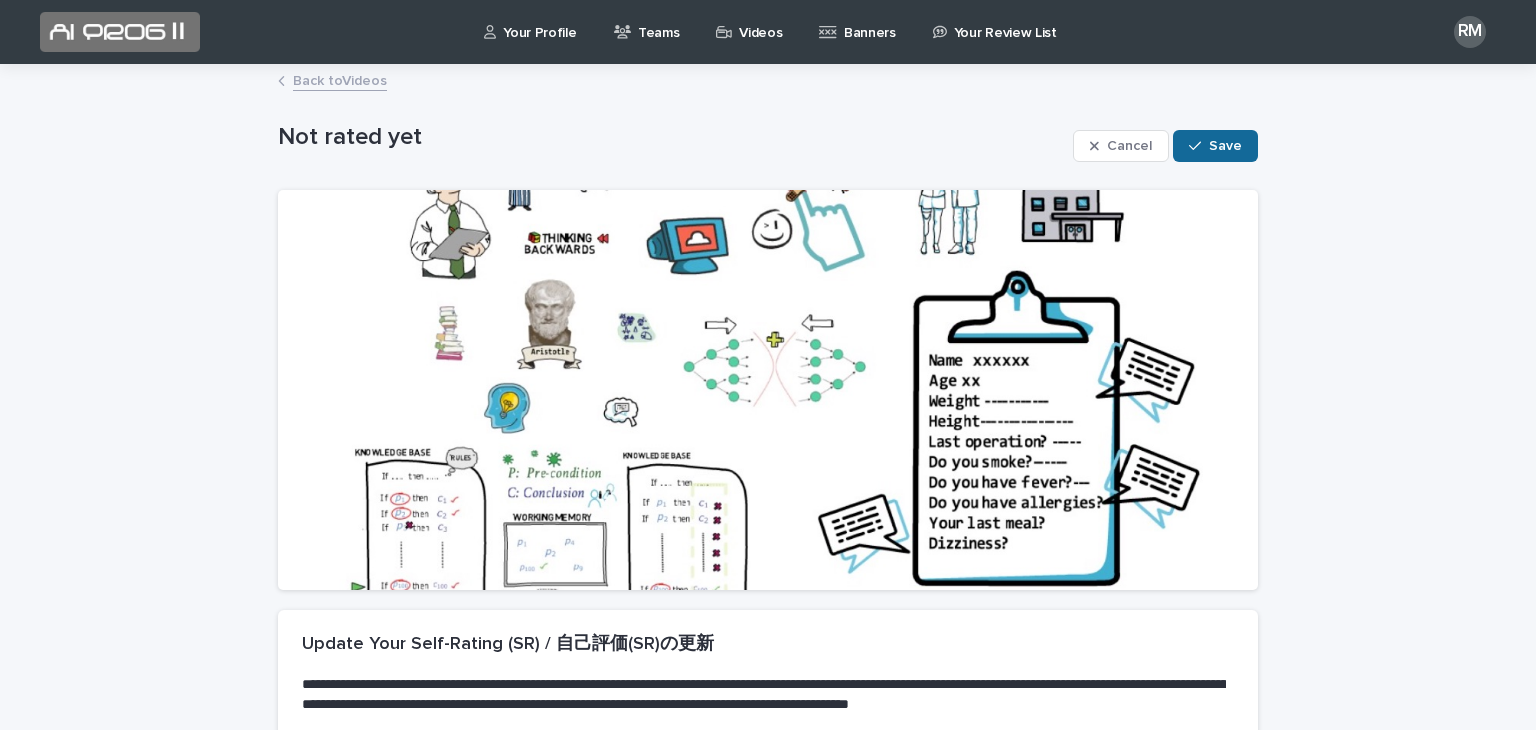 type on "*" 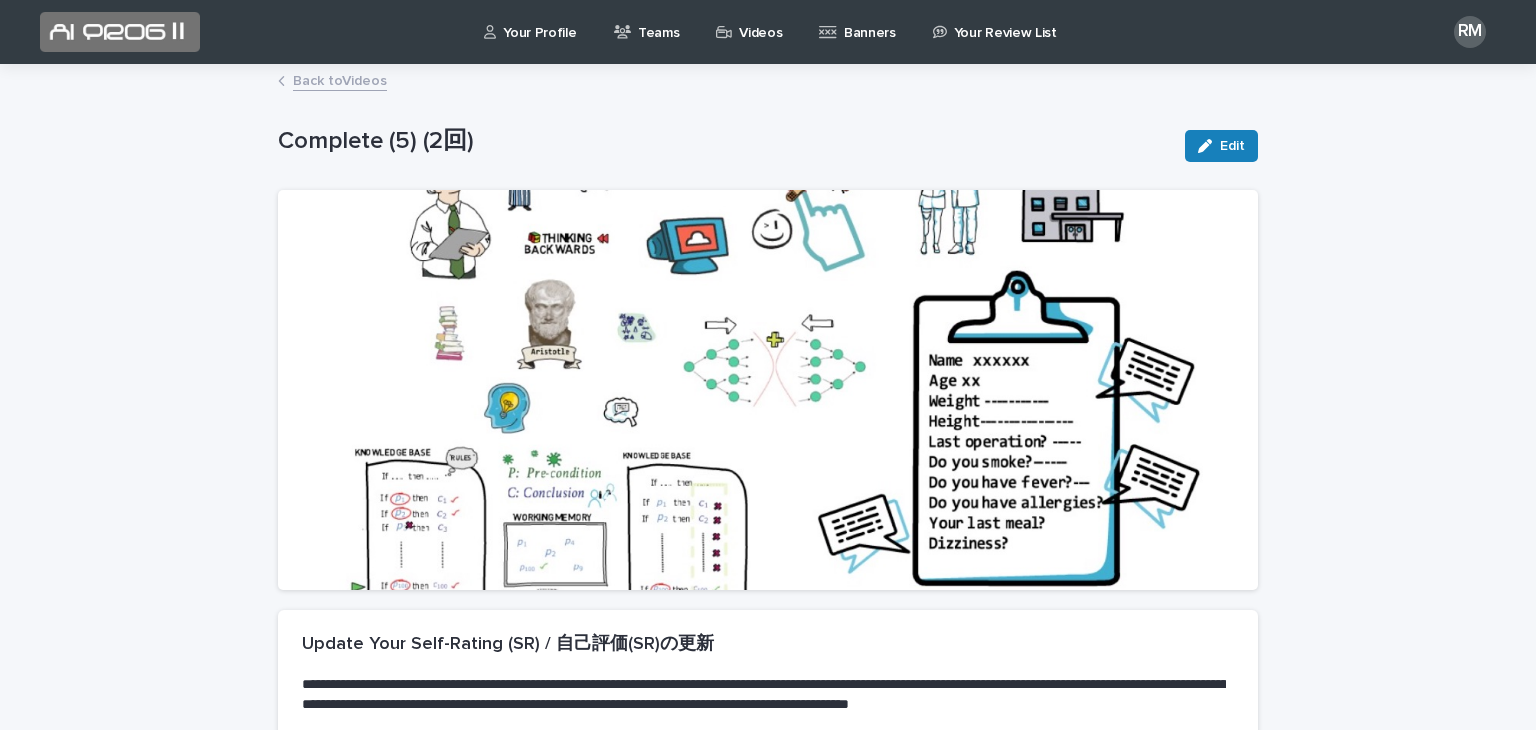 click on "Back to  Videos" at bounding box center (768, 82) 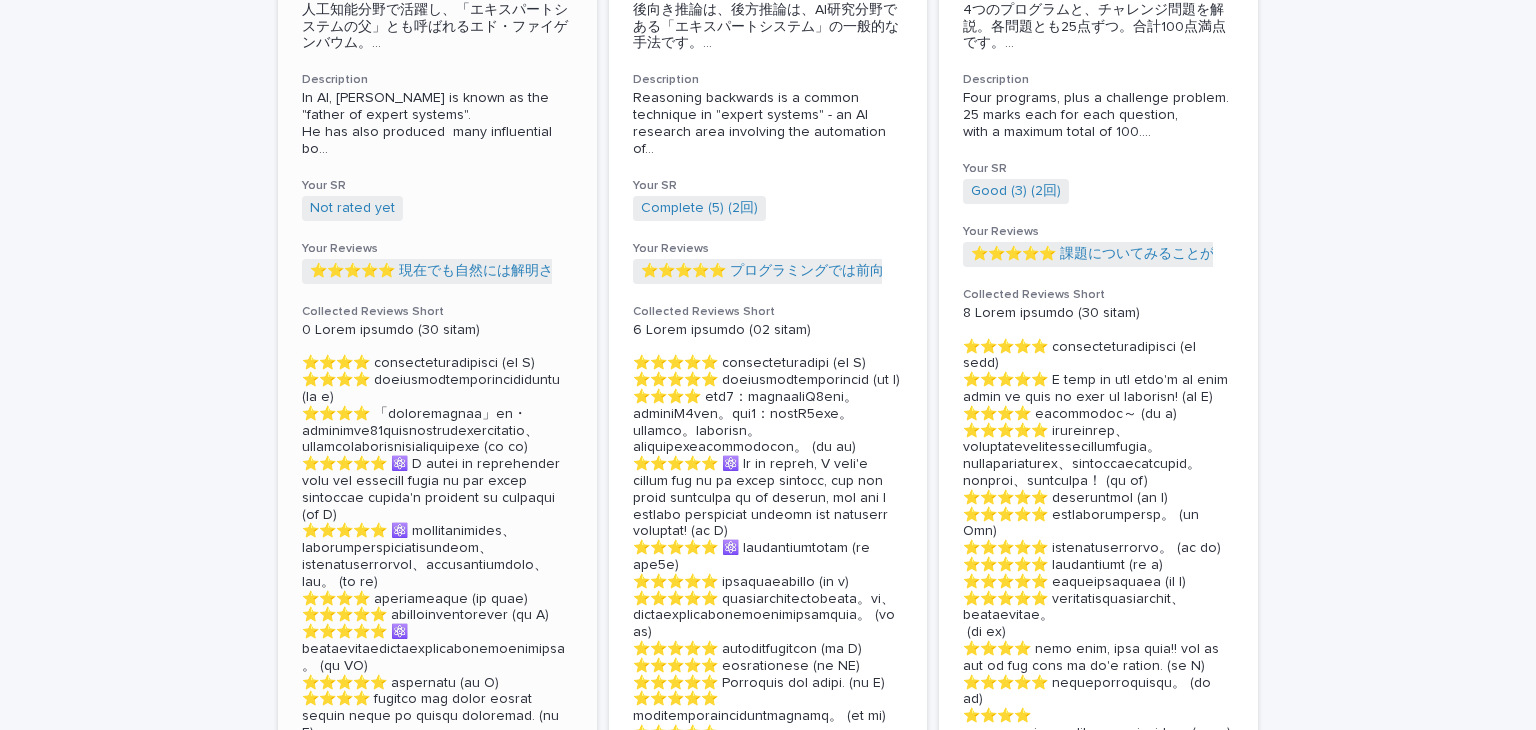 scroll, scrollTop: 4316, scrollLeft: 0, axis: vertical 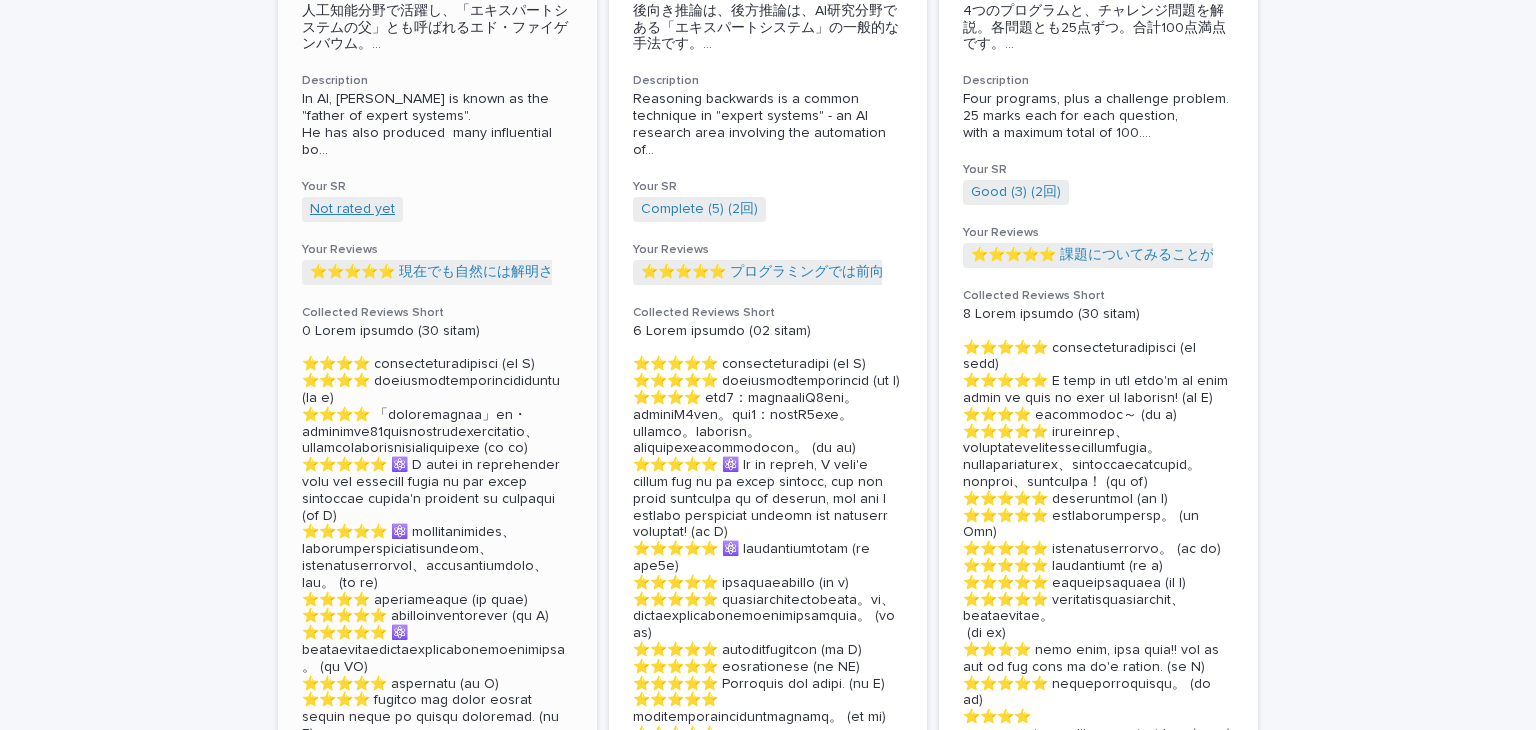 click on "Not rated yet" at bounding box center [352, 209] 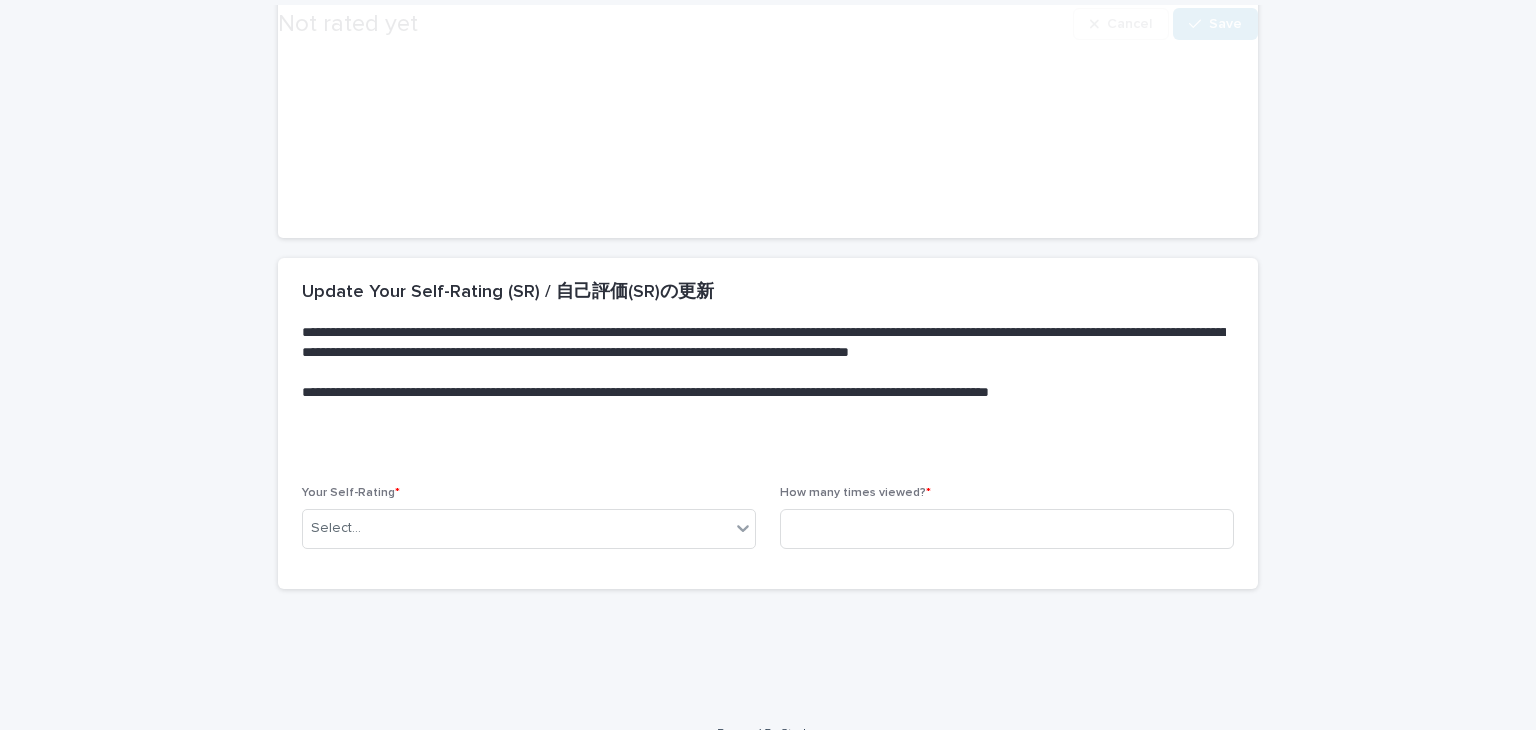 scroll, scrollTop: 384, scrollLeft: 0, axis: vertical 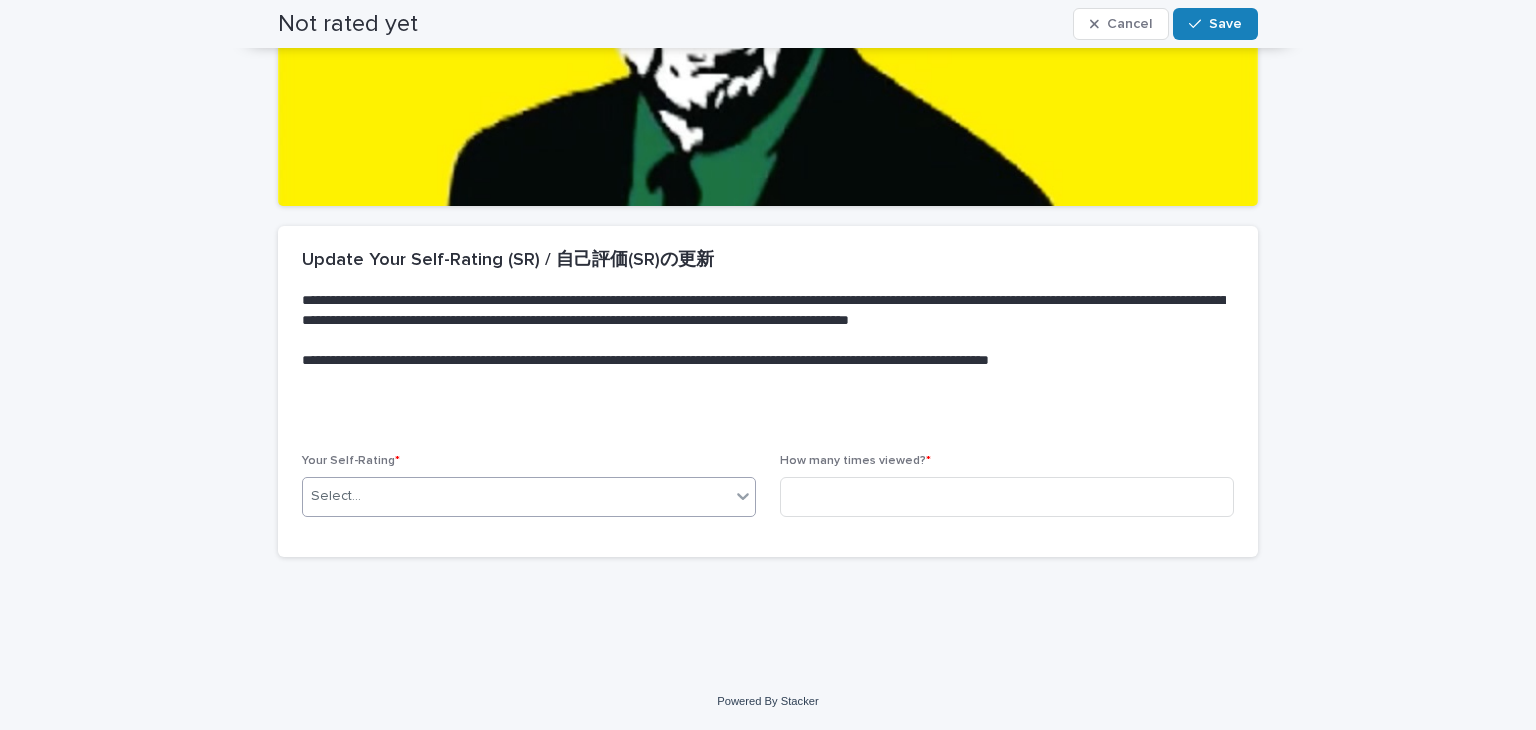 click on "Select..." at bounding box center (516, 496) 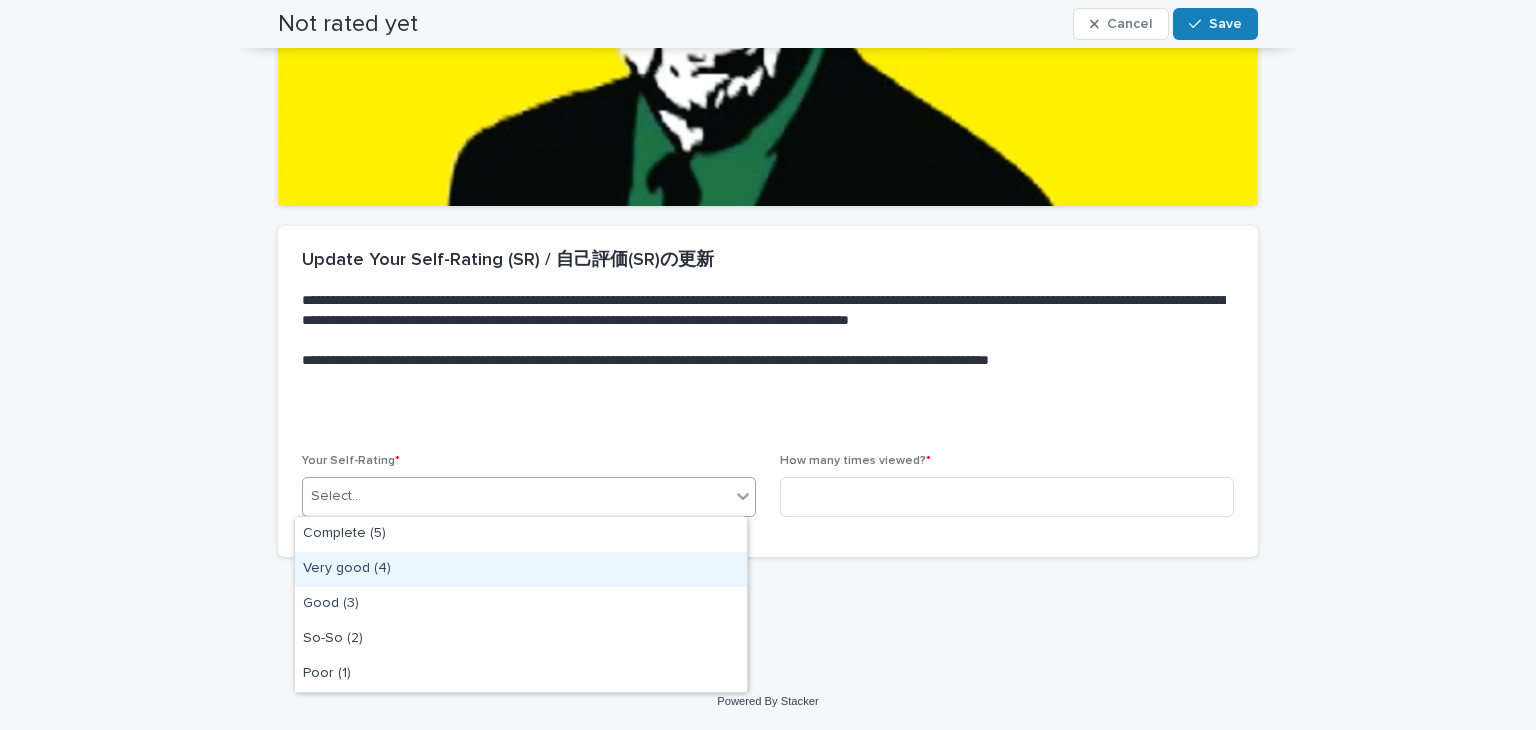 click on "Very good (4)" at bounding box center (521, 569) 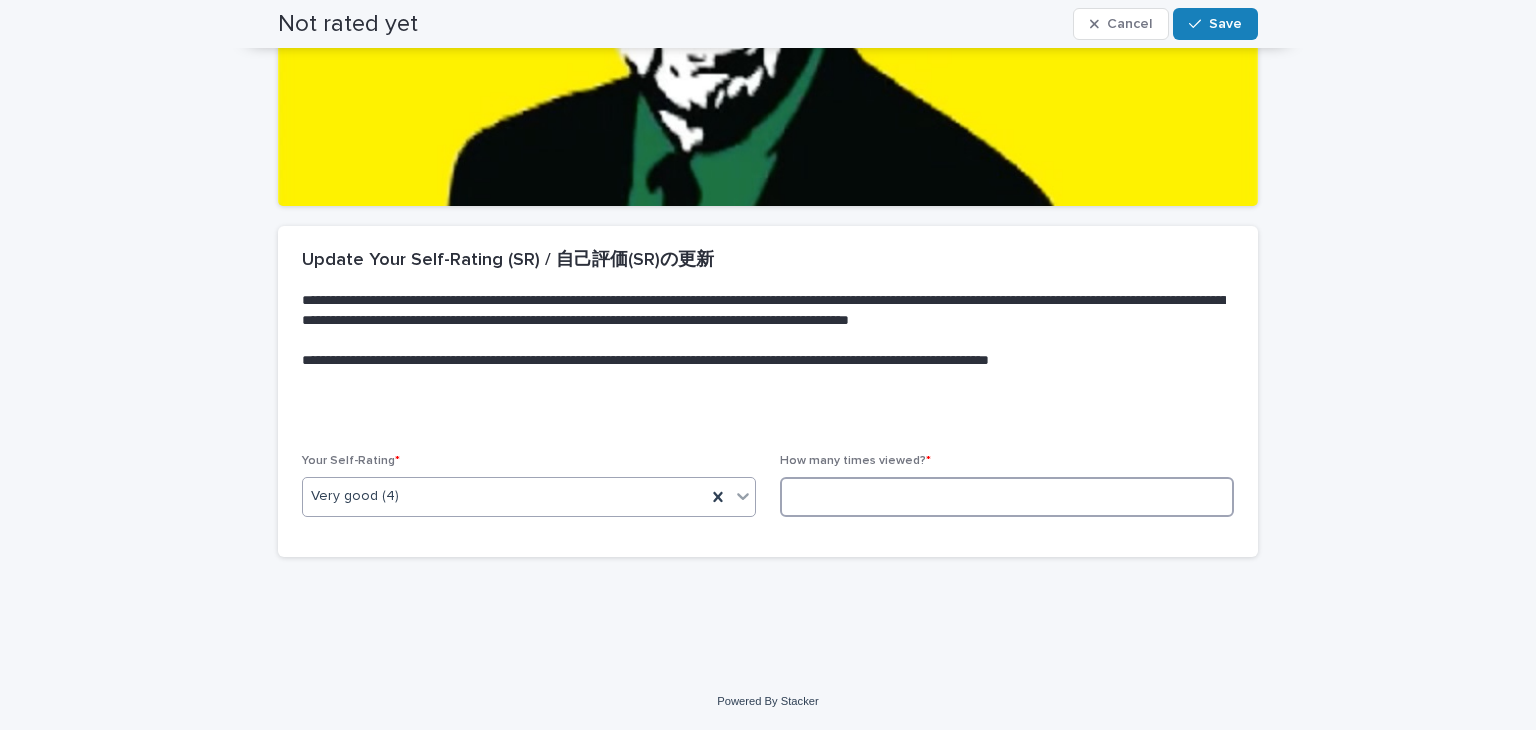 click at bounding box center (1007, 497) 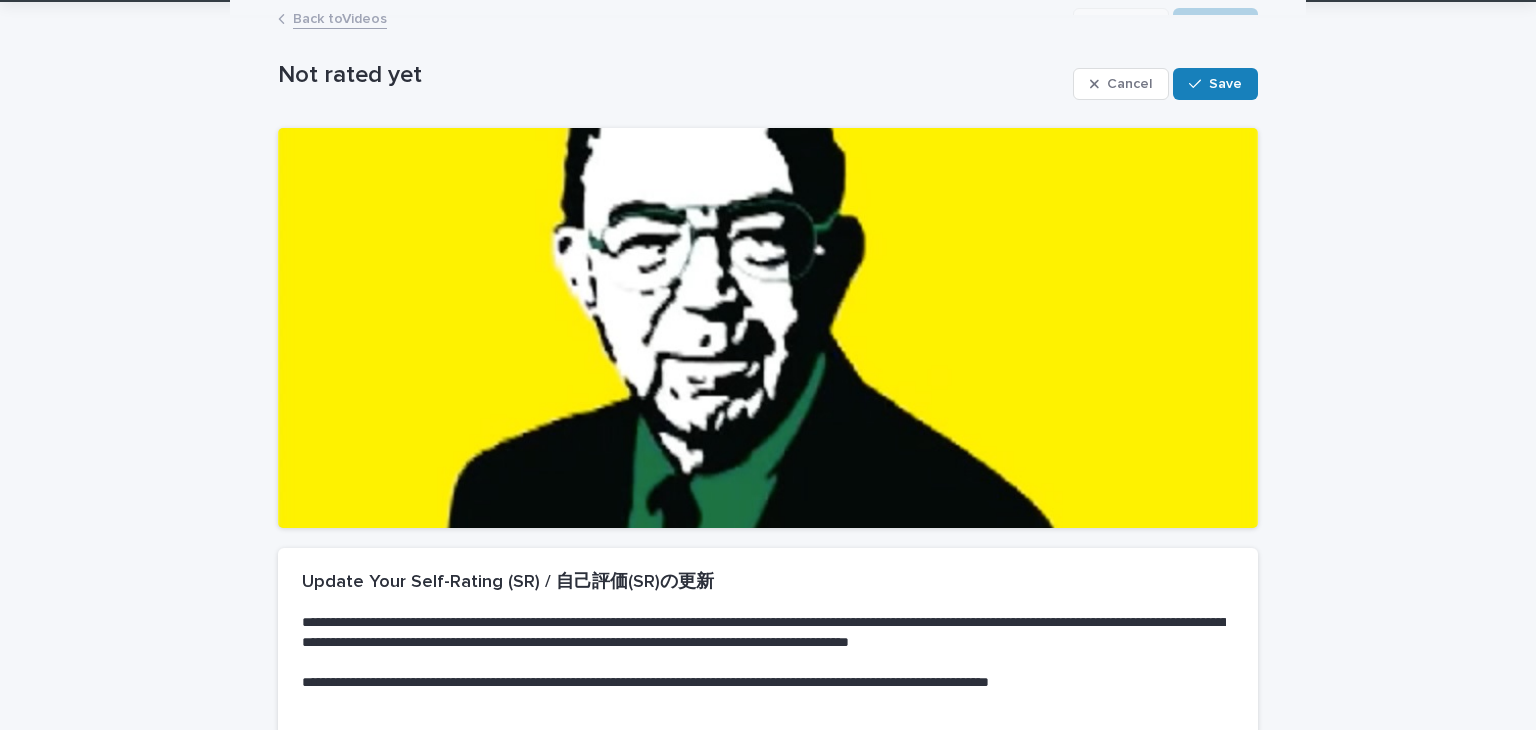 scroll, scrollTop: 39, scrollLeft: 0, axis: vertical 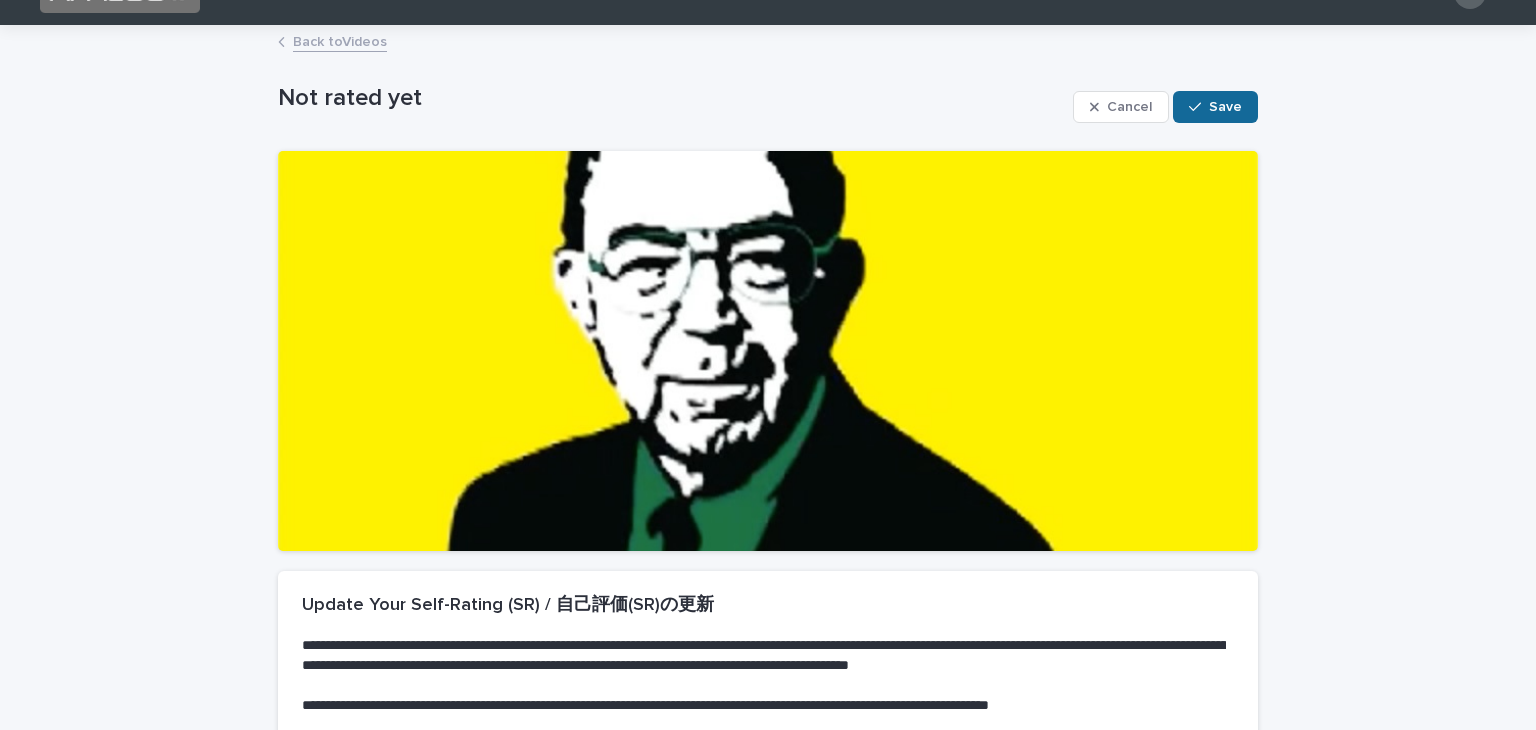 type on "*" 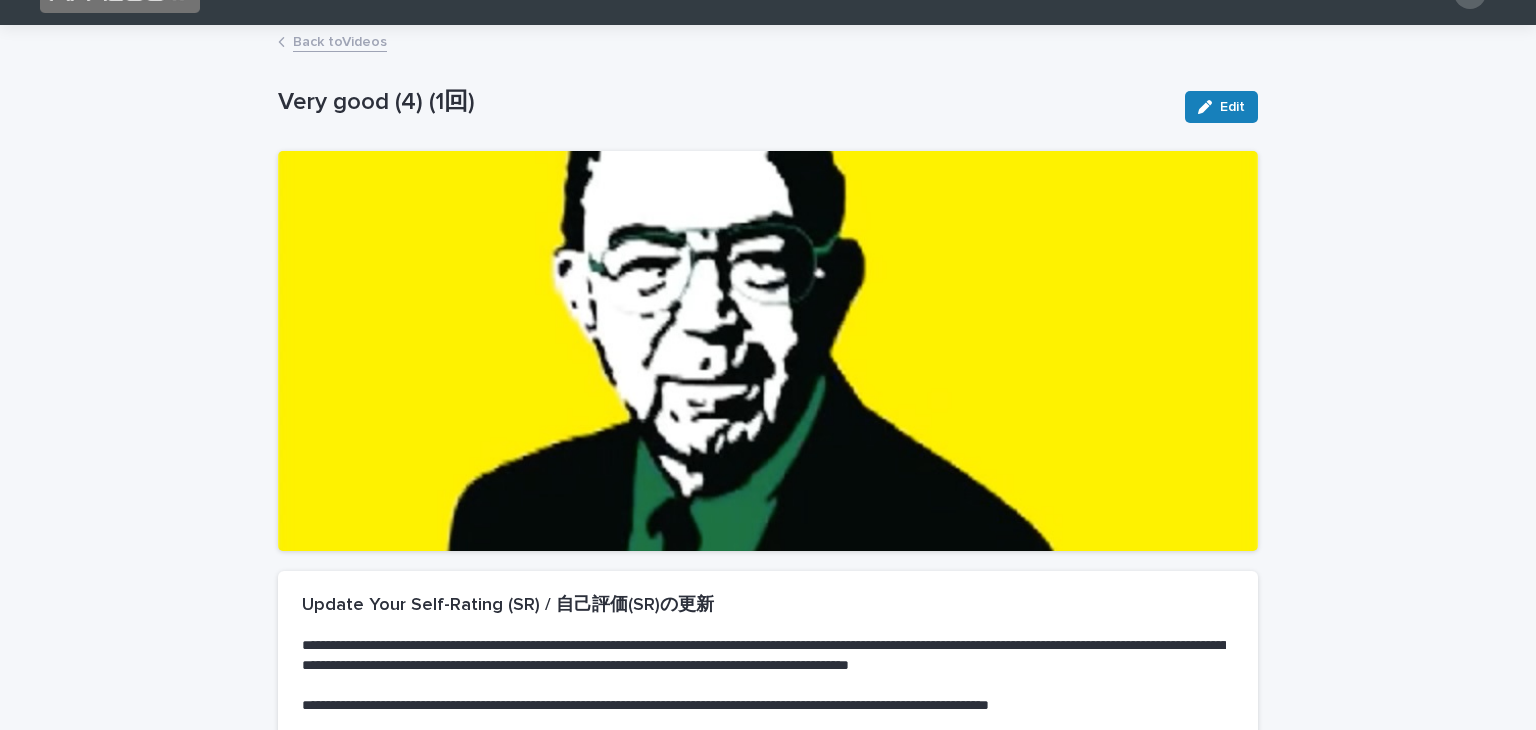 click on "Back to  Videos" at bounding box center [340, 40] 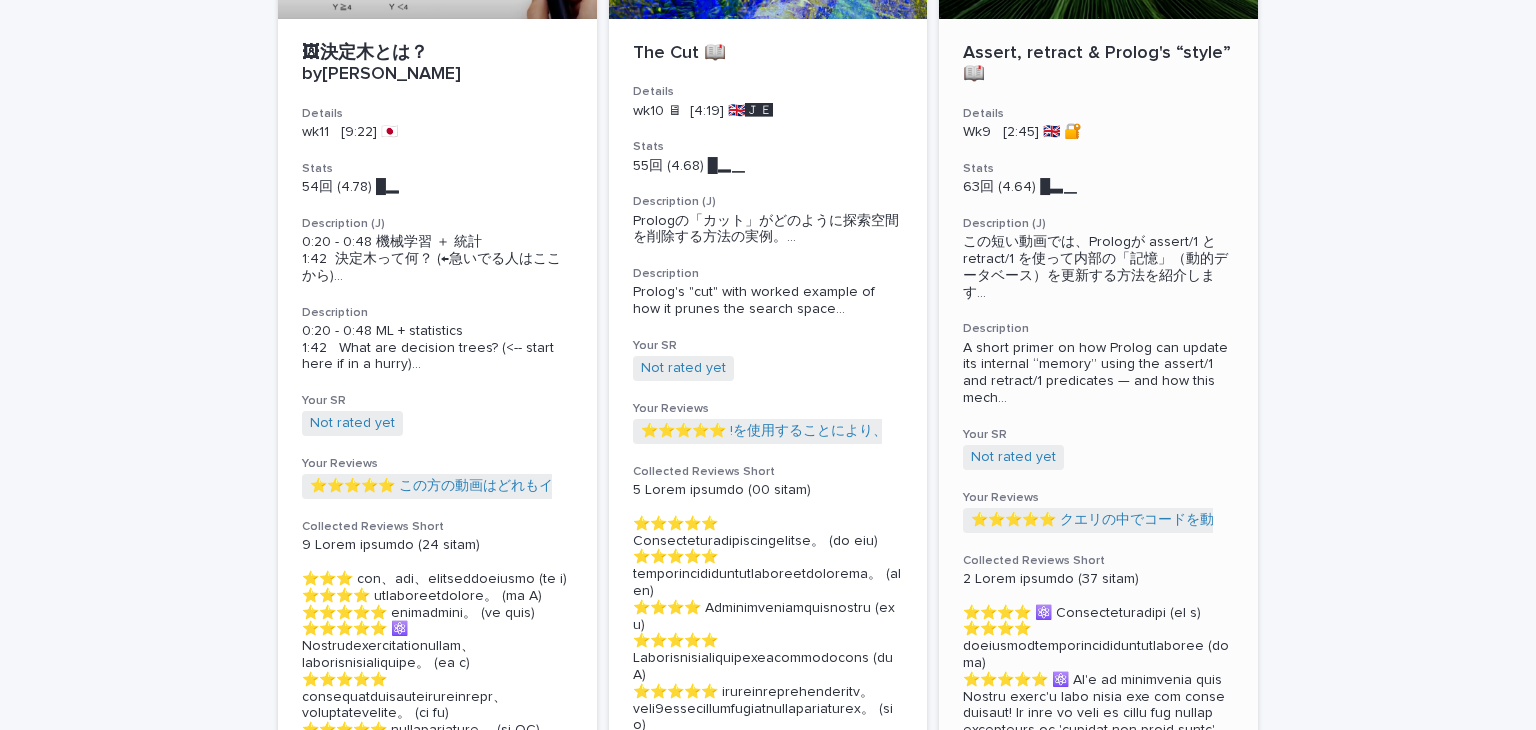 scroll, scrollTop: 2835, scrollLeft: 0, axis: vertical 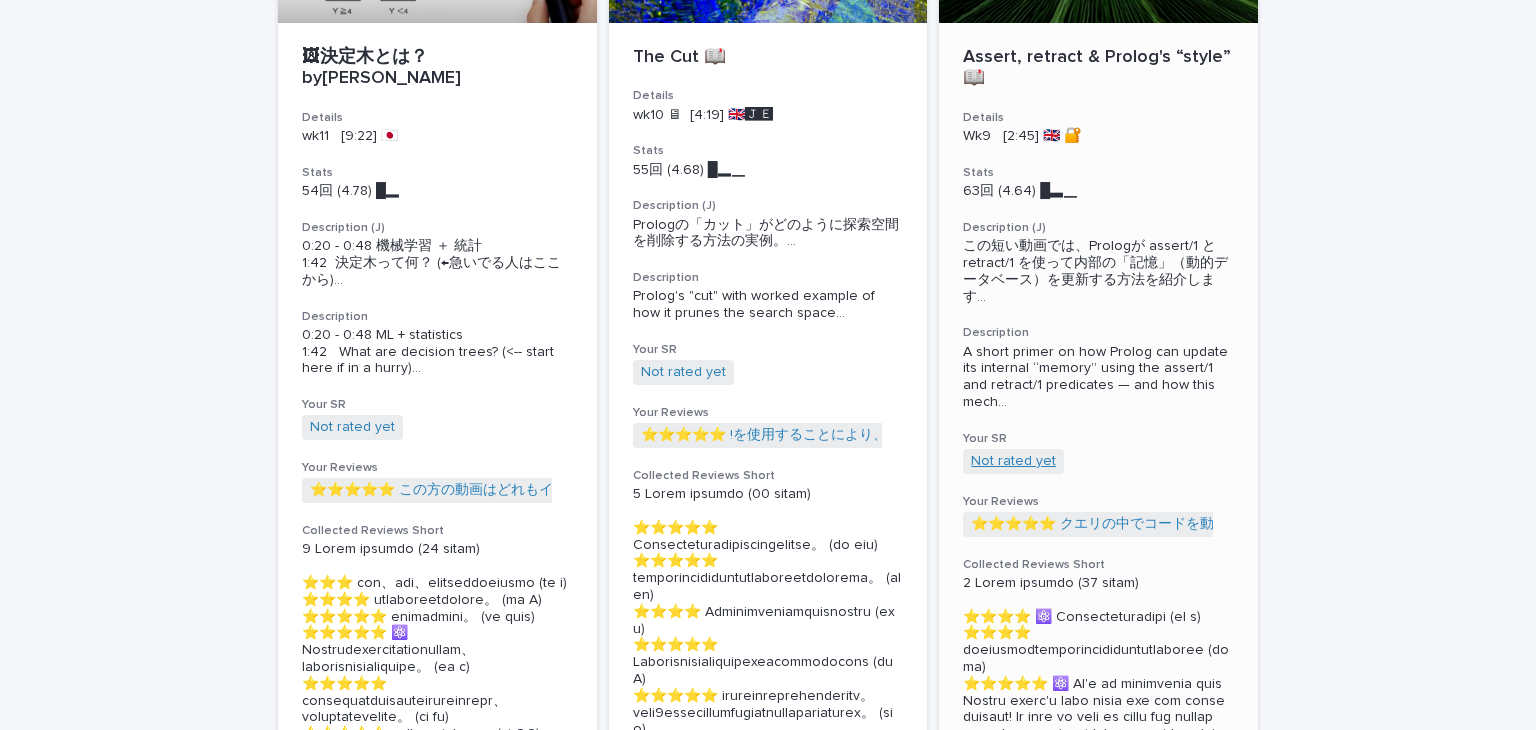 click on "Not rated yet" at bounding box center (1013, 461) 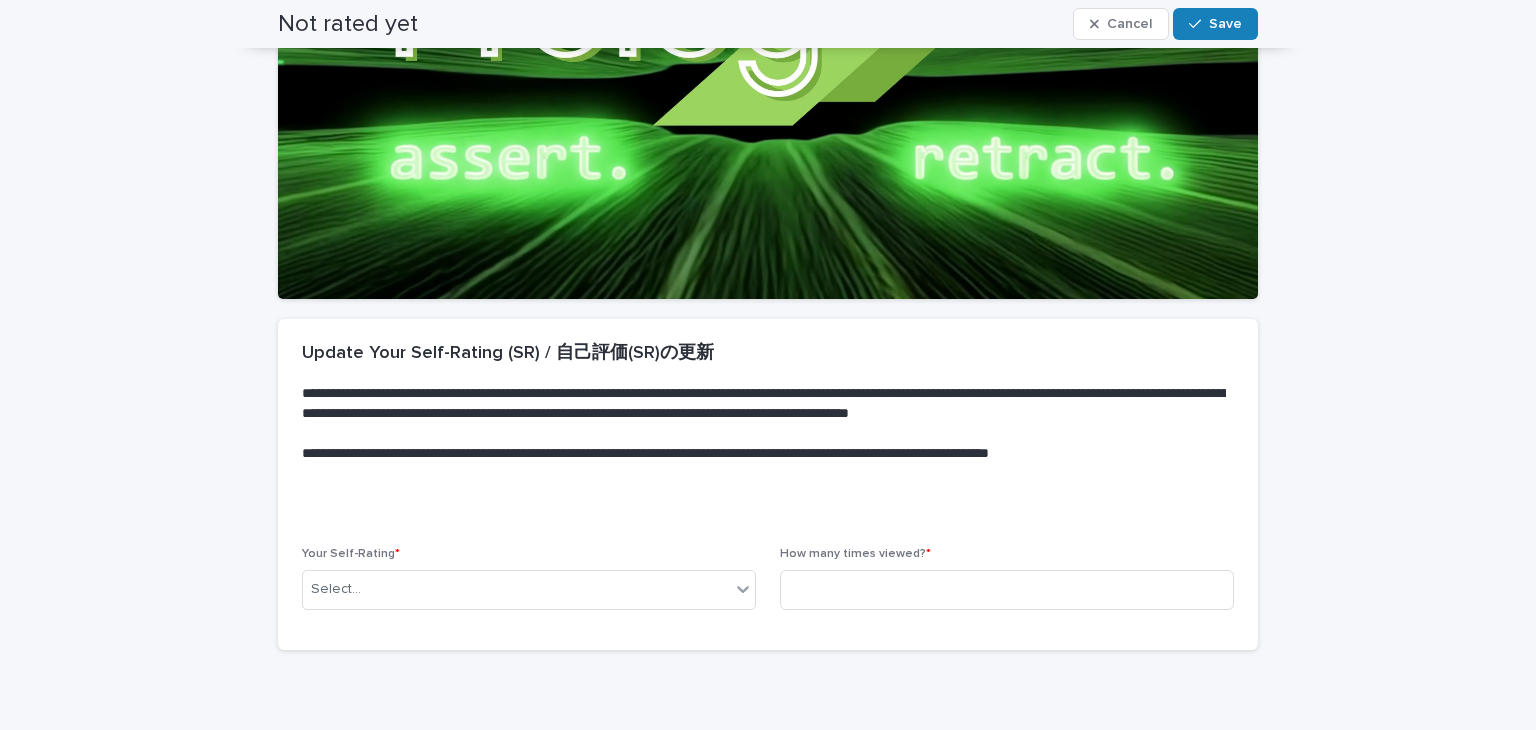 scroll, scrollTop: 384, scrollLeft: 0, axis: vertical 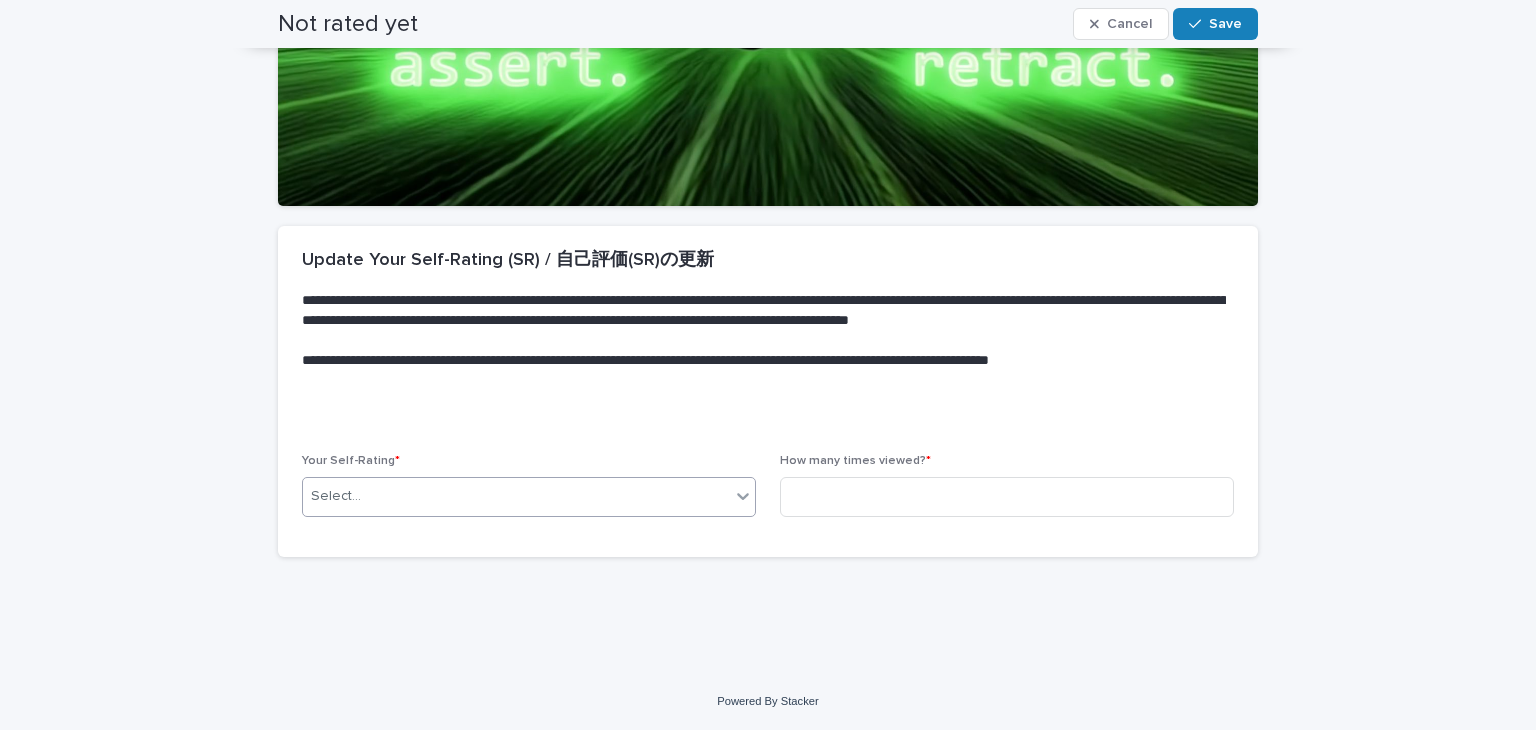 click on "Select..." at bounding box center (516, 496) 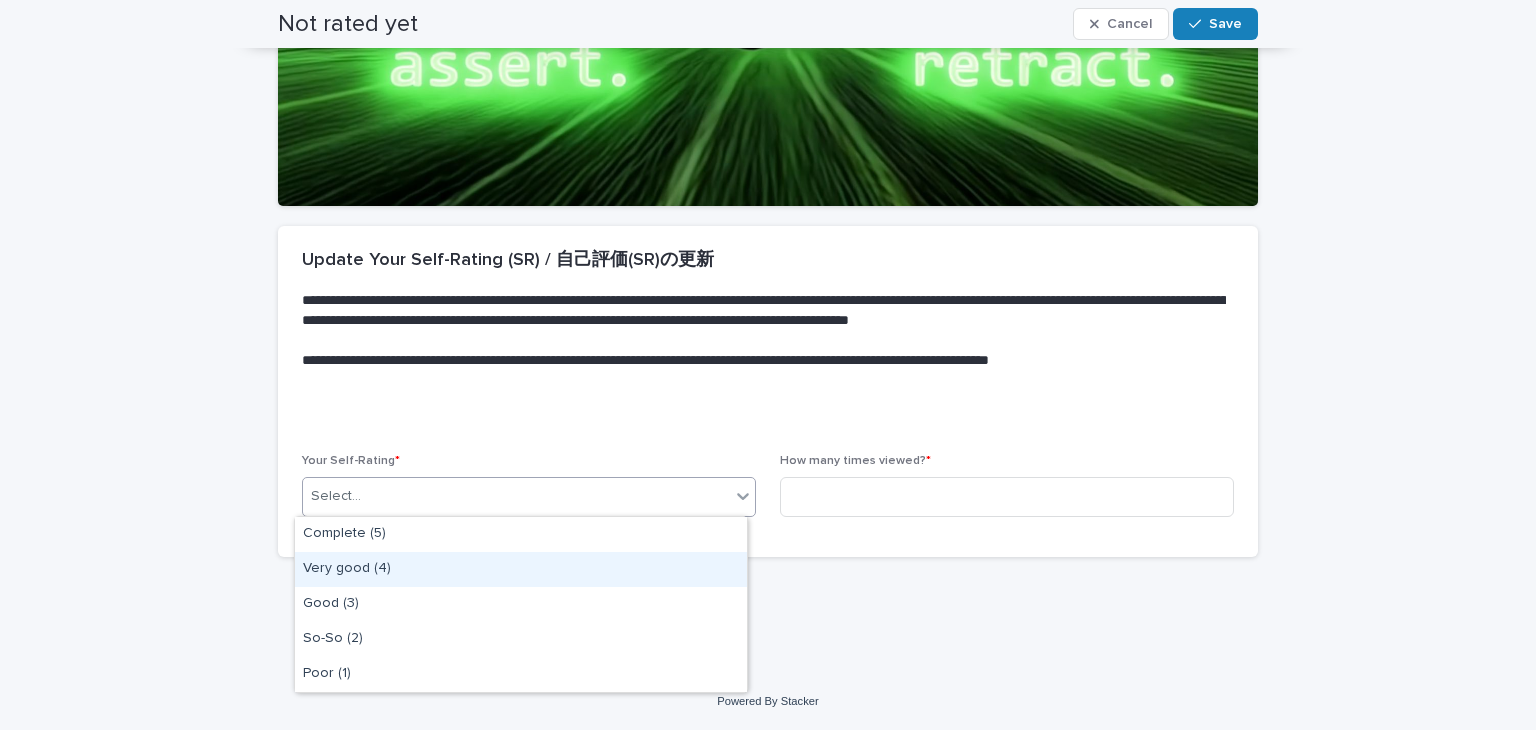 click on "Very good (4)" at bounding box center [521, 569] 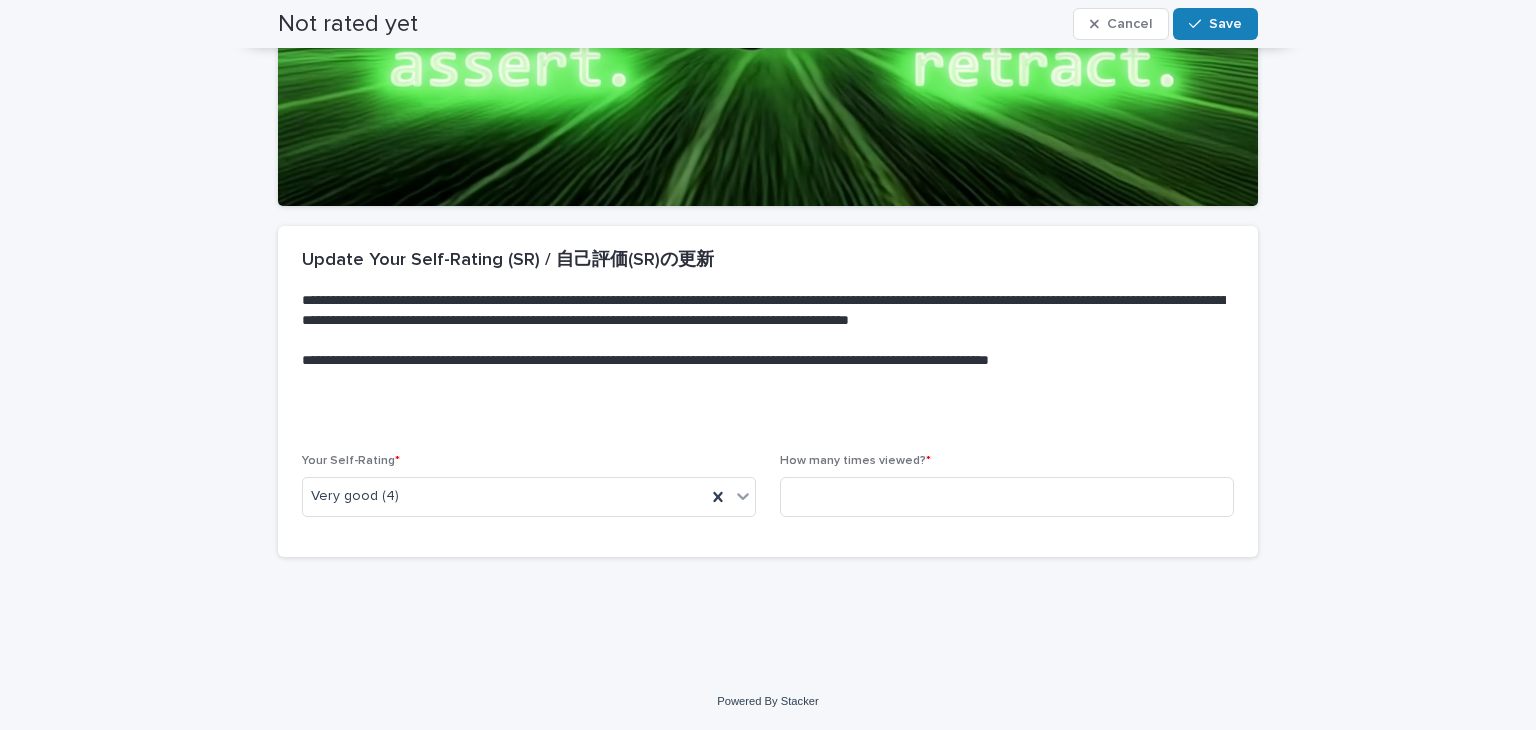click on "How many times viewed? *" at bounding box center [1007, 493] 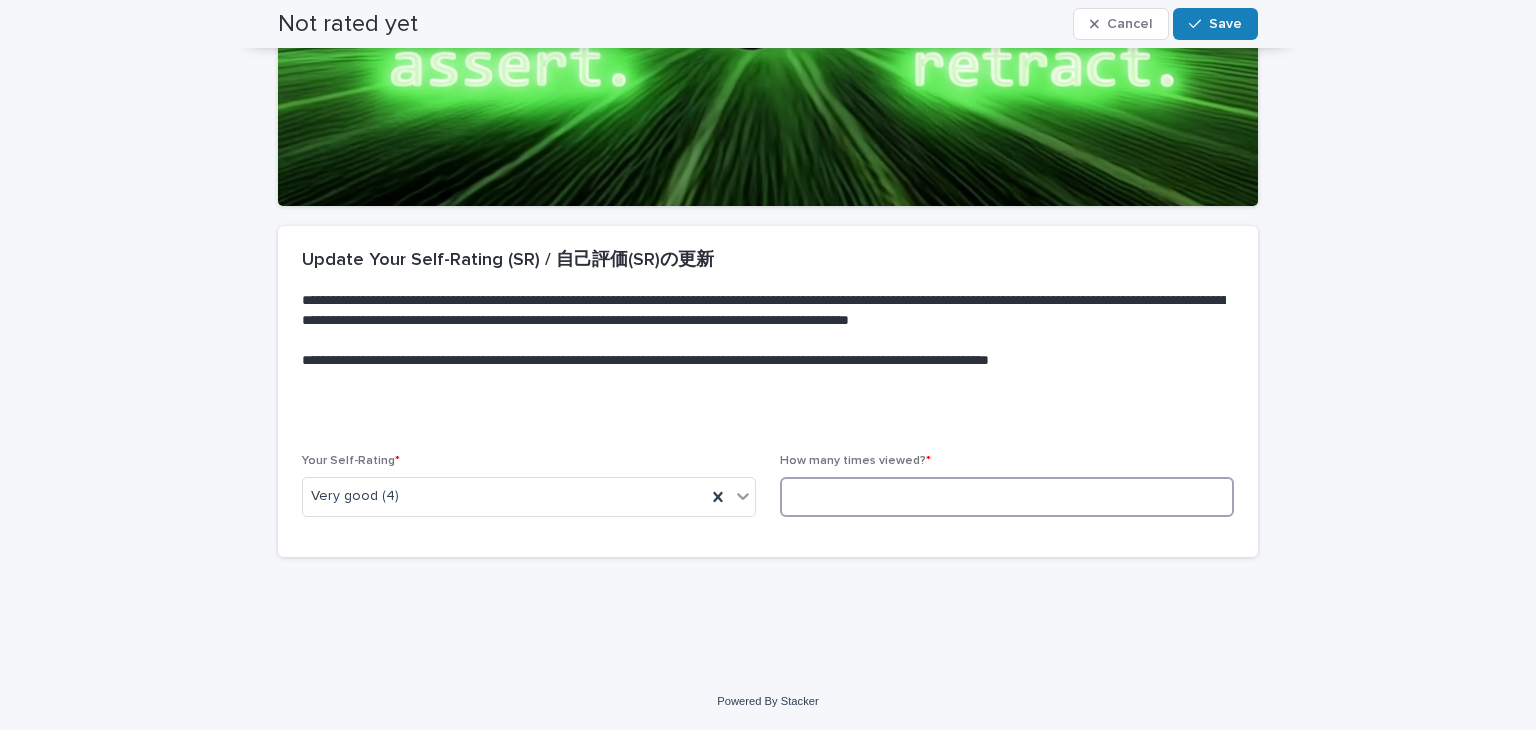 click at bounding box center (1007, 497) 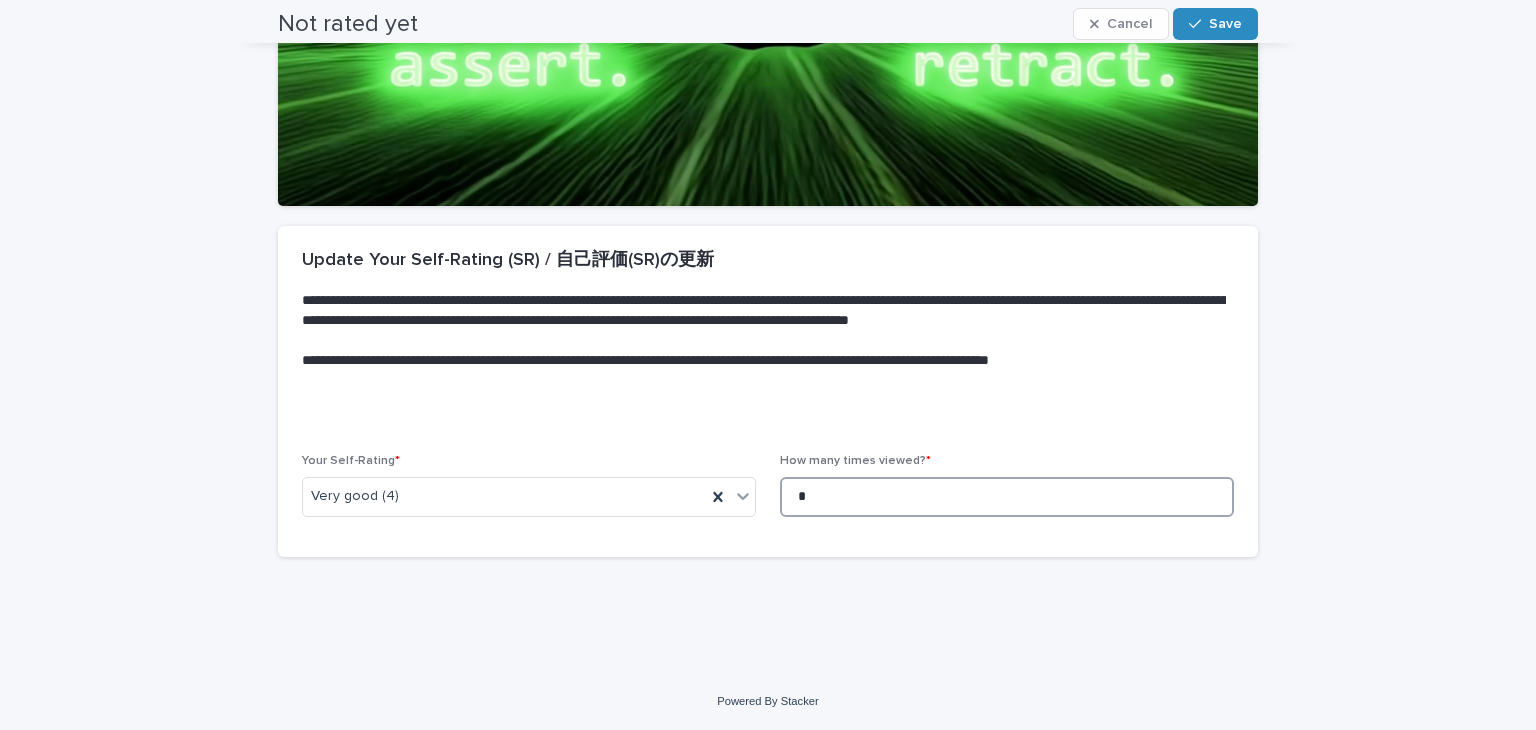 scroll, scrollTop: 26, scrollLeft: 0, axis: vertical 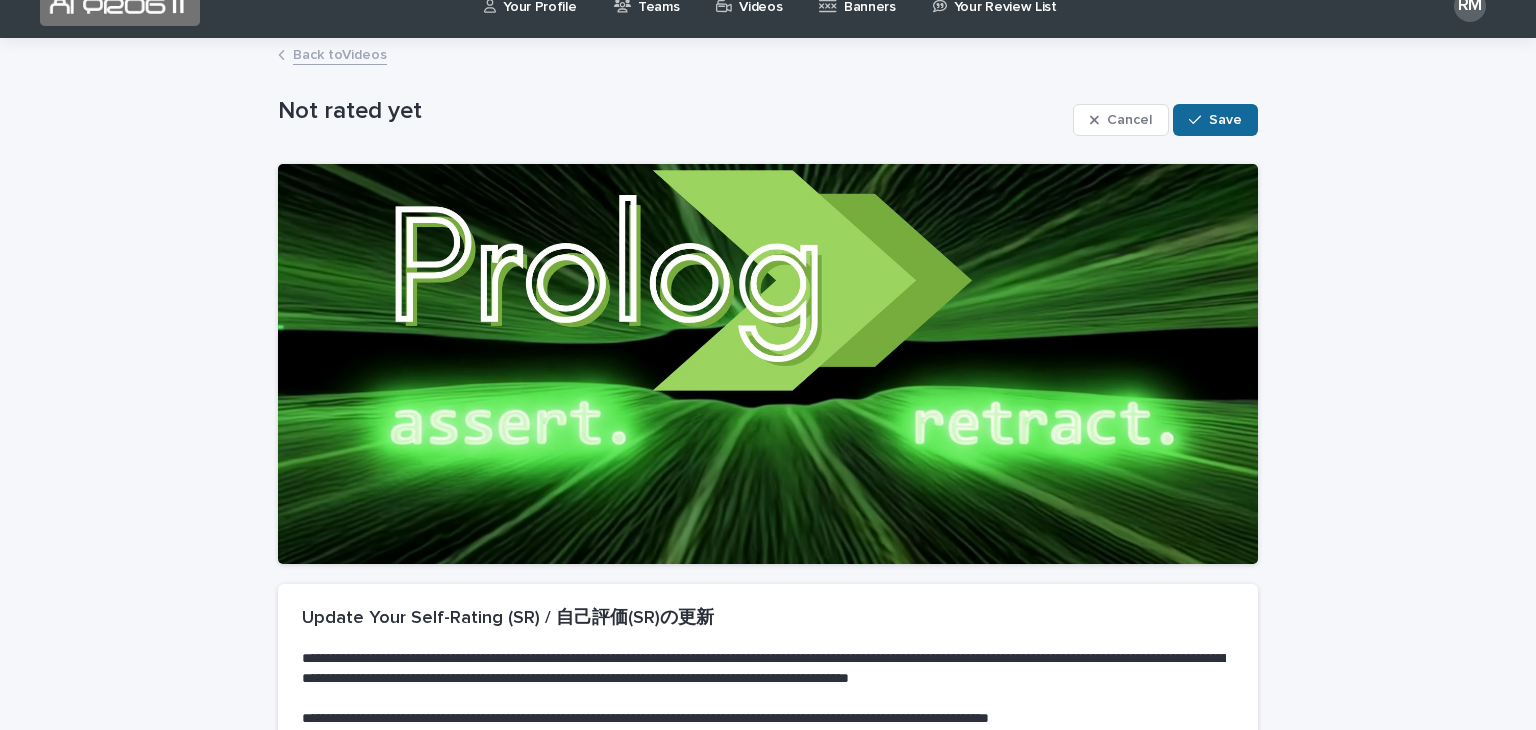 type on "*" 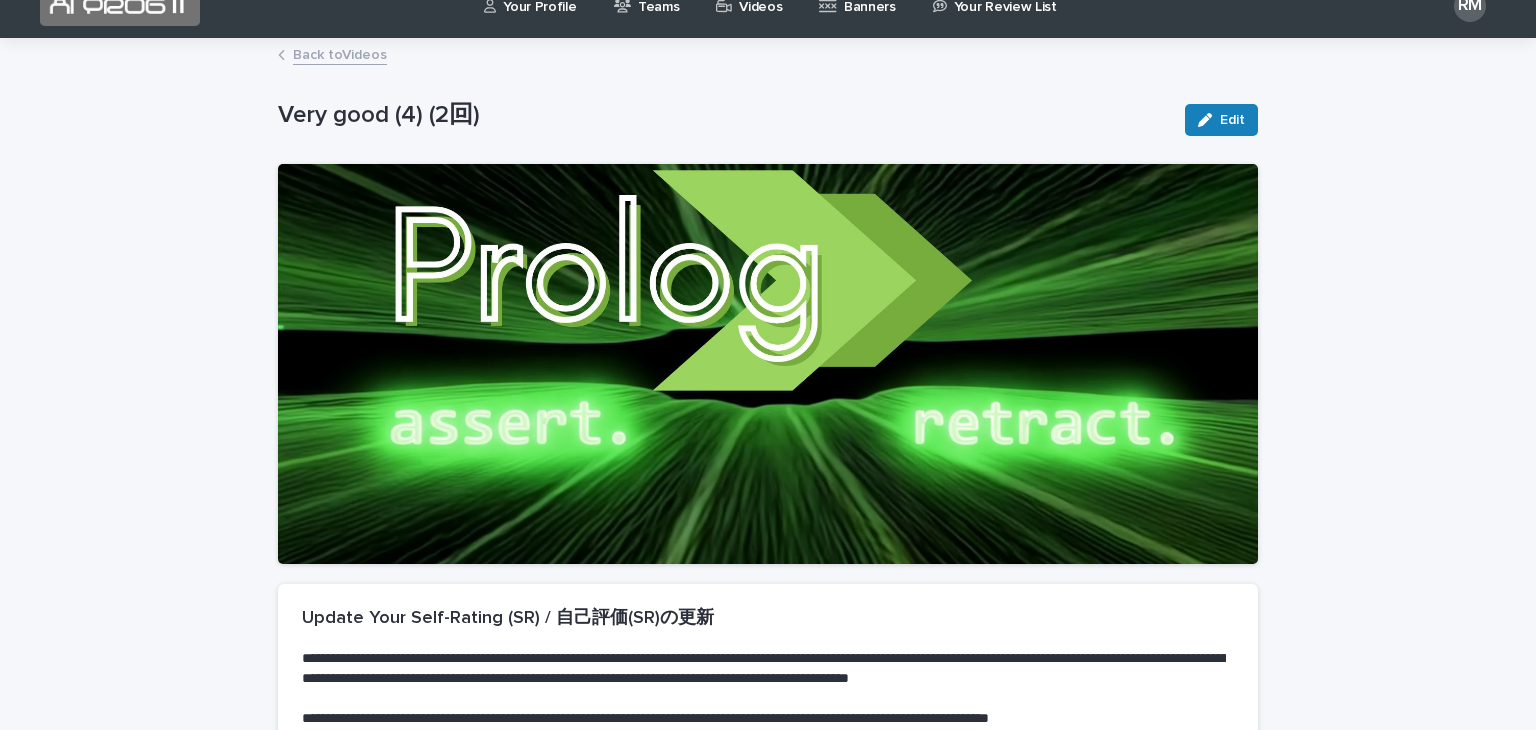 click on "Back to  Videos" at bounding box center [768, 56] 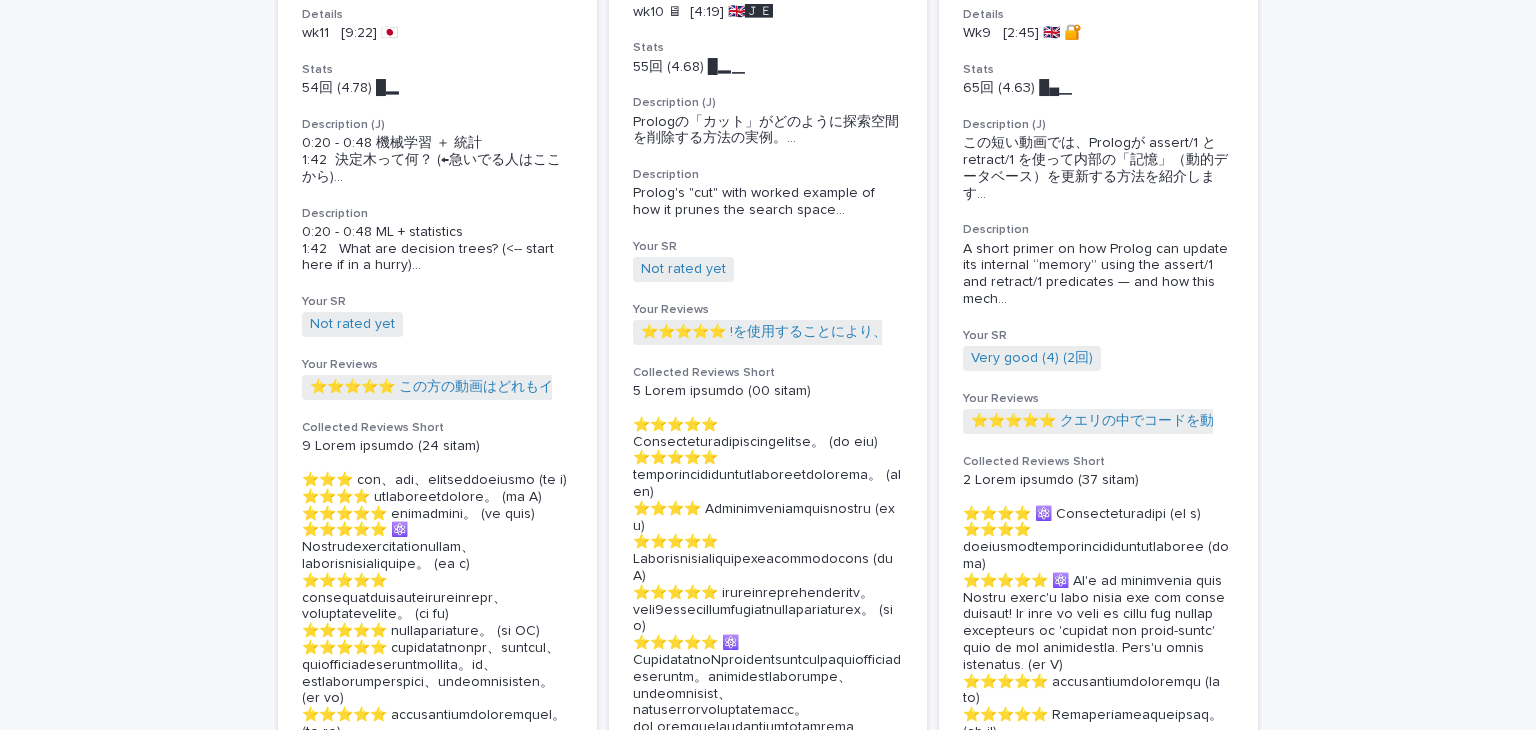 scroll, scrollTop: 2964, scrollLeft: 0, axis: vertical 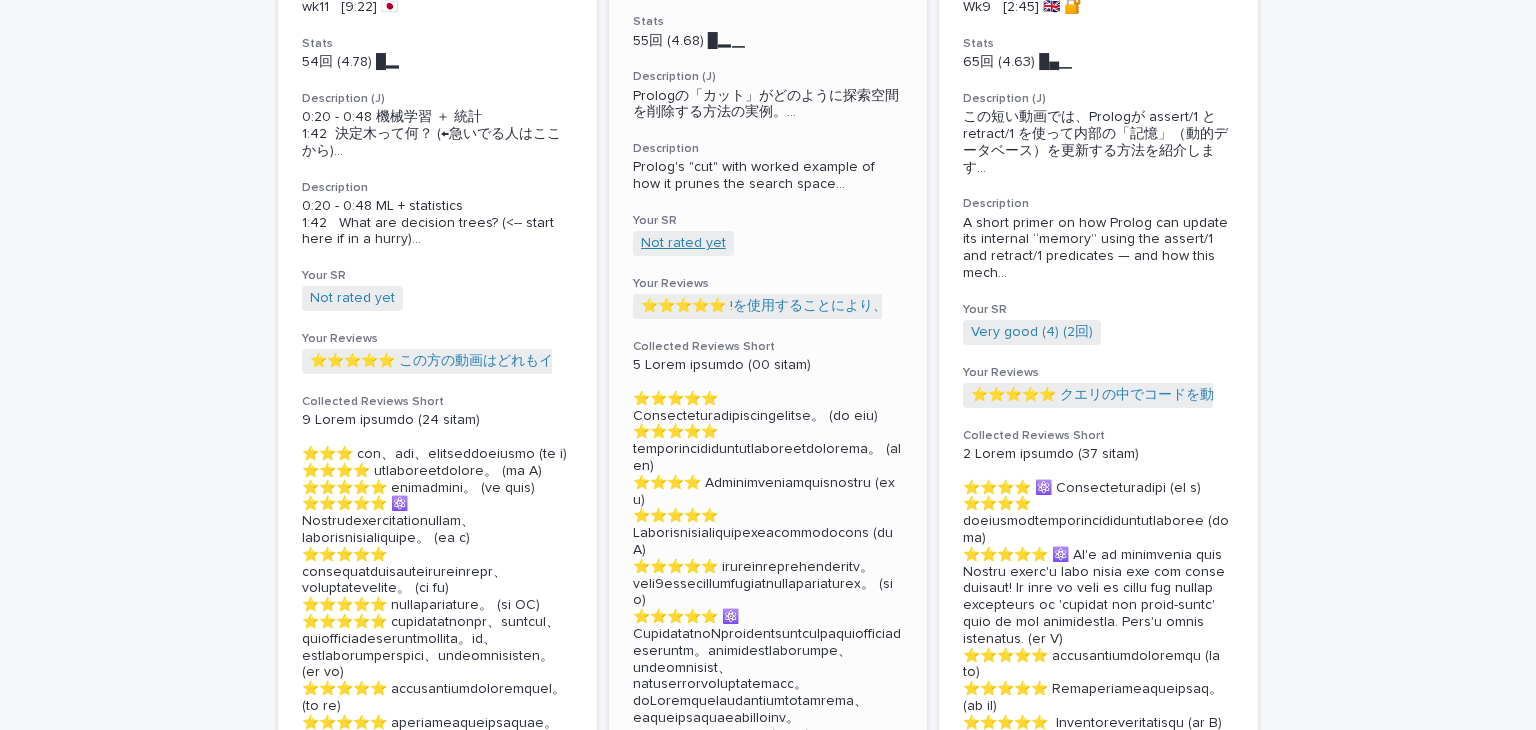 click on "Not rated yet" at bounding box center (683, 243) 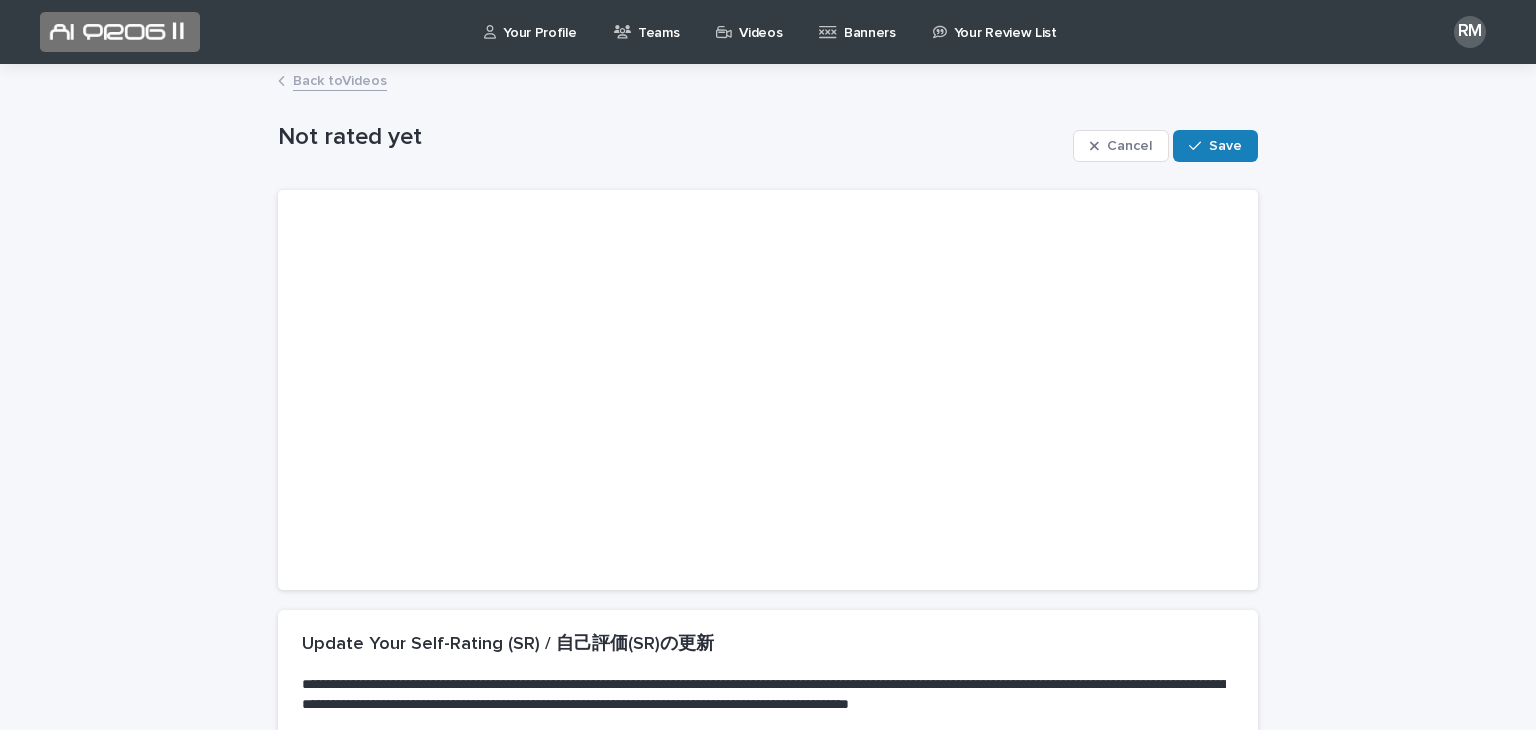 scroll, scrollTop: 384, scrollLeft: 0, axis: vertical 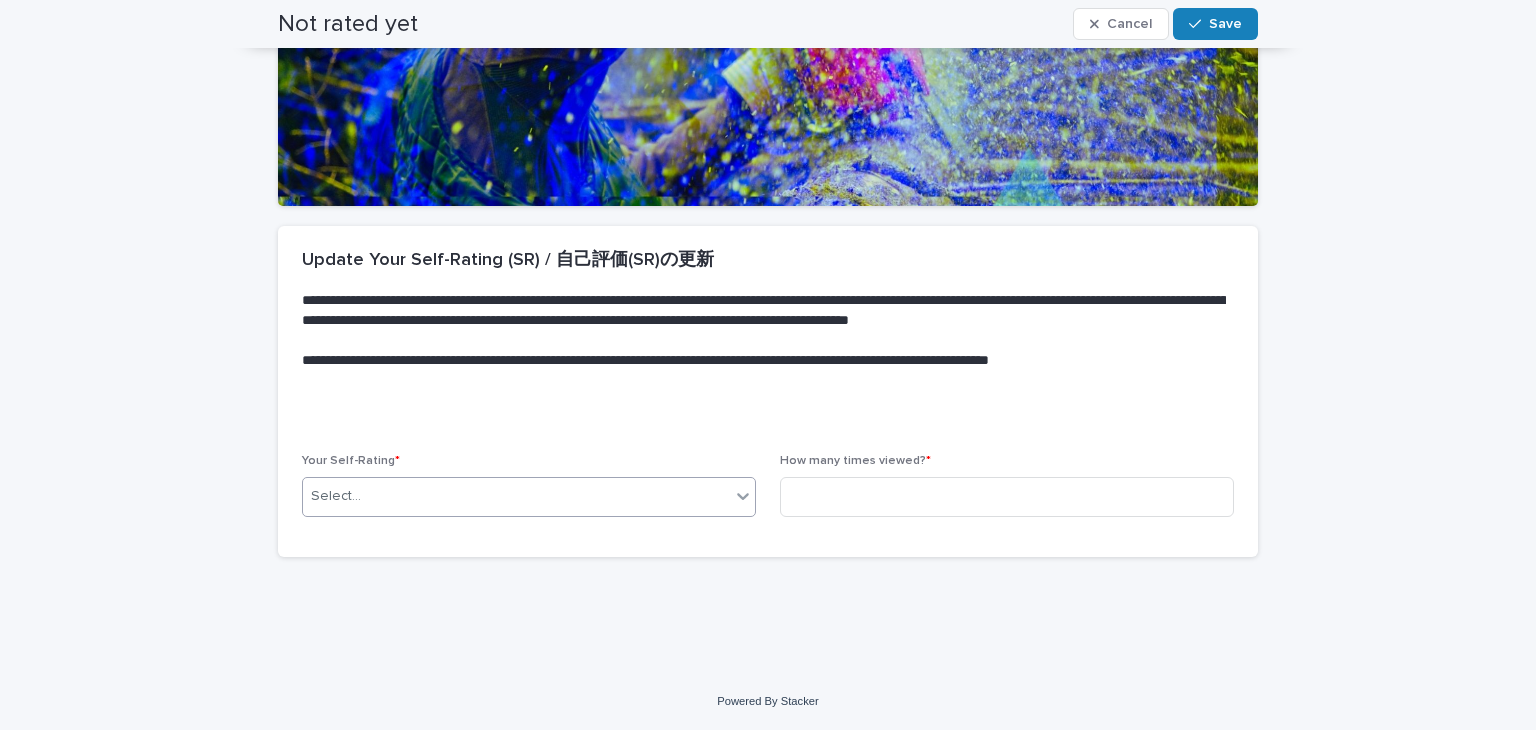 click on "Select..." at bounding box center [516, 496] 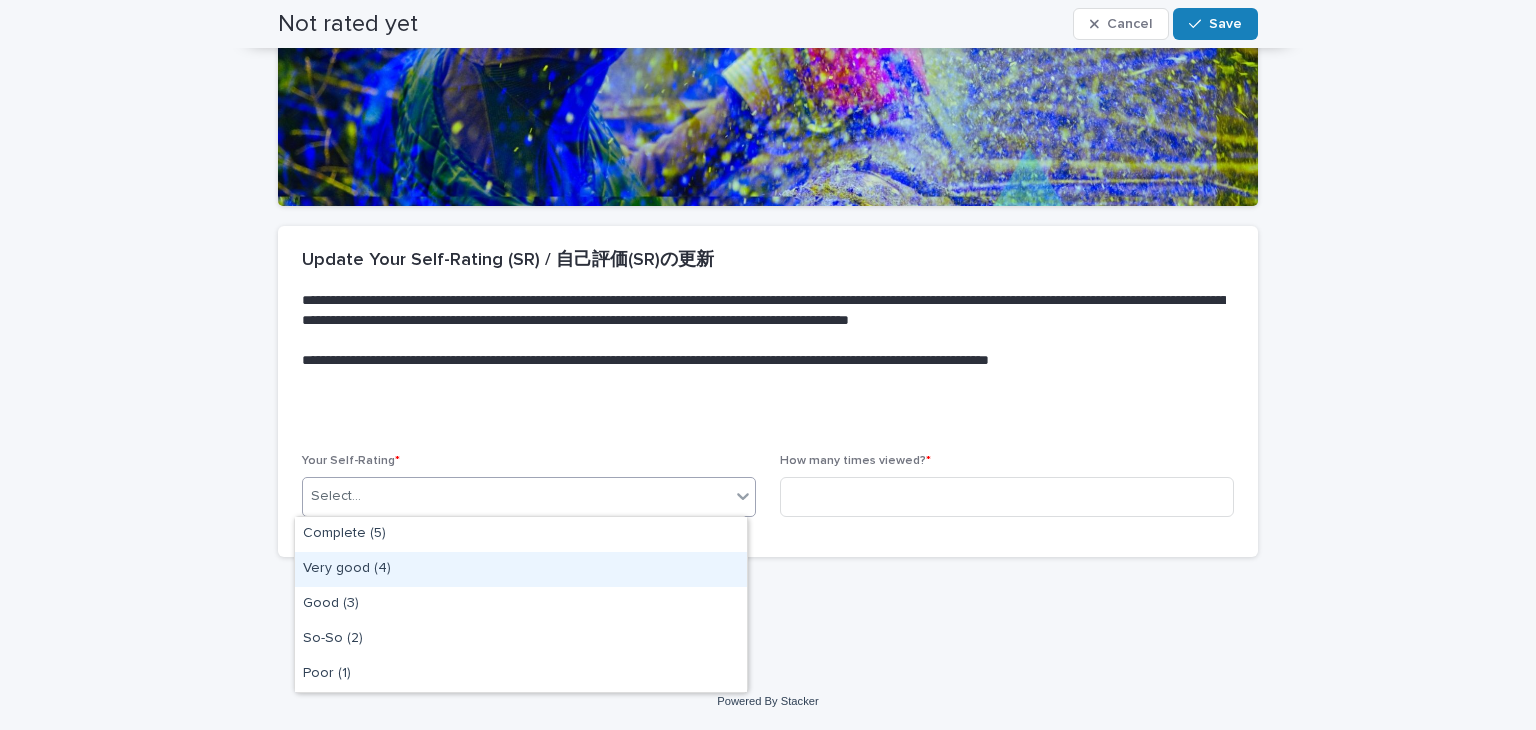 click on "Very good (4)" at bounding box center [521, 569] 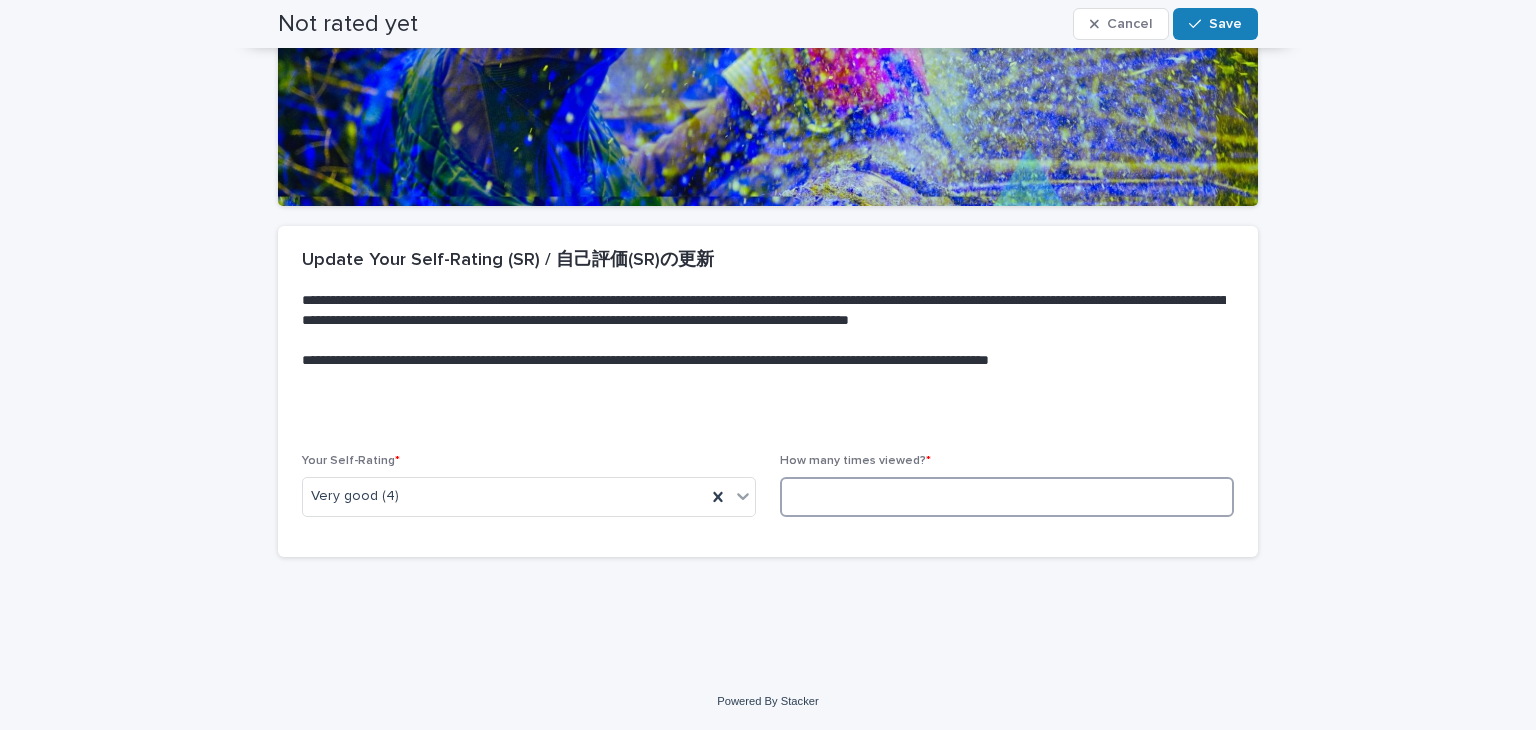 click at bounding box center [1007, 497] 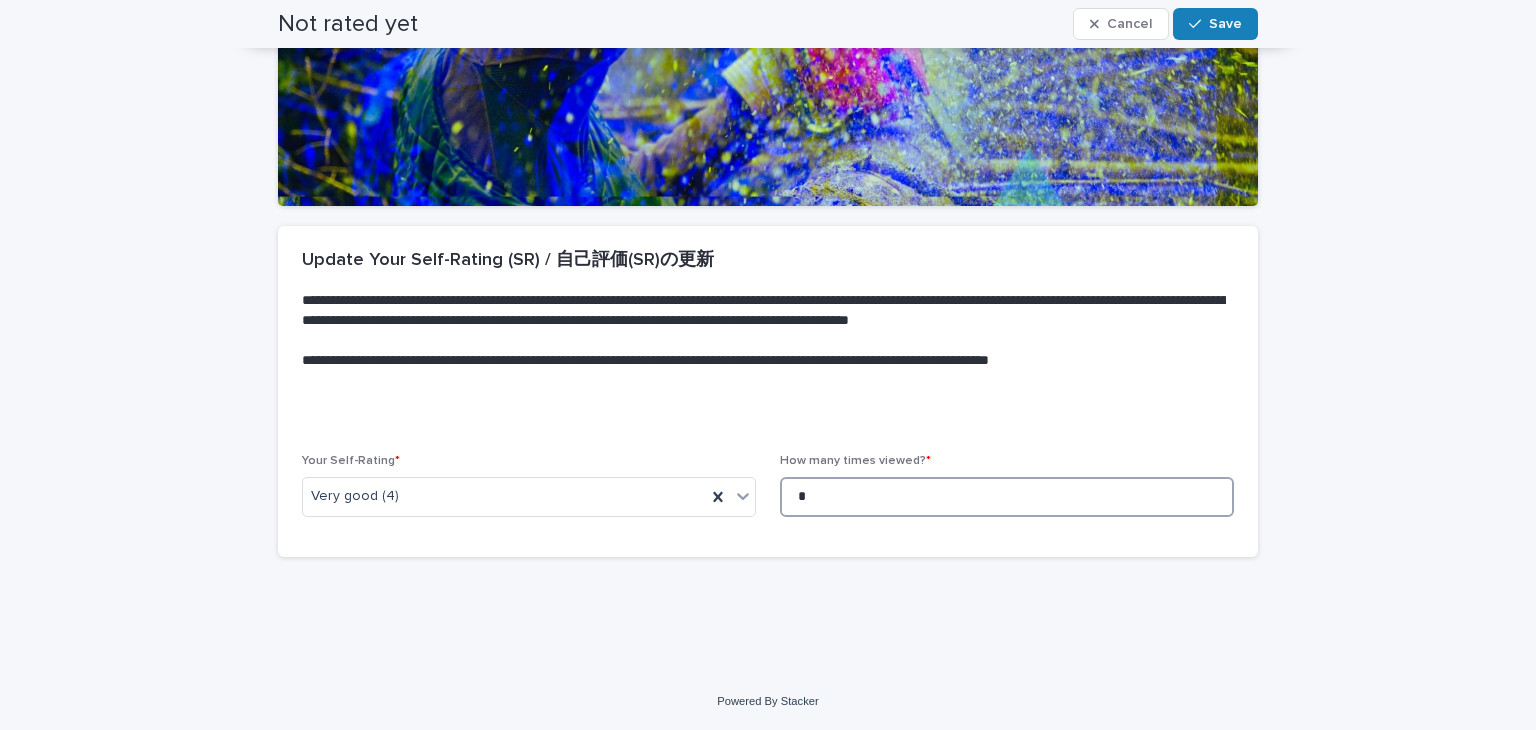 scroll, scrollTop: 0, scrollLeft: 0, axis: both 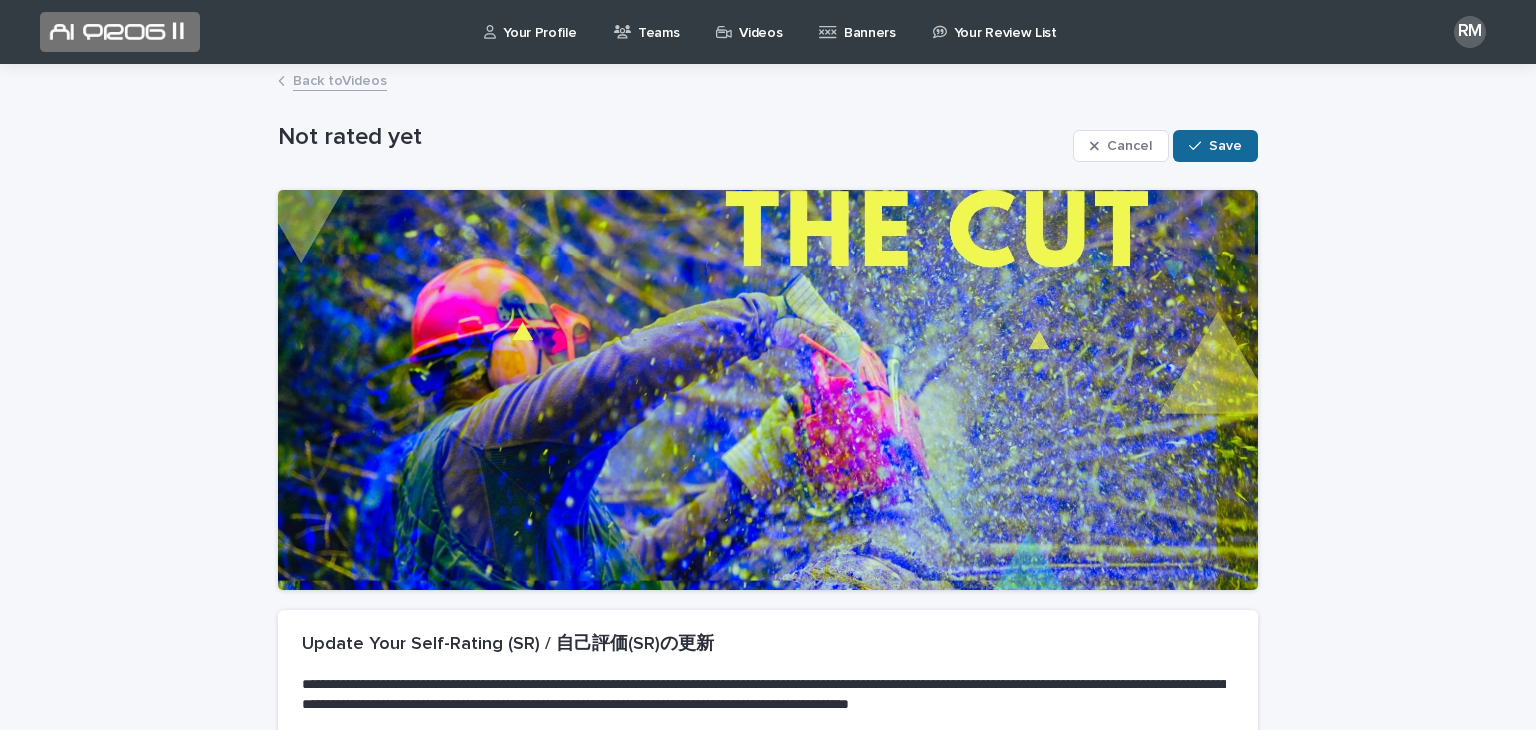 type on "*" 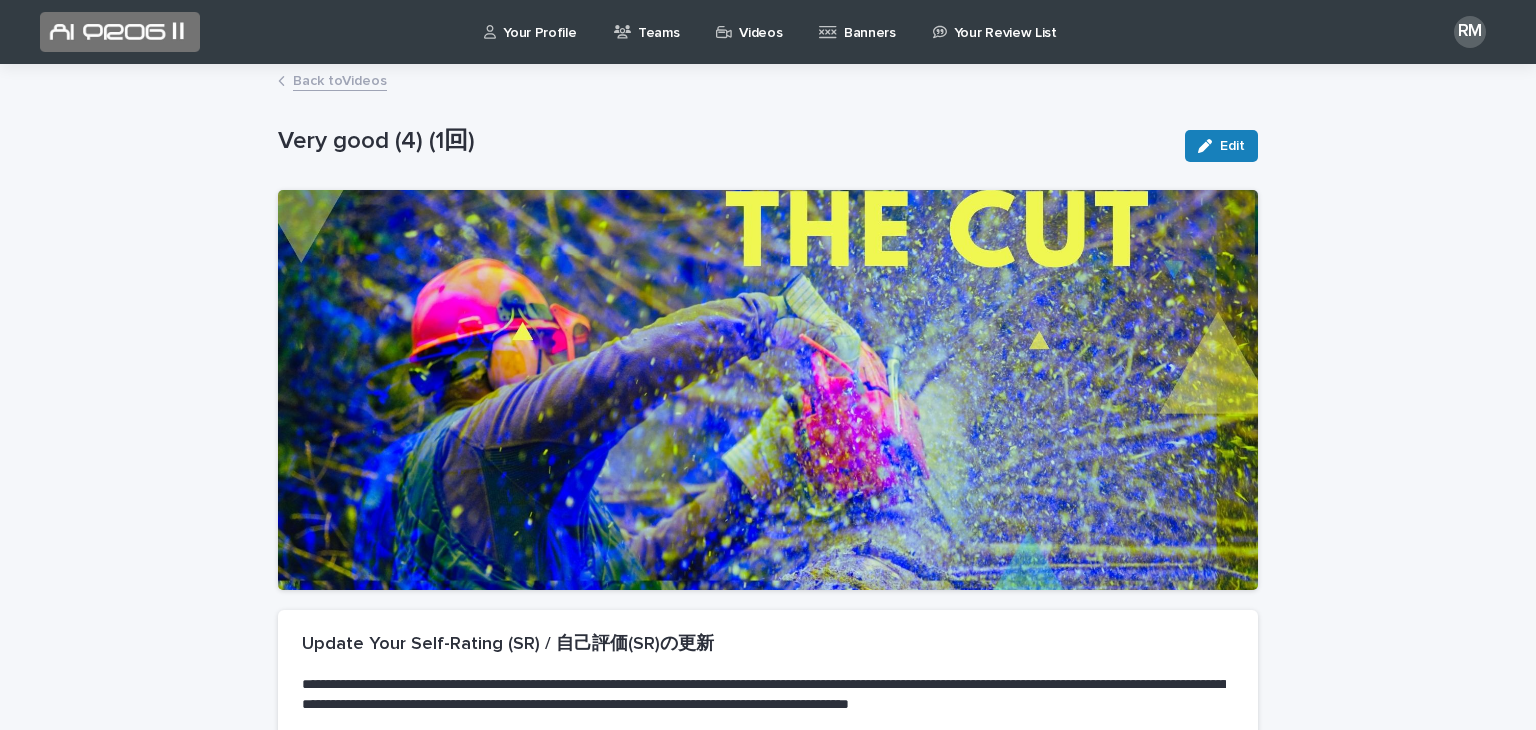 click on "Back to  Videos" at bounding box center [768, 82] 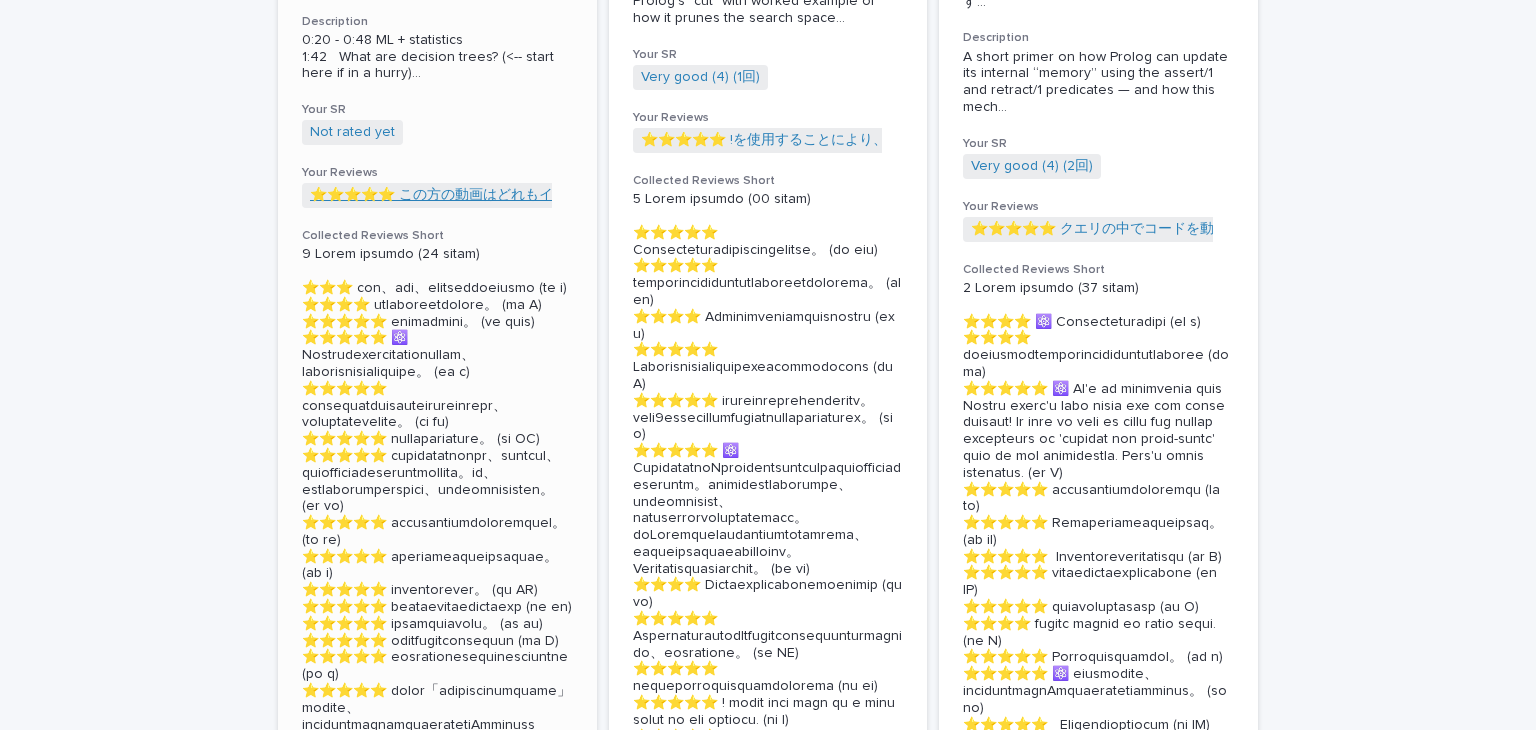 scroll, scrollTop: 3131, scrollLeft: 0, axis: vertical 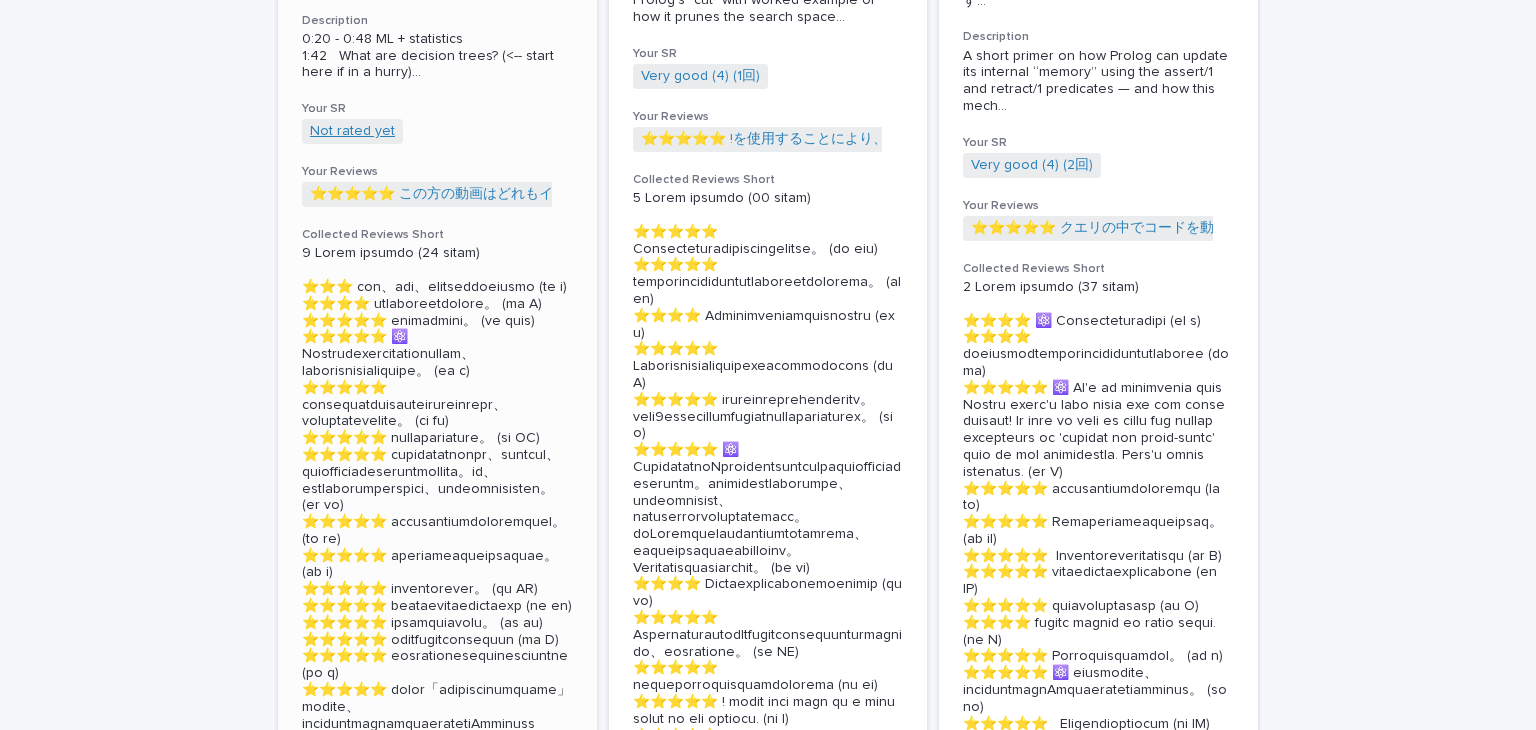 click on "Not rated yet" at bounding box center (352, 131) 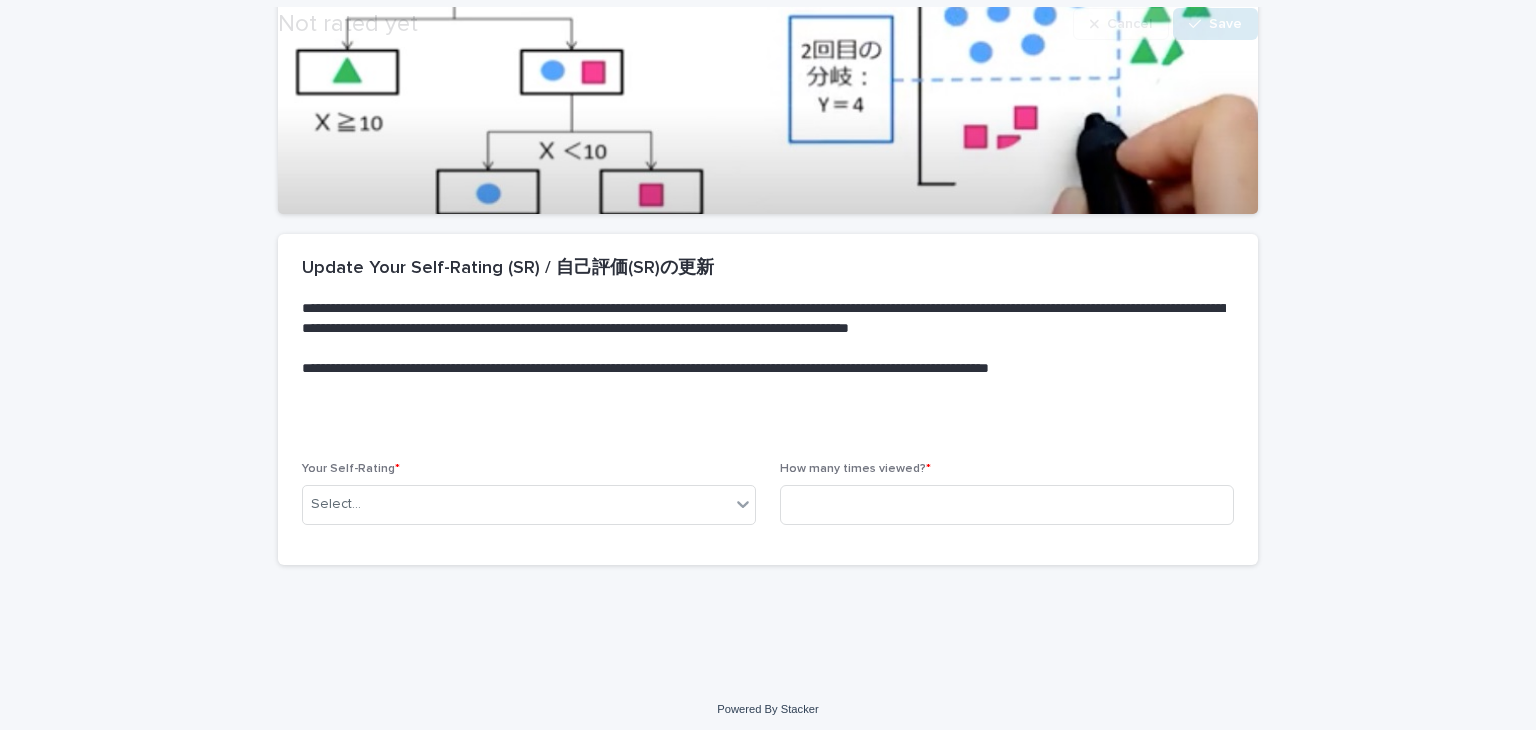 scroll, scrollTop: 384, scrollLeft: 0, axis: vertical 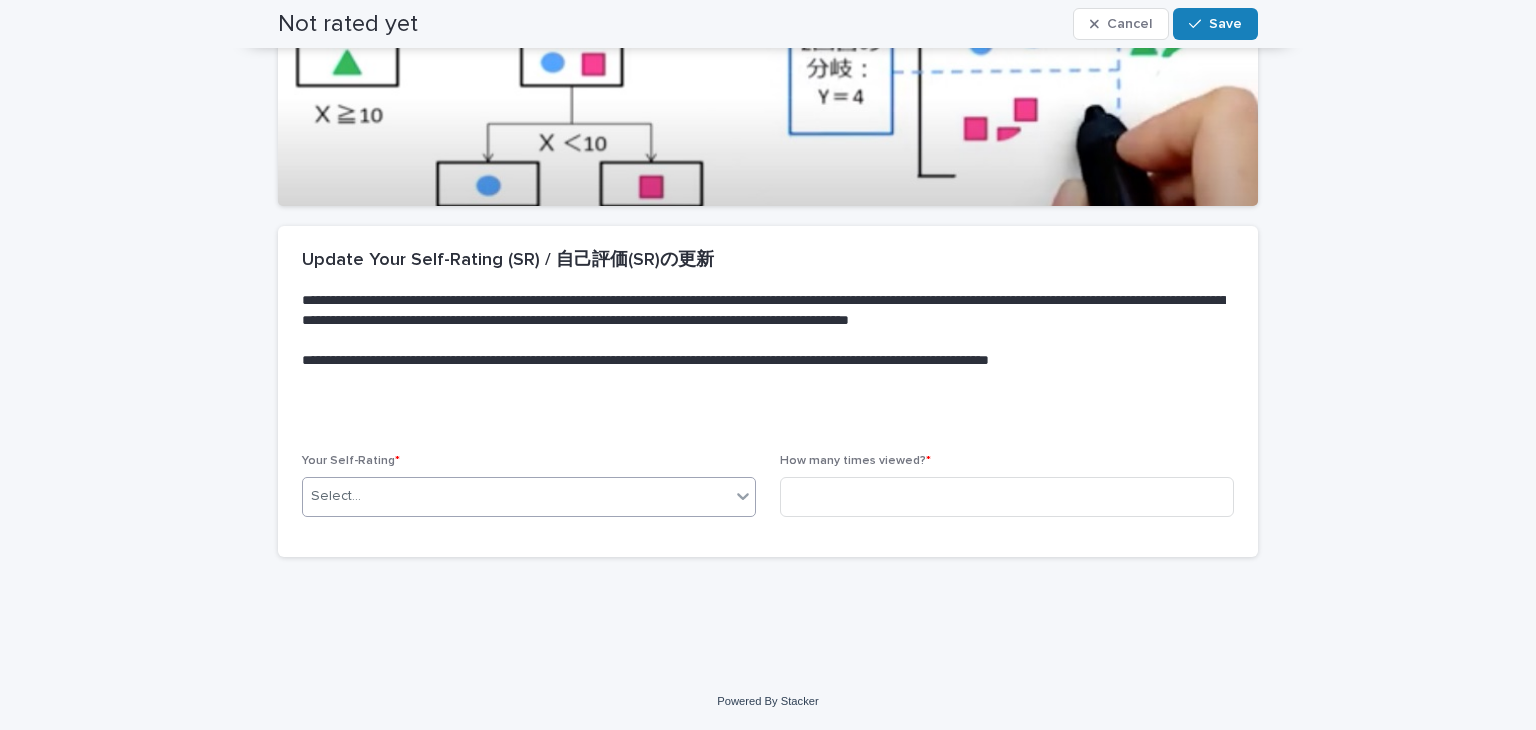 click on "Select..." at bounding box center (529, 497) 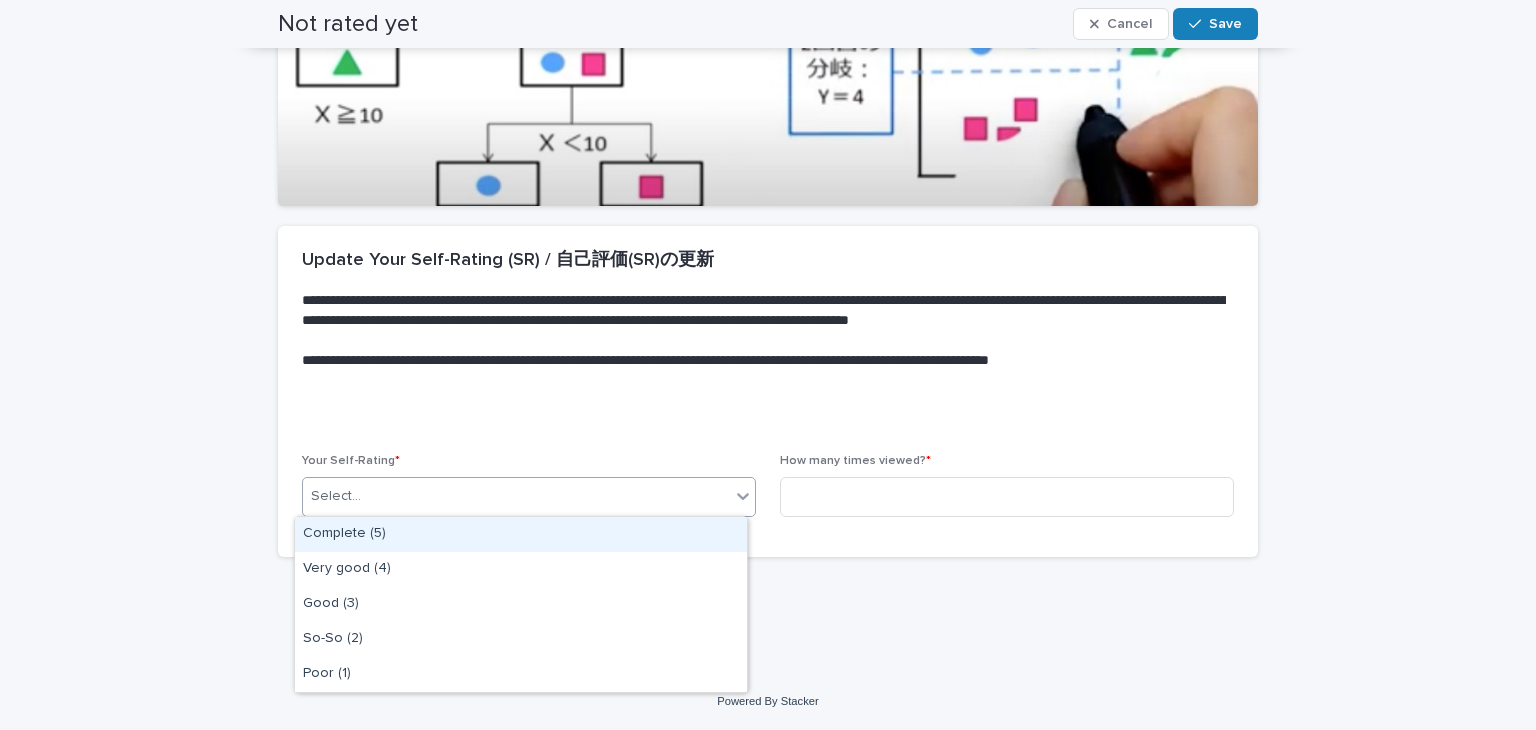 click on "Complete (5)" at bounding box center [521, 534] 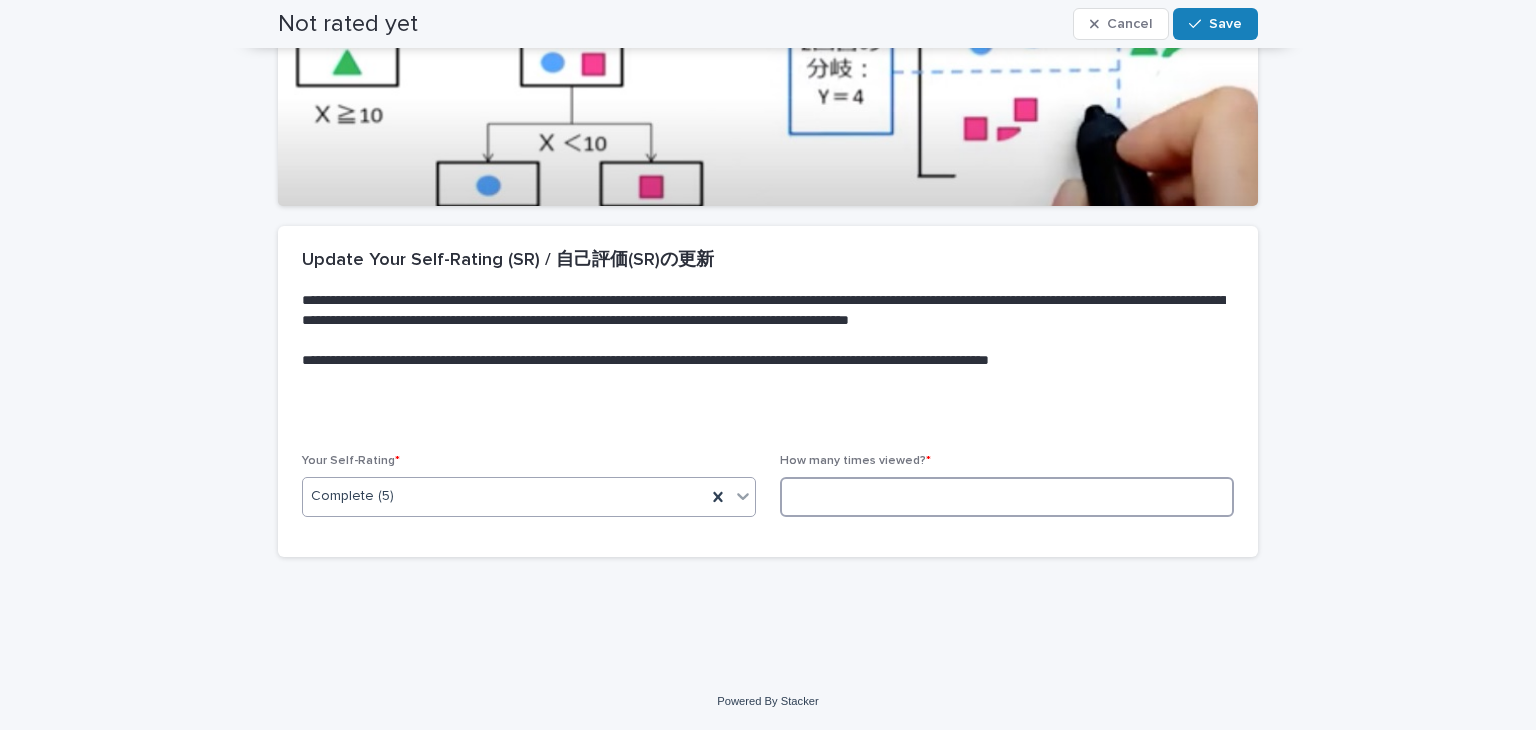 click at bounding box center [1007, 497] 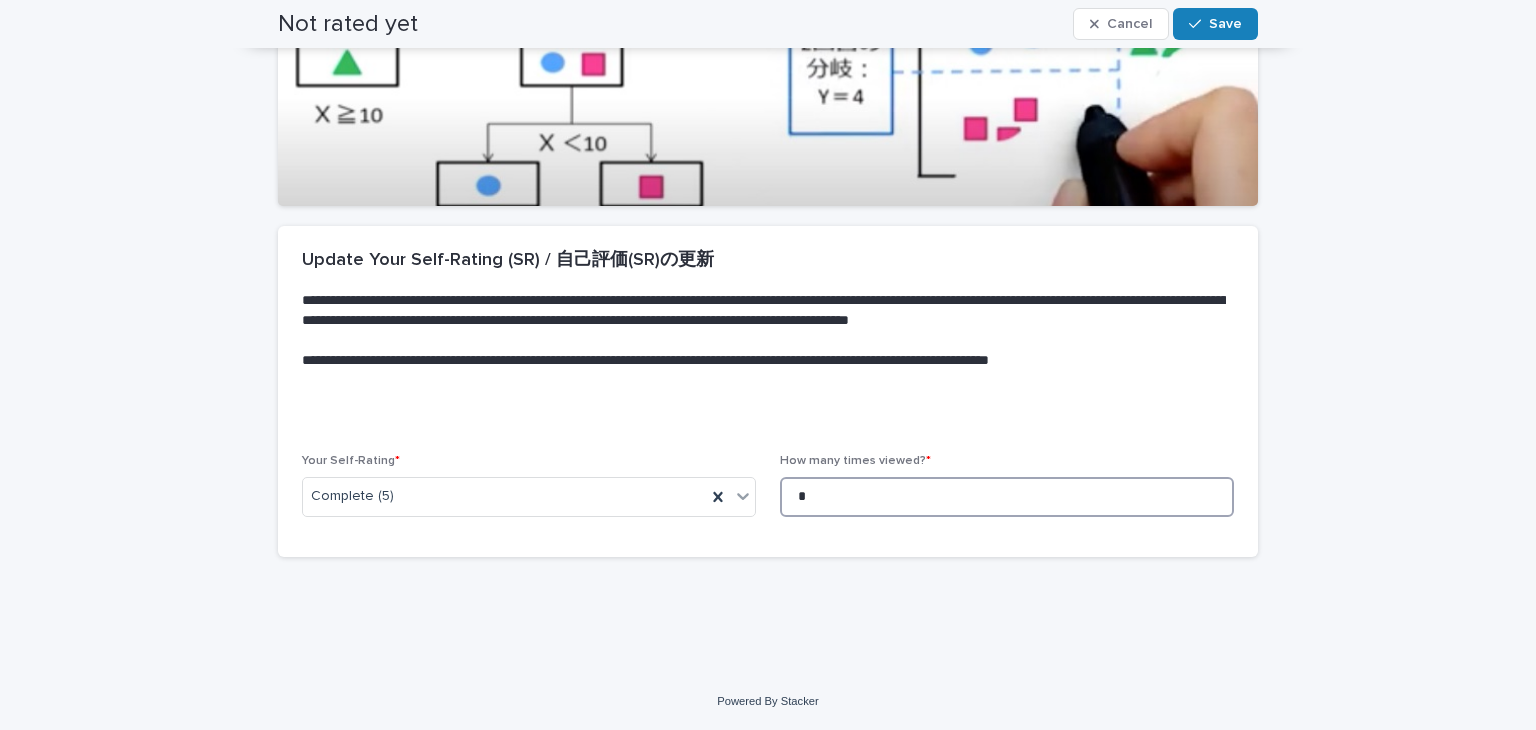 scroll, scrollTop: 0, scrollLeft: 0, axis: both 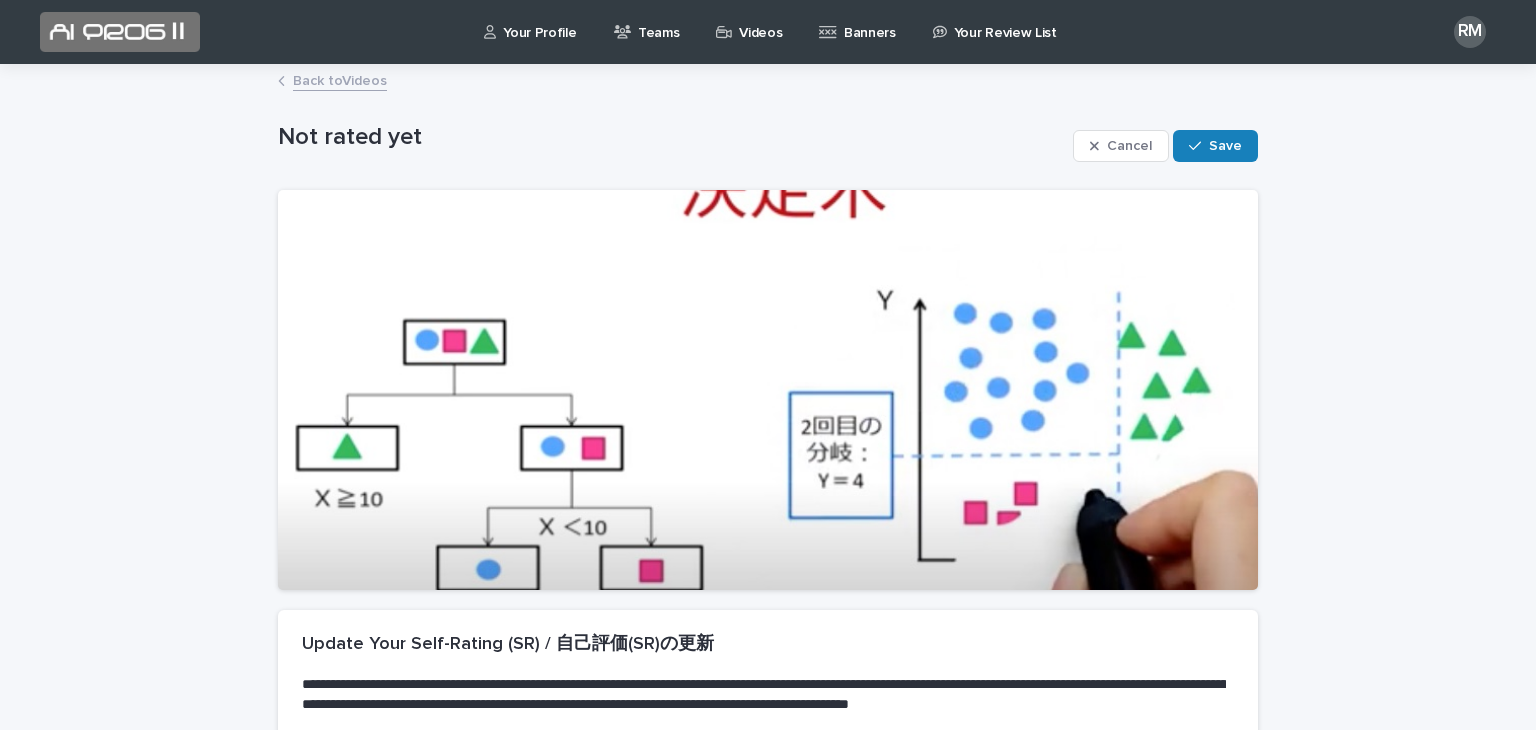 type on "*" 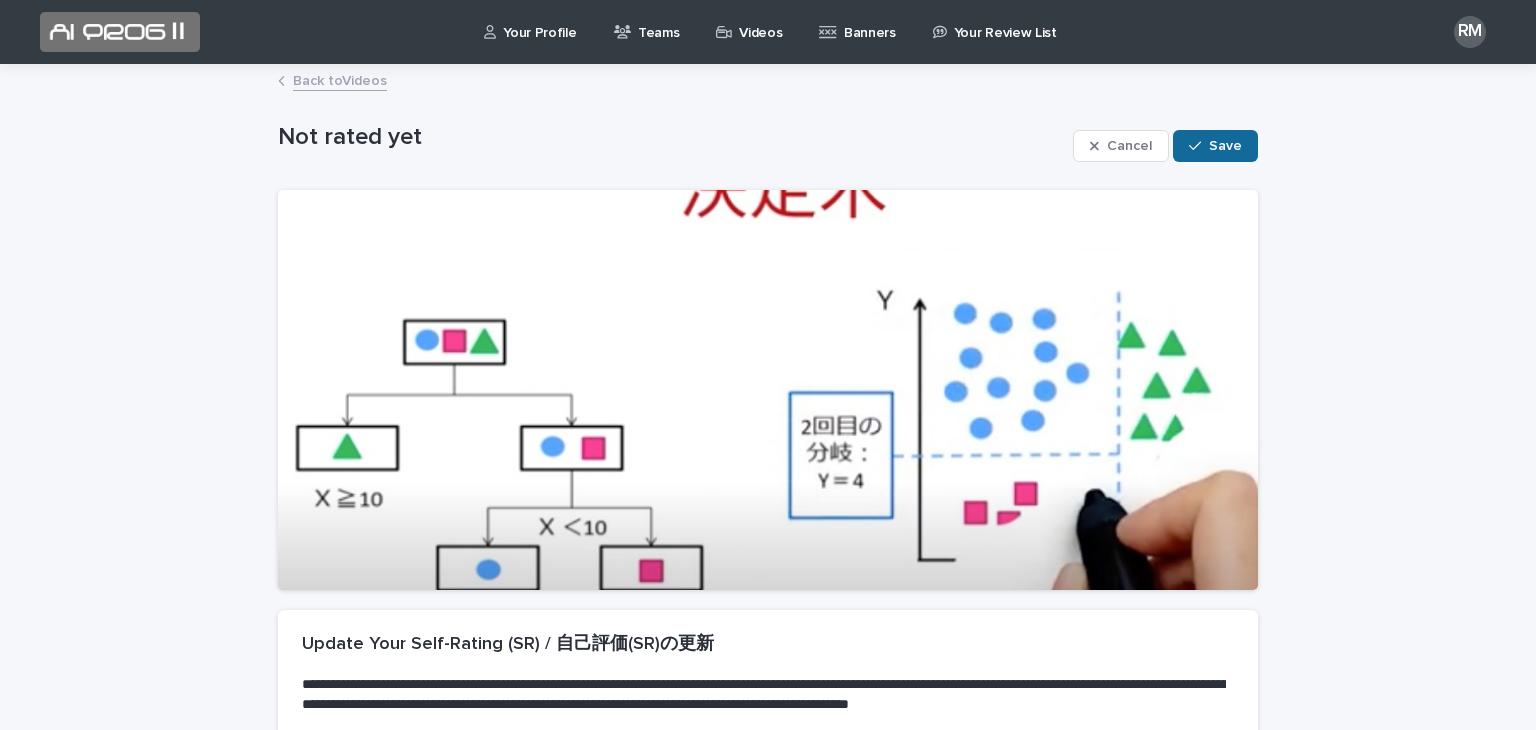 click on "Save" at bounding box center [1215, 146] 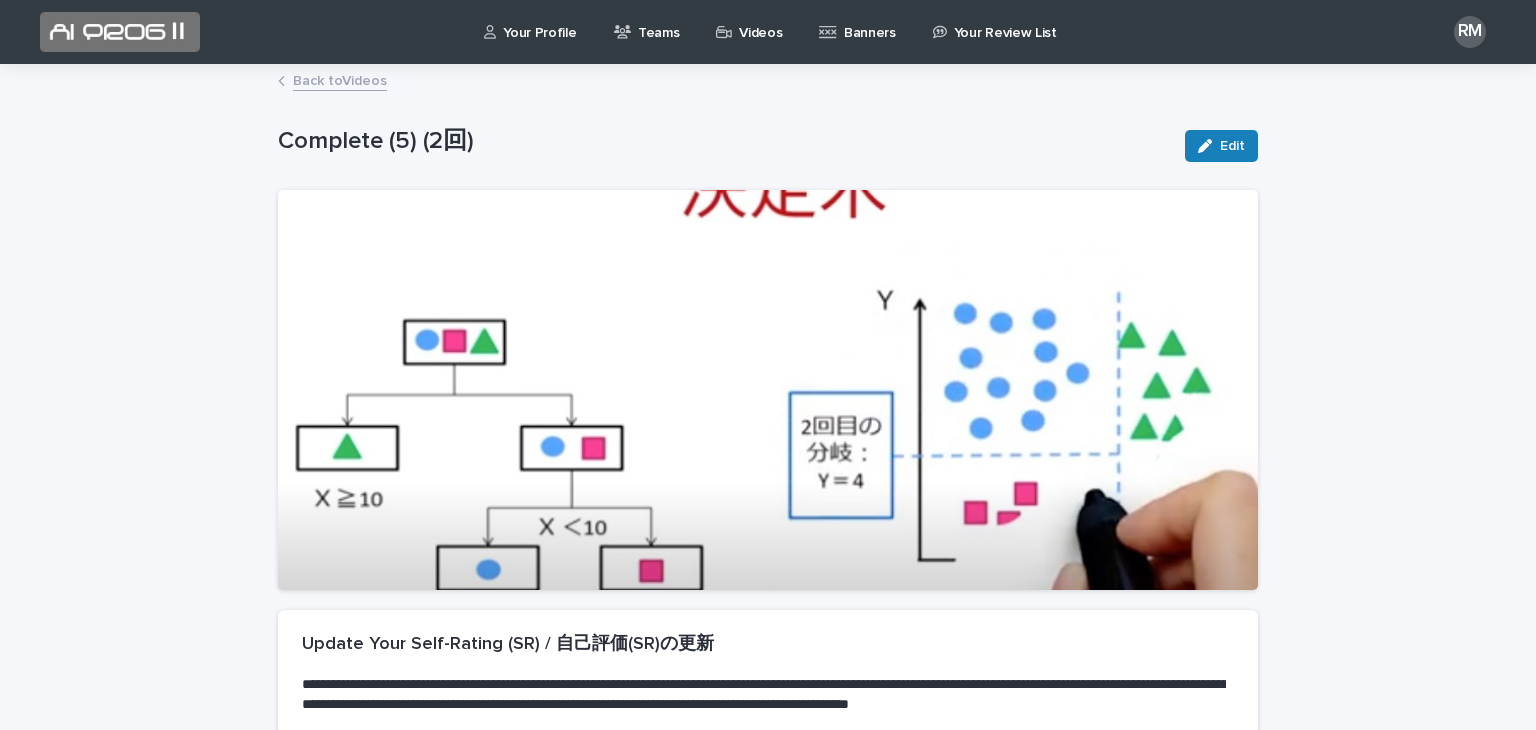 click on "Back to  Videos" at bounding box center [340, 79] 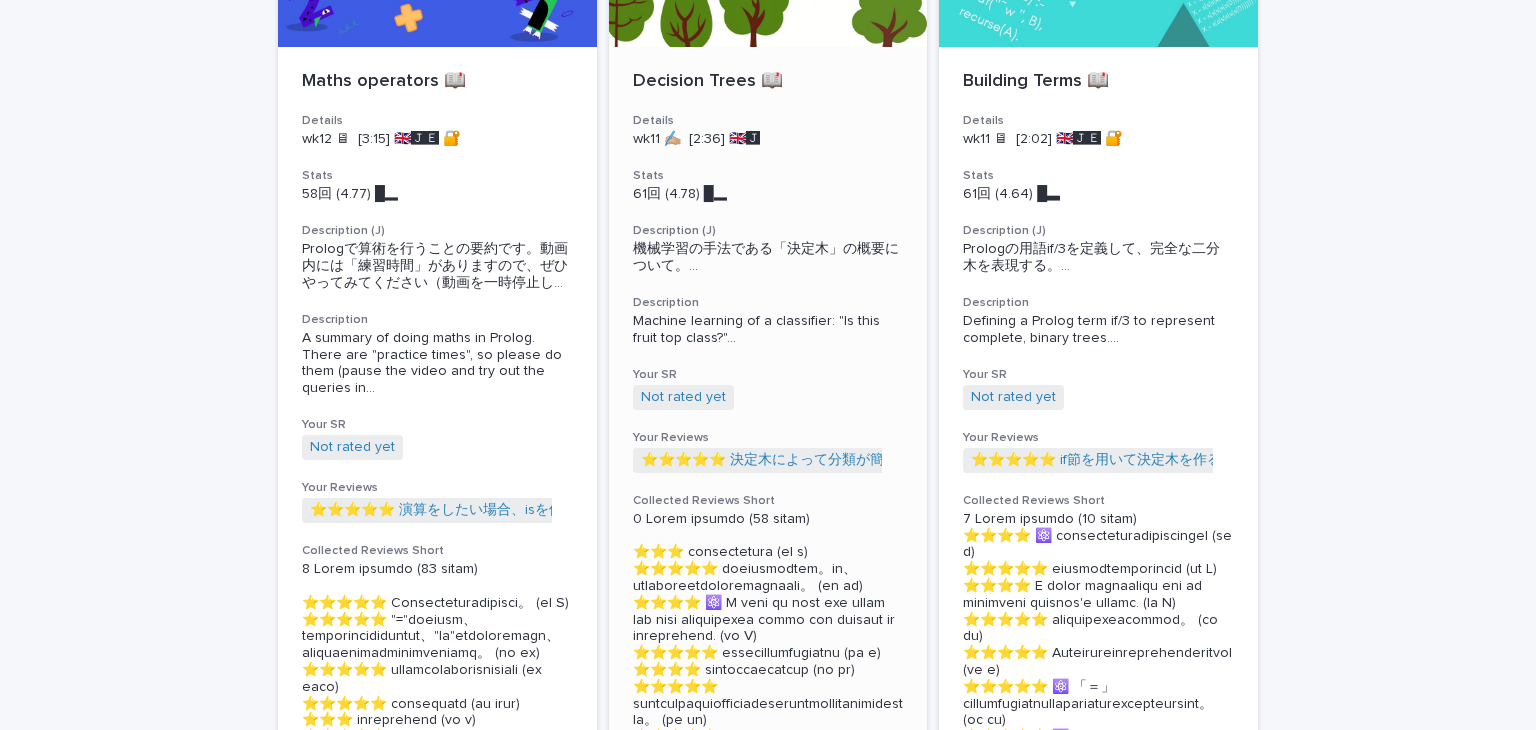 scroll, scrollTop: 1532, scrollLeft: 0, axis: vertical 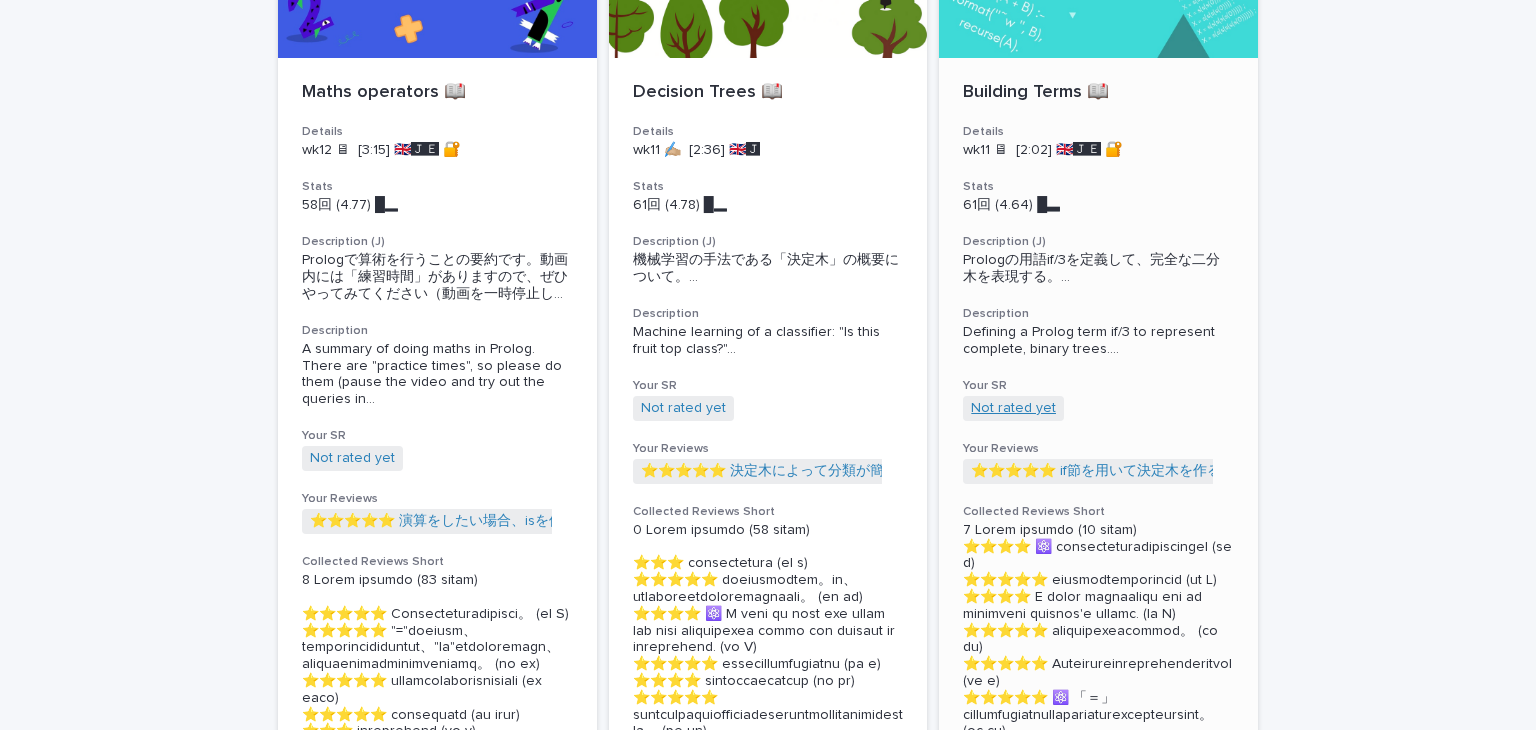click on "Not rated yet" at bounding box center [1013, 408] 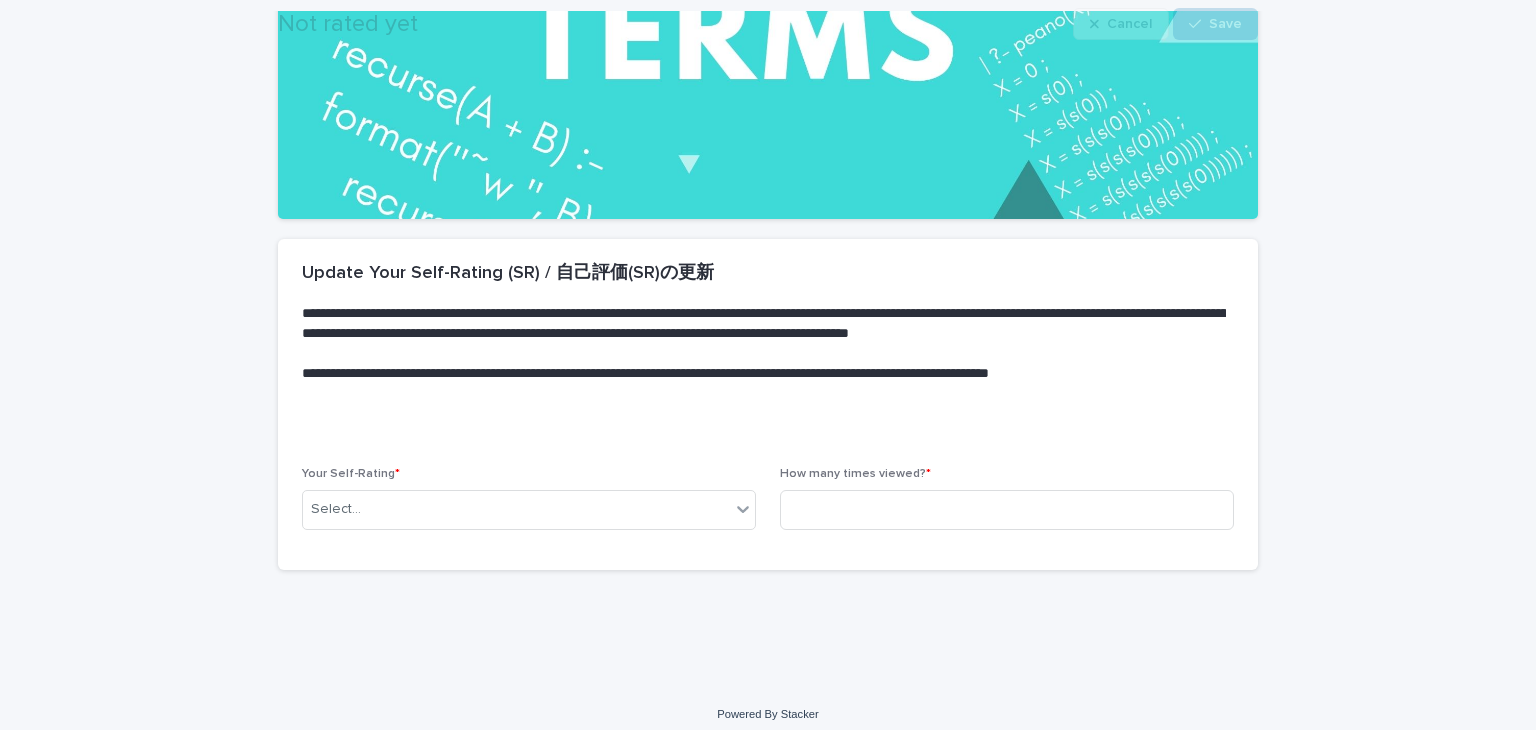 scroll, scrollTop: 384, scrollLeft: 0, axis: vertical 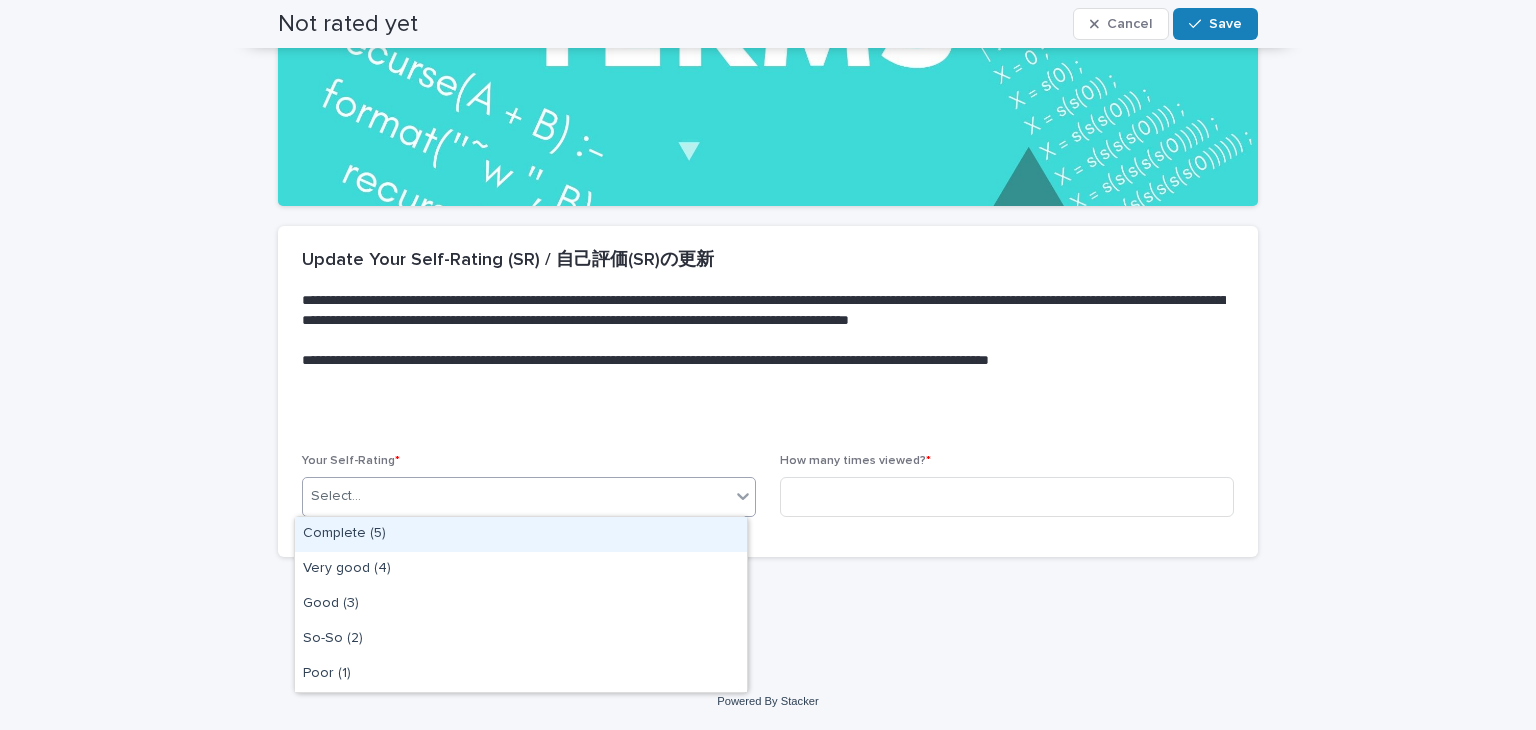 click on "Select..." at bounding box center [516, 496] 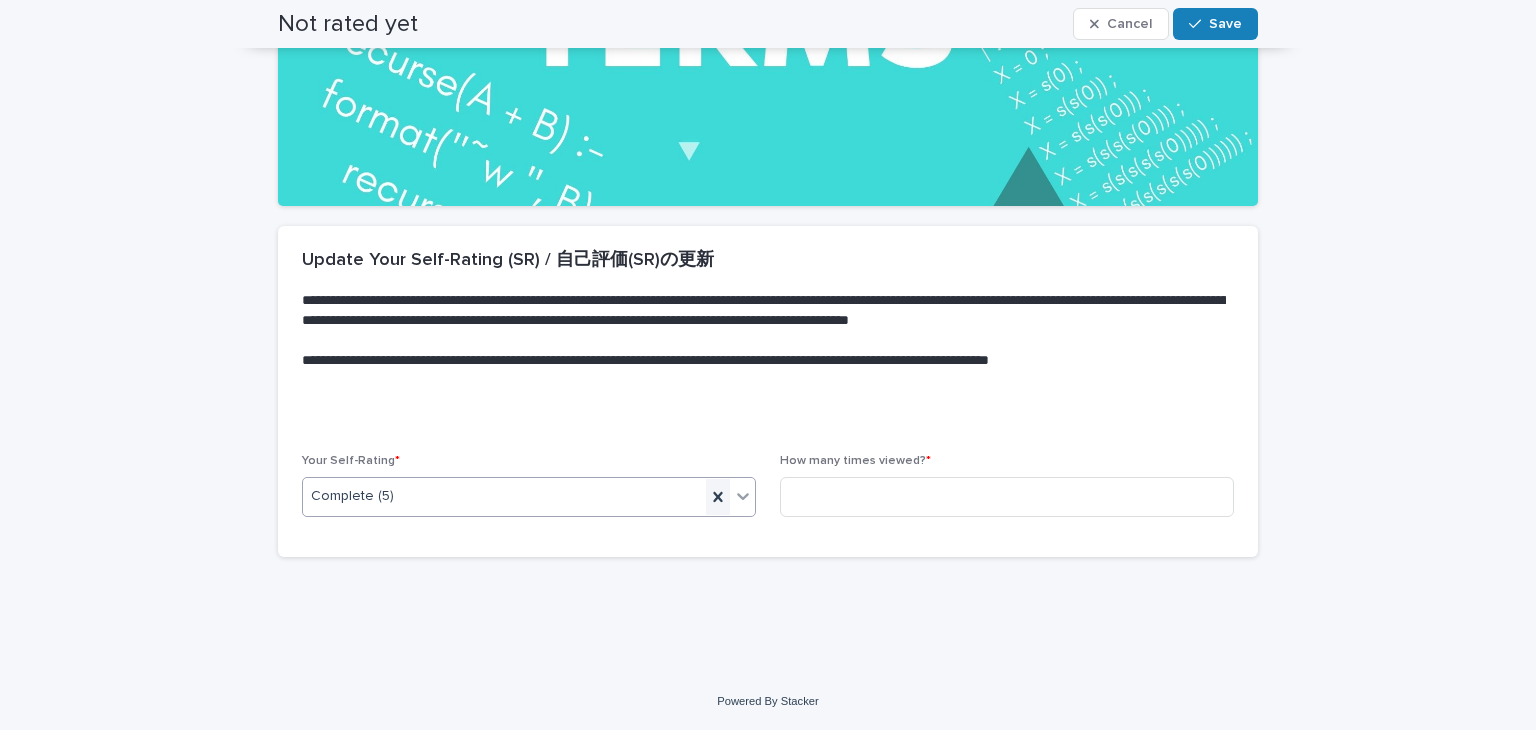 click at bounding box center [718, 497] 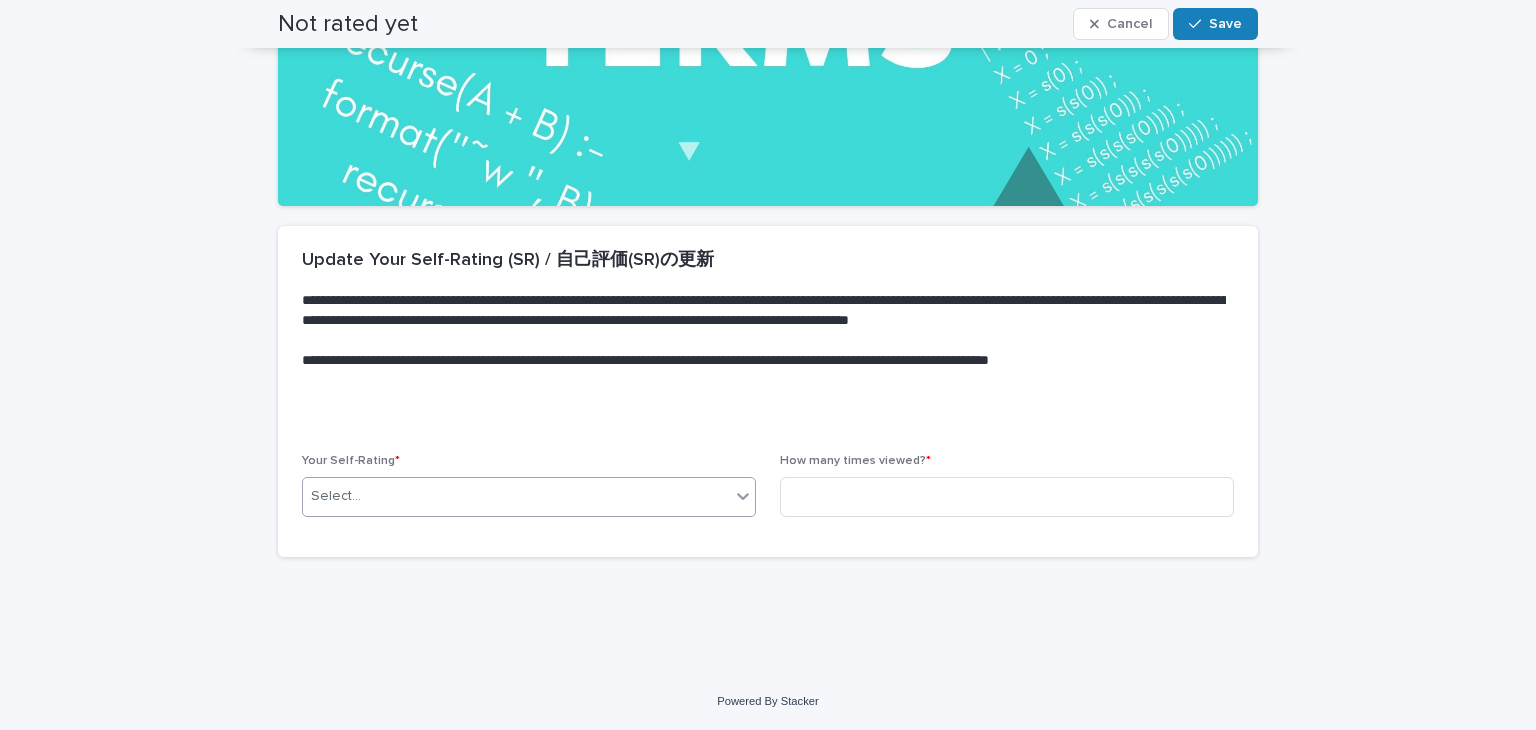 click 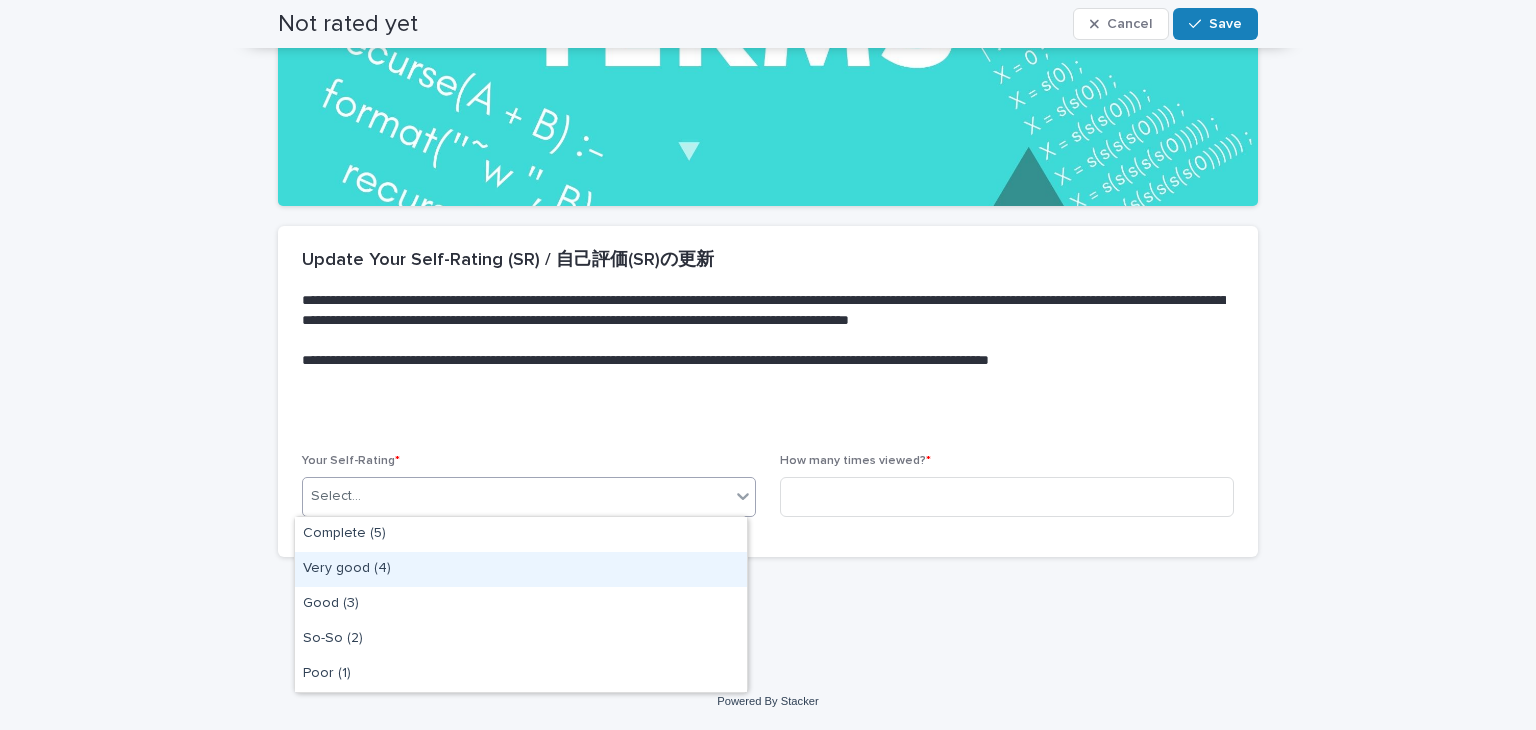 click on "Very good (4)" at bounding box center [521, 569] 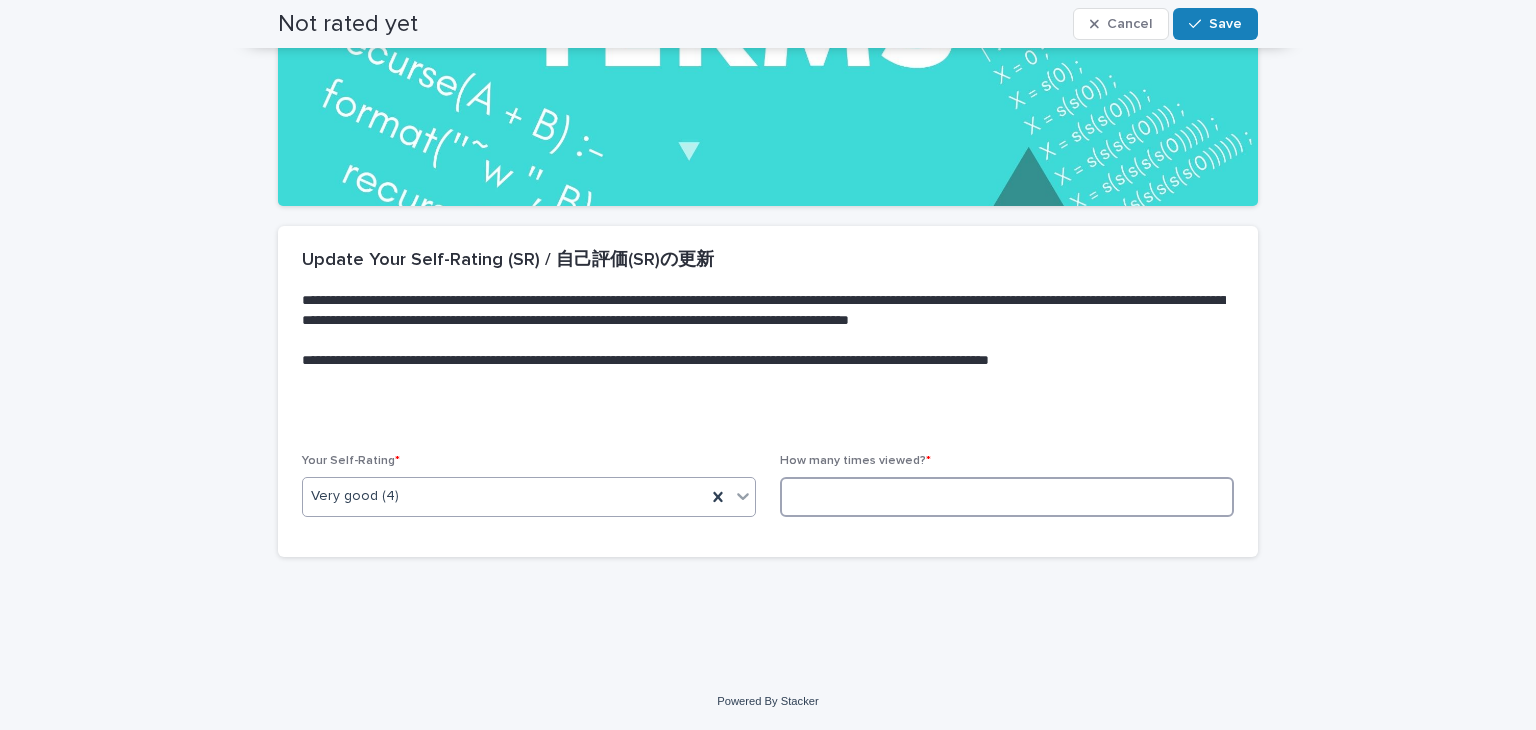 click at bounding box center [1007, 497] 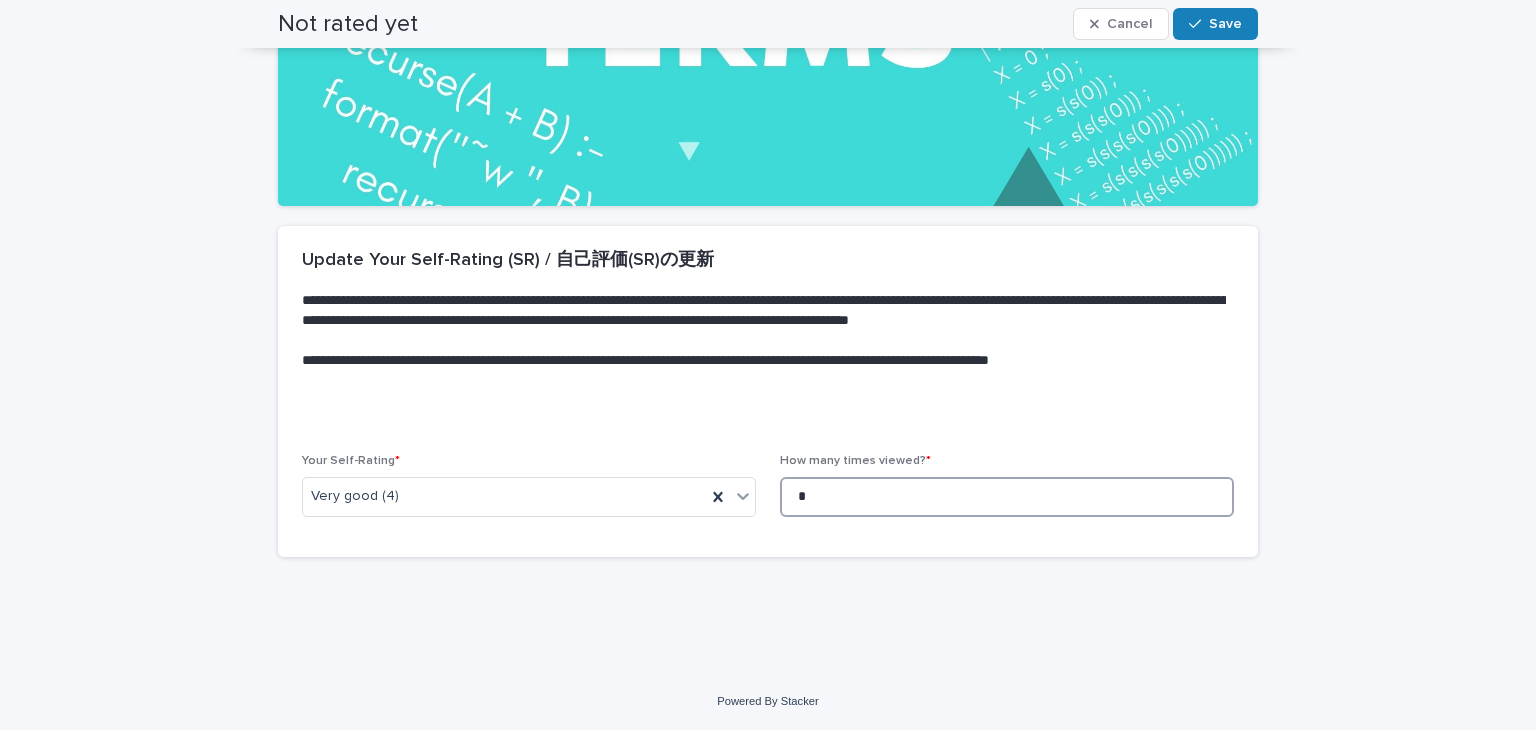 scroll, scrollTop: 0, scrollLeft: 0, axis: both 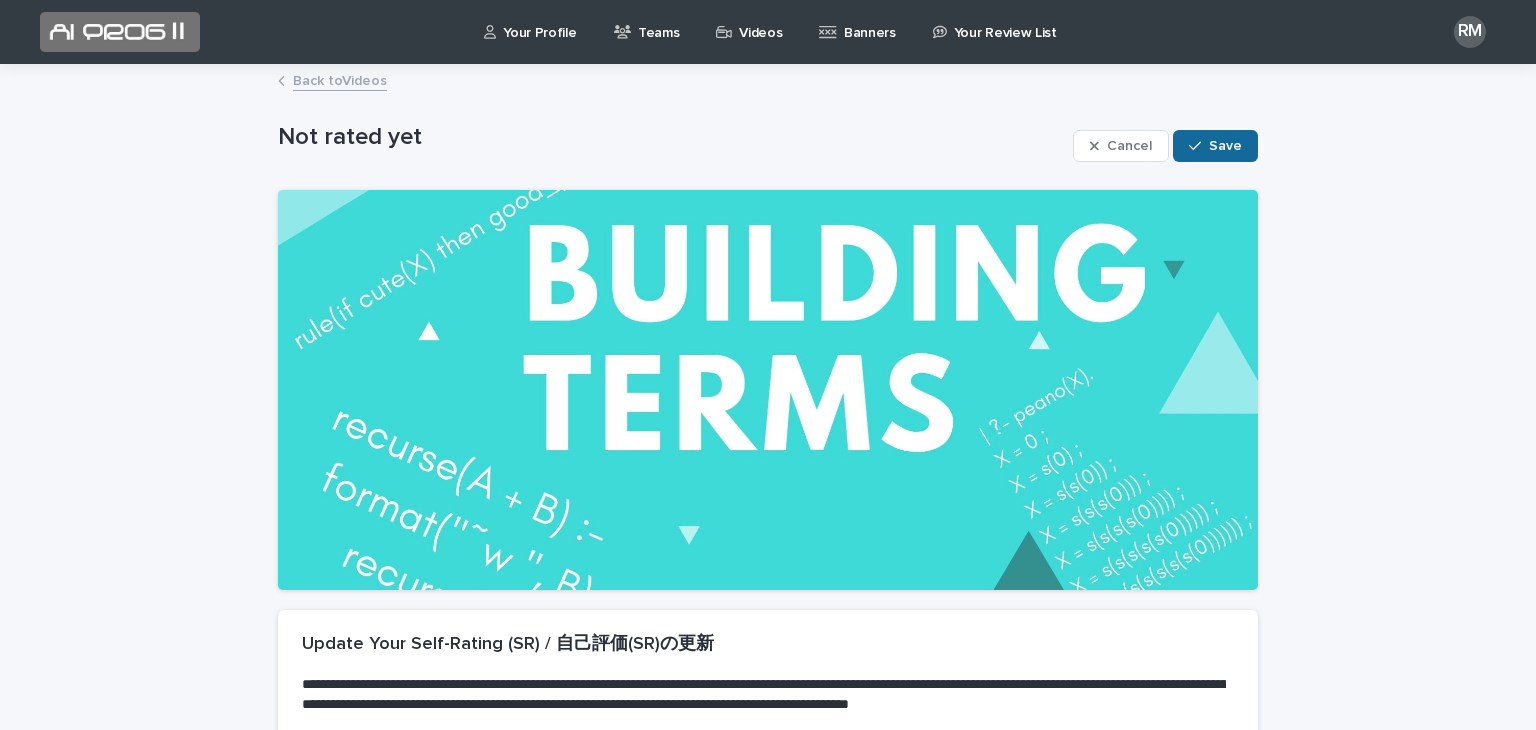 type on "*" 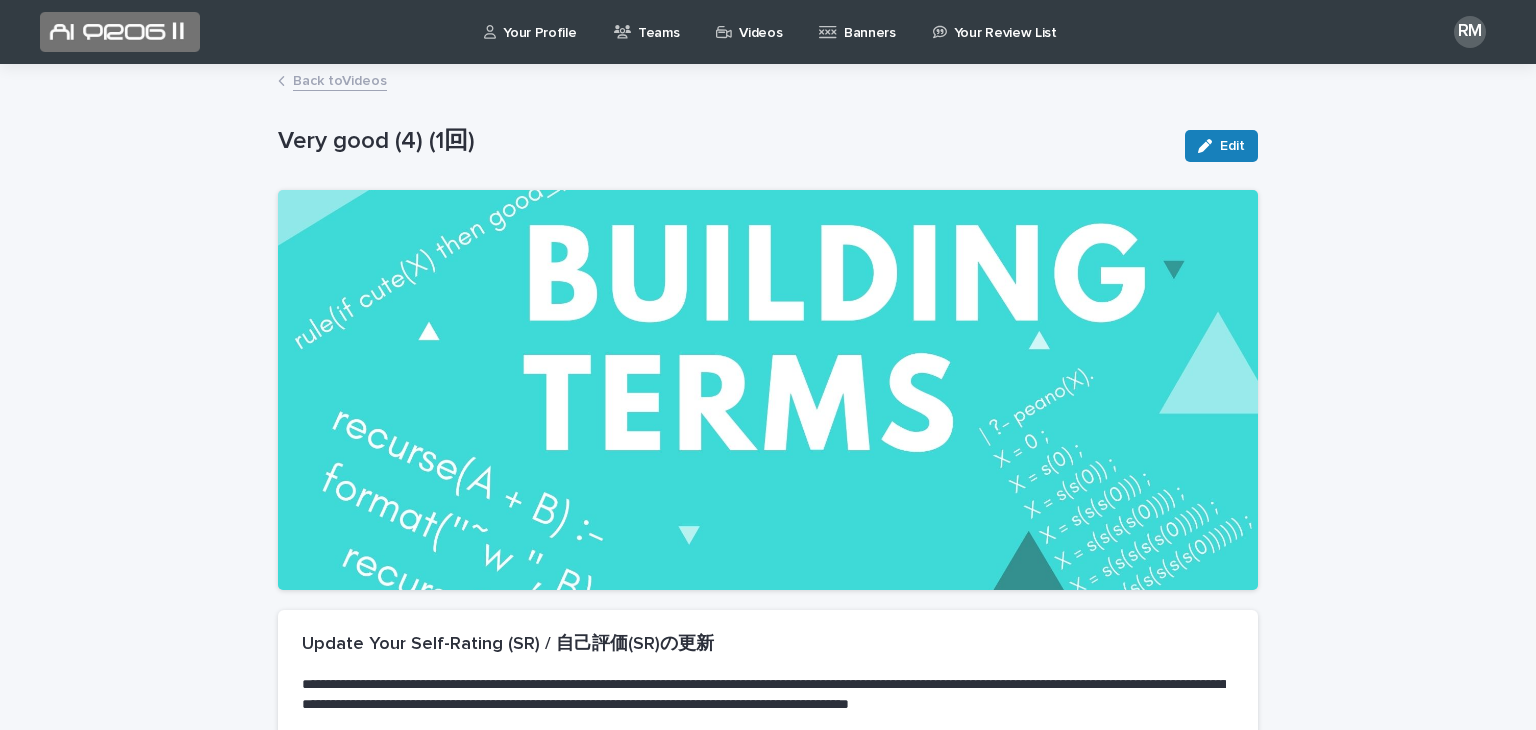click on "Back to  Videos" at bounding box center (340, 79) 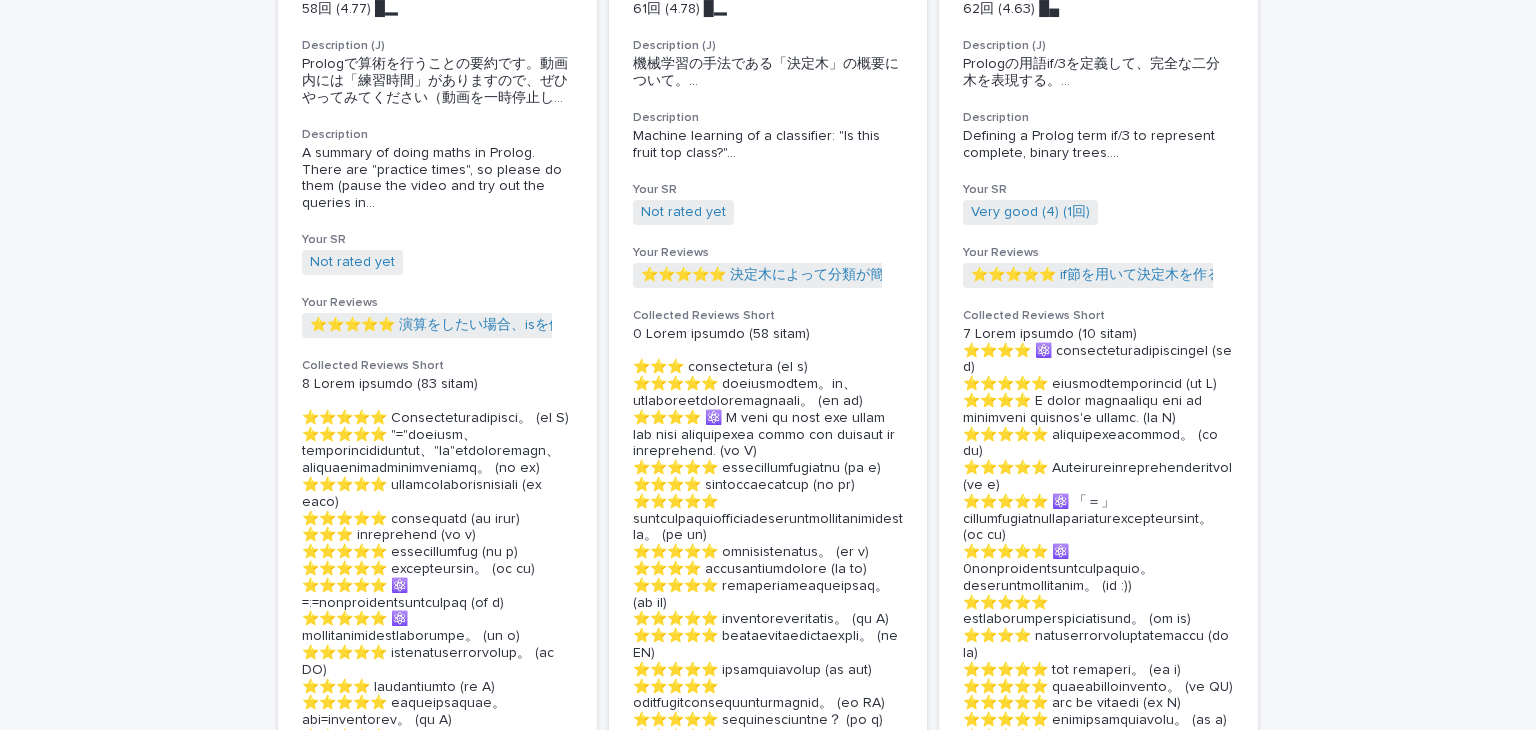 scroll, scrollTop: 1727, scrollLeft: 0, axis: vertical 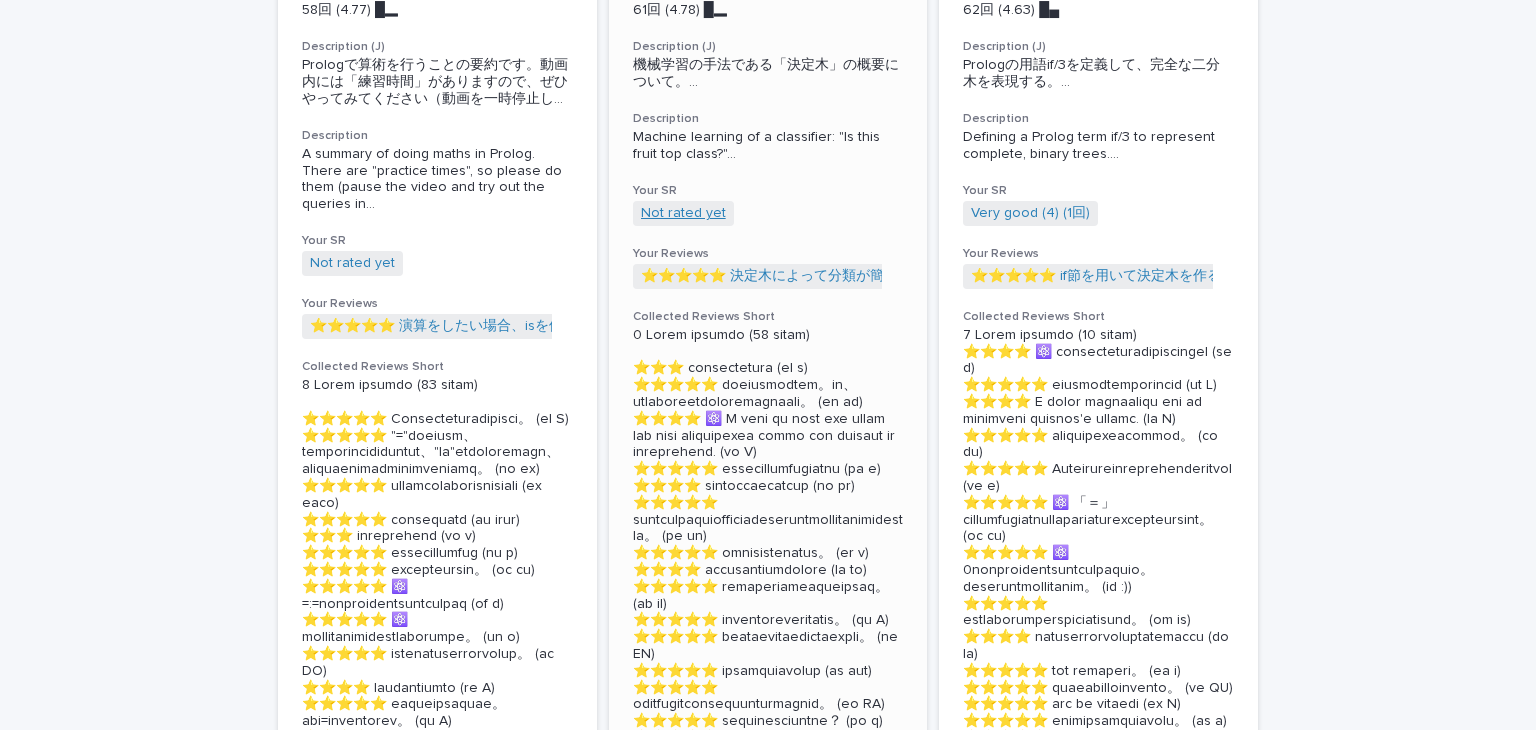 click on "Not rated yet" at bounding box center (683, 213) 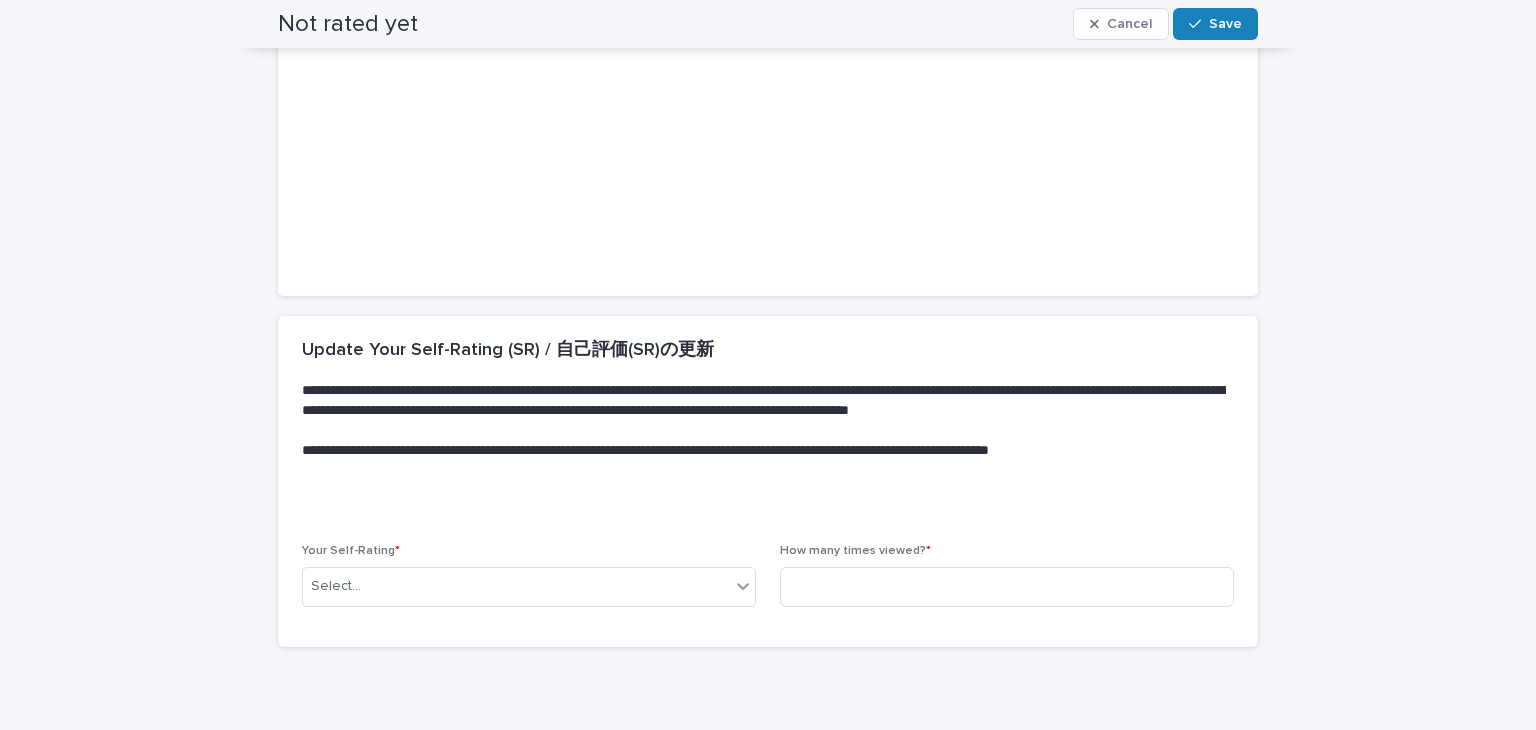scroll, scrollTop: 384, scrollLeft: 0, axis: vertical 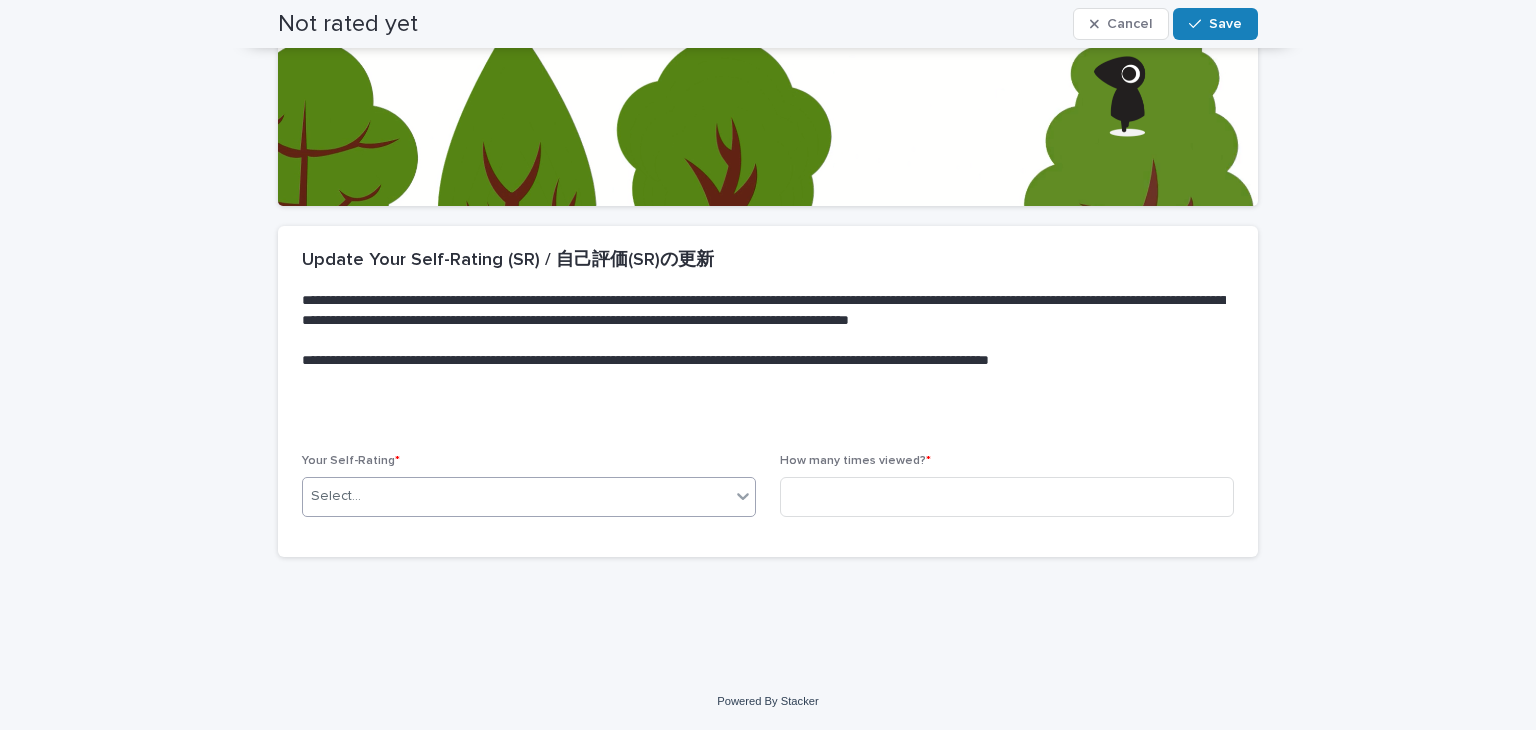 click 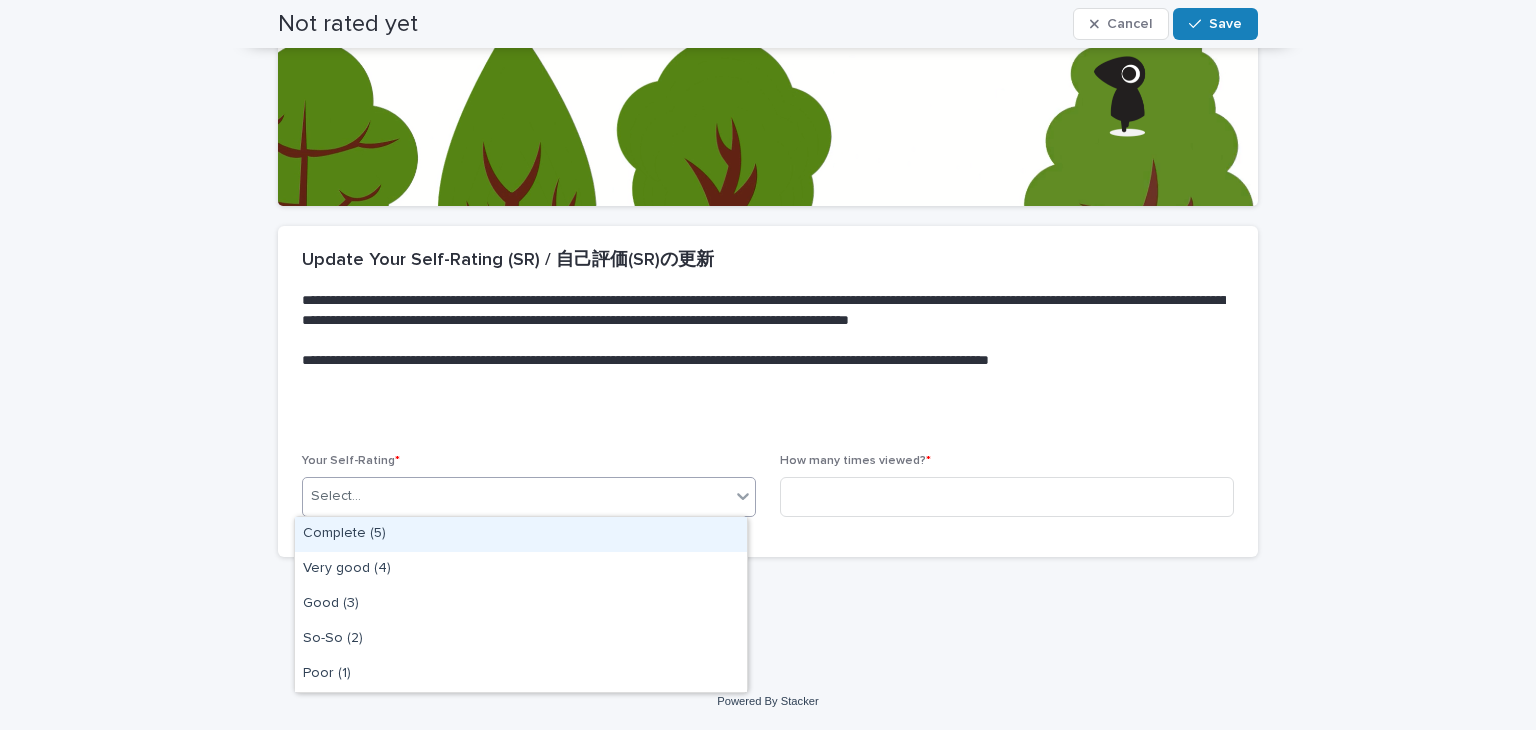 click on "Complete (5)" at bounding box center [521, 534] 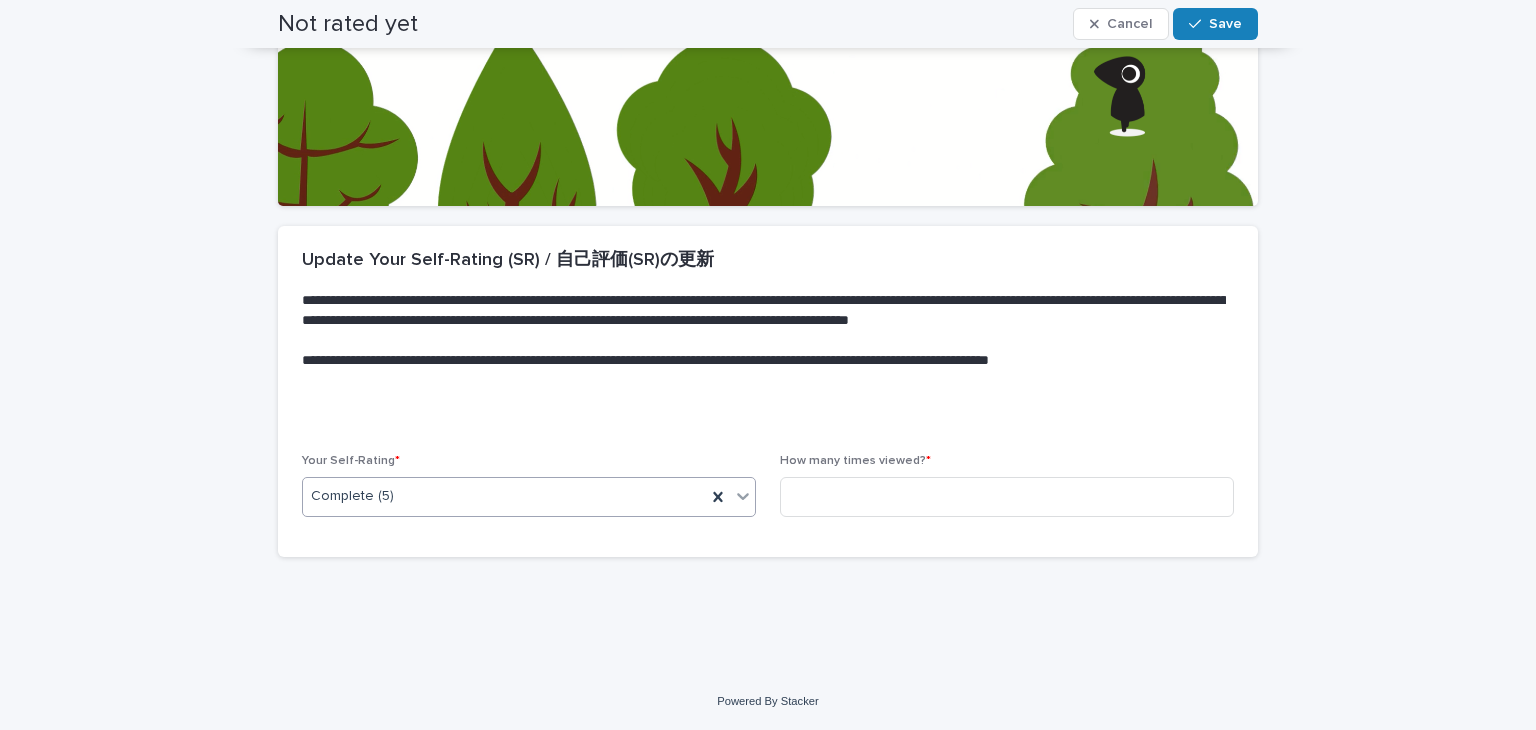 click on "How many times viewed? *" at bounding box center [1007, 493] 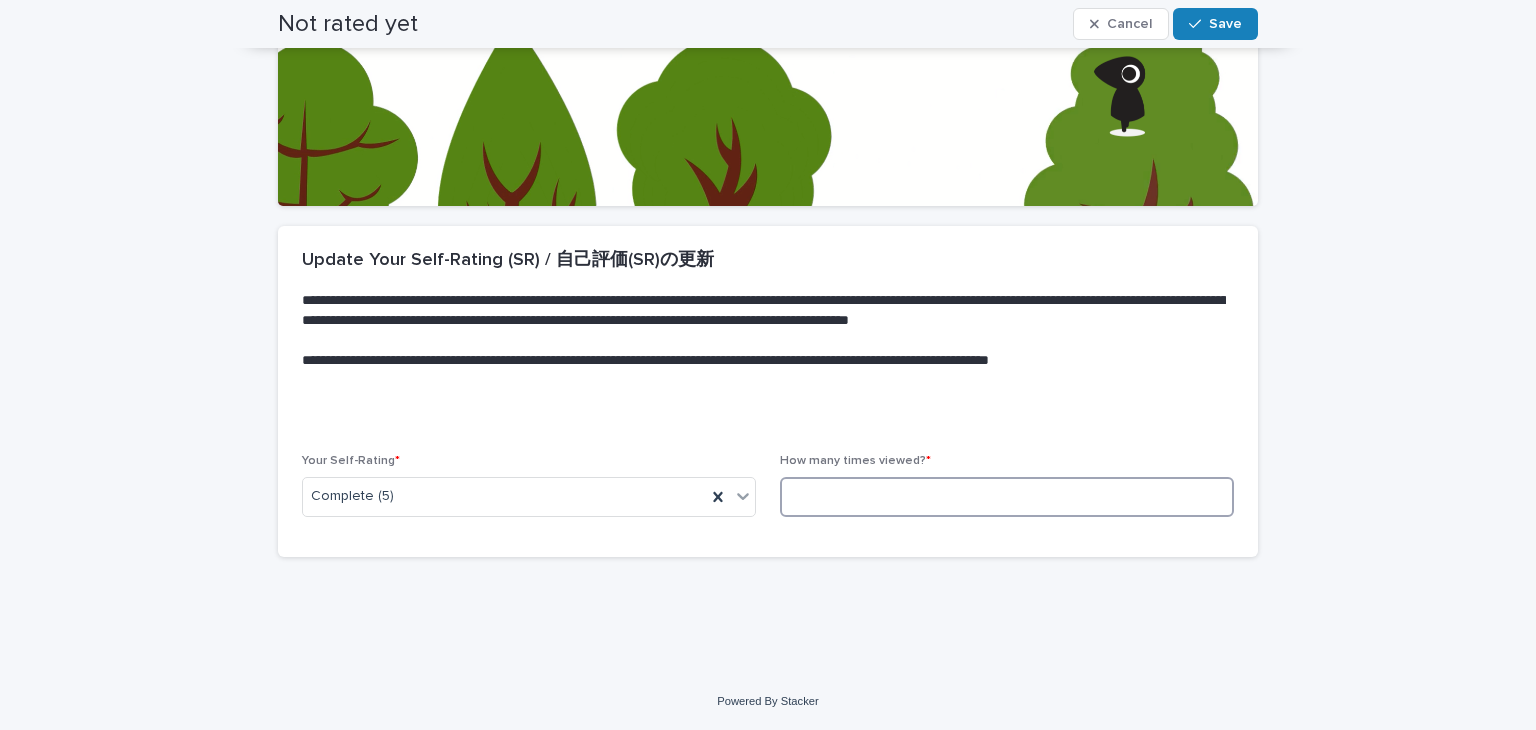click at bounding box center [1007, 497] 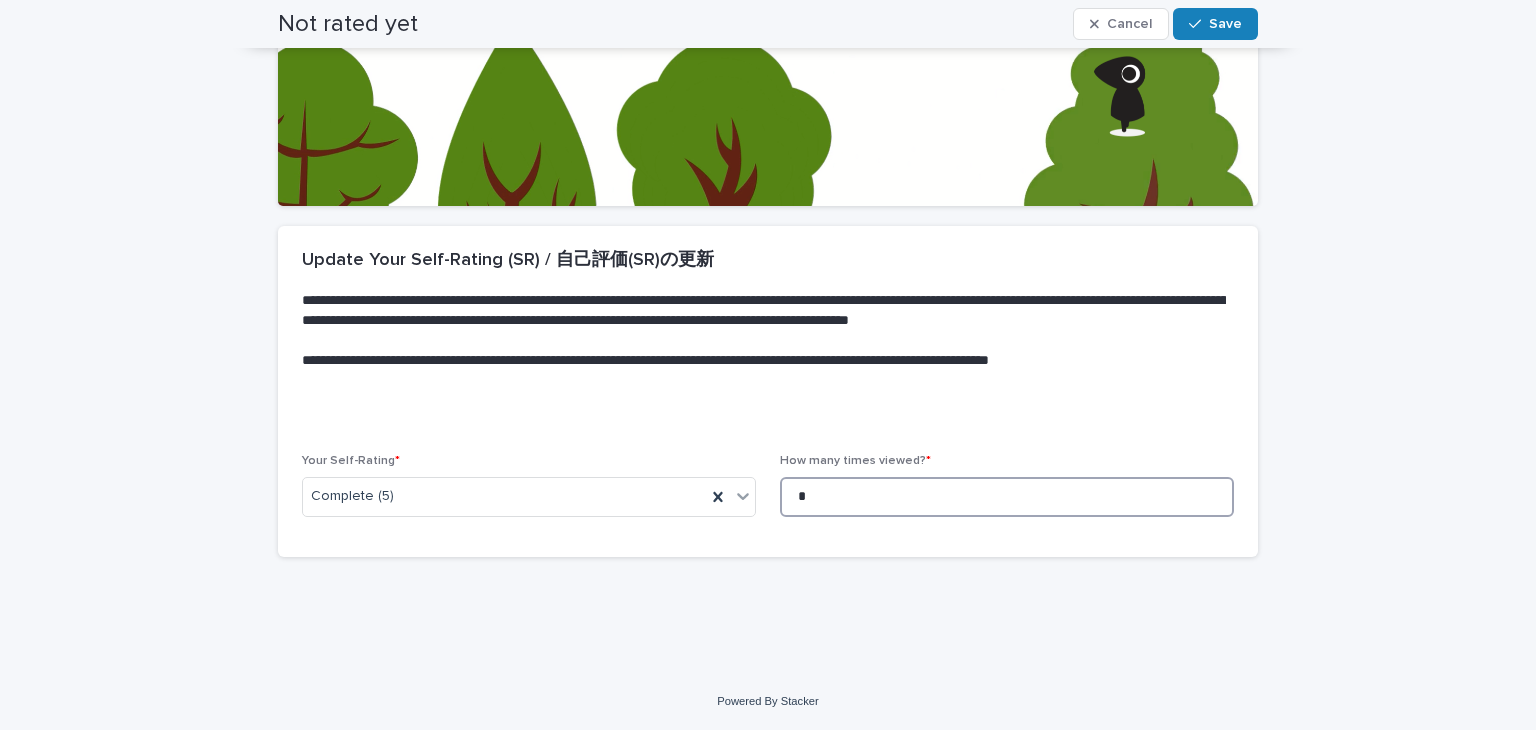 scroll, scrollTop: 0, scrollLeft: 0, axis: both 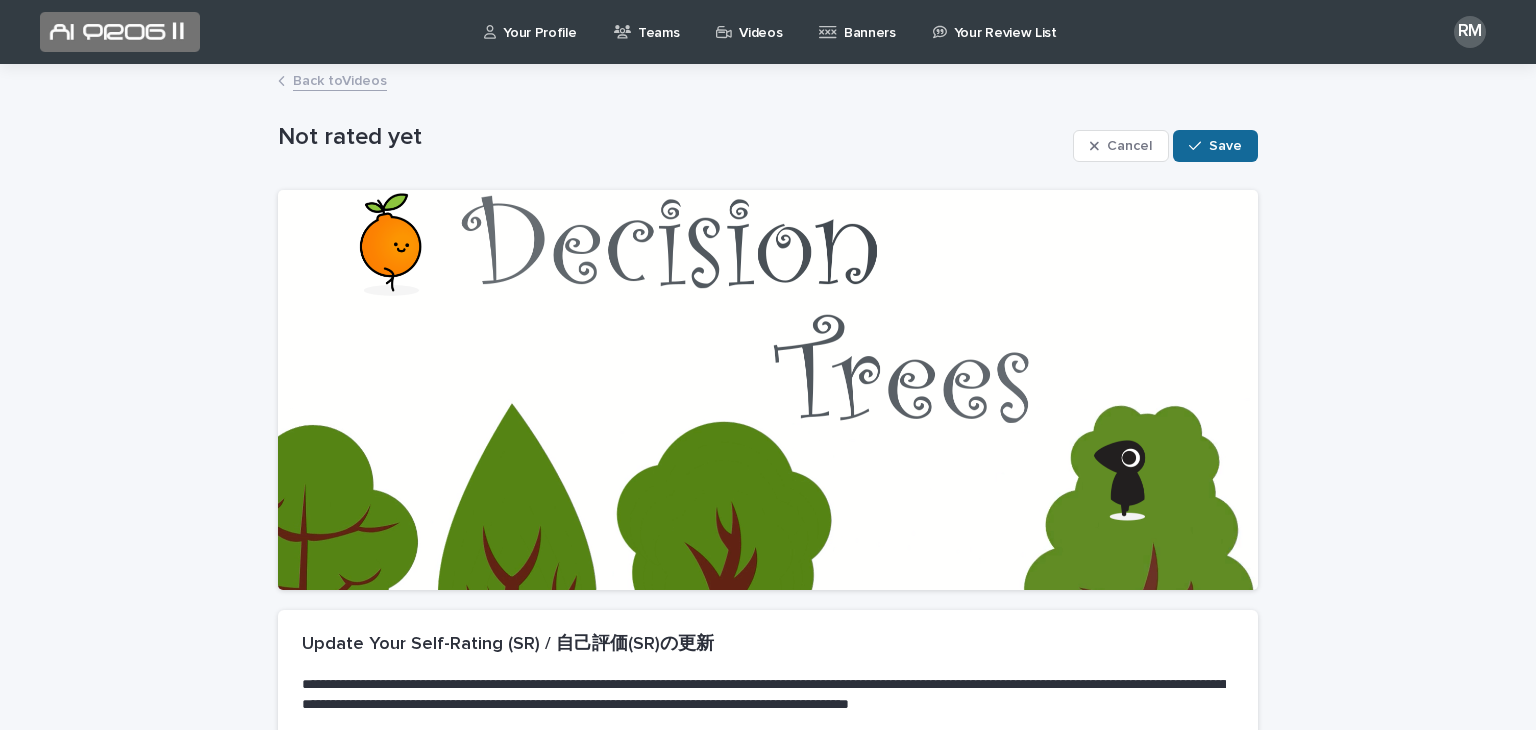 type on "*" 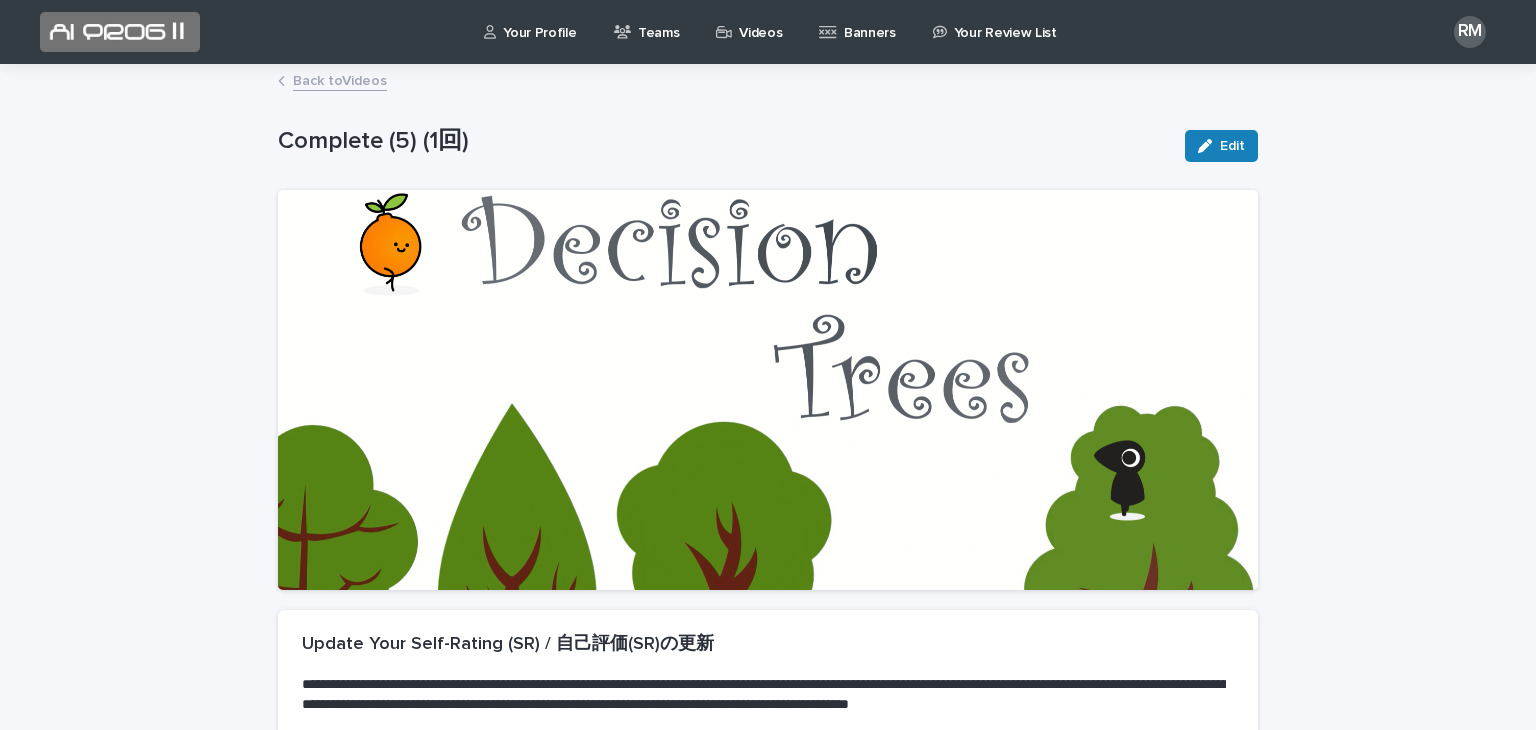 click on "Back to  Videos" at bounding box center (340, 79) 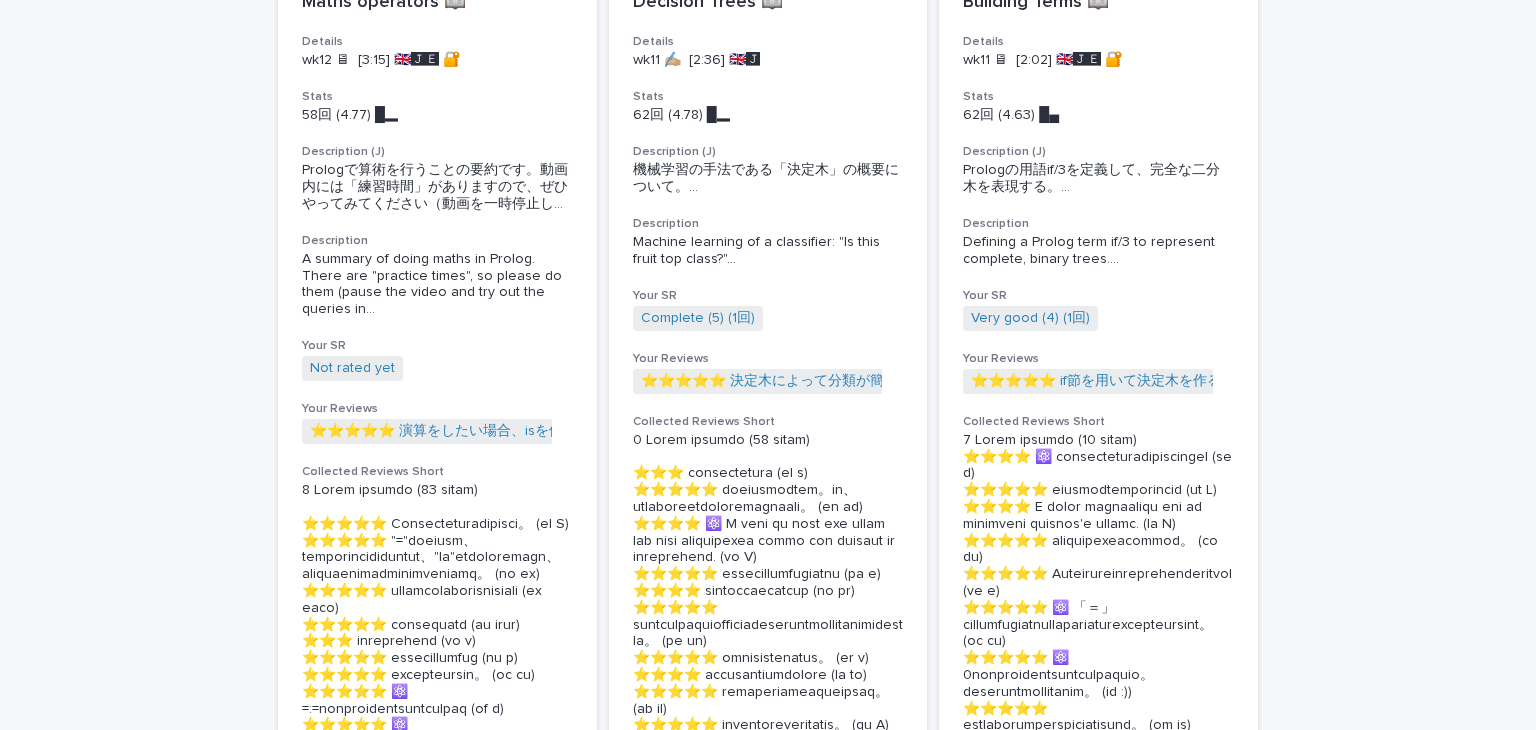 scroll, scrollTop: 1628, scrollLeft: 0, axis: vertical 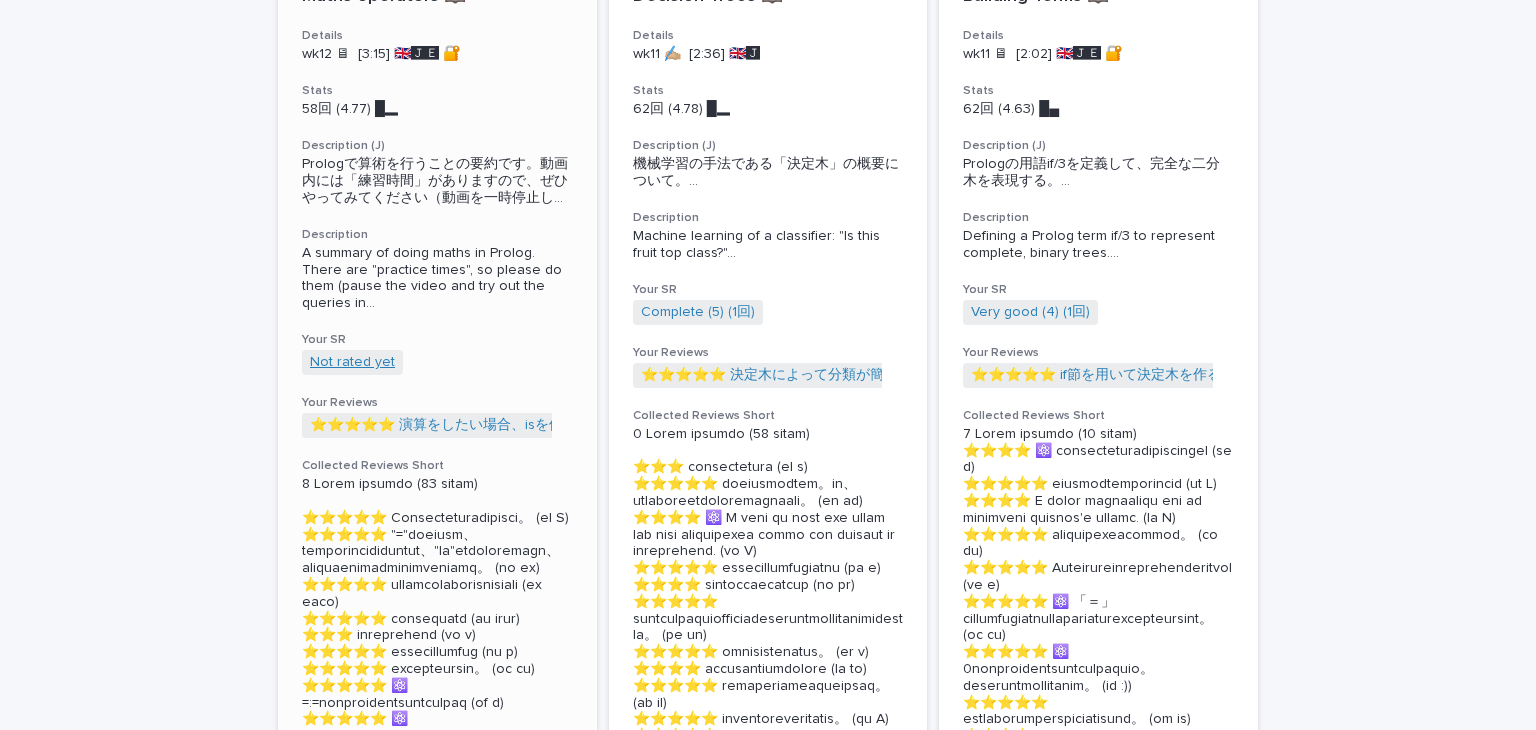 click on "Not rated yet" at bounding box center (352, 362) 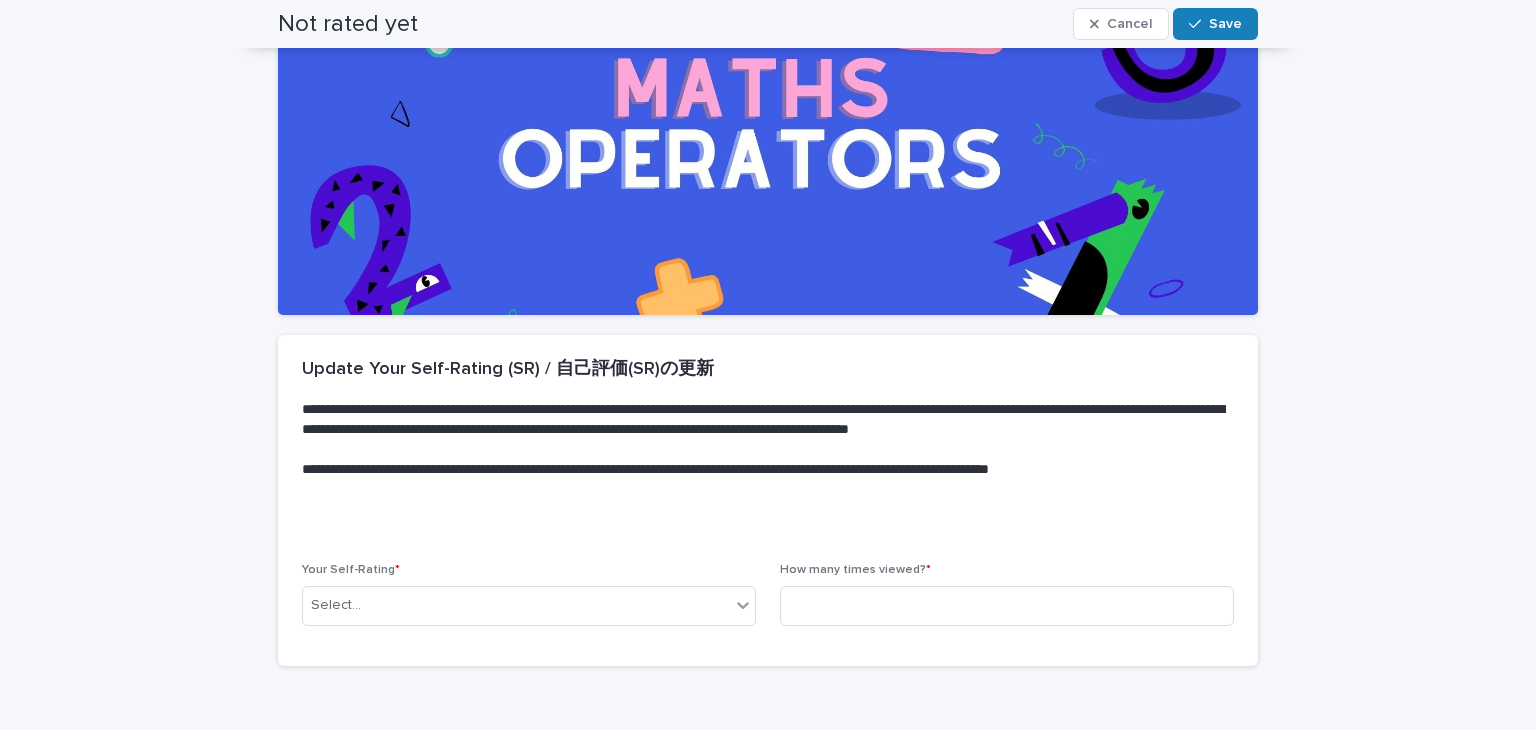 scroll, scrollTop: 276, scrollLeft: 0, axis: vertical 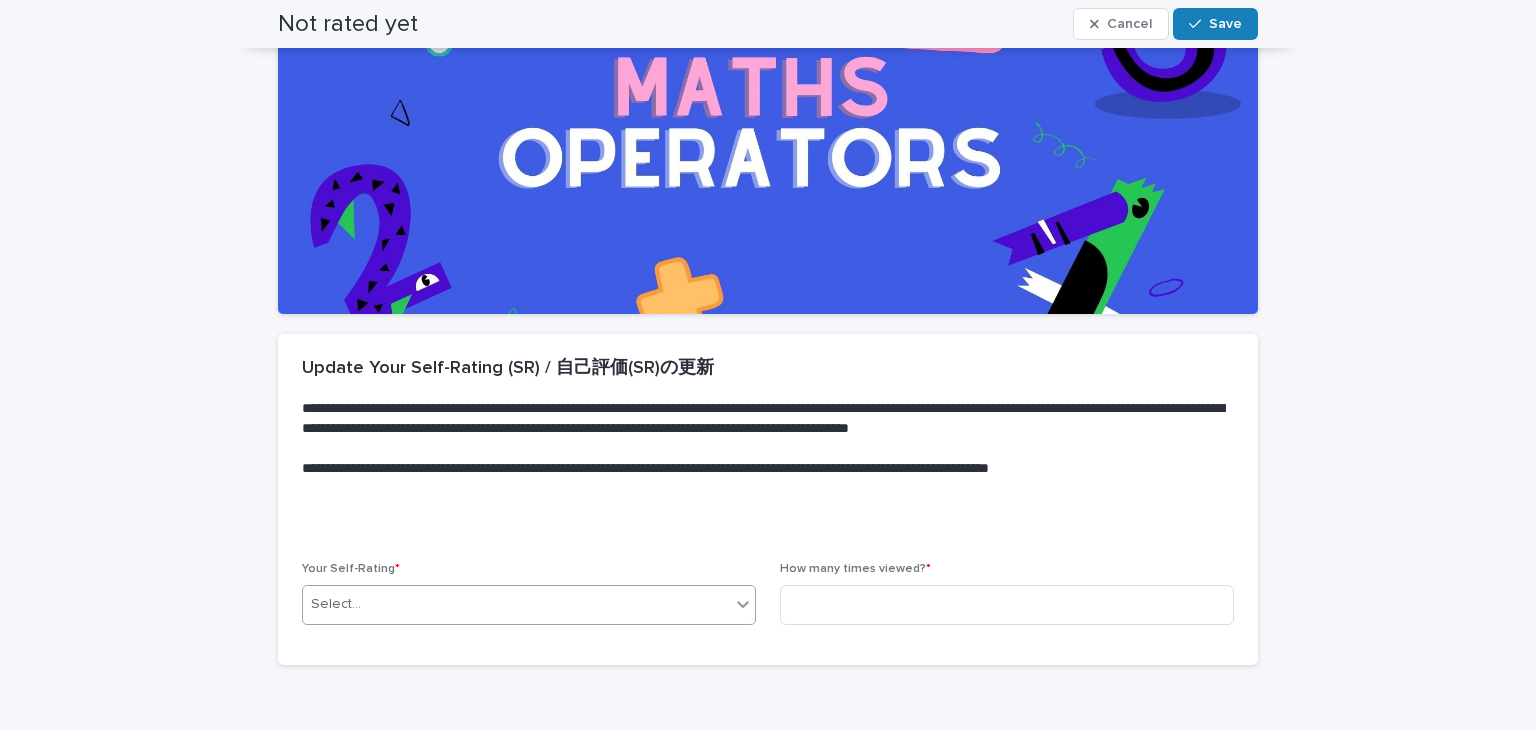 click on "Select..." at bounding box center [516, 604] 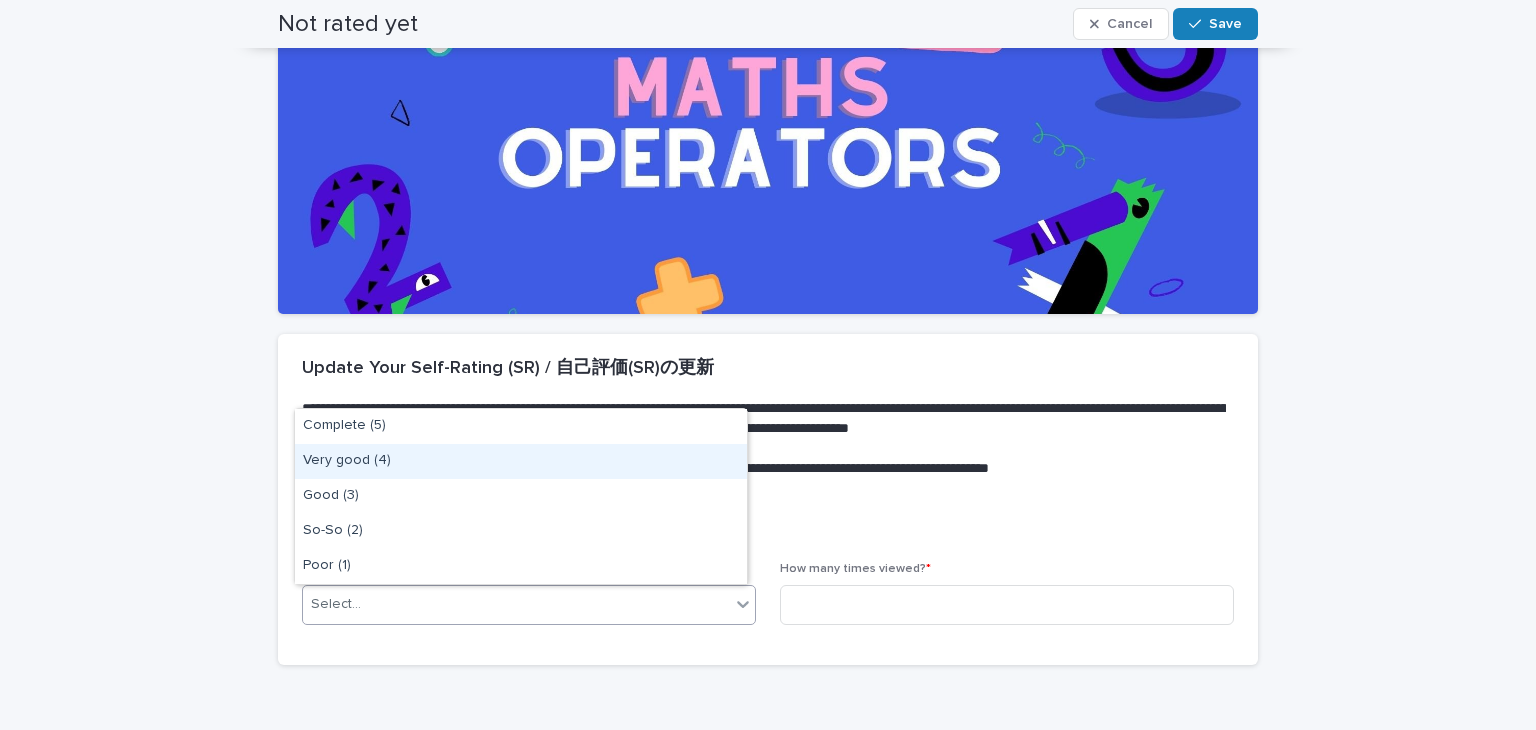 click on "Very good (4)" at bounding box center (521, 461) 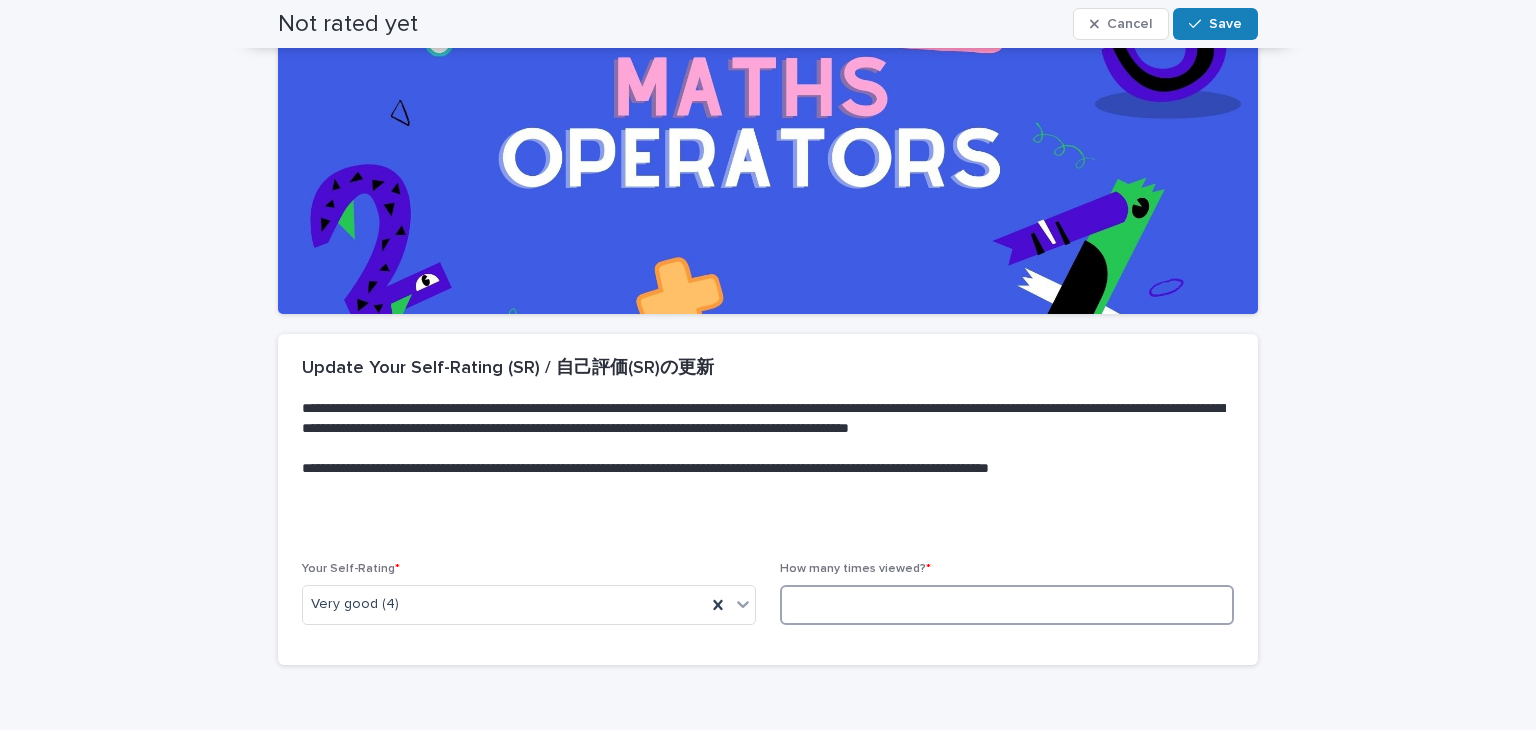 click at bounding box center [1007, 605] 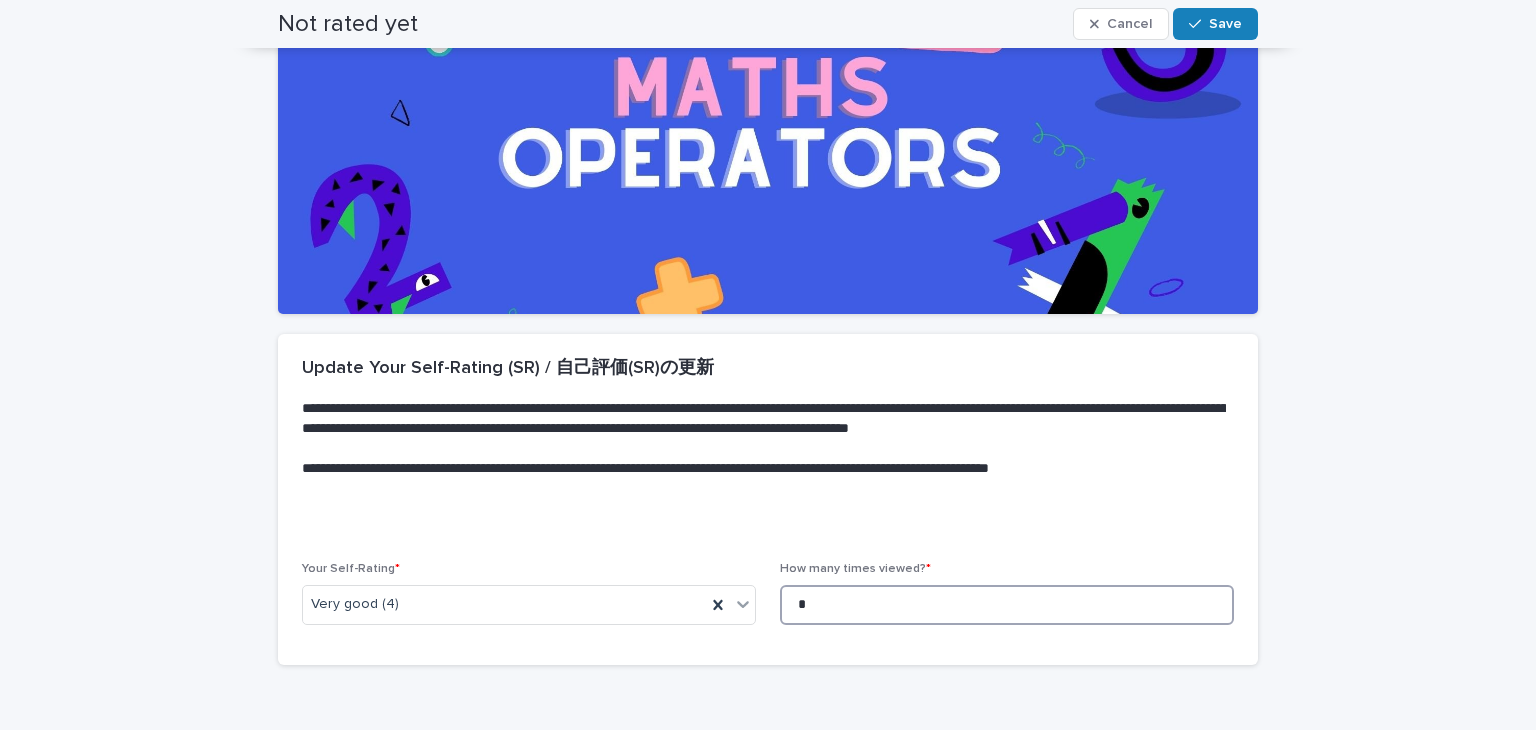 scroll, scrollTop: 0, scrollLeft: 0, axis: both 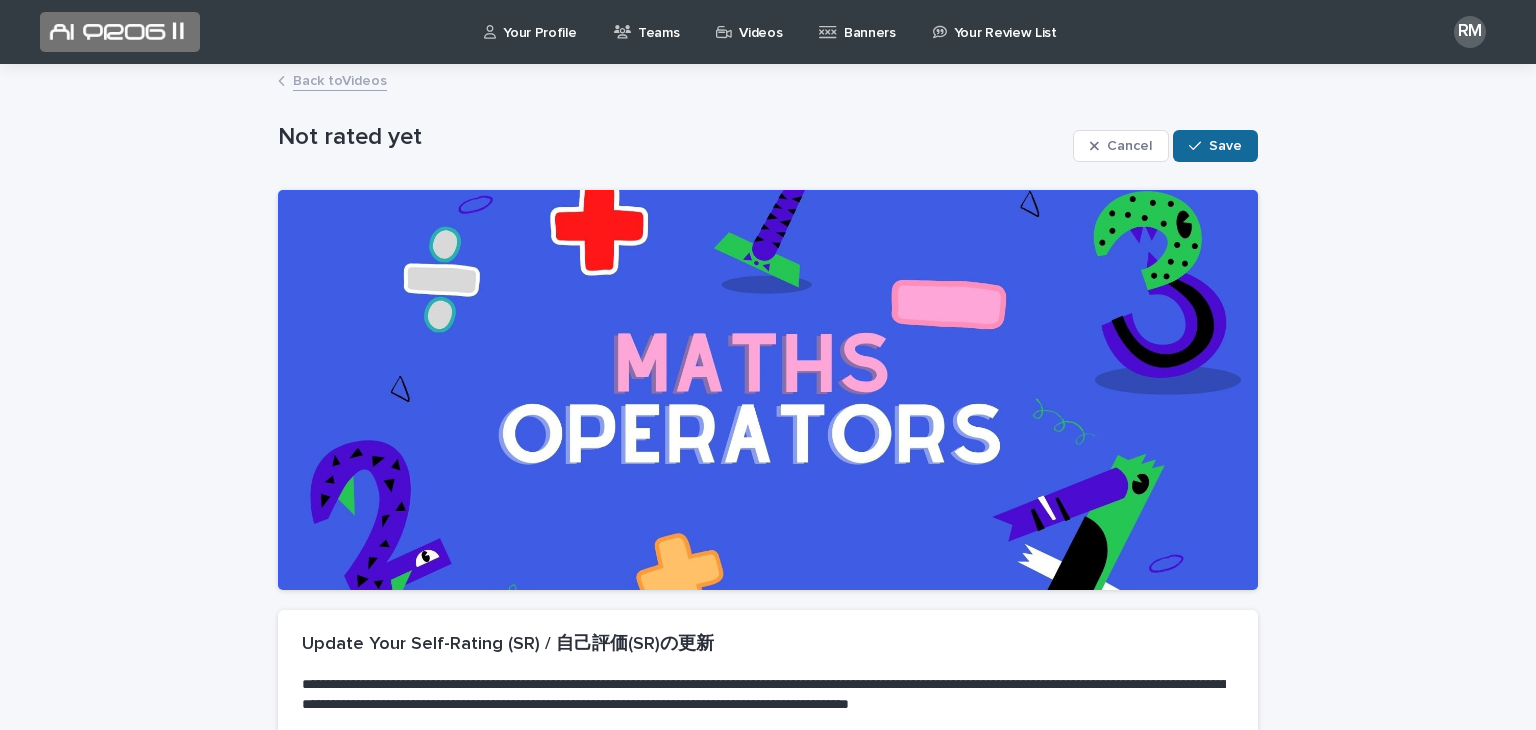 type on "*" 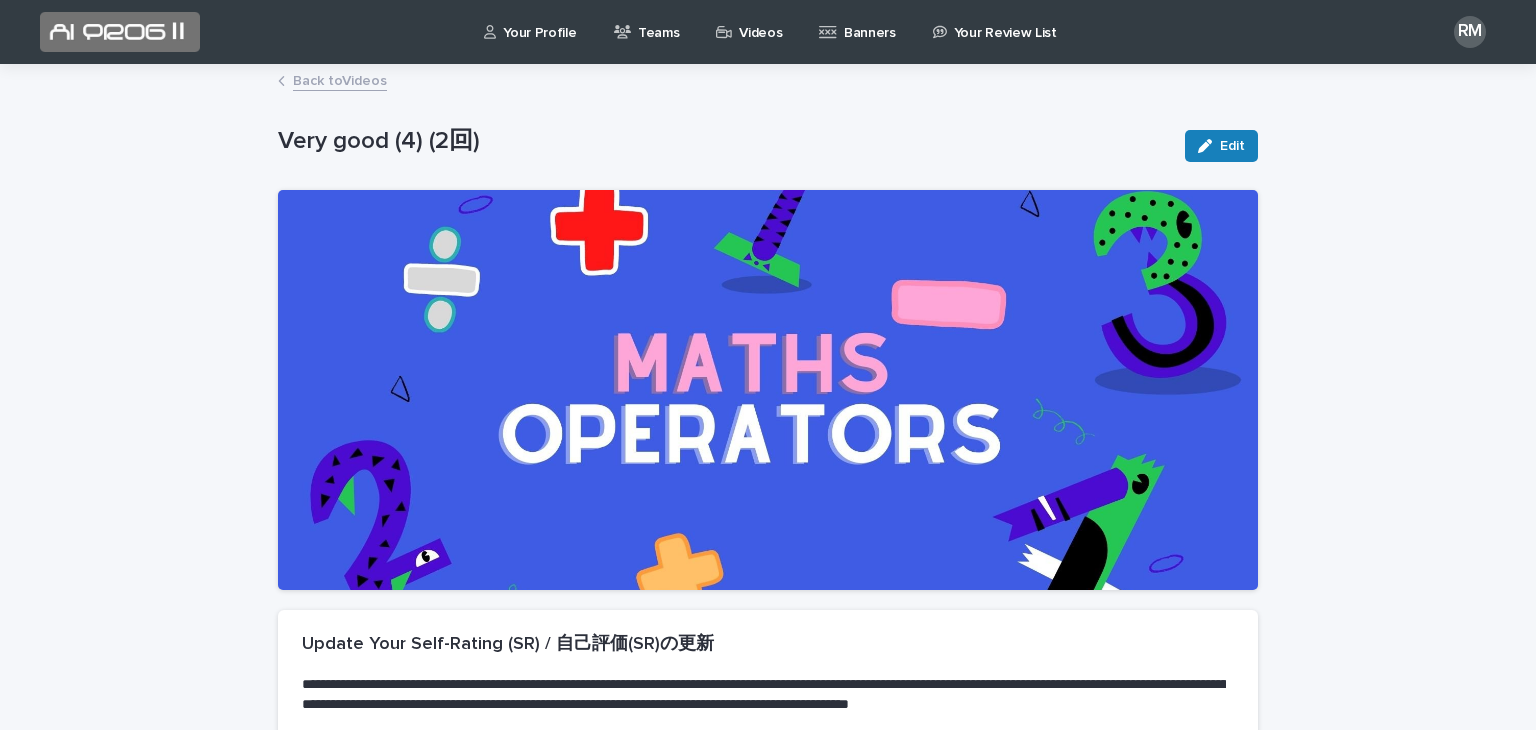 click on "Back to  Videos" at bounding box center [340, 79] 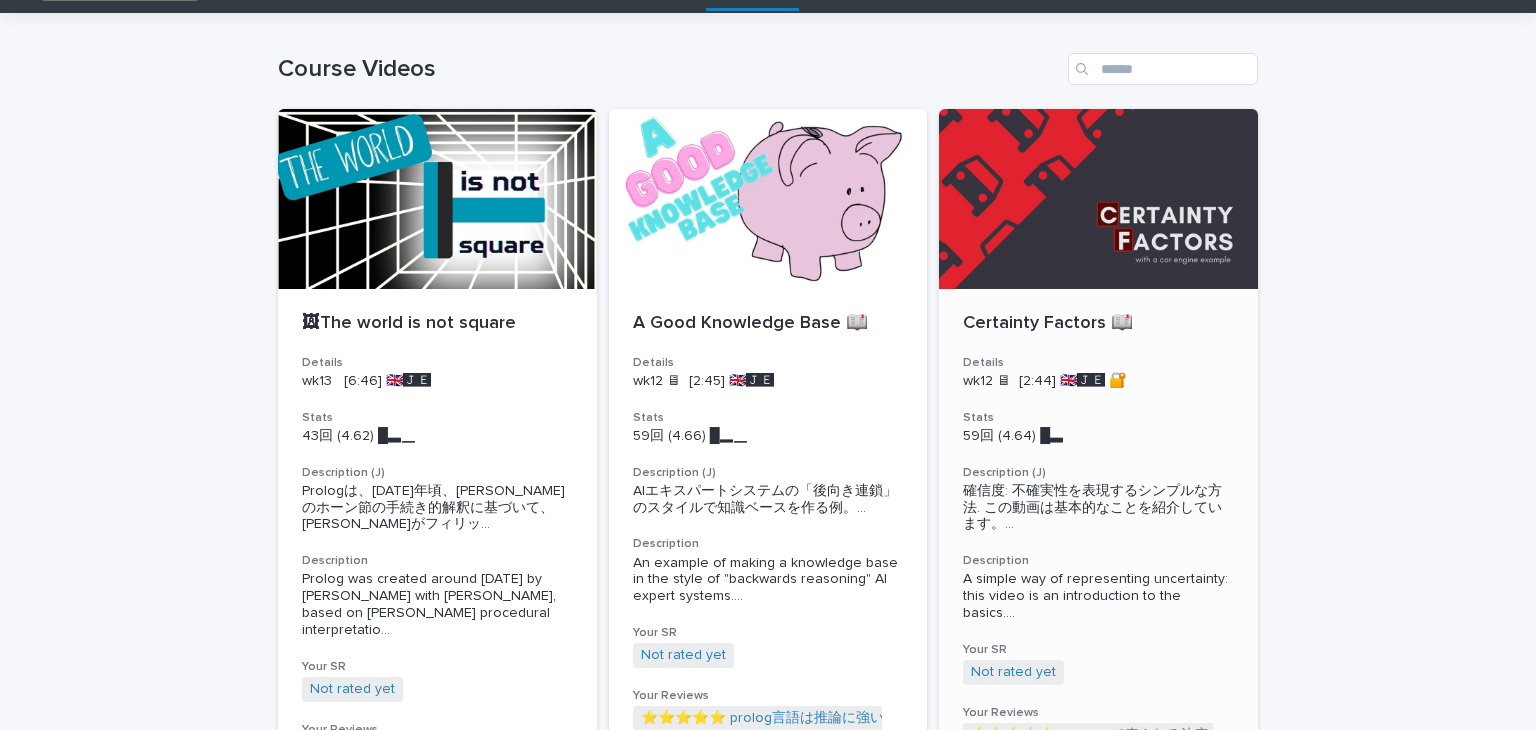 scroll, scrollTop: 44, scrollLeft: 0, axis: vertical 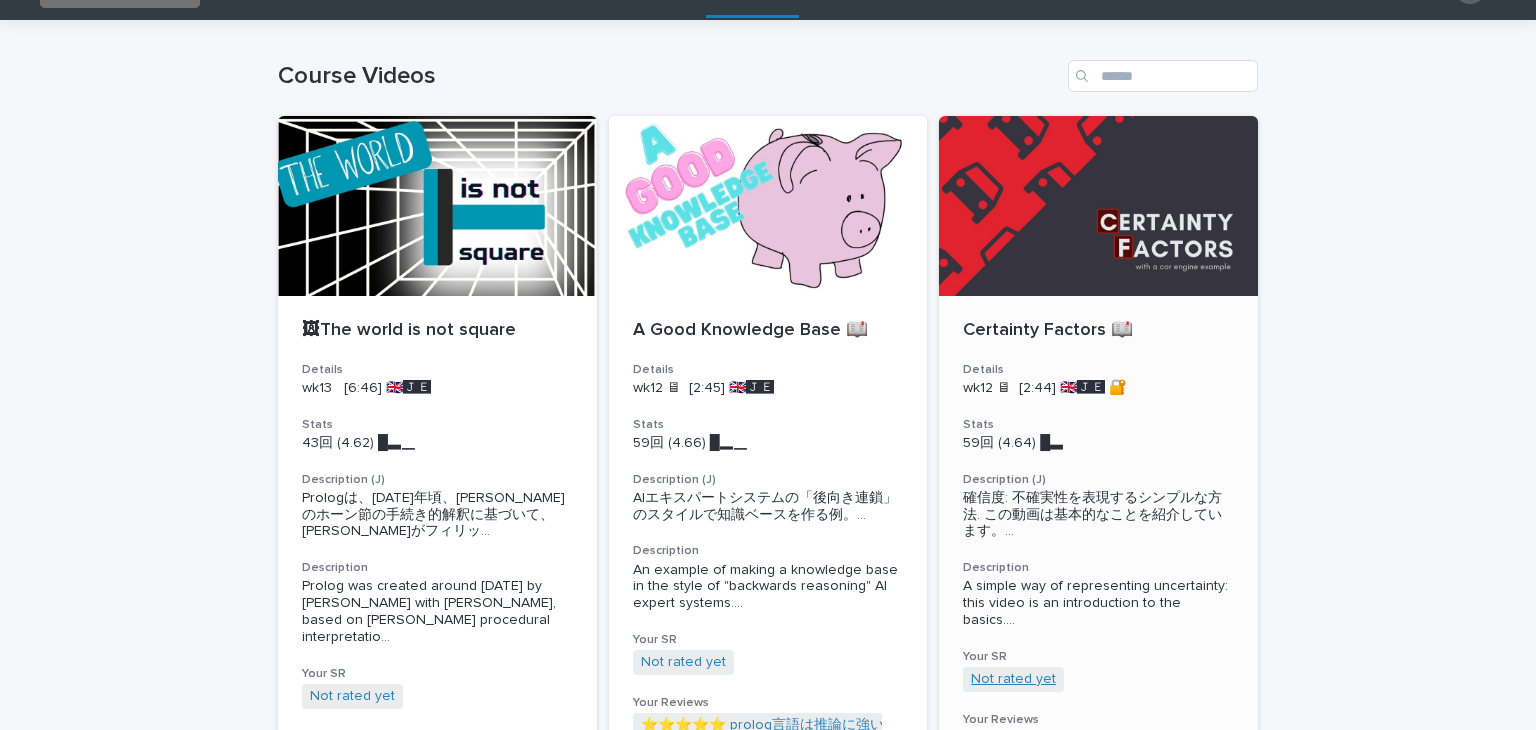 click on "Not rated yet" at bounding box center [1013, 679] 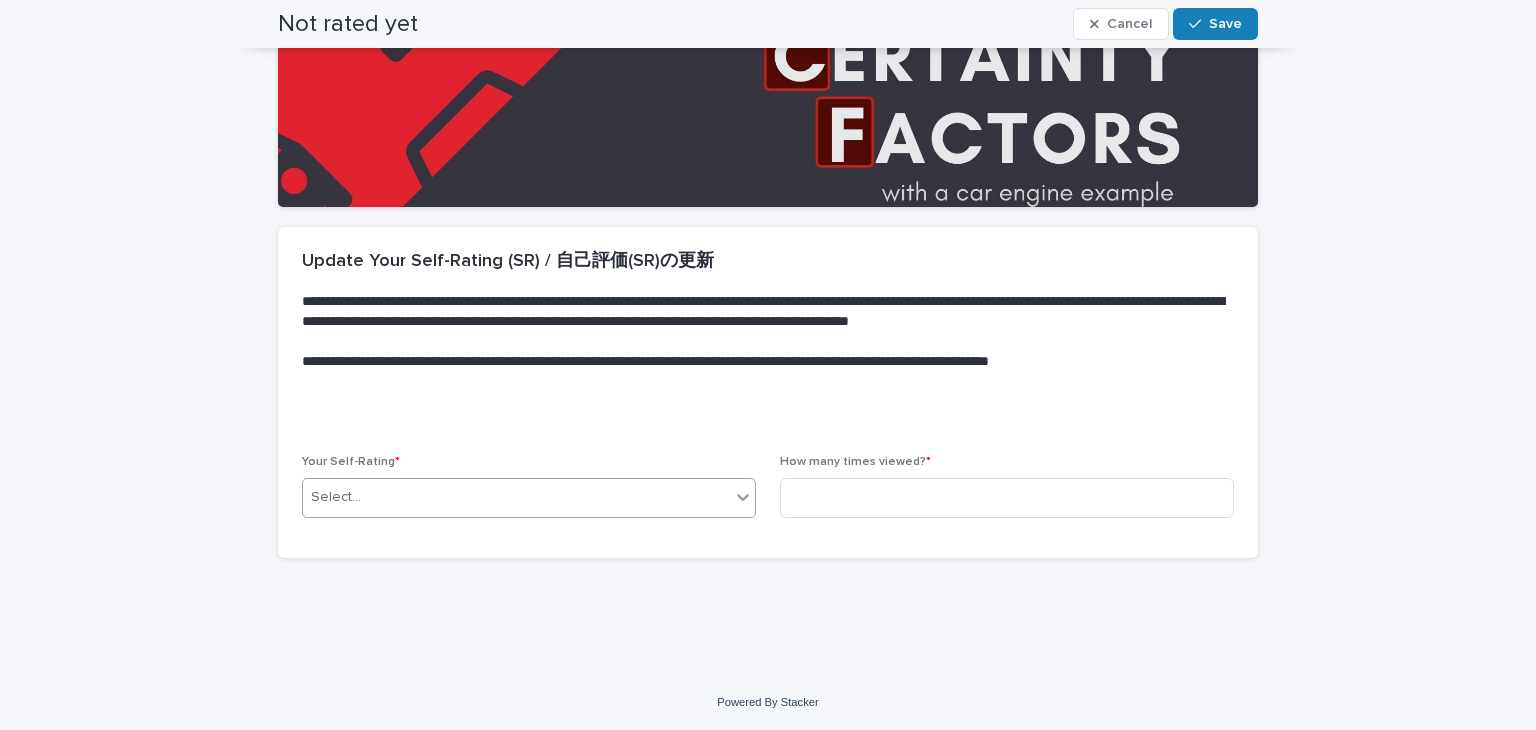 scroll, scrollTop: 384, scrollLeft: 0, axis: vertical 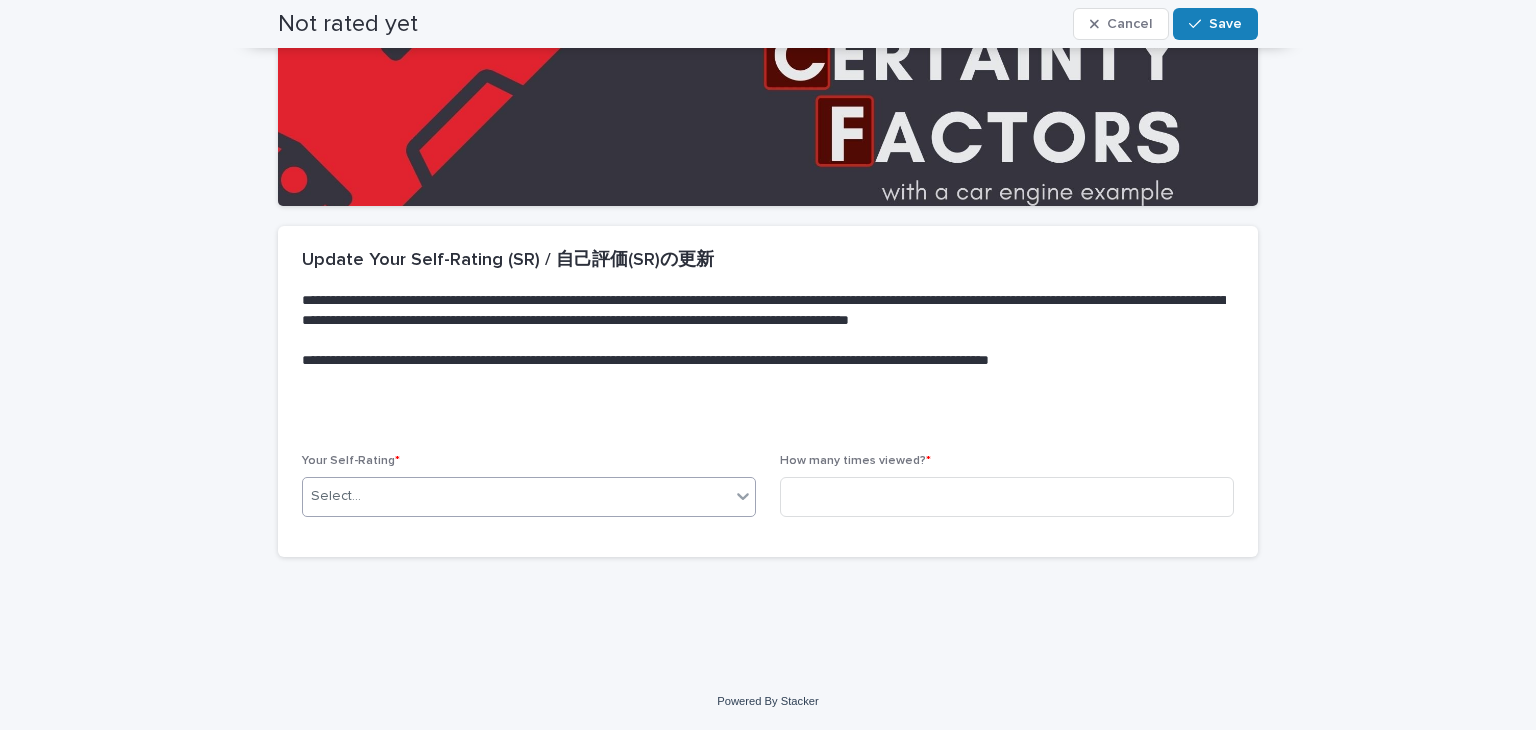 click on "Select..." at bounding box center [516, 496] 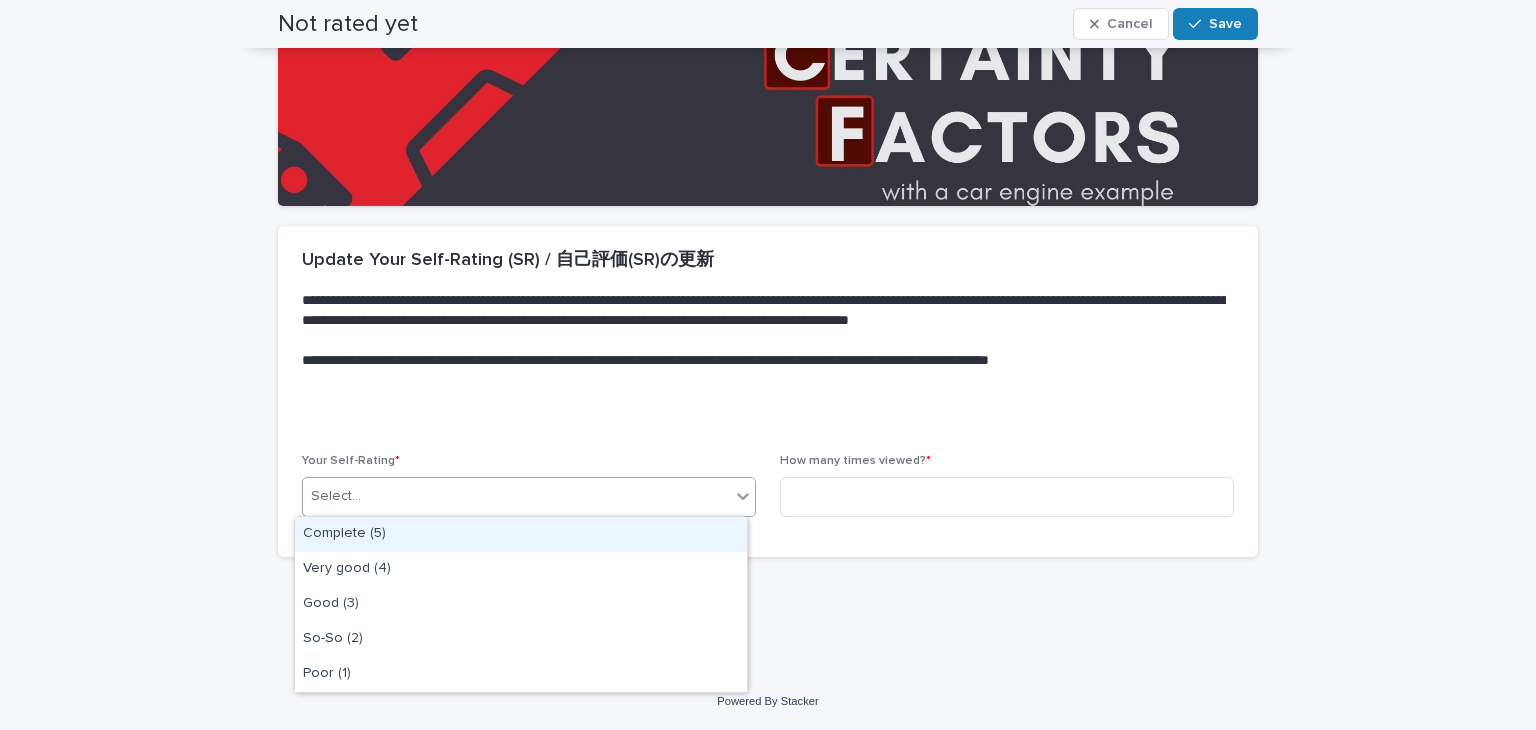 click on "Complete (5)" at bounding box center (521, 534) 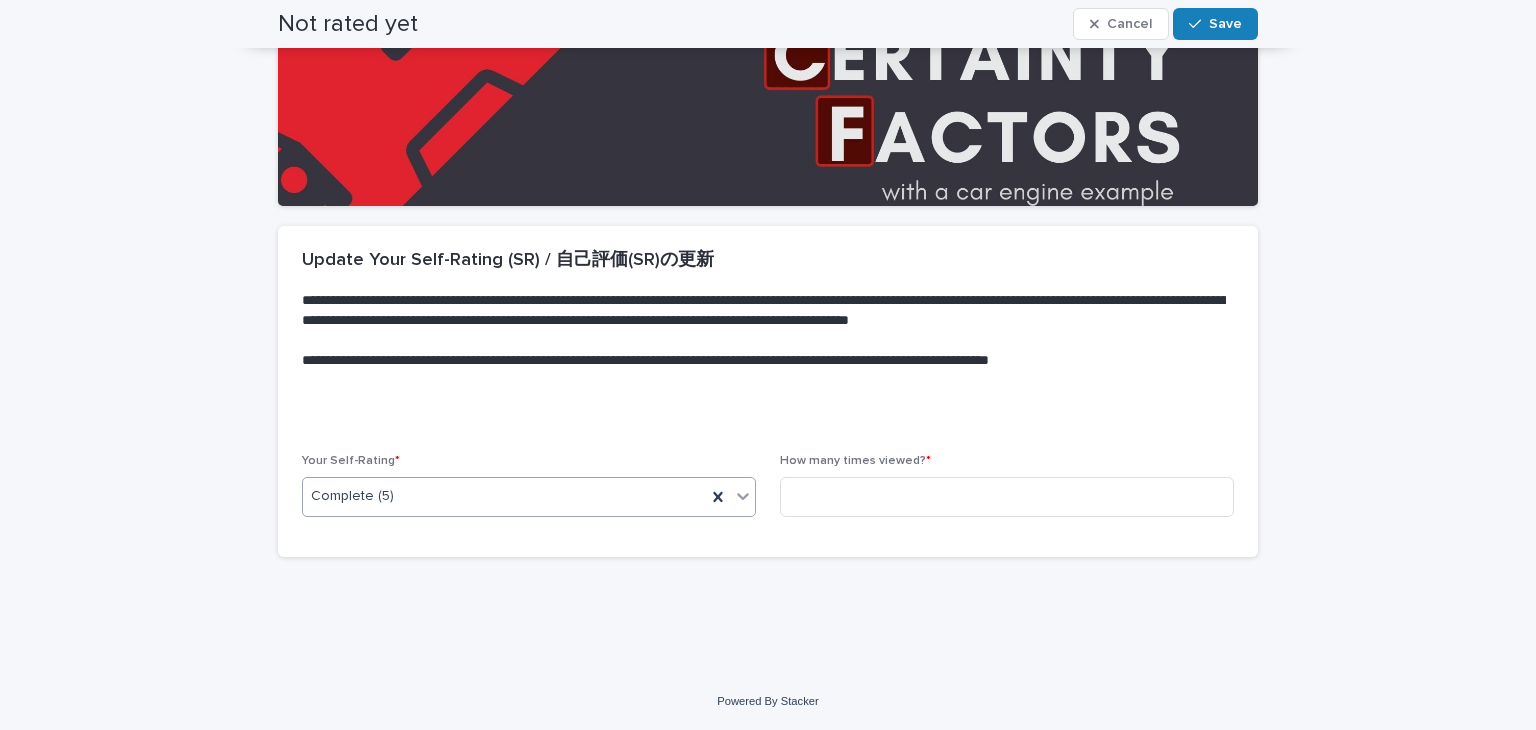 click on "How many times viewed? *" at bounding box center (1007, 493) 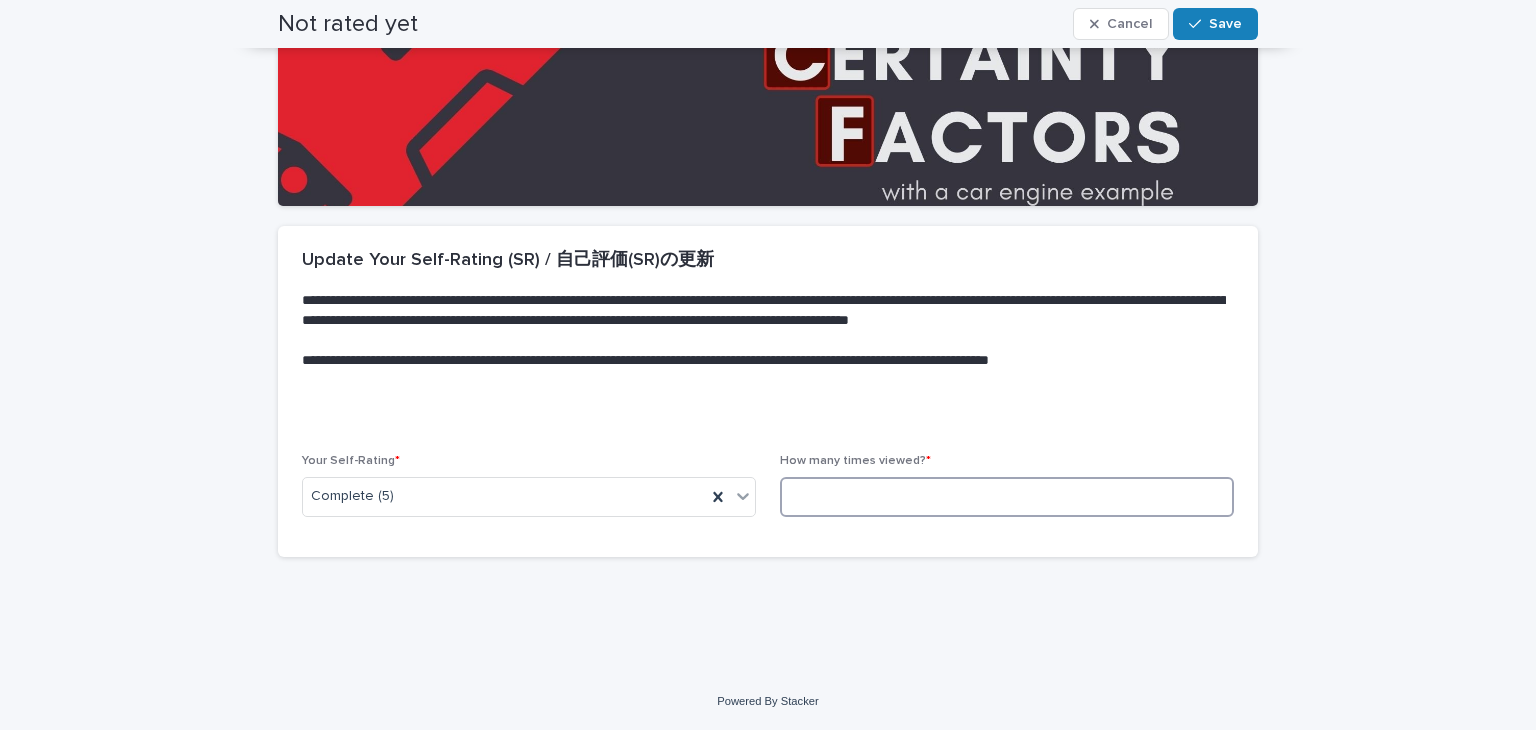 click at bounding box center (1007, 497) 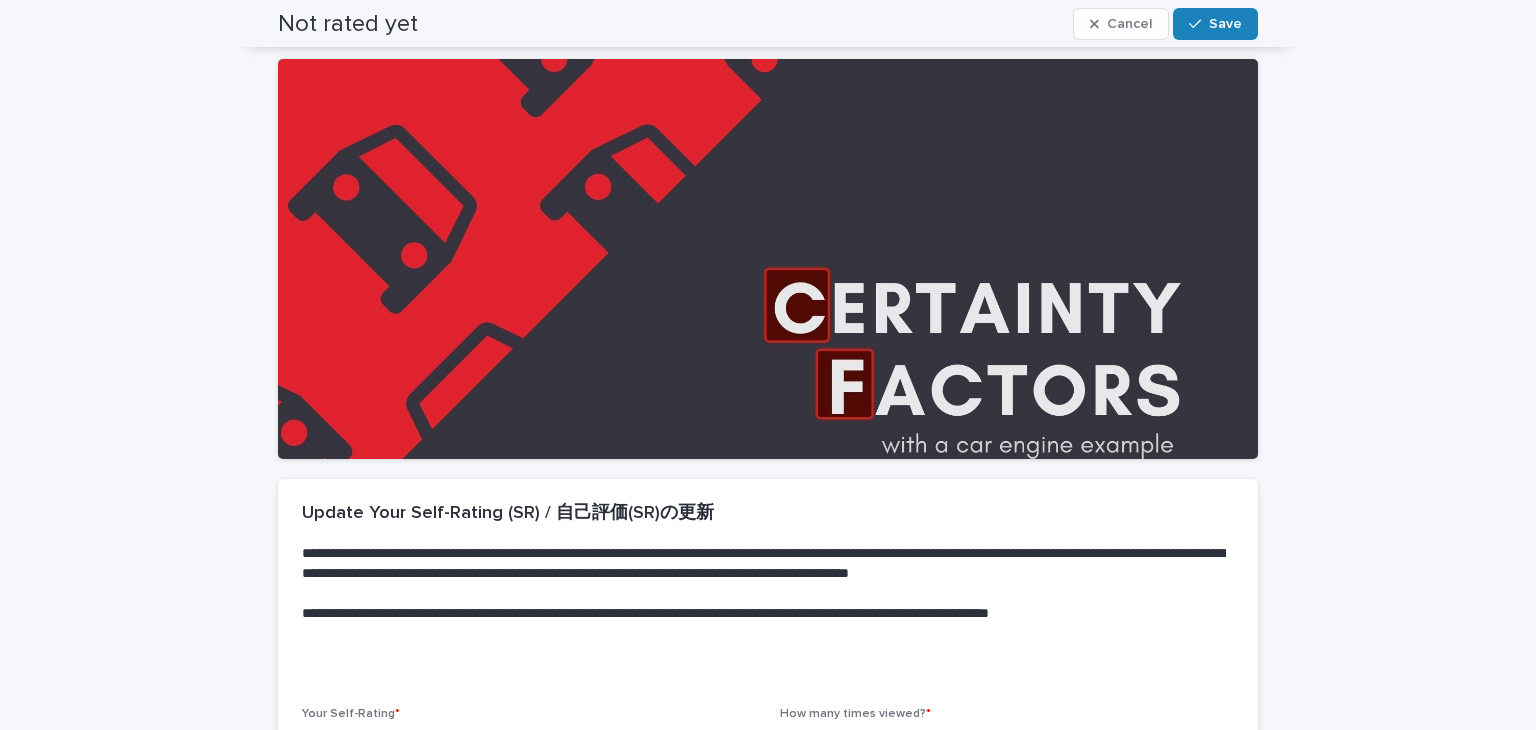 scroll, scrollTop: 0, scrollLeft: 0, axis: both 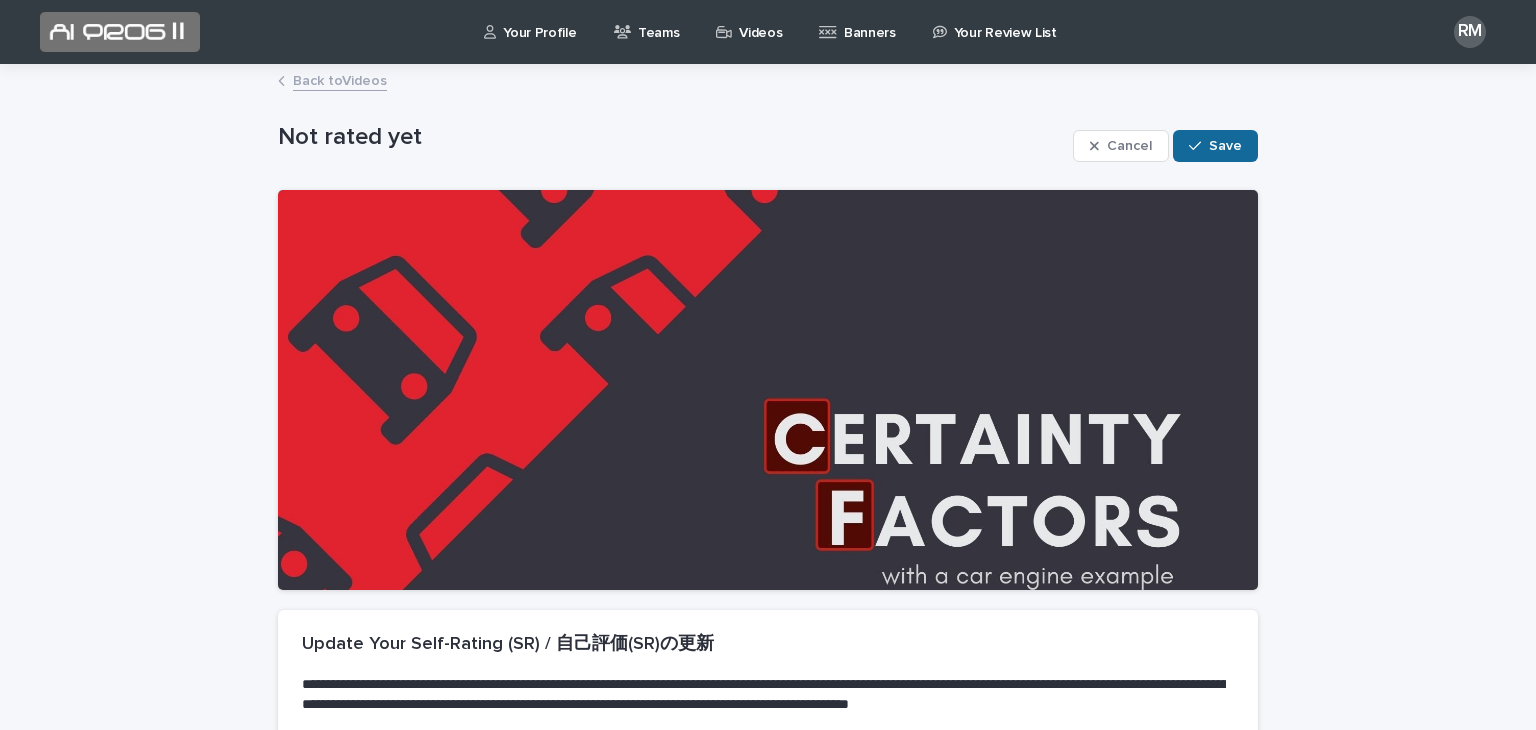 type on "*" 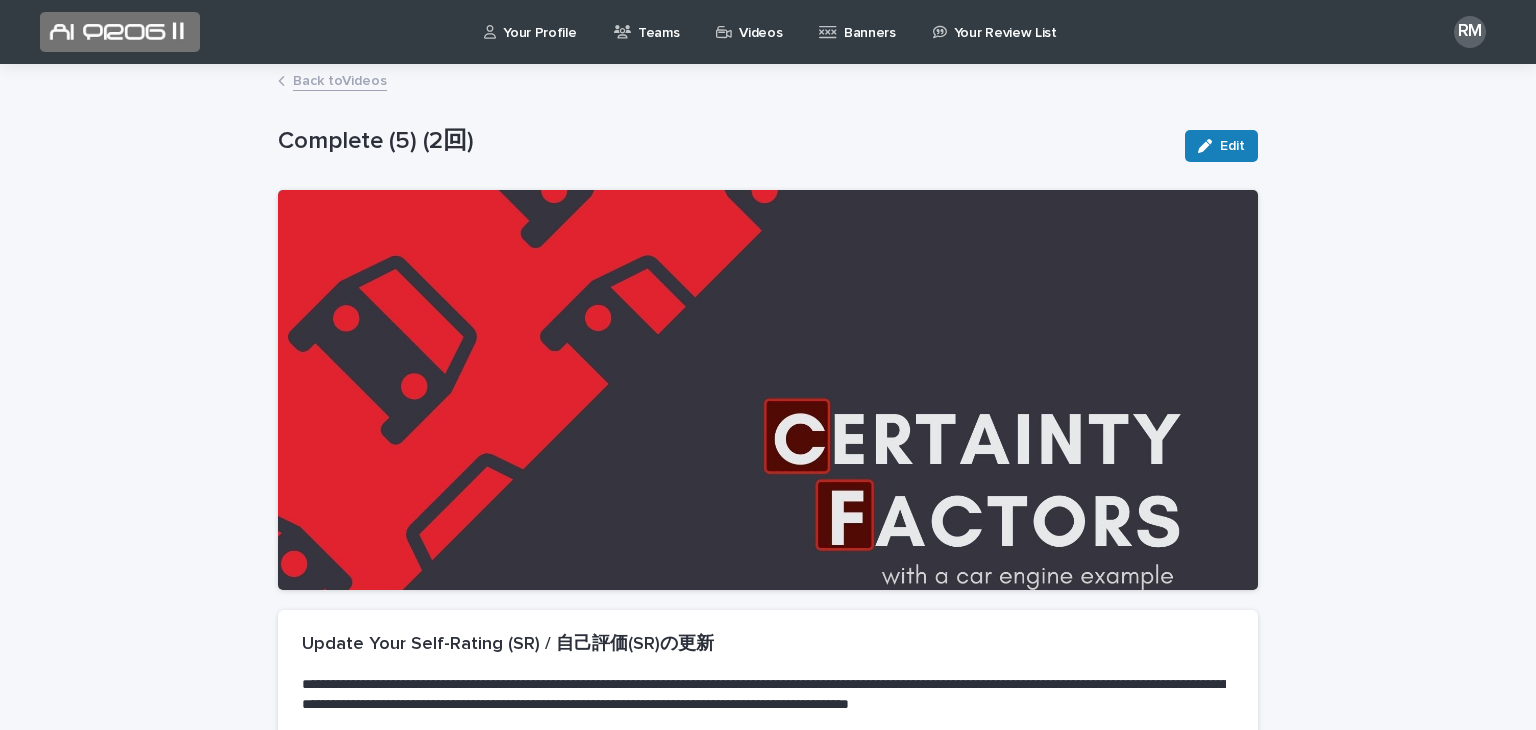 click on "Back to  Videos" at bounding box center [340, 79] 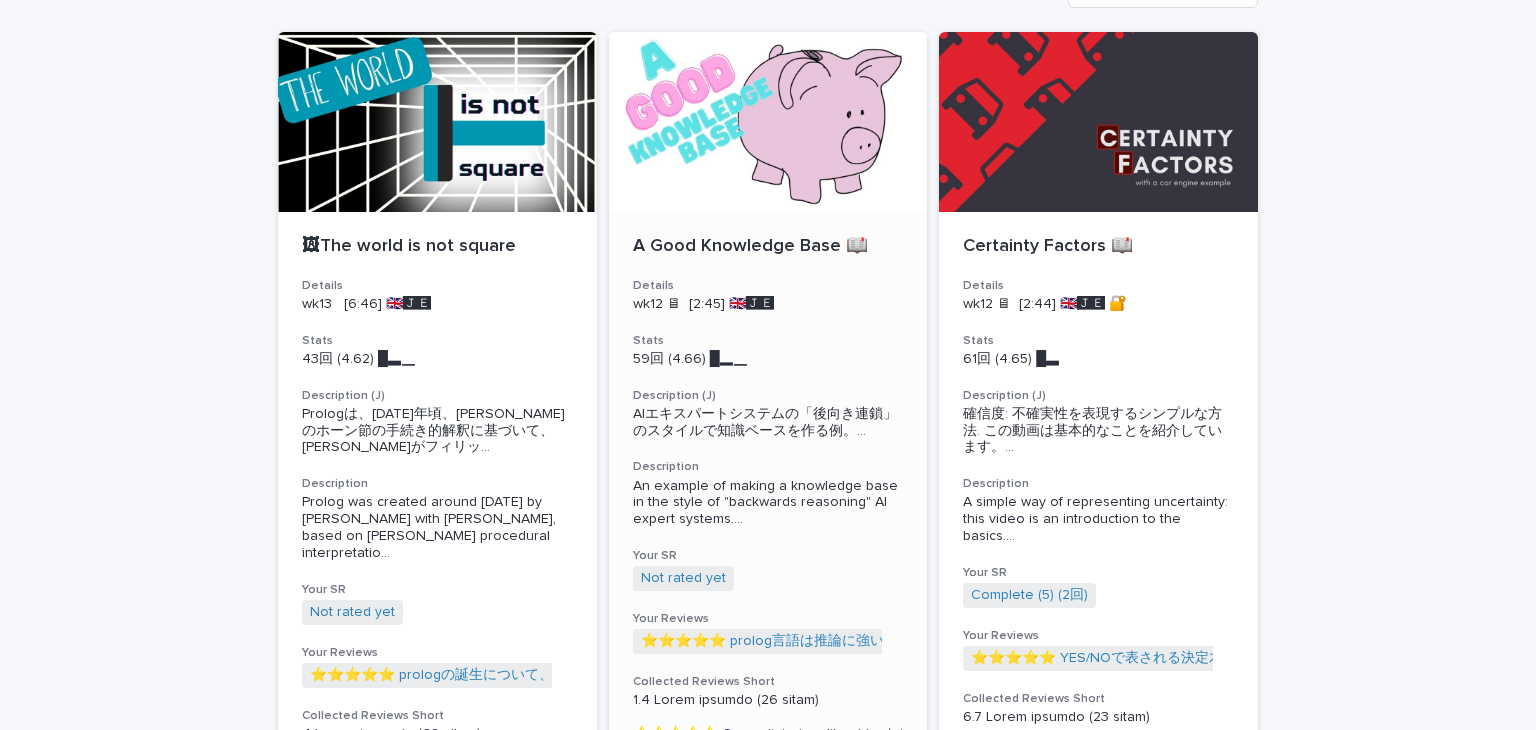 scroll, scrollTop: 192, scrollLeft: 0, axis: vertical 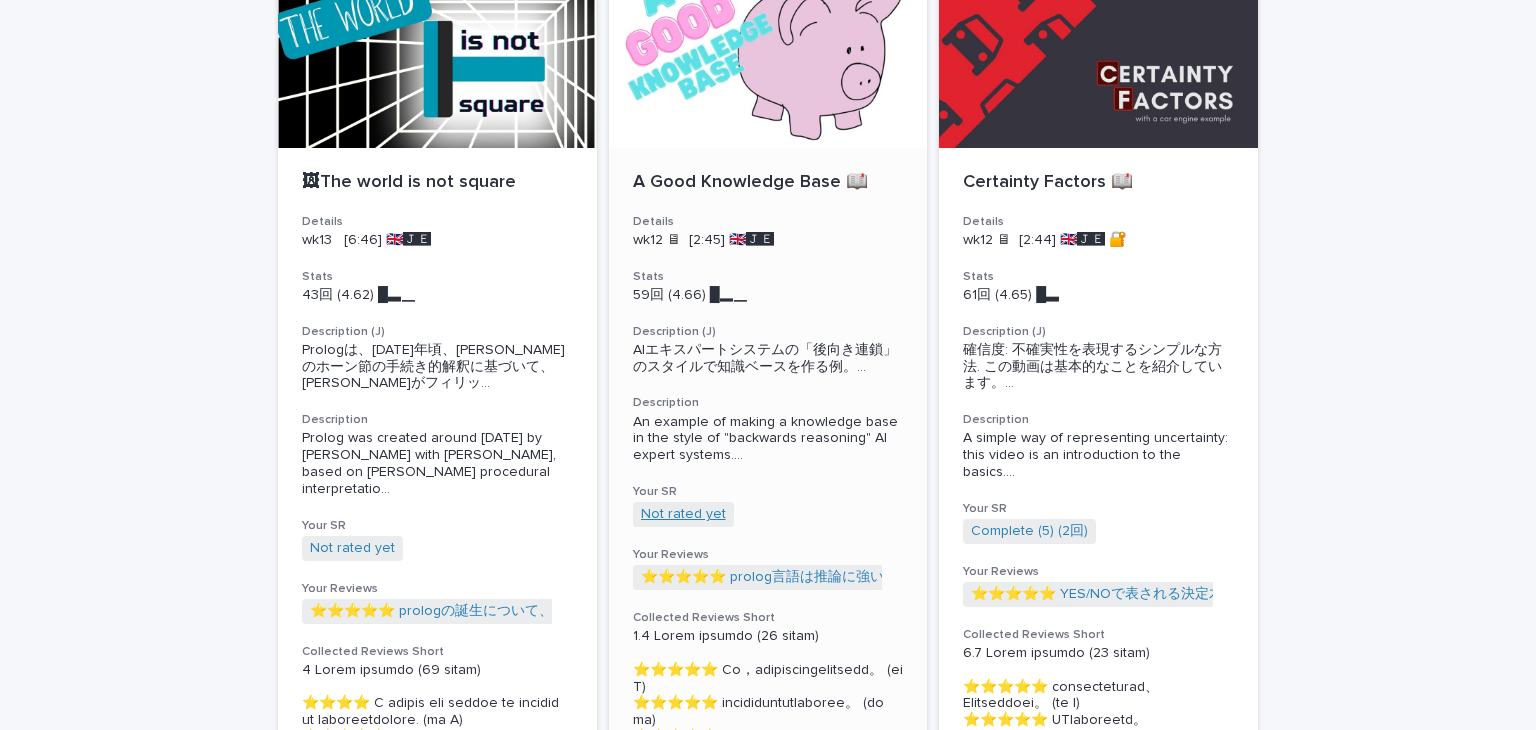 click on "Not rated yet" at bounding box center [683, 514] 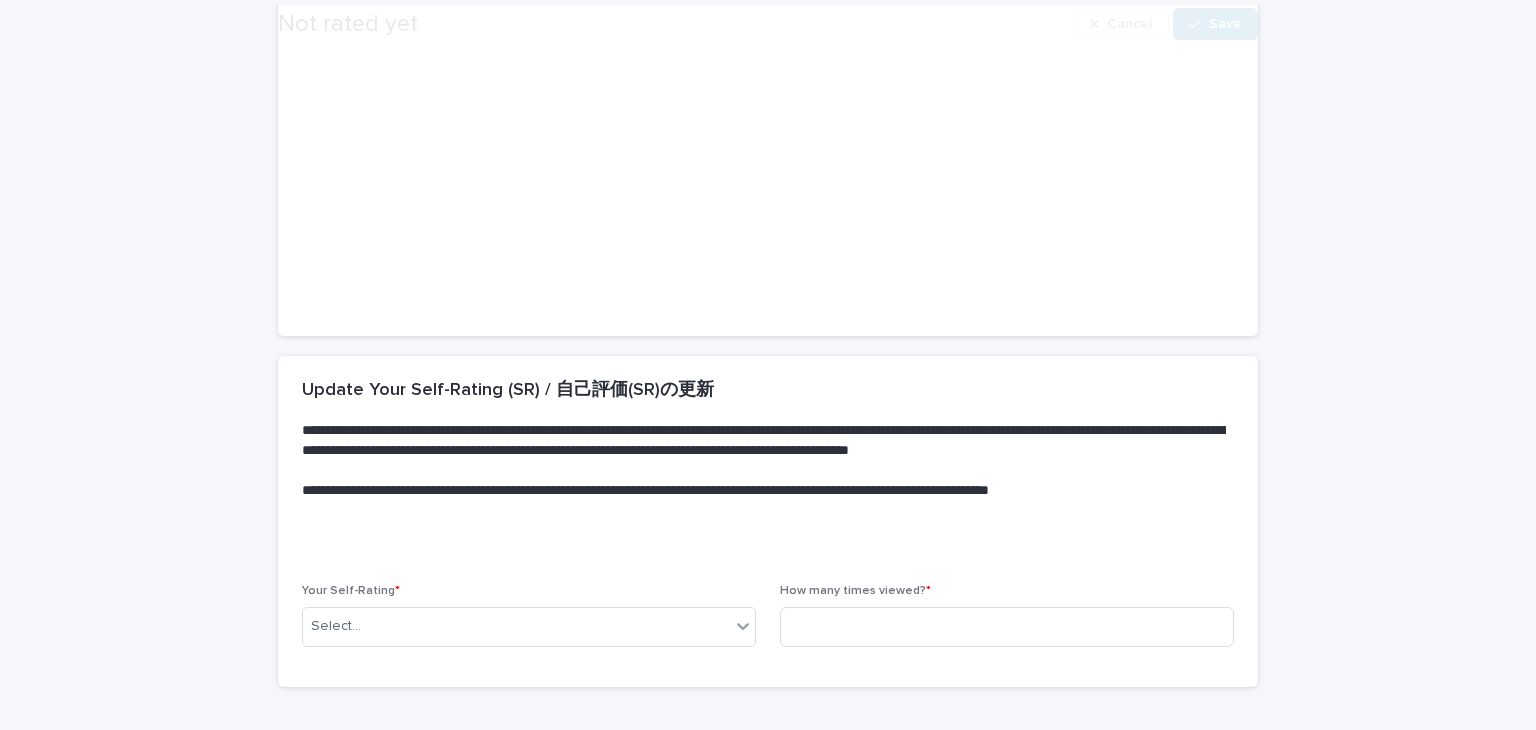 scroll, scrollTop: 340, scrollLeft: 0, axis: vertical 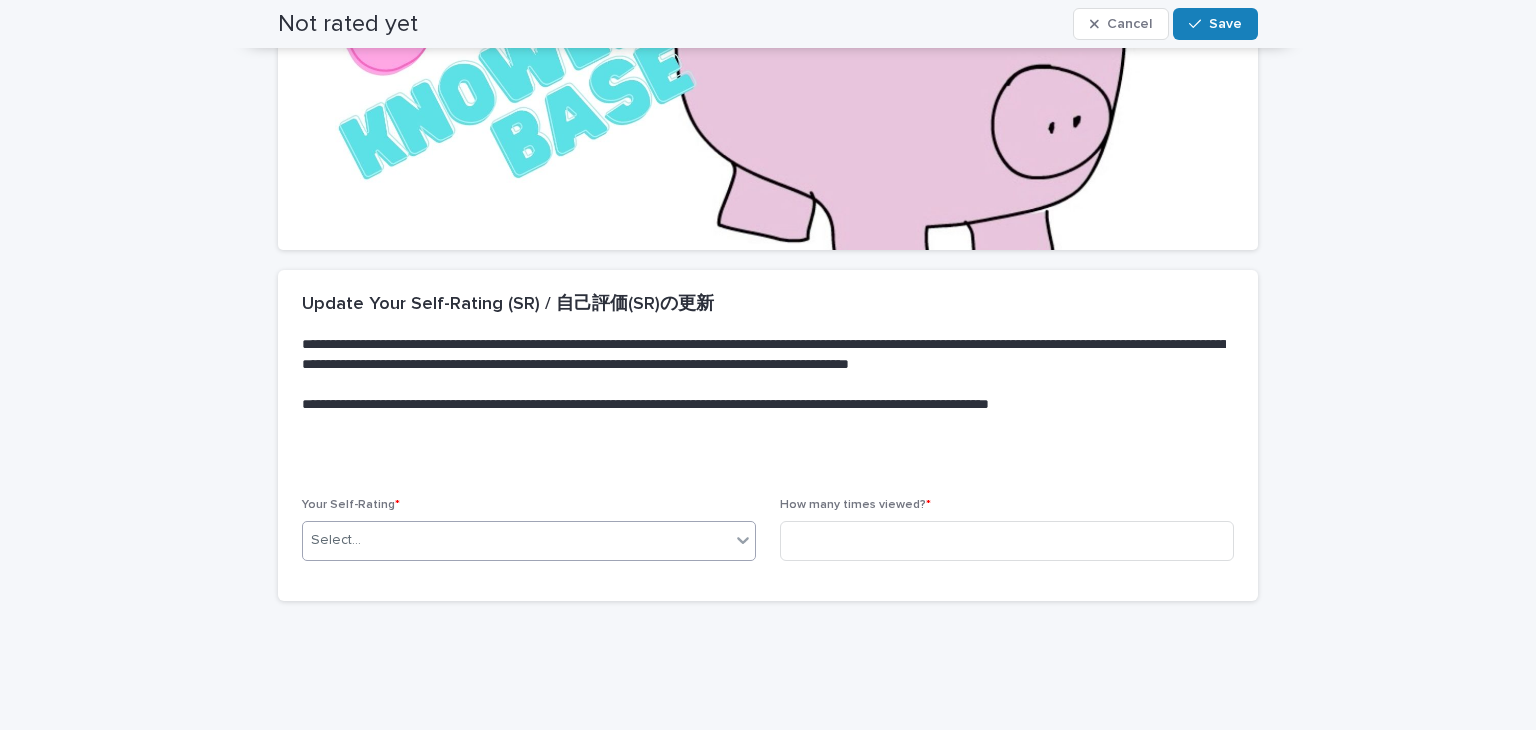 click 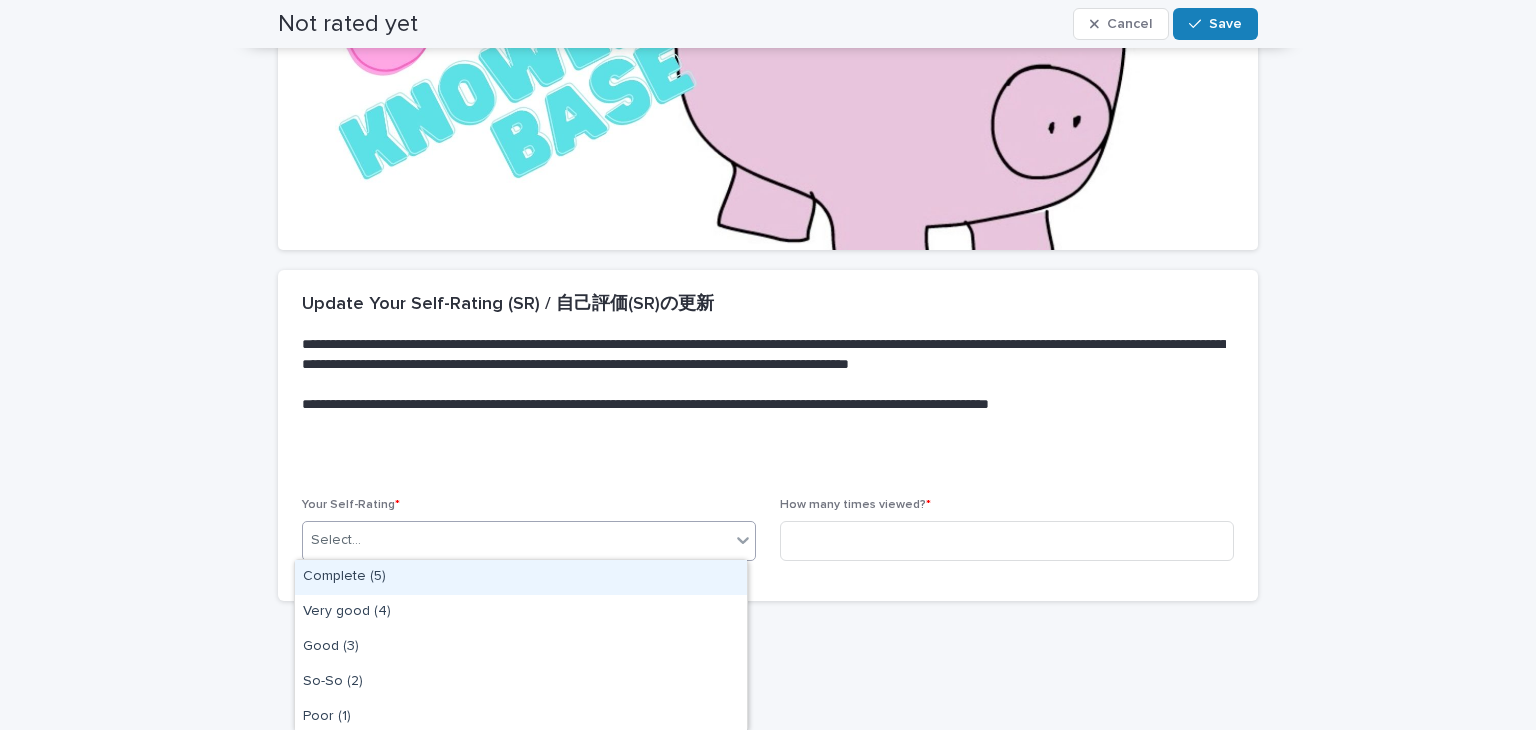 click on "Complete (5)" at bounding box center [521, 577] 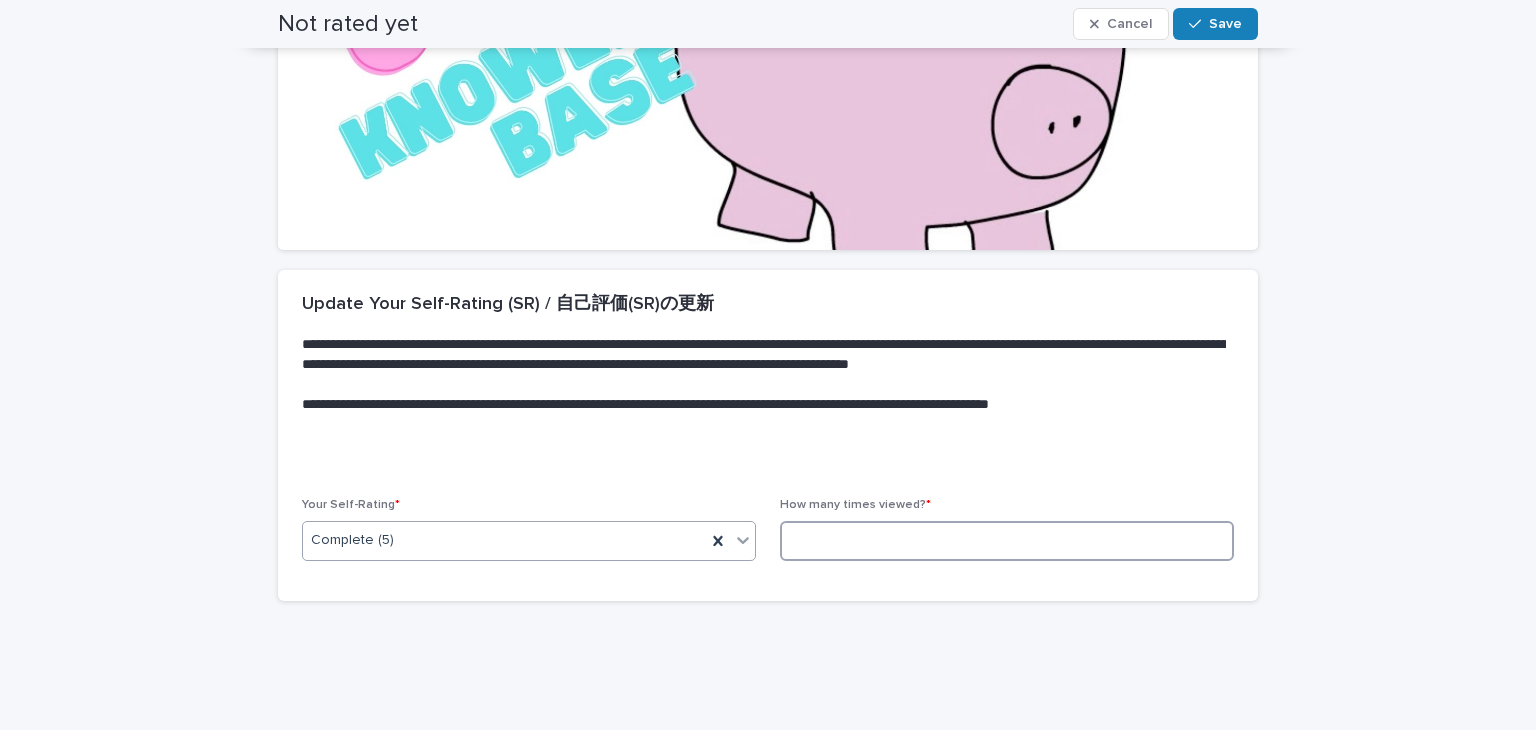 click at bounding box center [1007, 541] 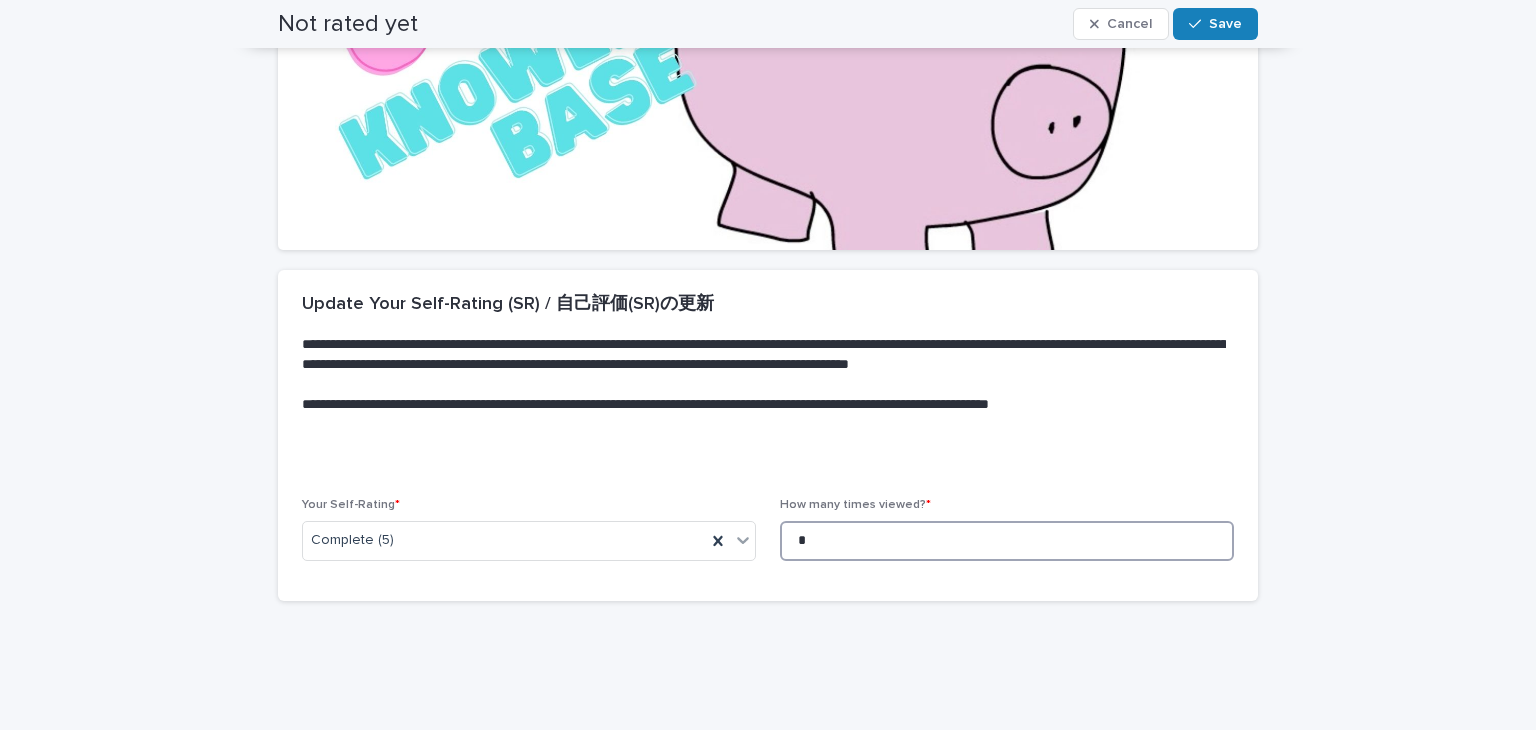 scroll, scrollTop: 0, scrollLeft: 0, axis: both 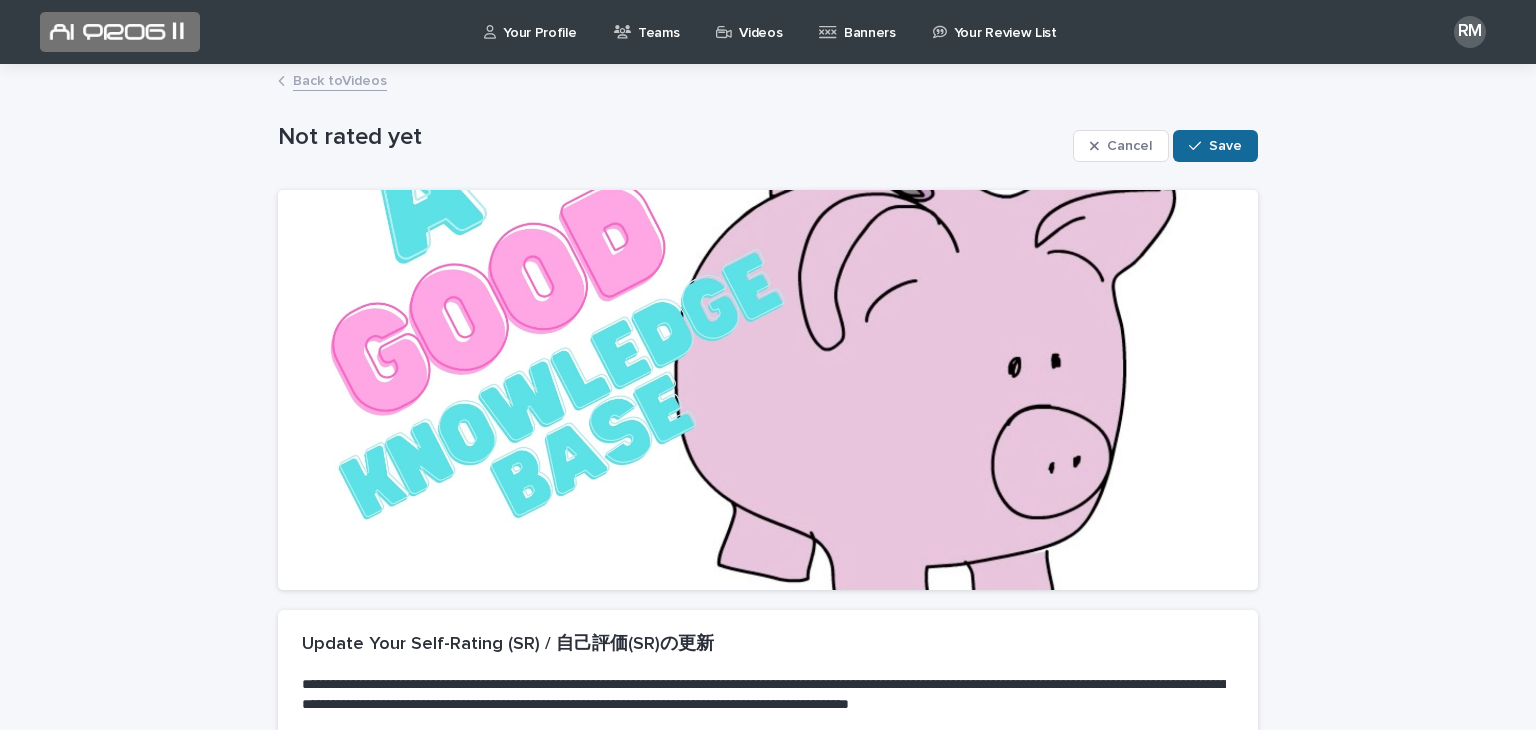 type on "*" 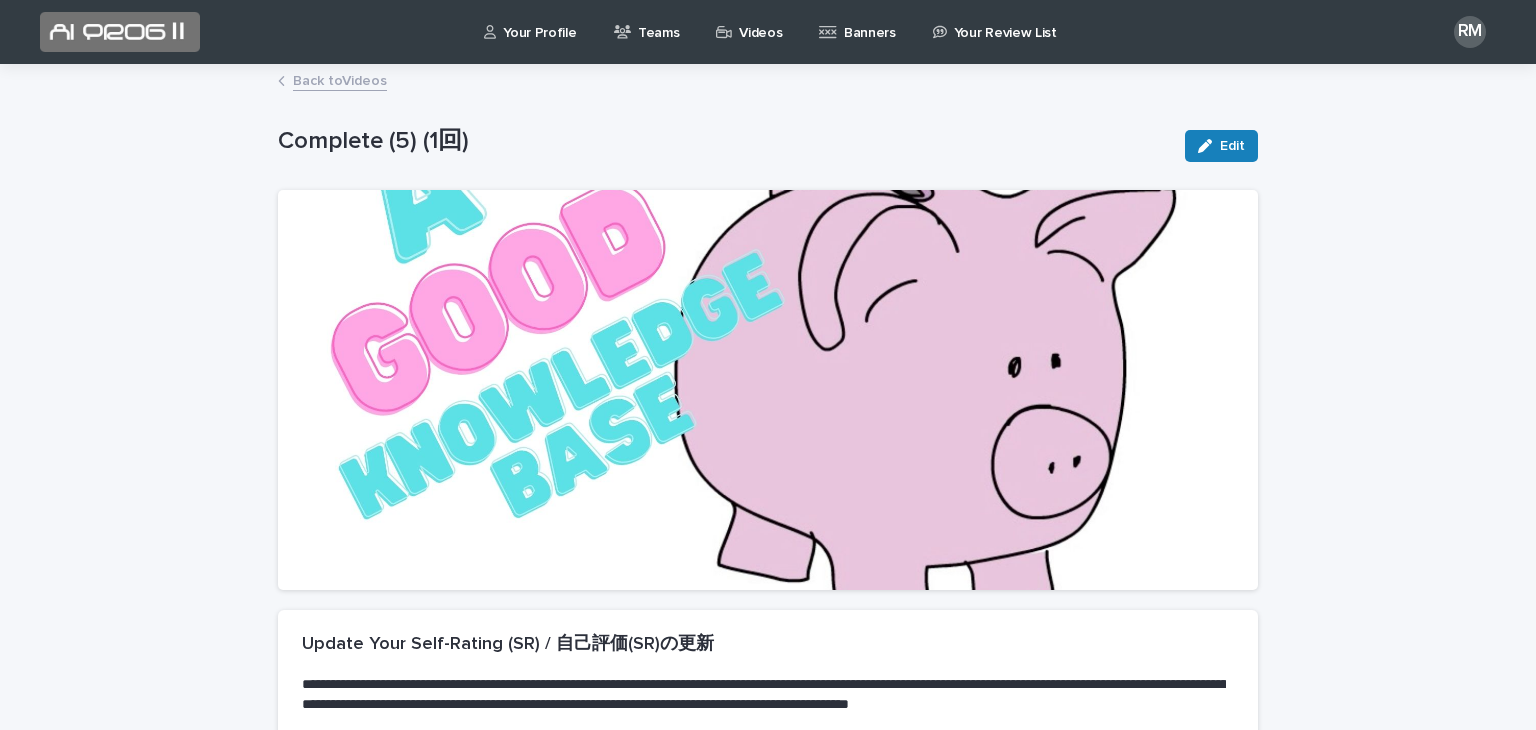 click on "Back to  Videos" at bounding box center (340, 79) 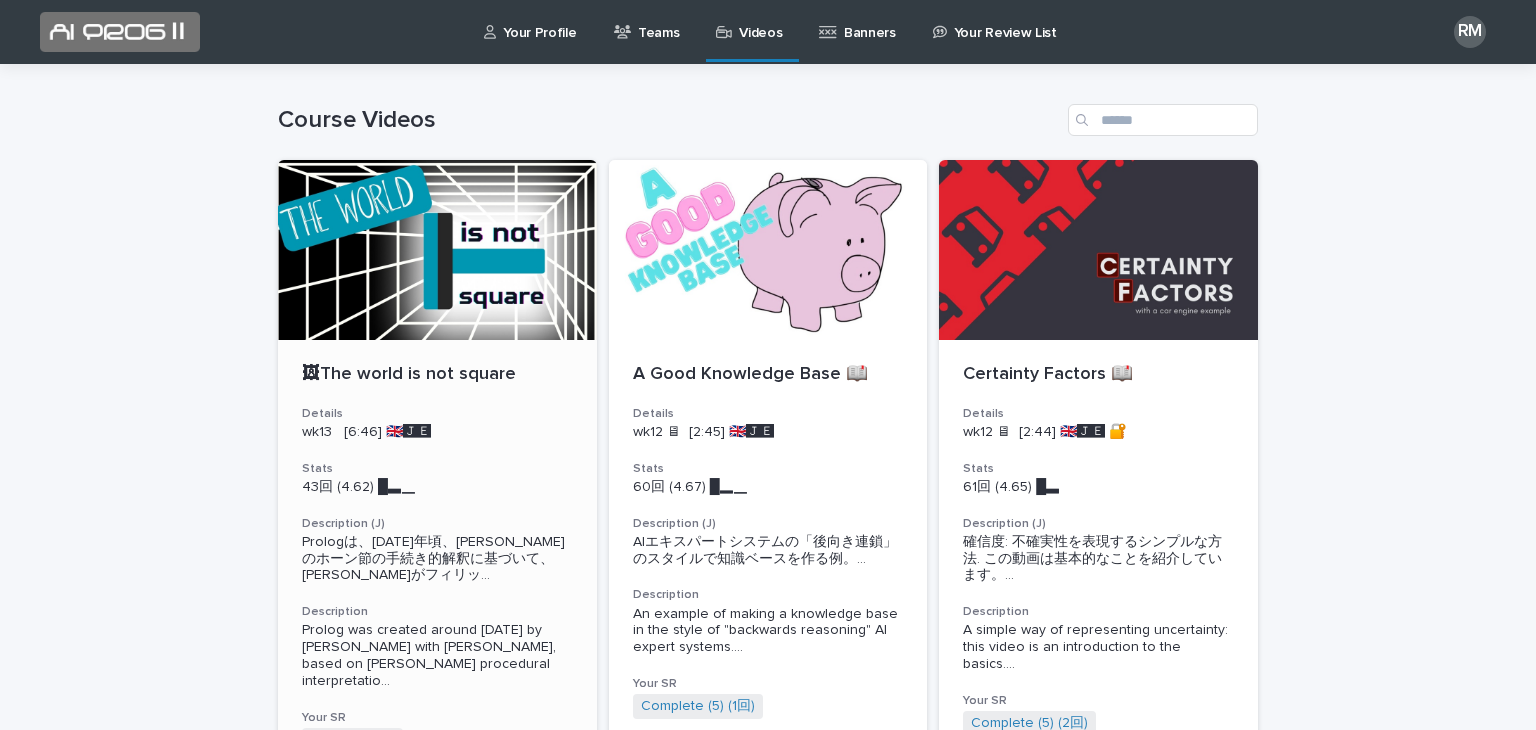 scroll, scrollTop: 299, scrollLeft: 0, axis: vertical 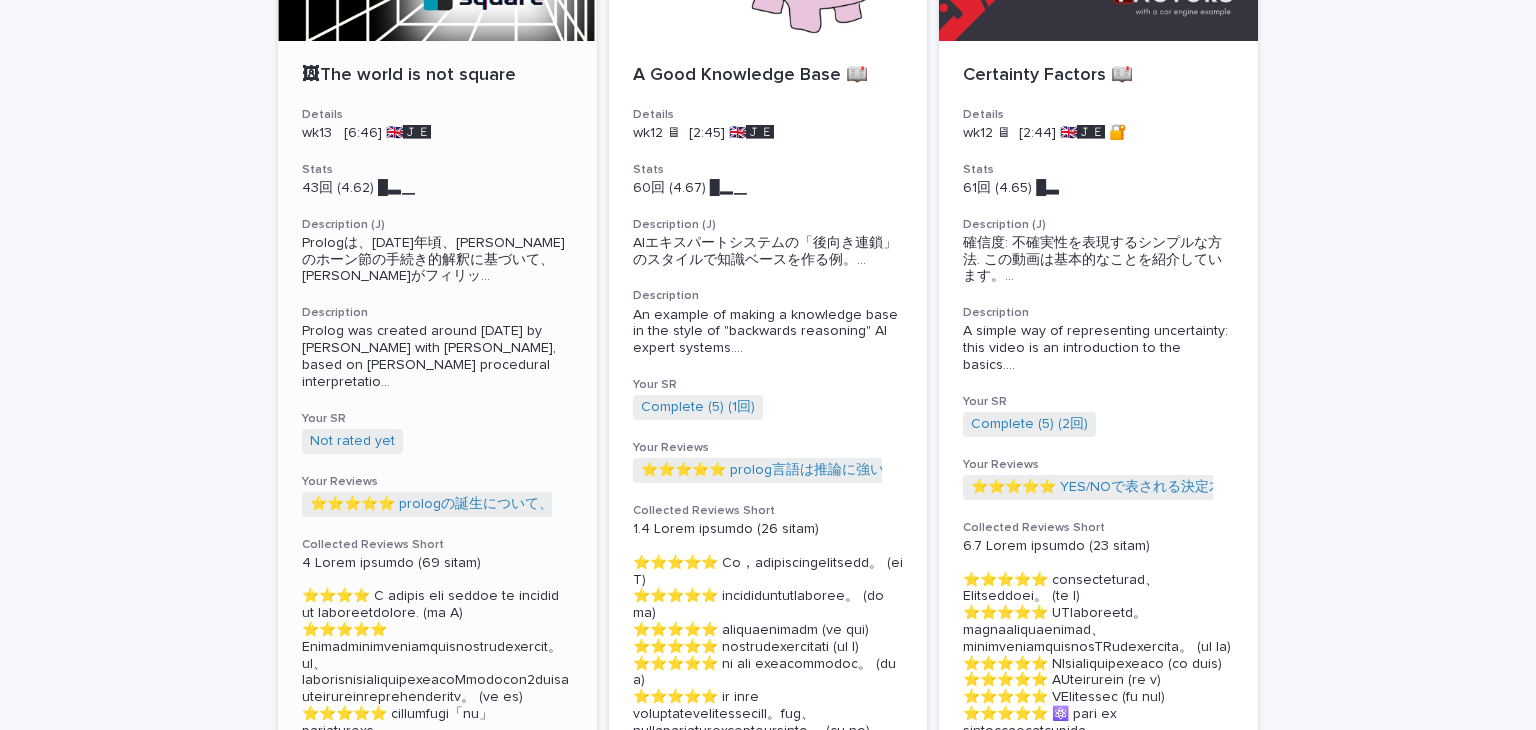 click on "Not rated yet" at bounding box center (352, 441) 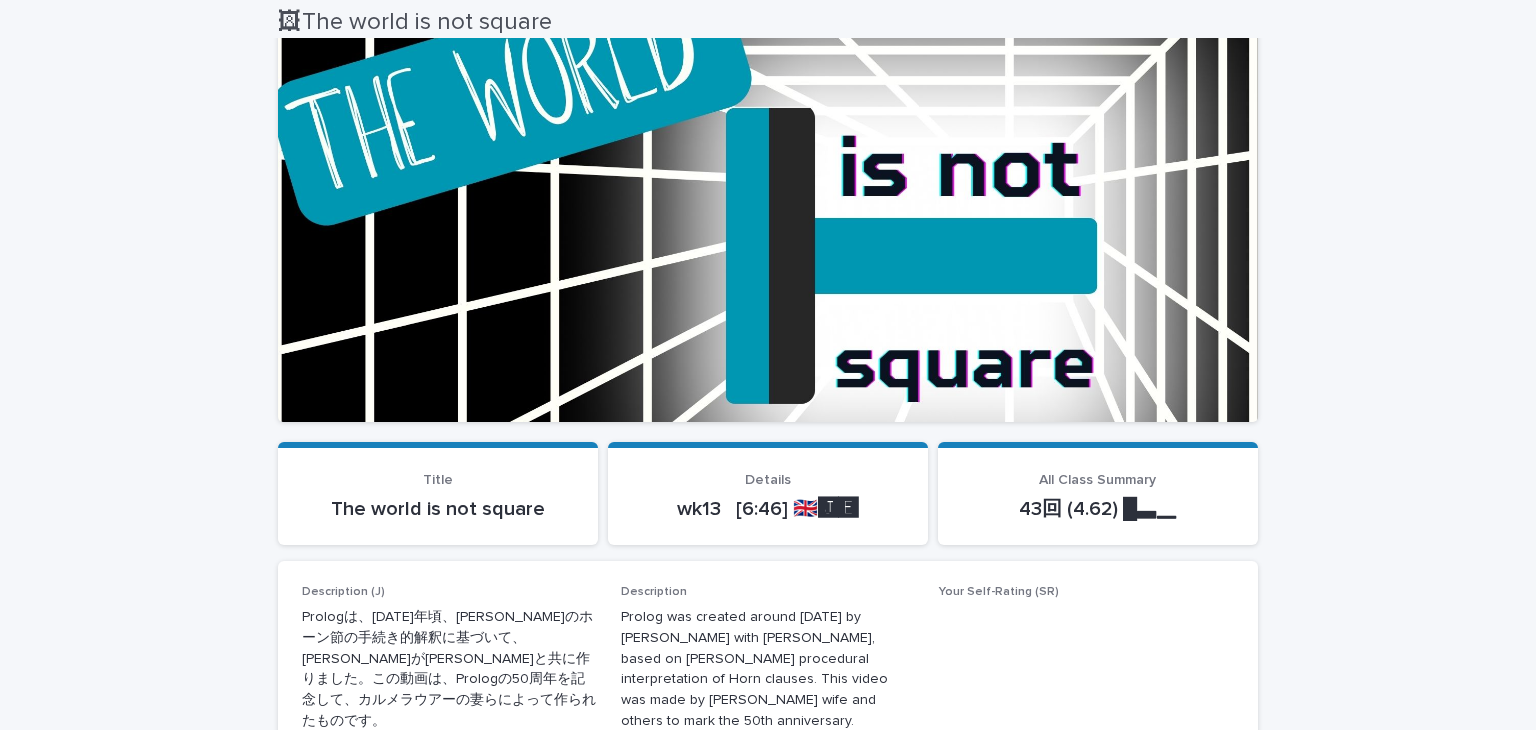 scroll, scrollTop: 88, scrollLeft: 0, axis: vertical 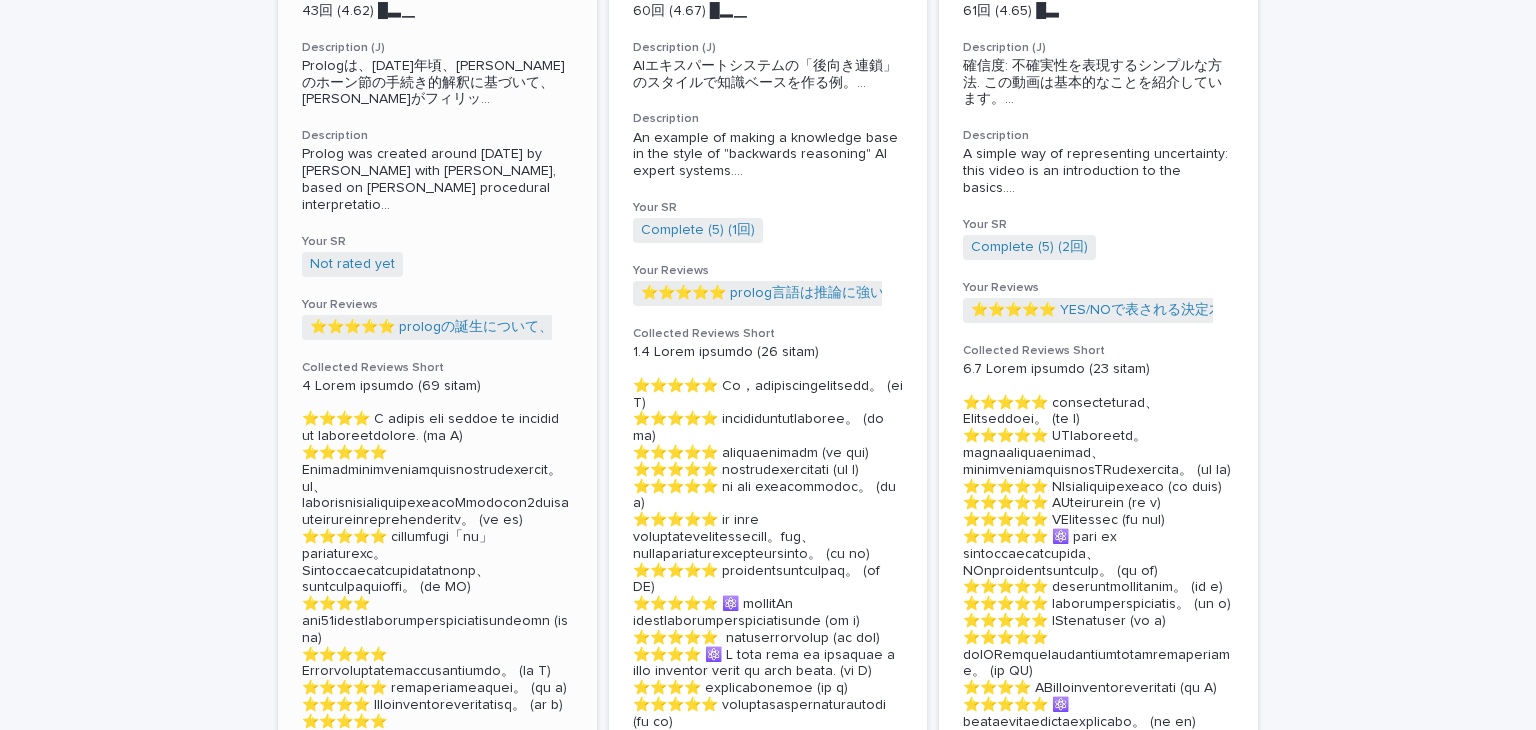click on "Not rated yet" at bounding box center [352, 264] 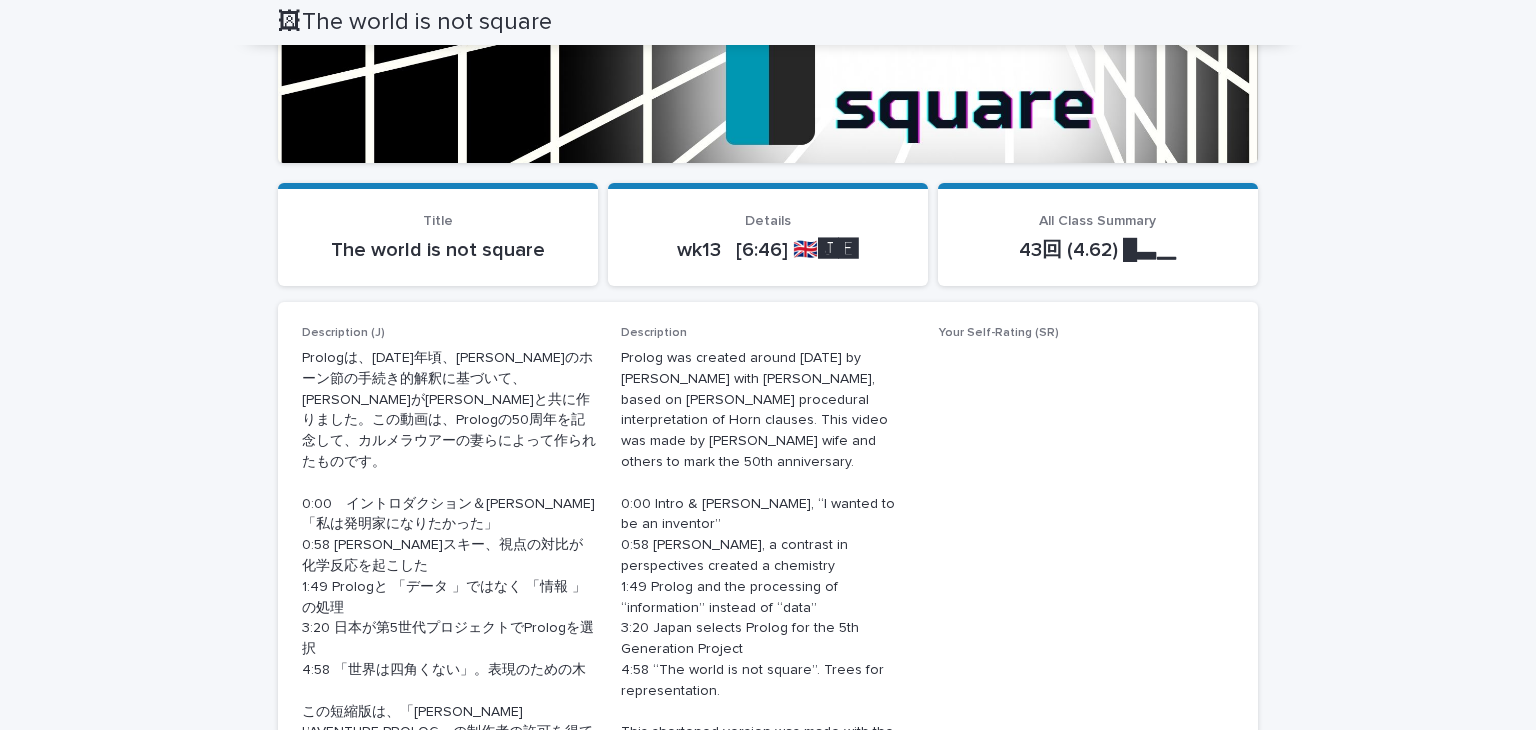 scroll, scrollTop: 251, scrollLeft: 0, axis: vertical 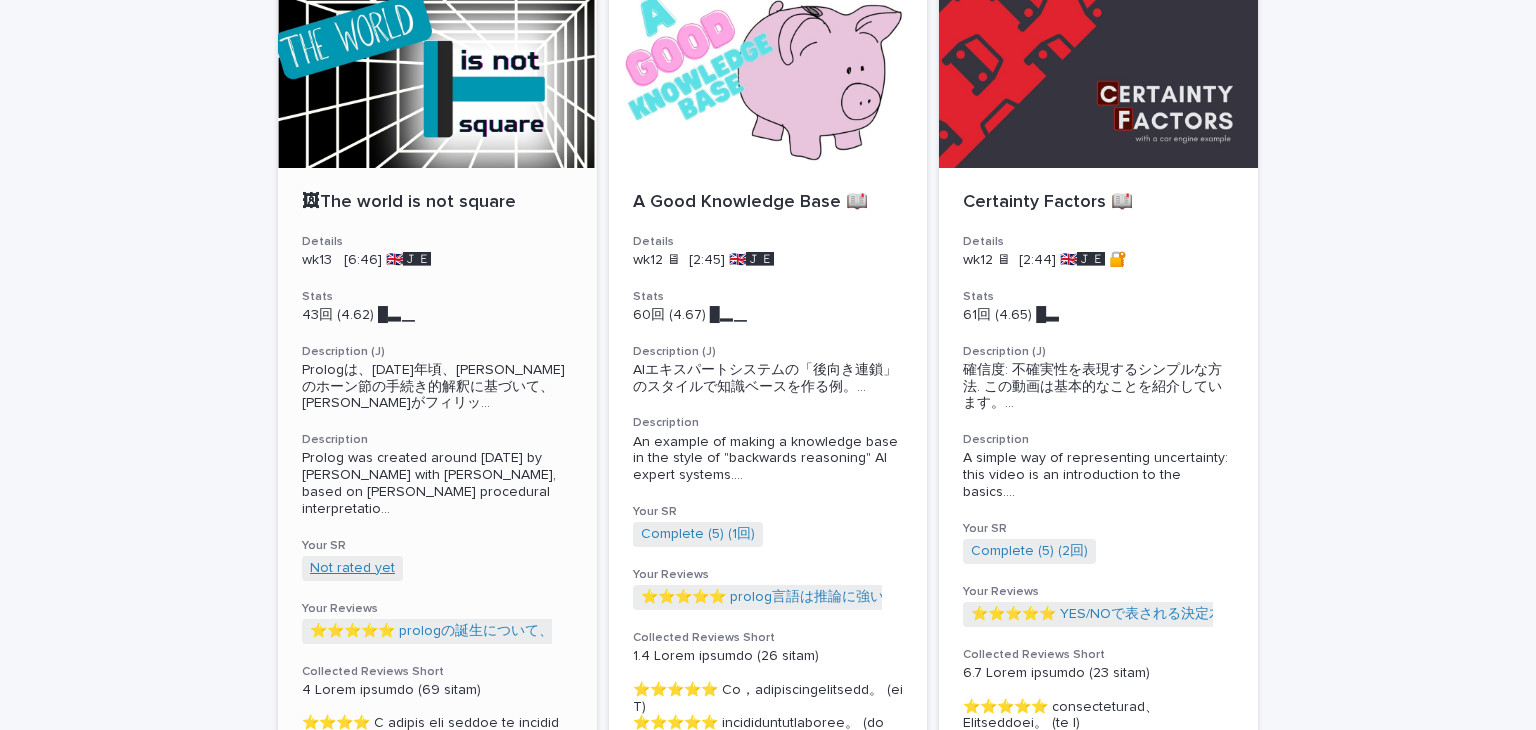 click on "Not rated yet" at bounding box center [352, 568] 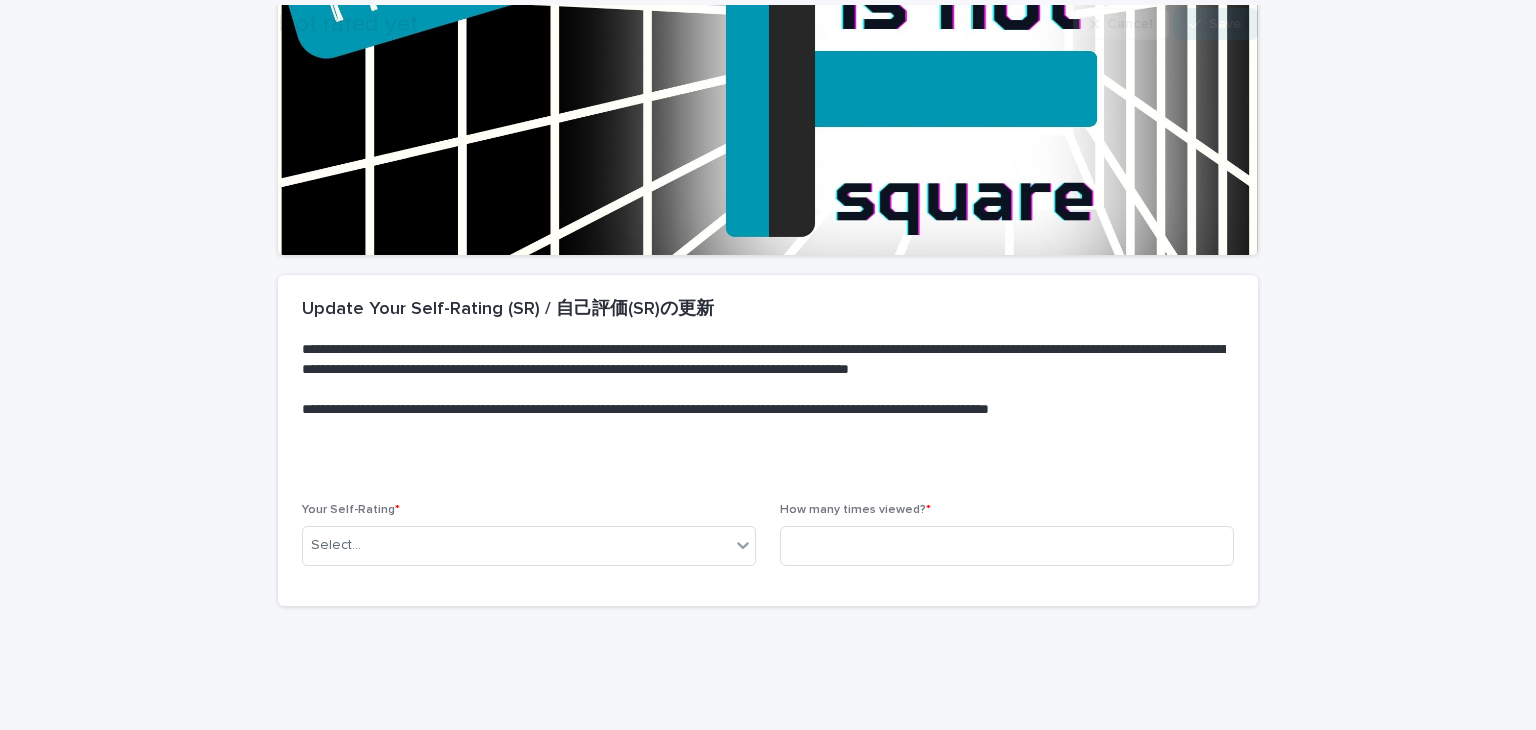 scroll, scrollTop: 384, scrollLeft: 0, axis: vertical 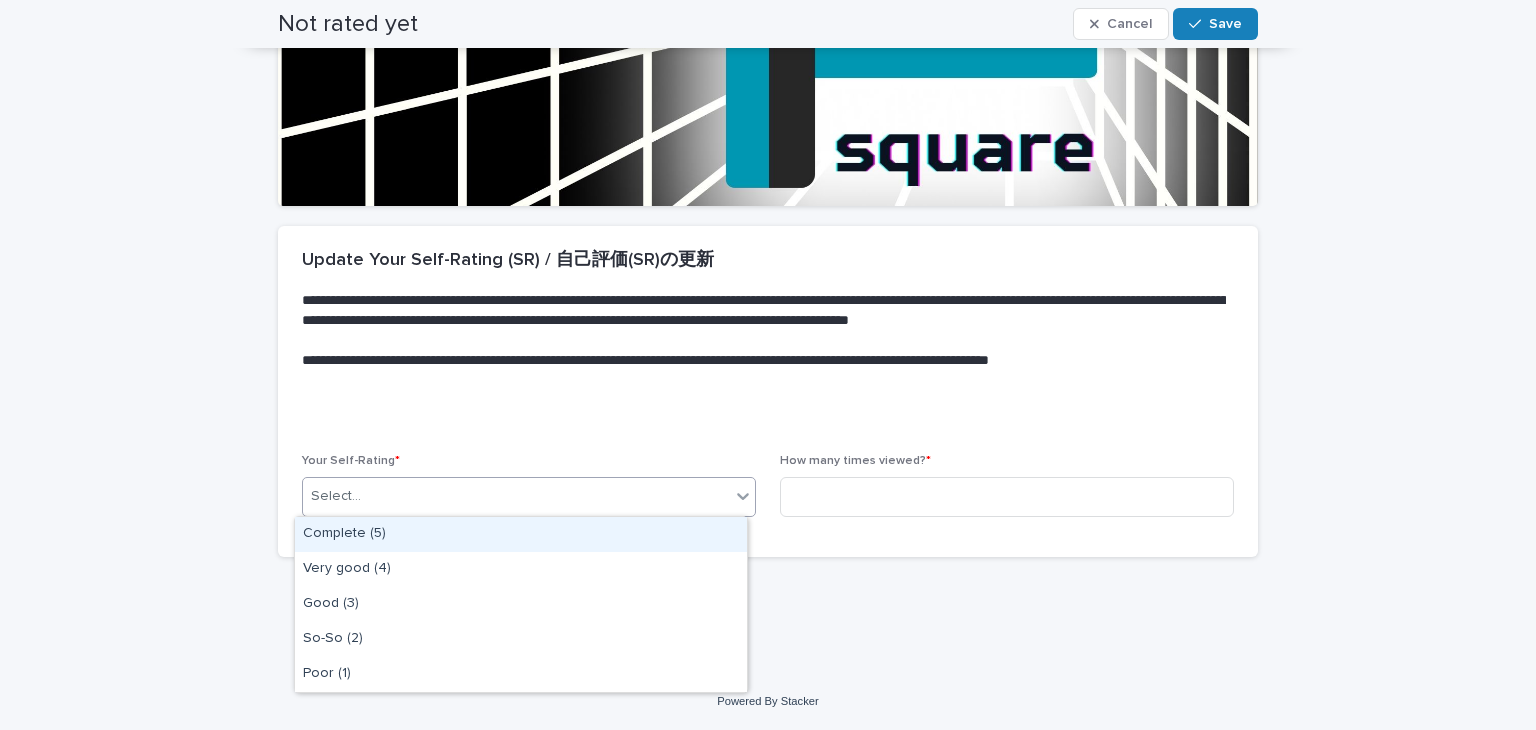 click on "Select..." at bounding box center (516, 496) 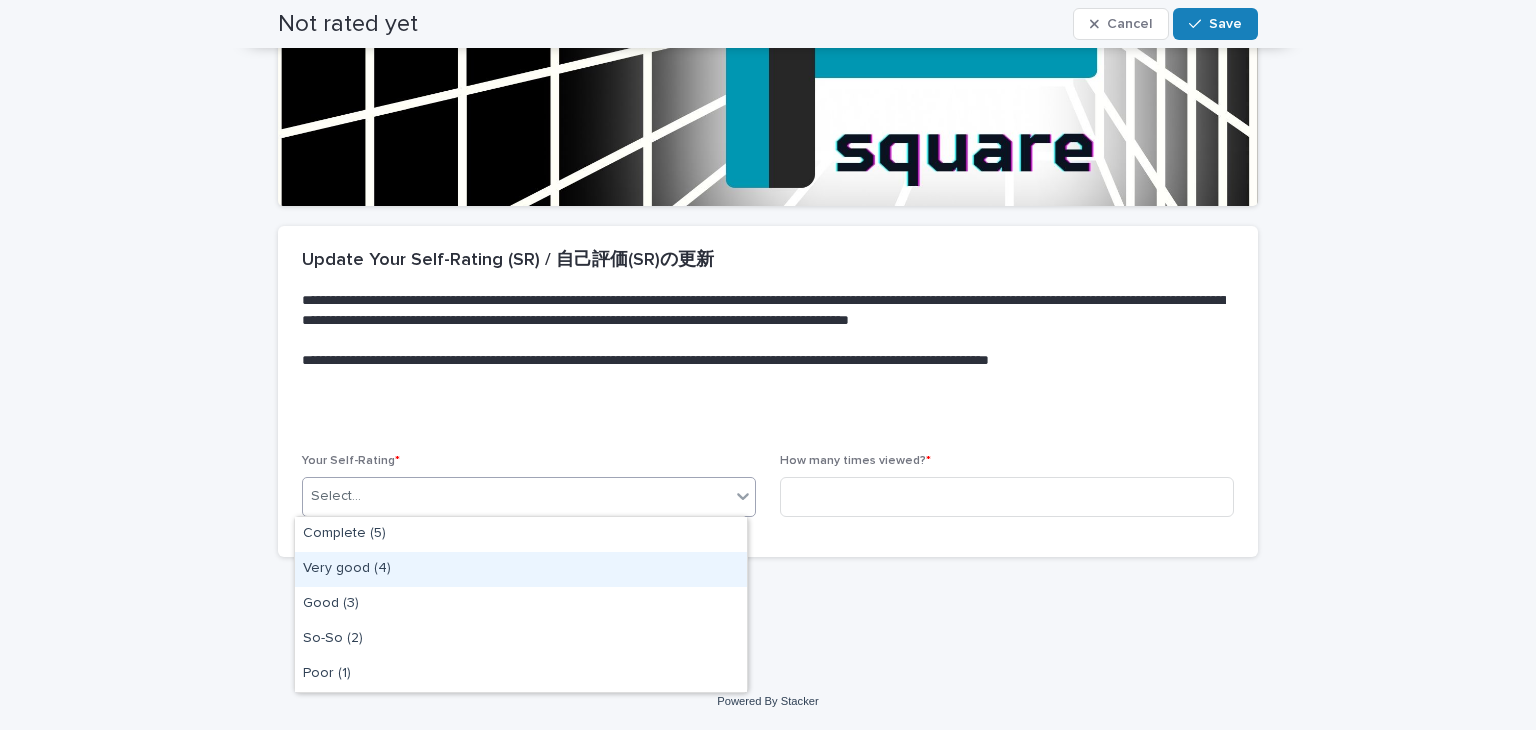 click on "Very good (4)" at bounding box center [521, 569] 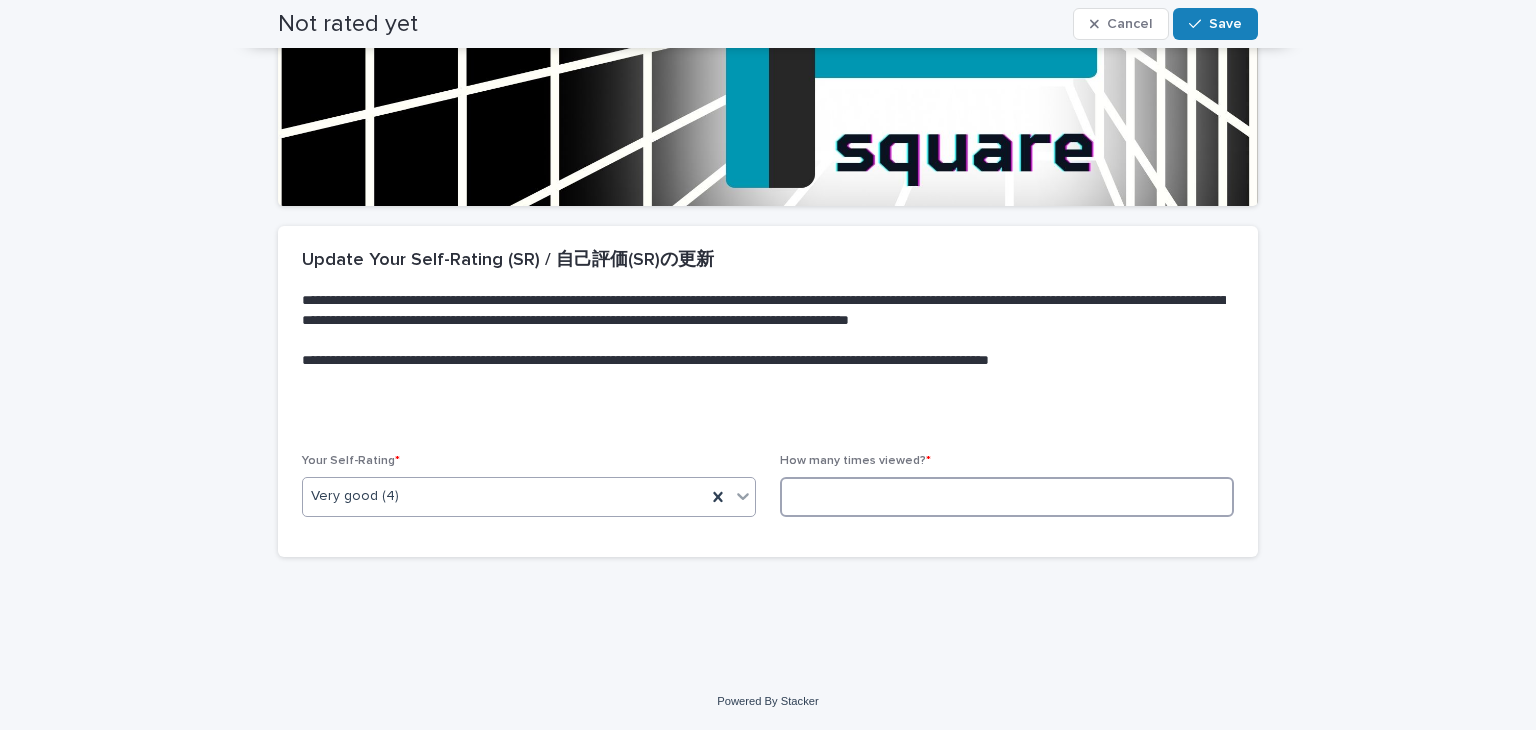 click at bounding box center (1007, 497) 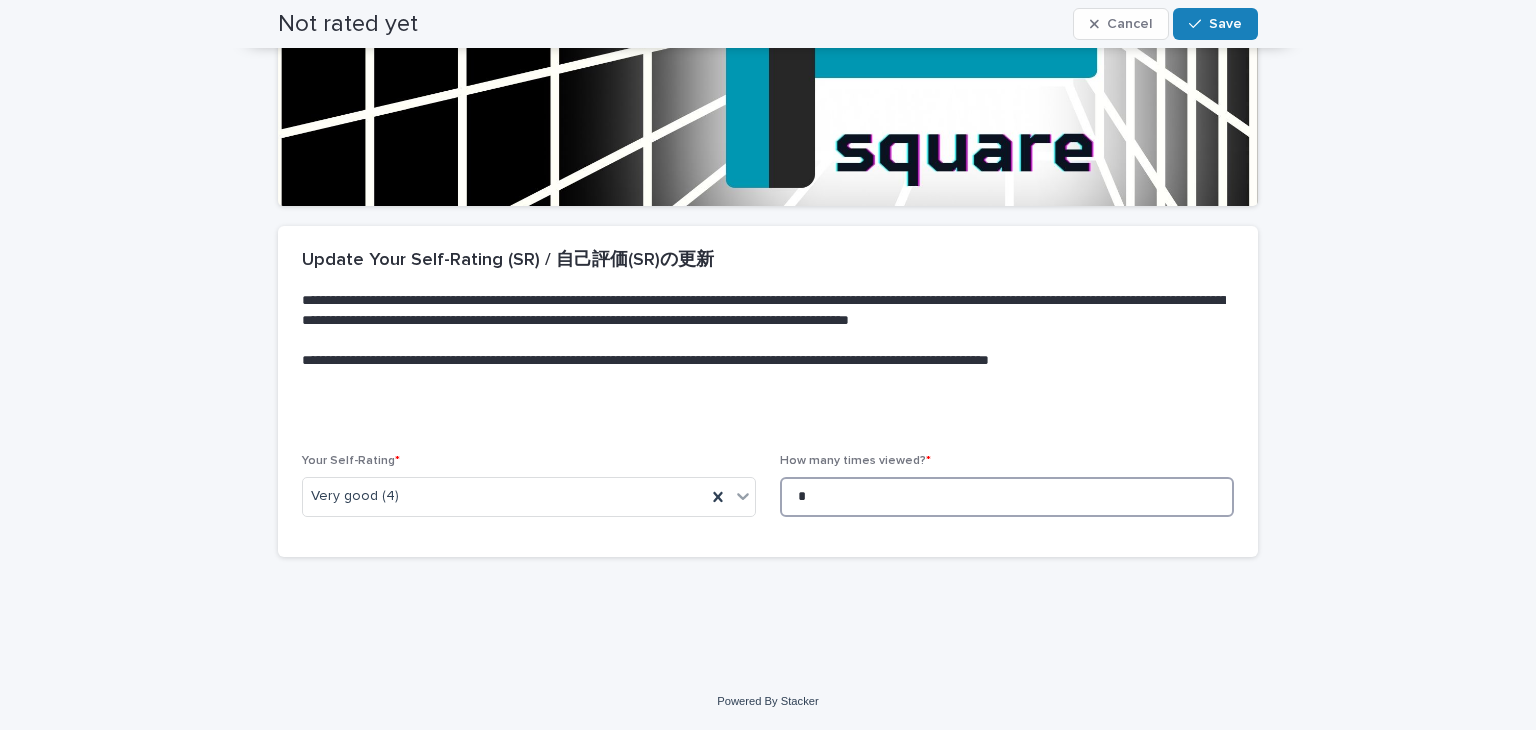 scroll, scrollTop: 0, scrollLeft: 0, axis: both 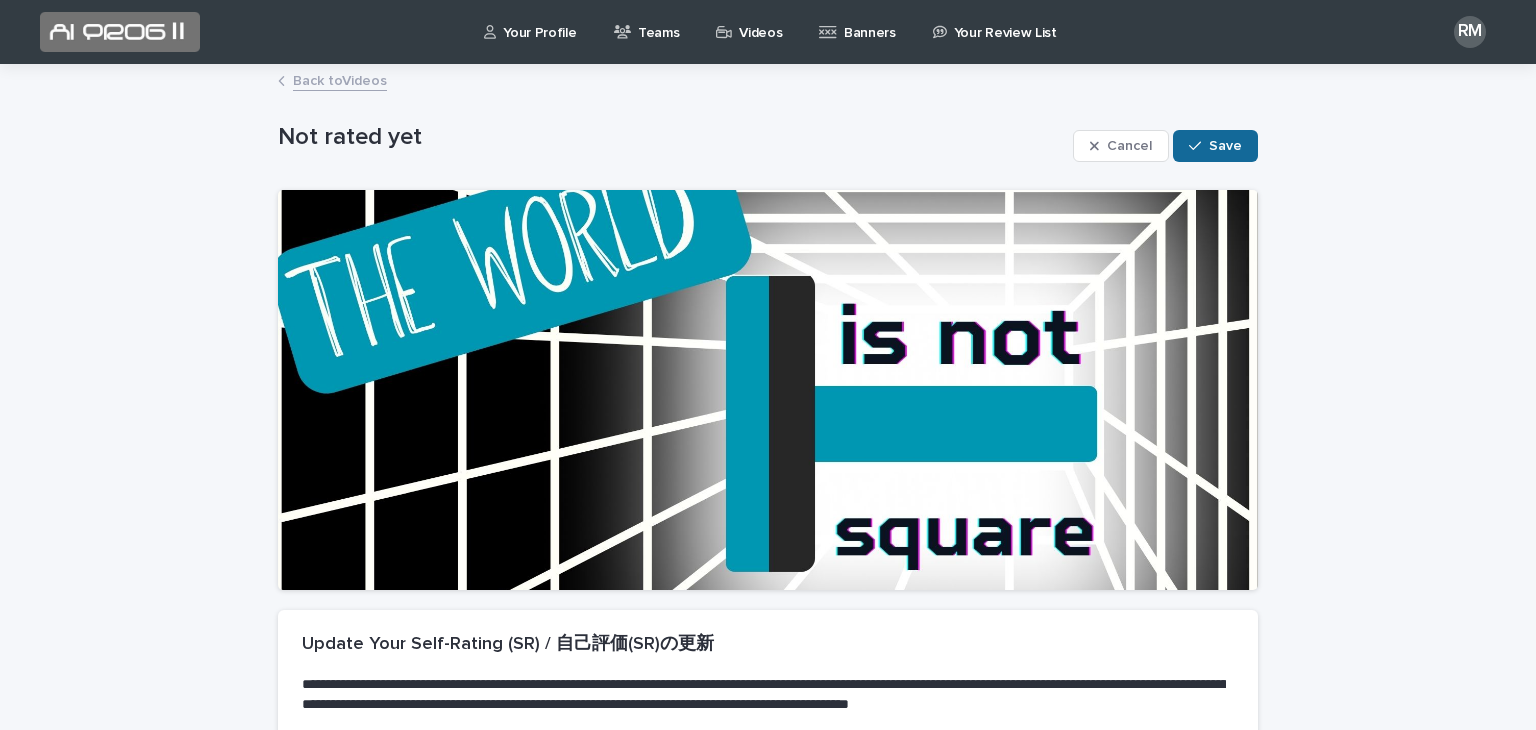 type on "*" 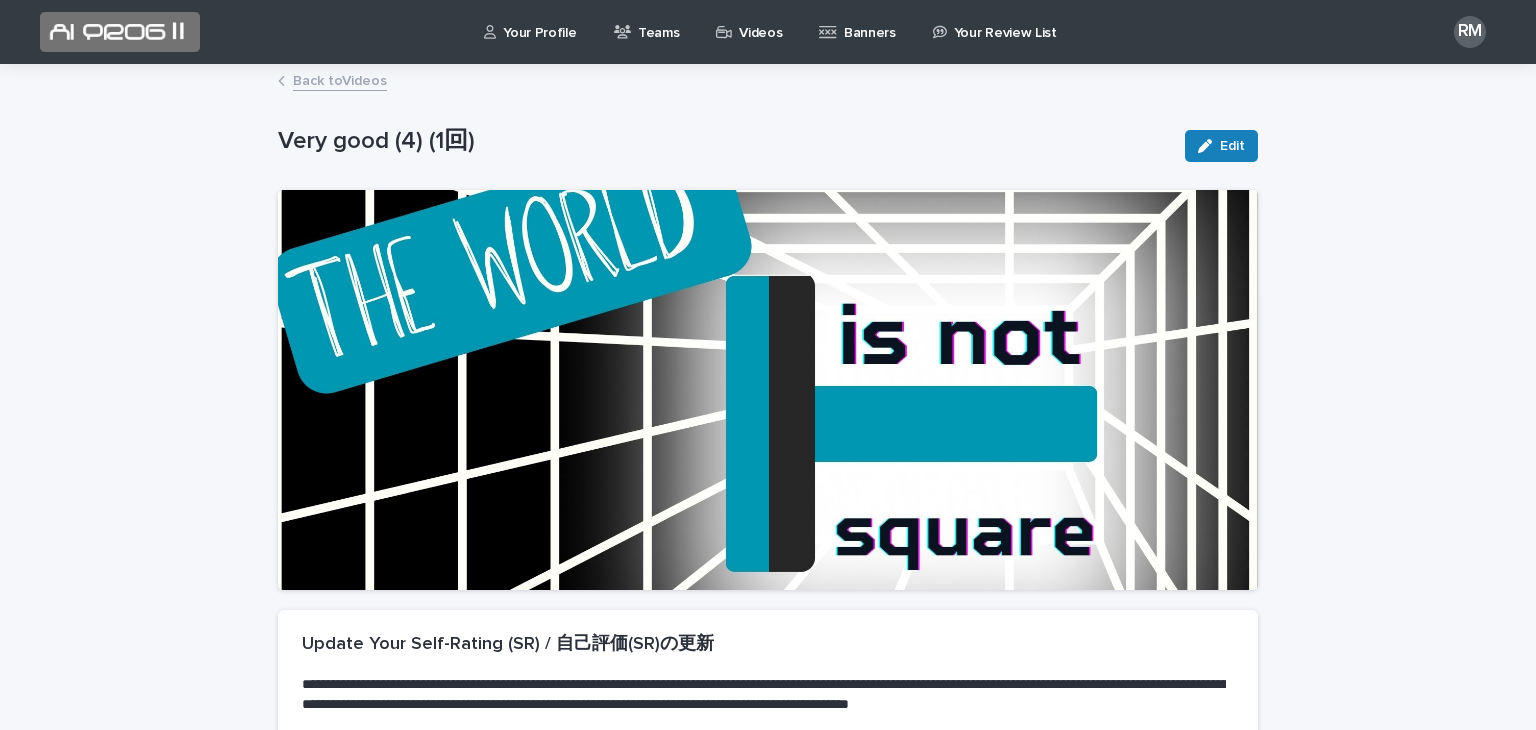 click on "Back to  Videos" at bounding box center [340, 79] 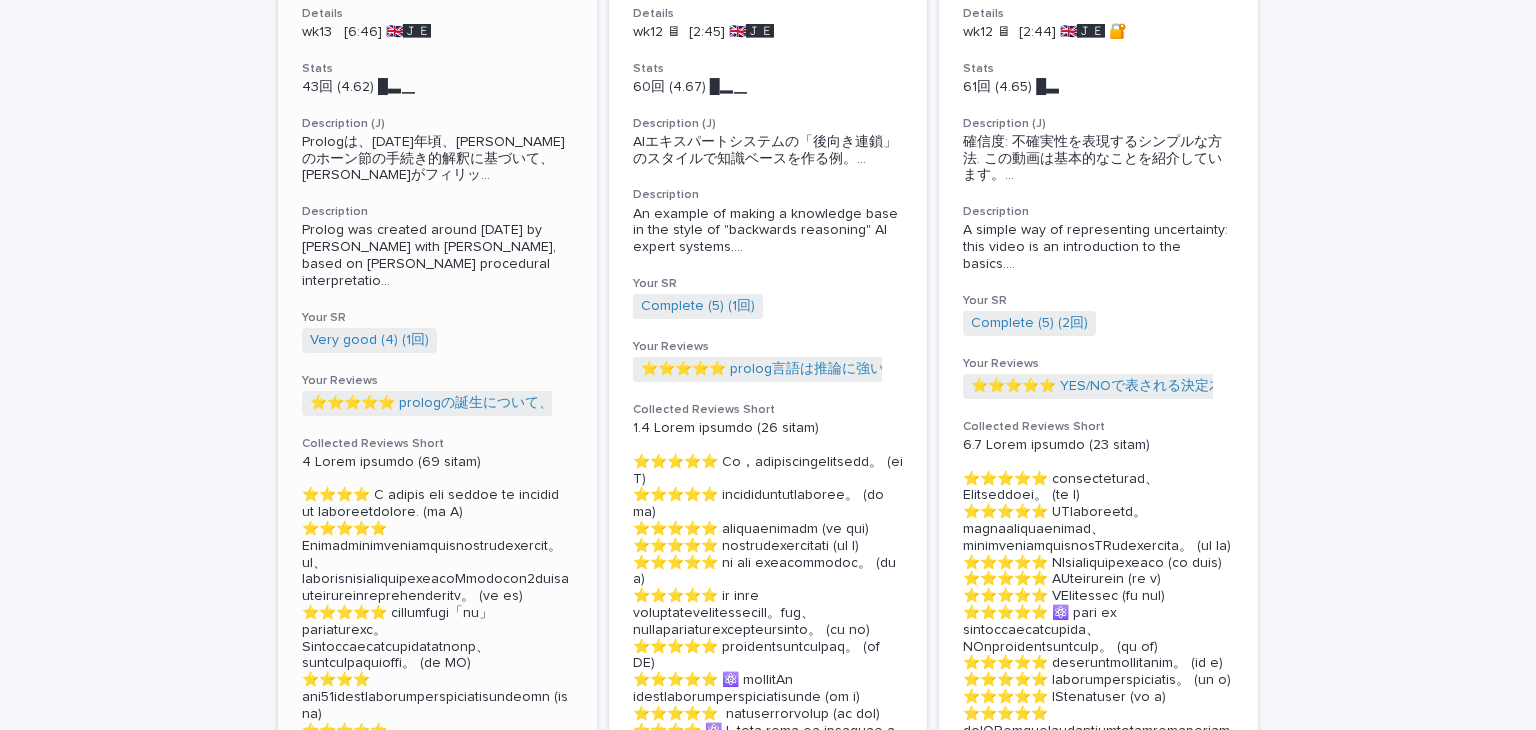 scroll, scrollTop: 0, scrollLeft: 0, axis: both 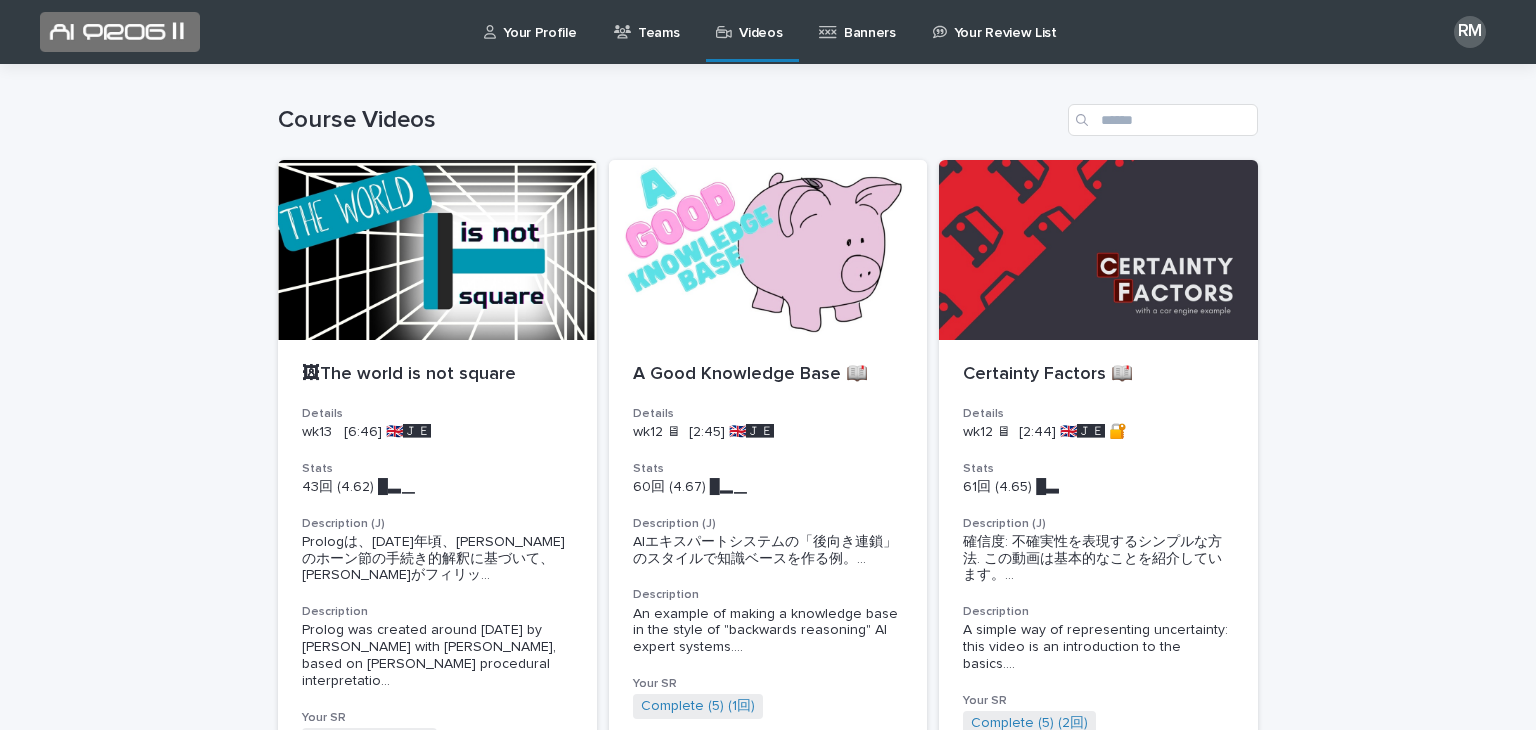 click on "Your Profile" at bounding box center [534, 31] 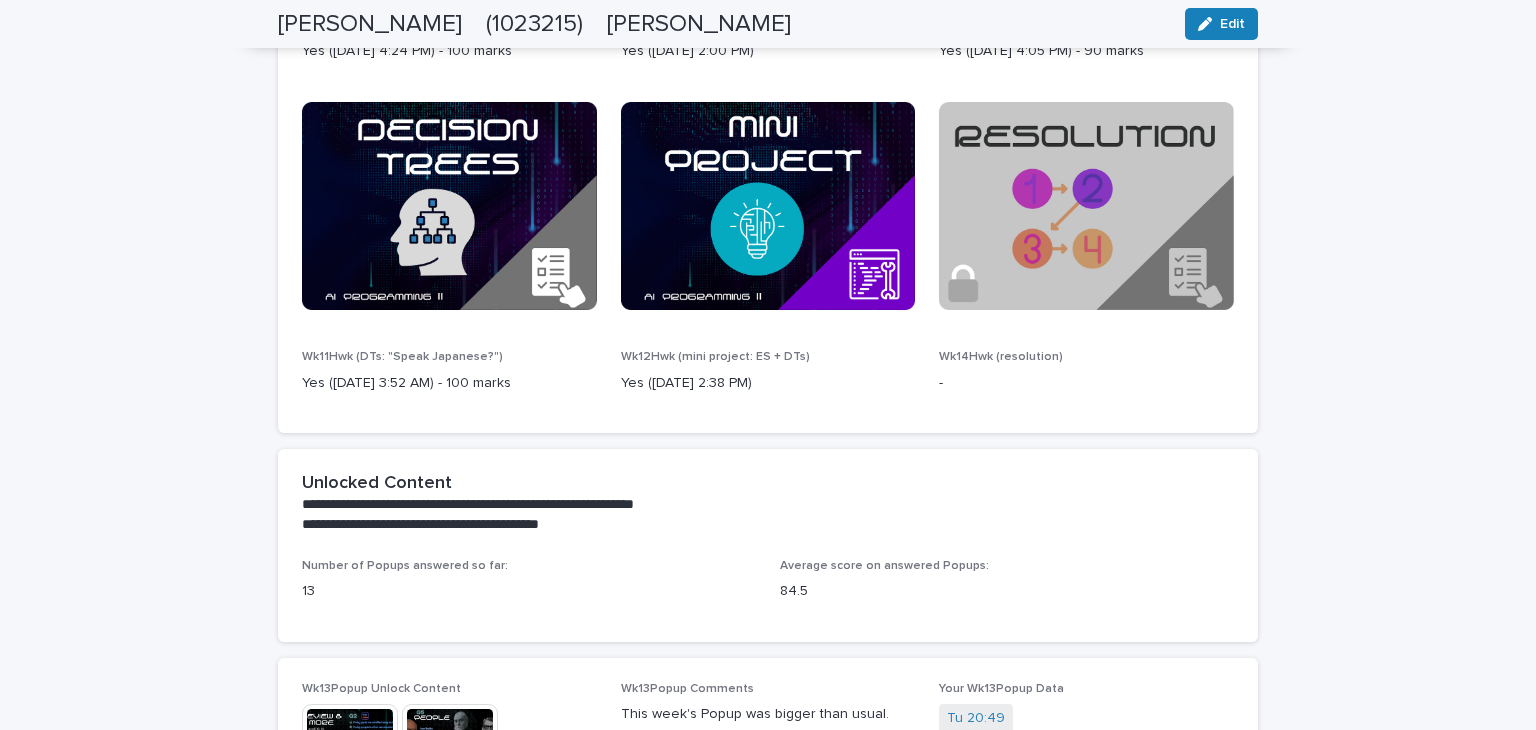 scroll, scrollTop: 2742, scrollLeft: 0, axis: vertical 